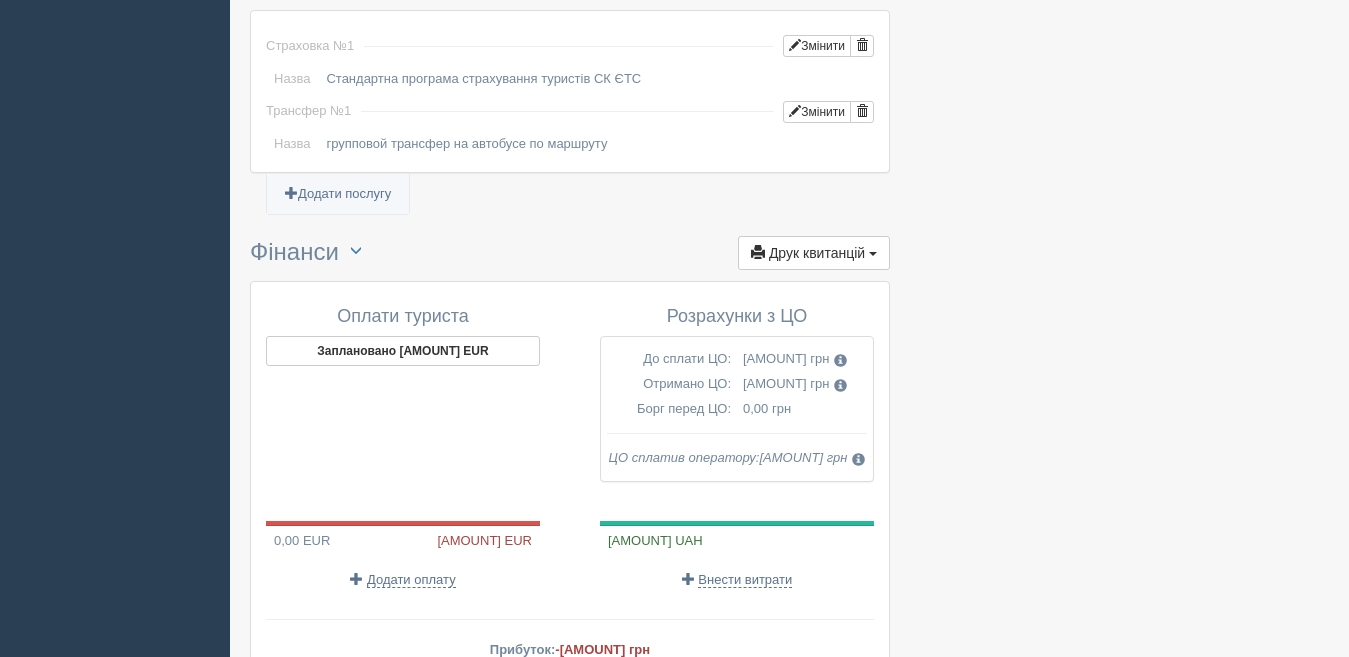 scroll, scrollTop: 2190, scrollLeft: 0, axis: vertical 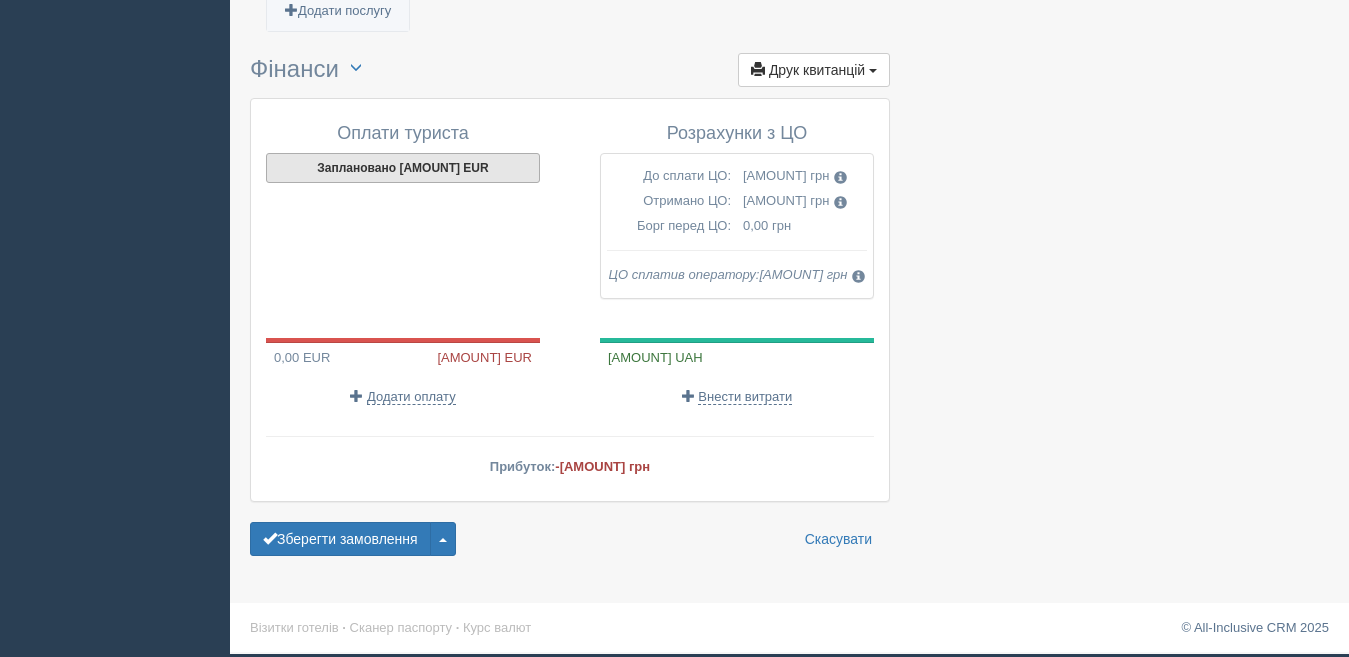 click on "Заплановано [AMOUNT] EUR" at bounding box center [403, 168] 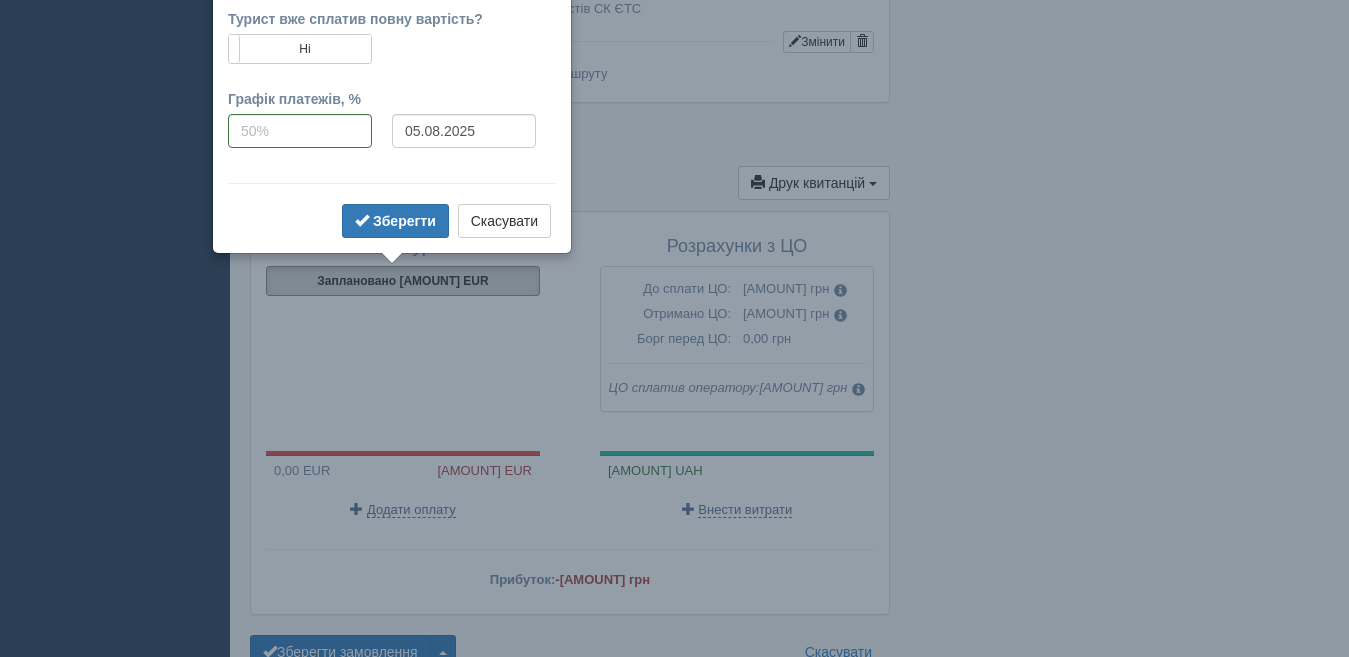scroll, scrollTop: 1802, scrollLeft: 0, axis: vertical 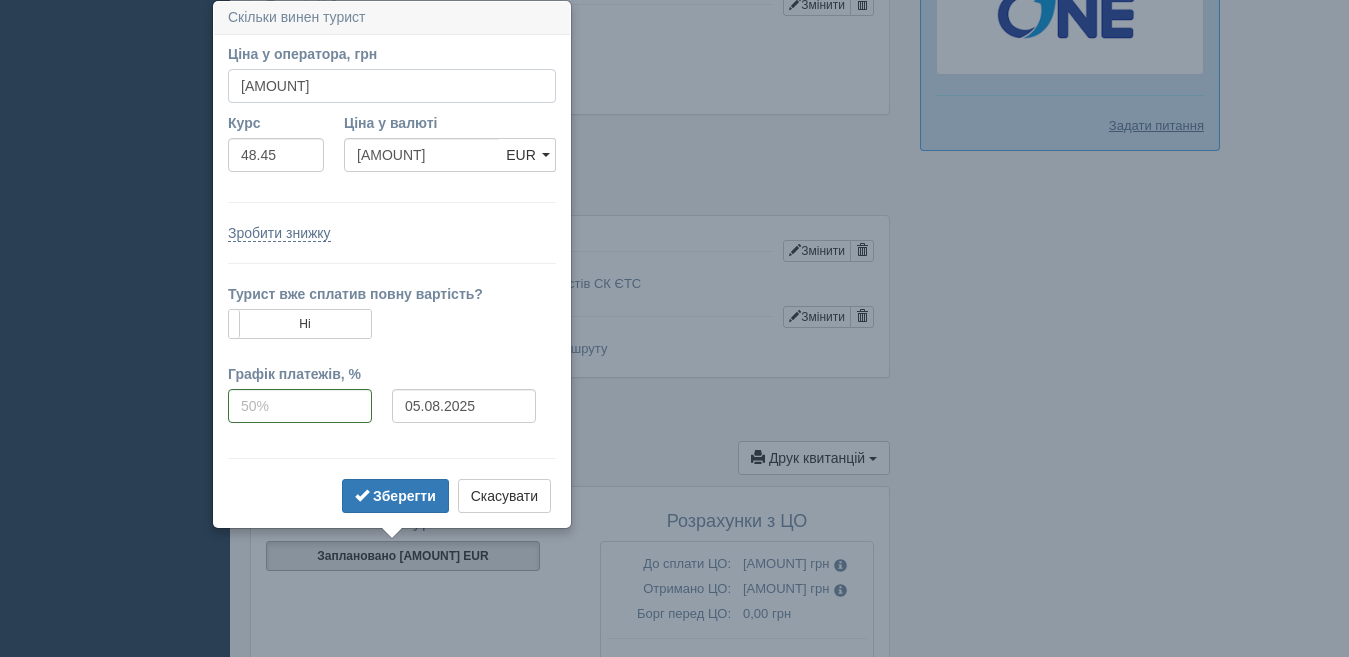 drag, startPoint x: 276, startPoint y: 81, endPoint x: 400, endPoint y: 116, distance: 128.84486 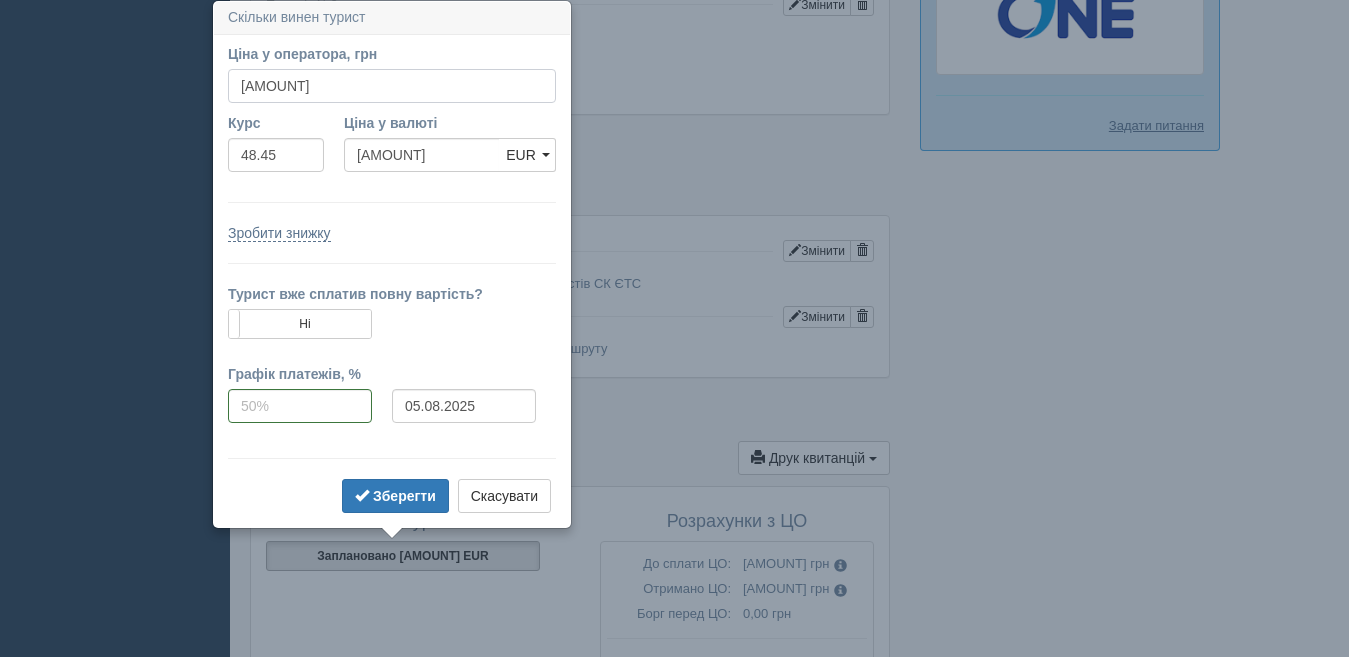 click on "Ціна у оператора, грн
79448.31
Вказати ціну у валюті
Курс
48.45
Ціна у валюті
1639.8
USD
EUR
GBP
PLN
EUR
USD
EUR
GBP
PLN
Зробити знижку
Знижка, %
Знижка, грн" at bounding box center [392, 281] 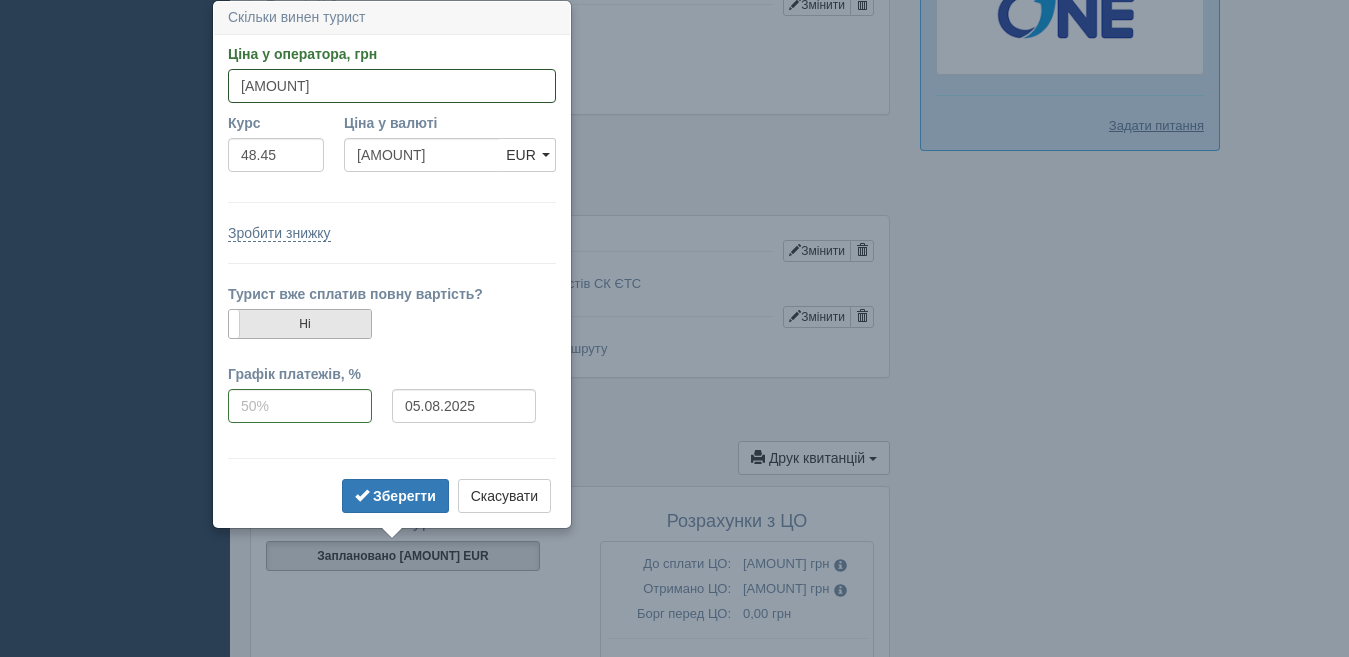type on "79440" 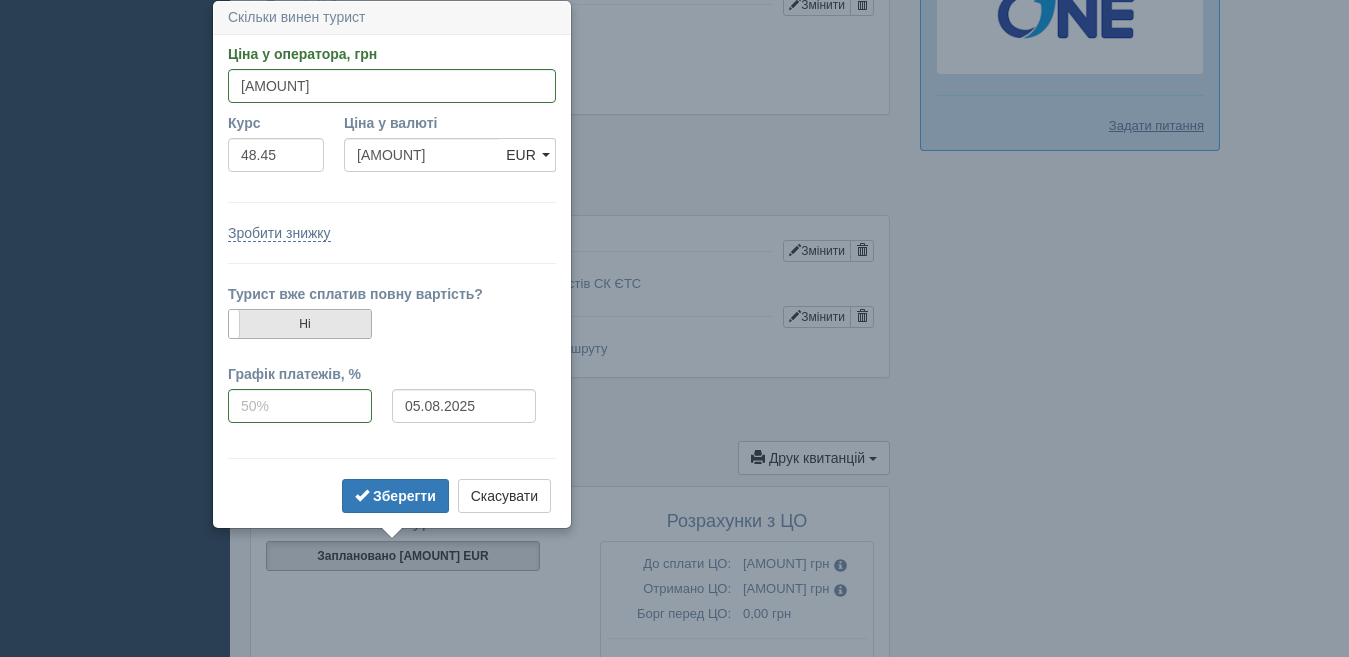 type on "1639.63" 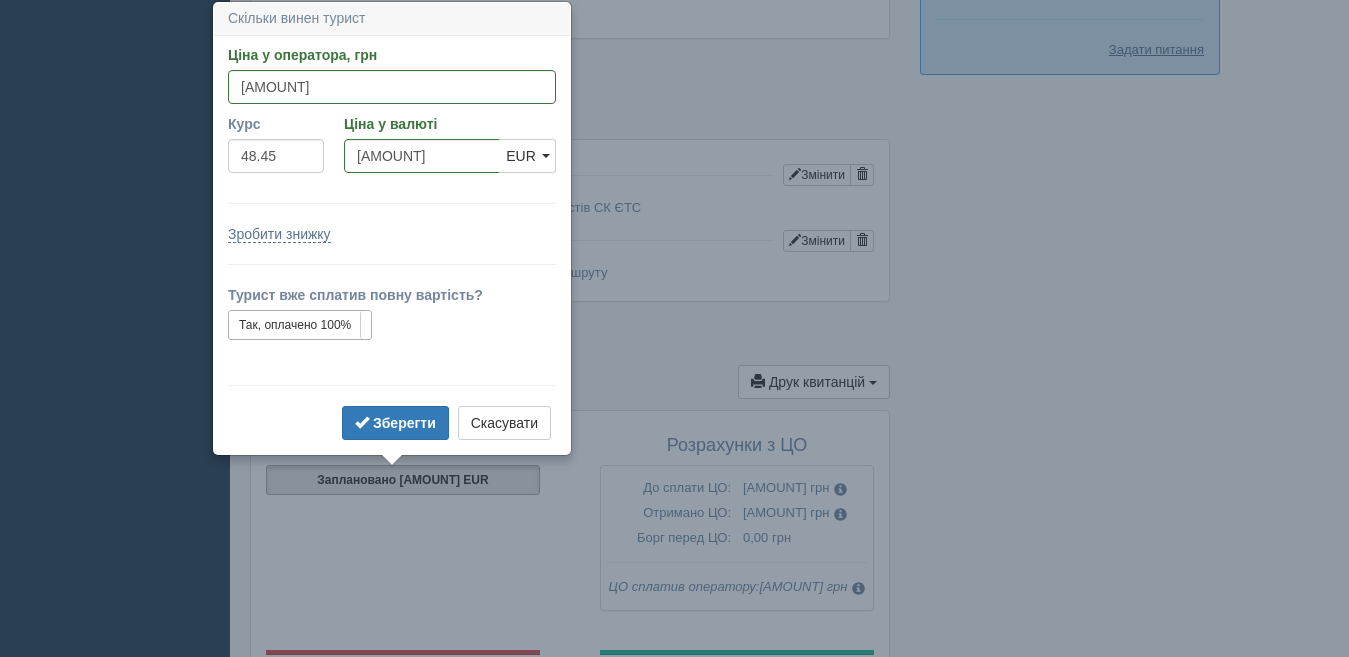 scroll, scrollTop: 1879, scrollLeft: 0, axis: vertical 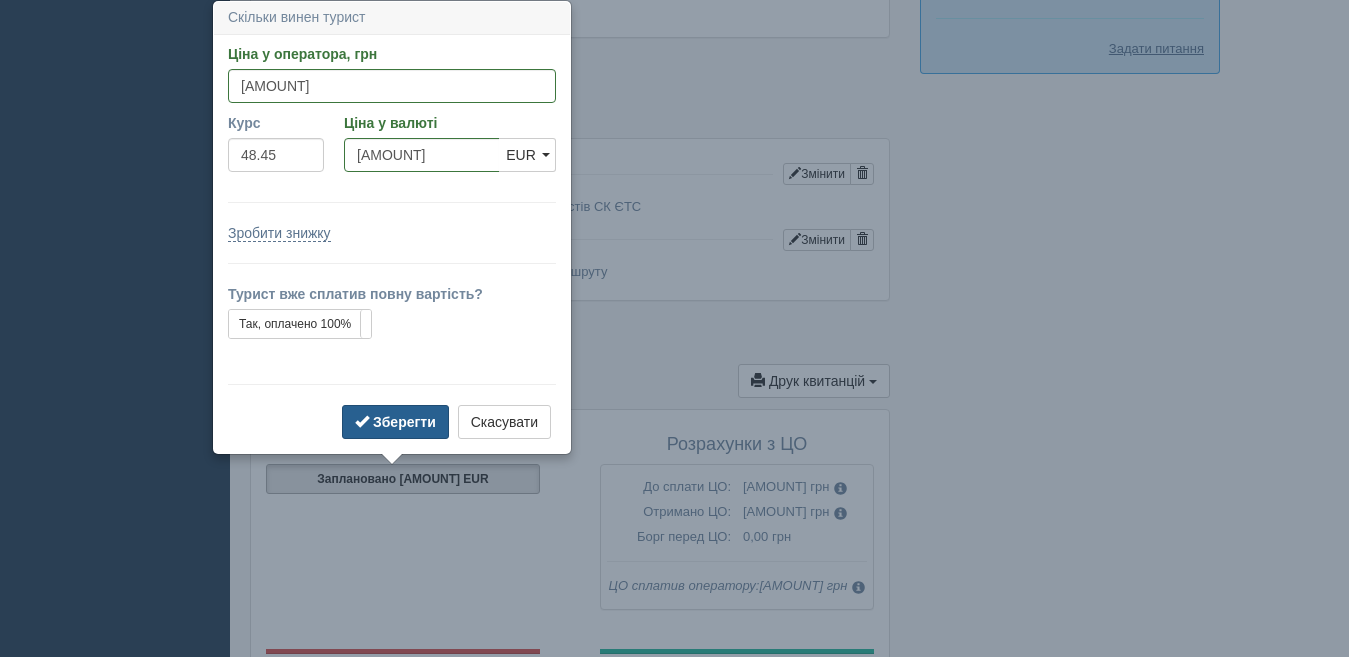 click on "Зберегти" at bounding box center (395, 422) 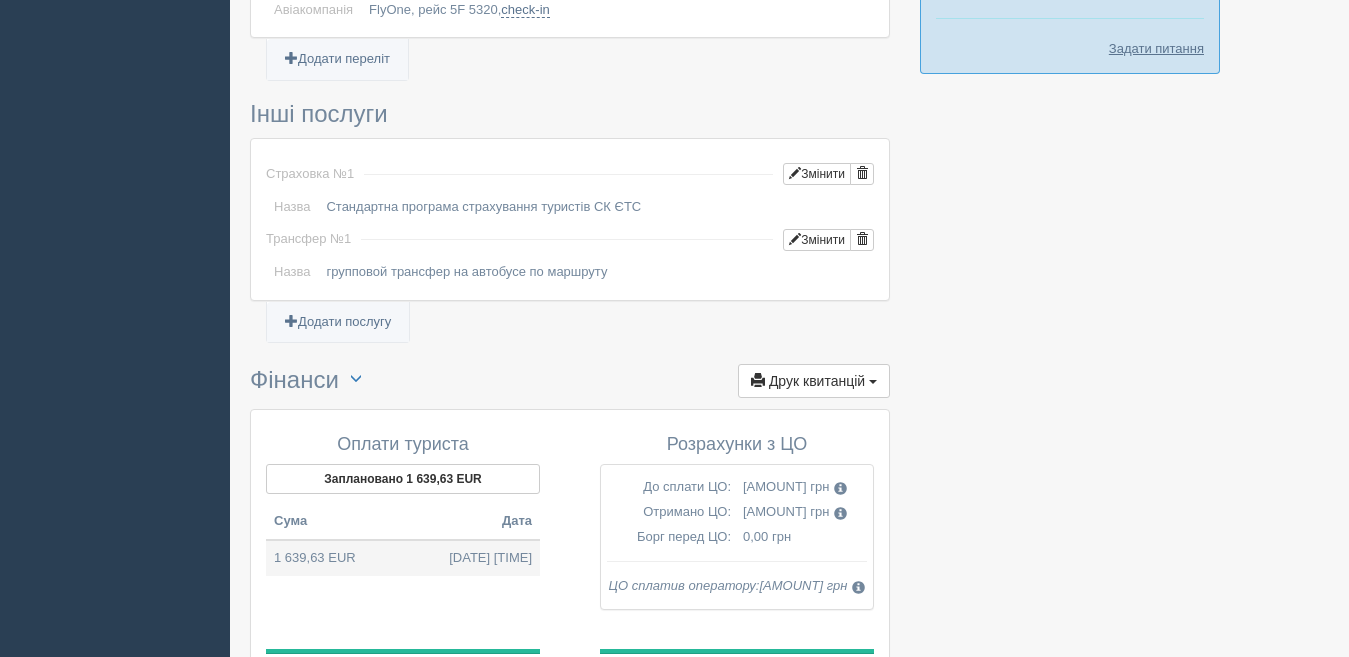 click on "1 639,63 EUR
05.08.2025 19:10" at bounding box center [403, 558] 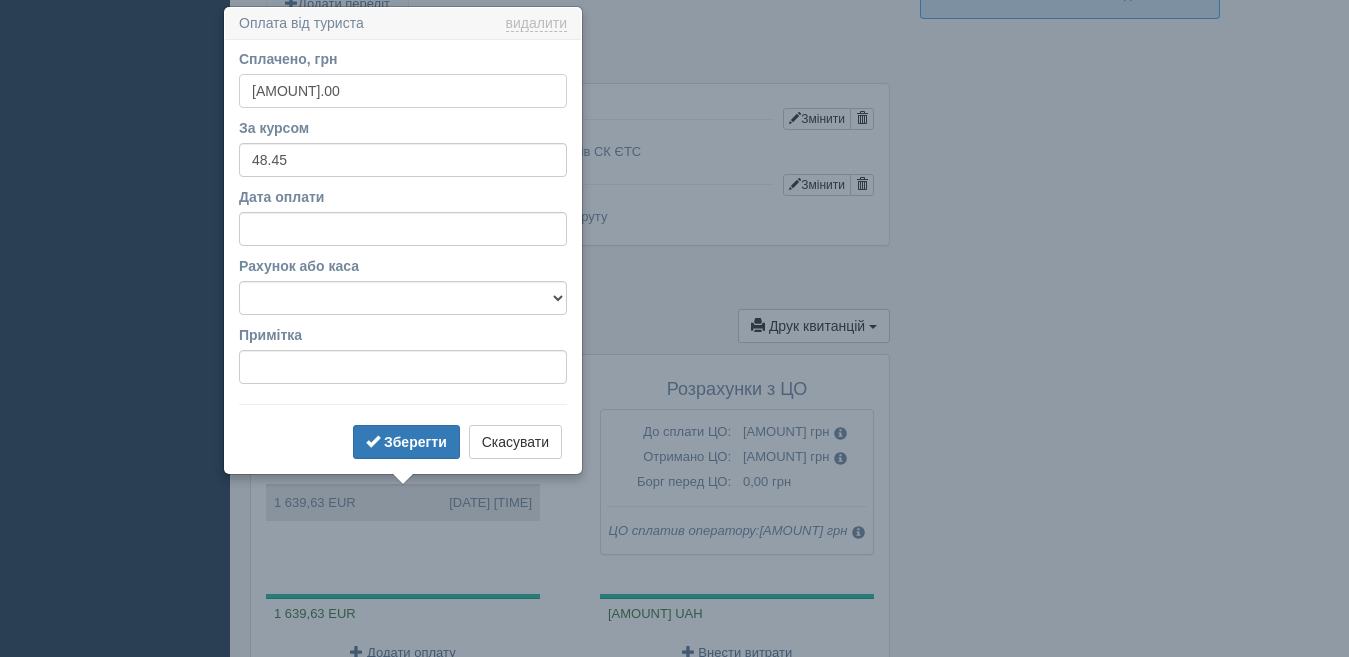 scroll, scrollTop: 1940, scrollLeft: 0, axis: vertical 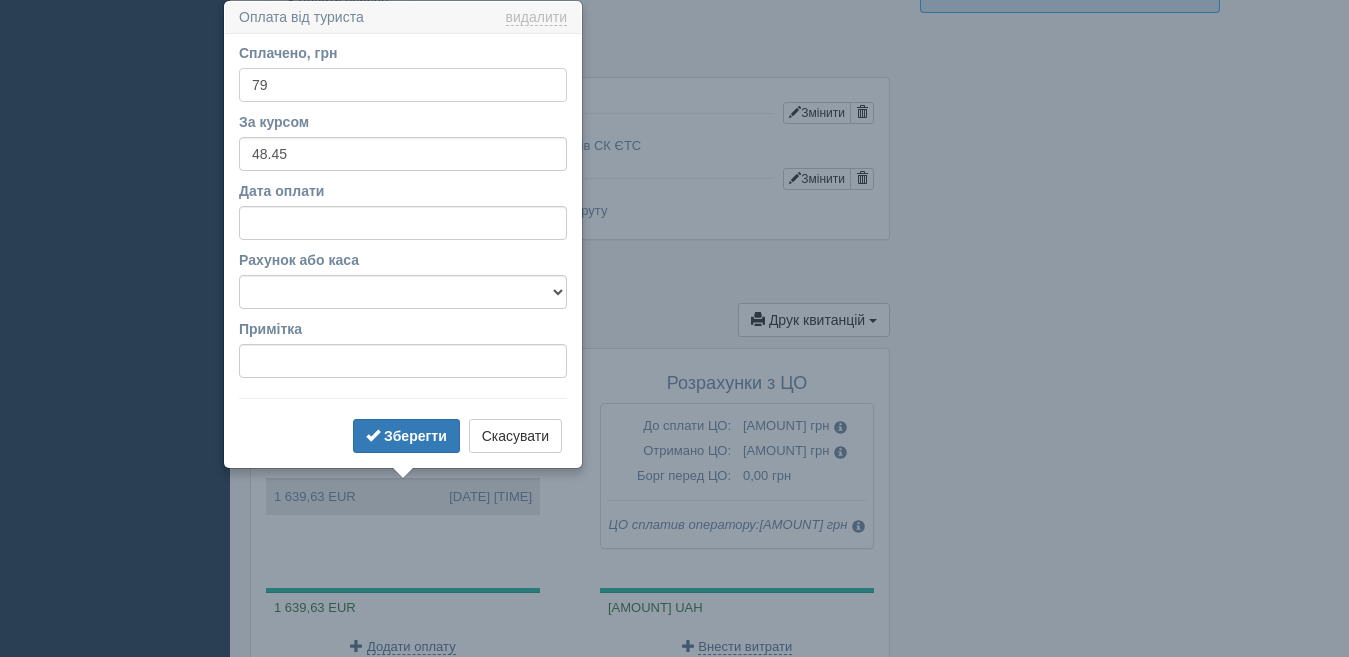 type on "7" 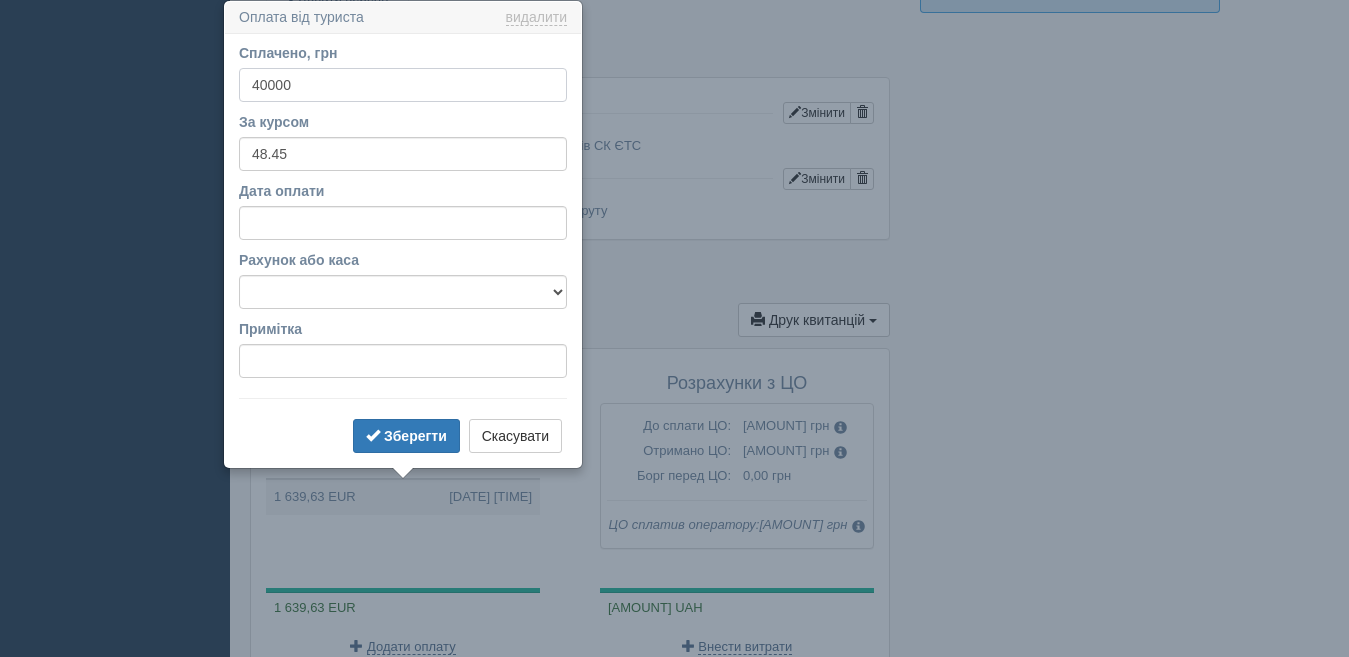 type on "40000" 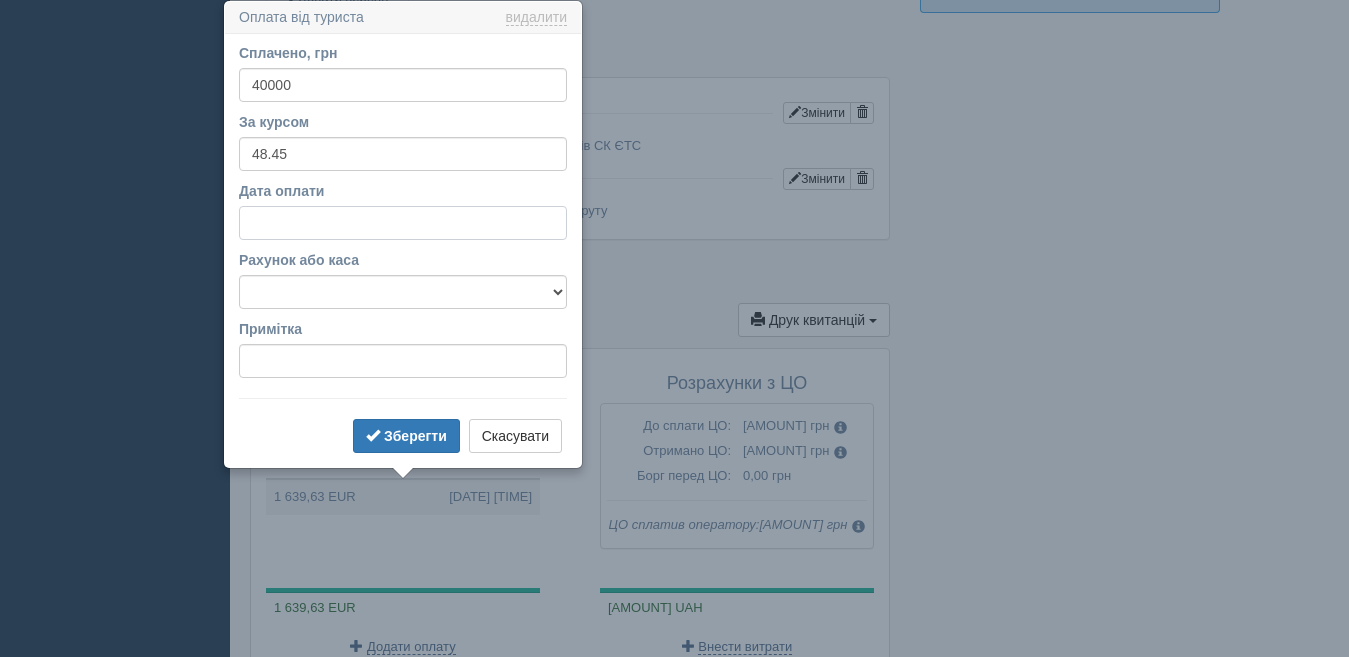 click on "Дата оплати" at bounding box center (403, 223) 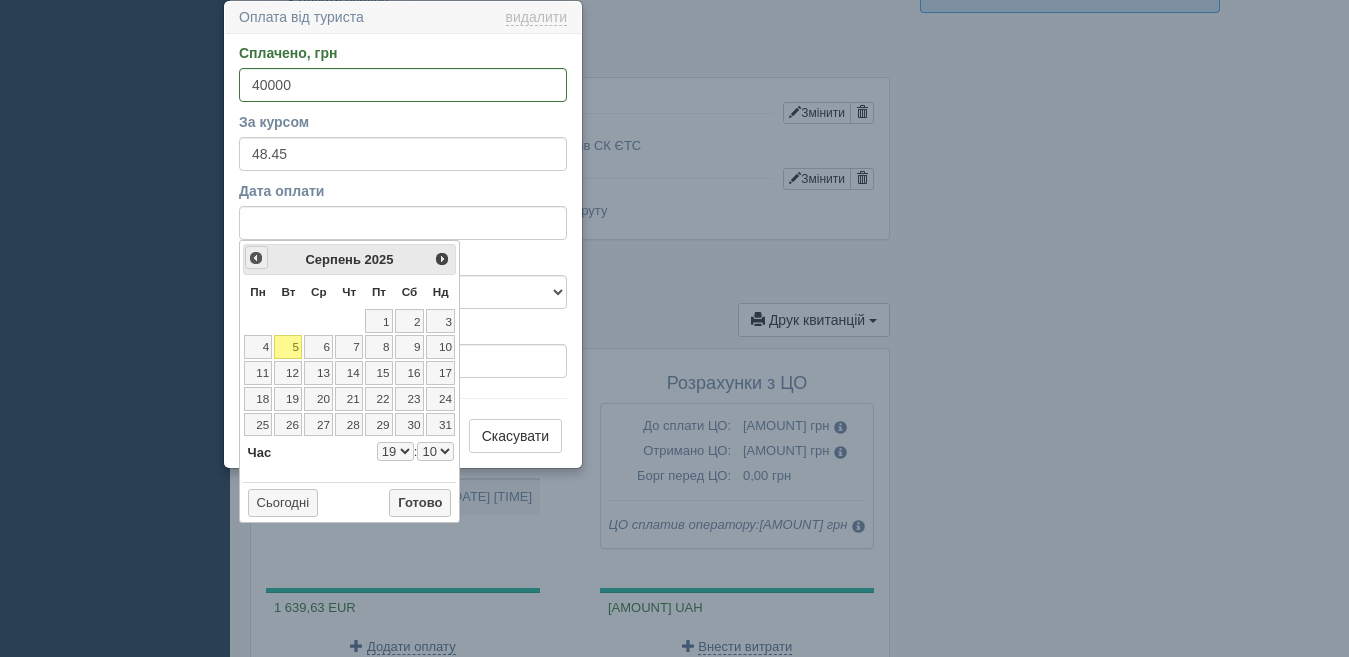click on "<Попер" at bounding box center [256, 258] 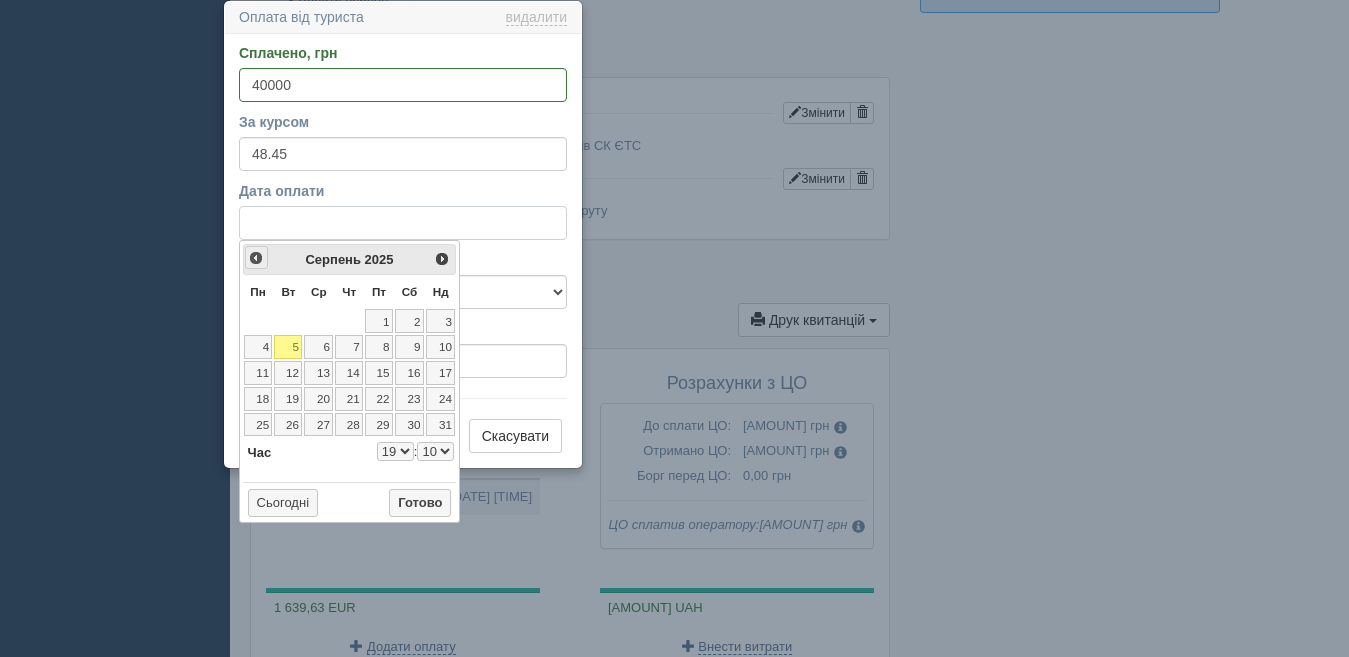 select on "19" 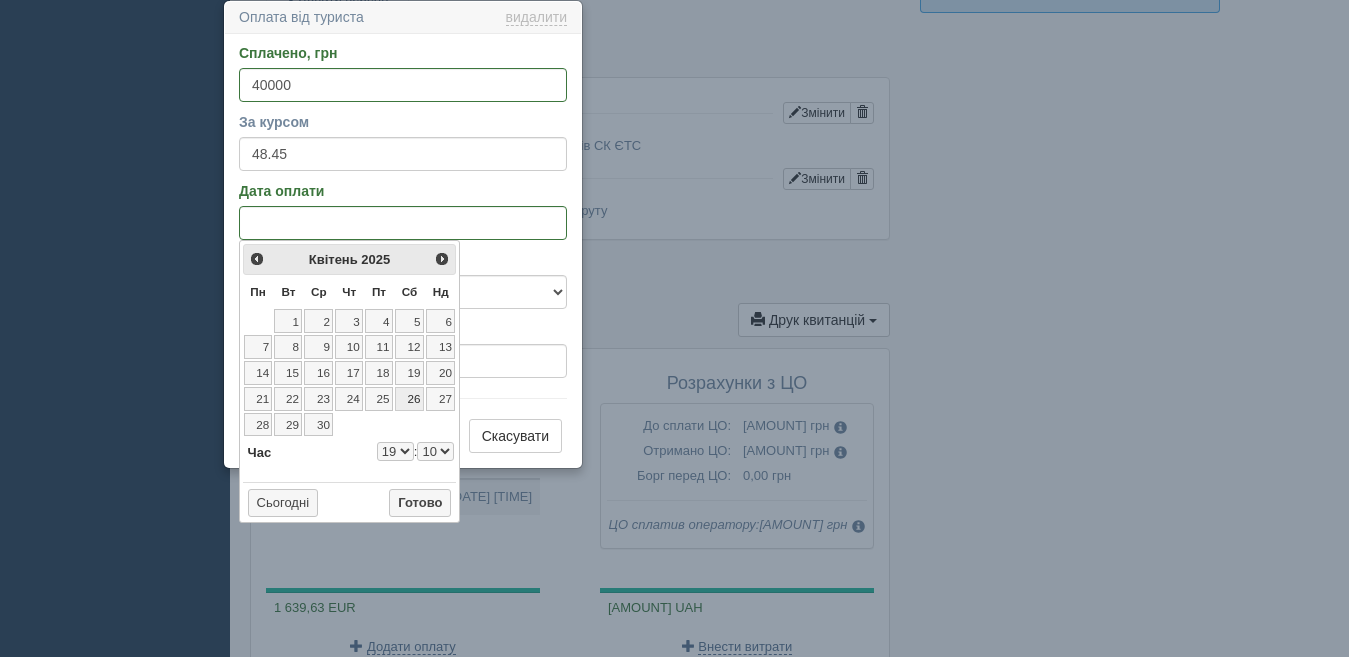 click on "26" at bounding box center [409, 399] 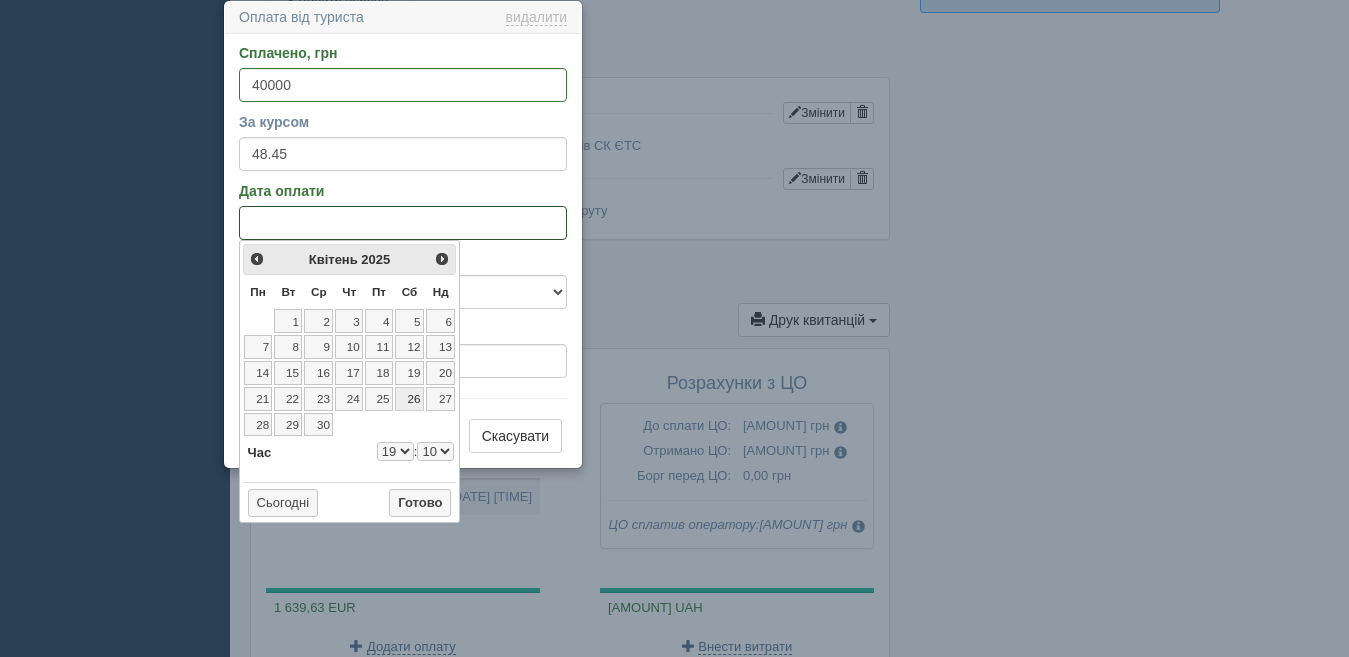 select on "19" 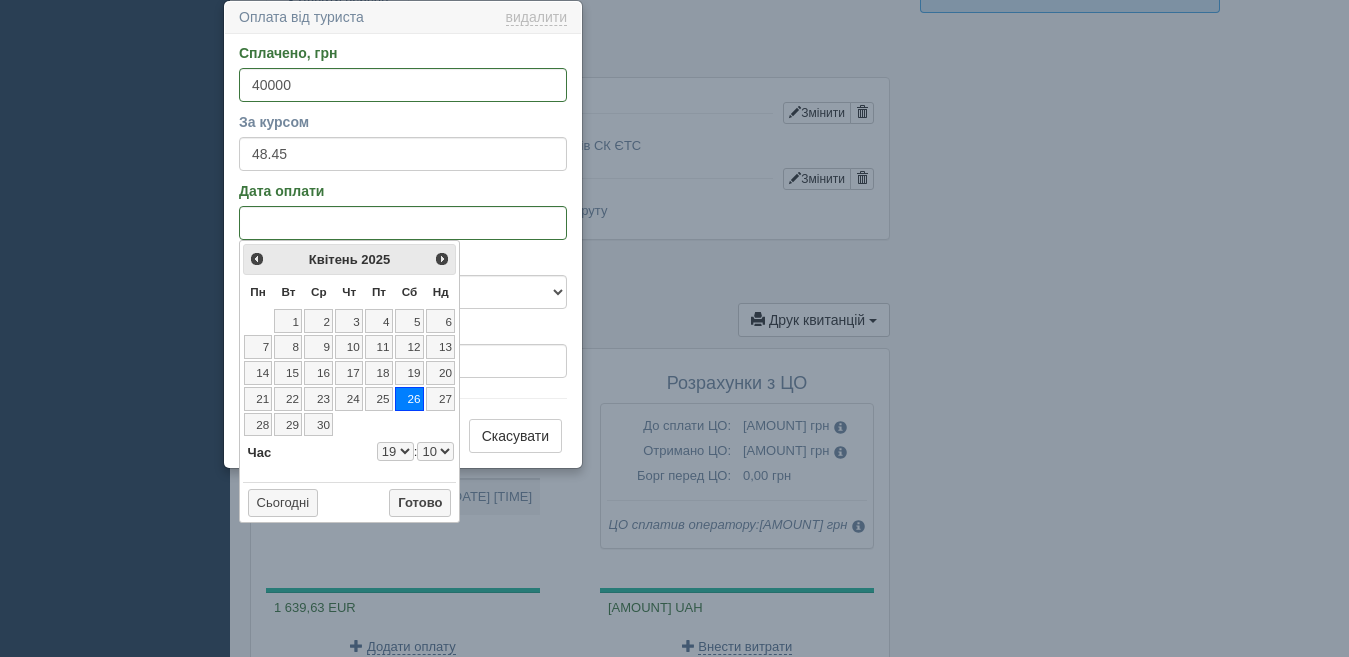 click on "0 1 2 3 4 5 6 7 8 9 10 11 12 13 14 15 16 17 18 19 20 21 22 23" at bounding box center [395, 451] 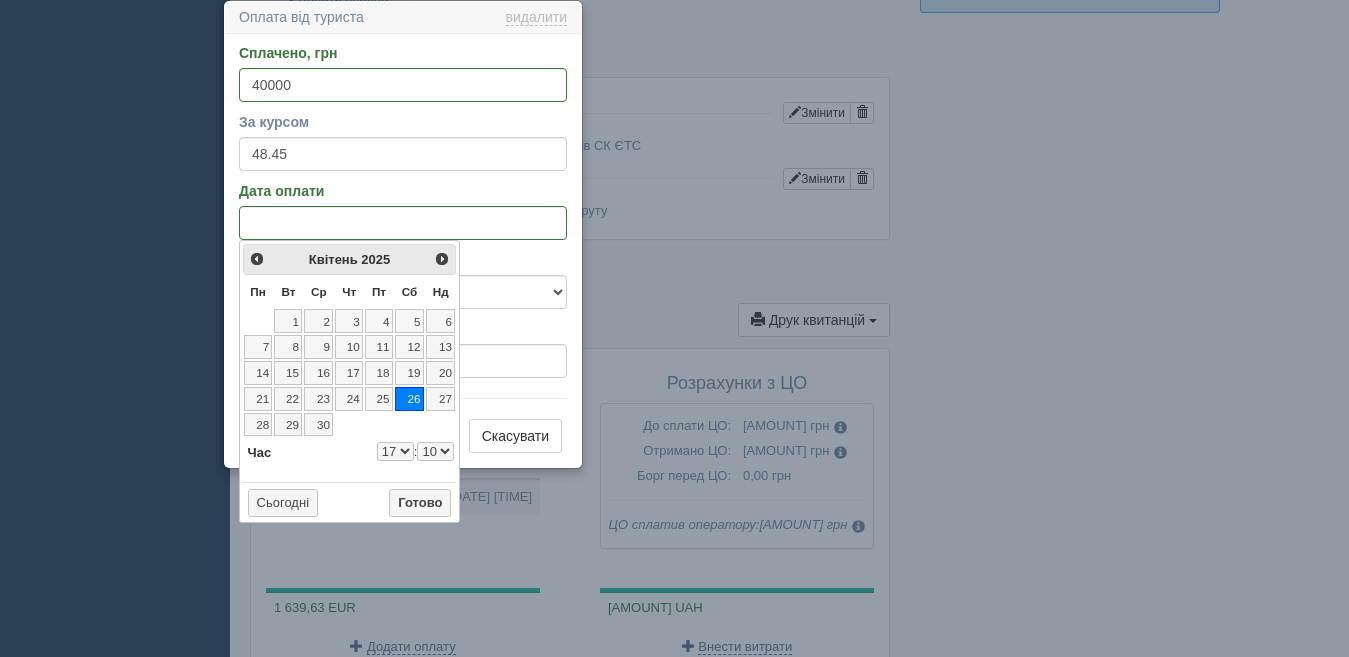 select on "17" 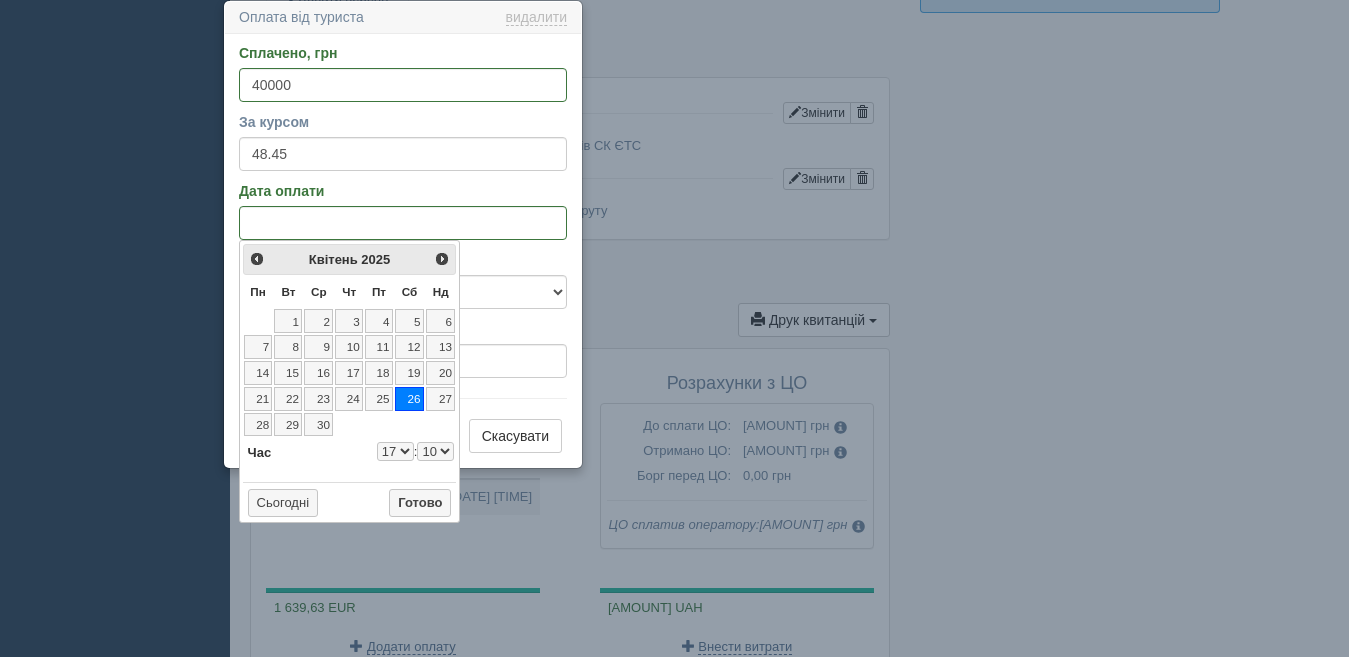 click on "00 01 02 03 04 05 06 07 08 09 10 11 12 13 14 15 16 17 18 19 20 21 22 23 24 25 26 27 28 29 30 31 32 33 34 35 36 37 38 39 40 41 42 43 44 45 46 47 48 49 50 51 52 53 54 55 56 57 58 59" at bounding box center (435, 451) 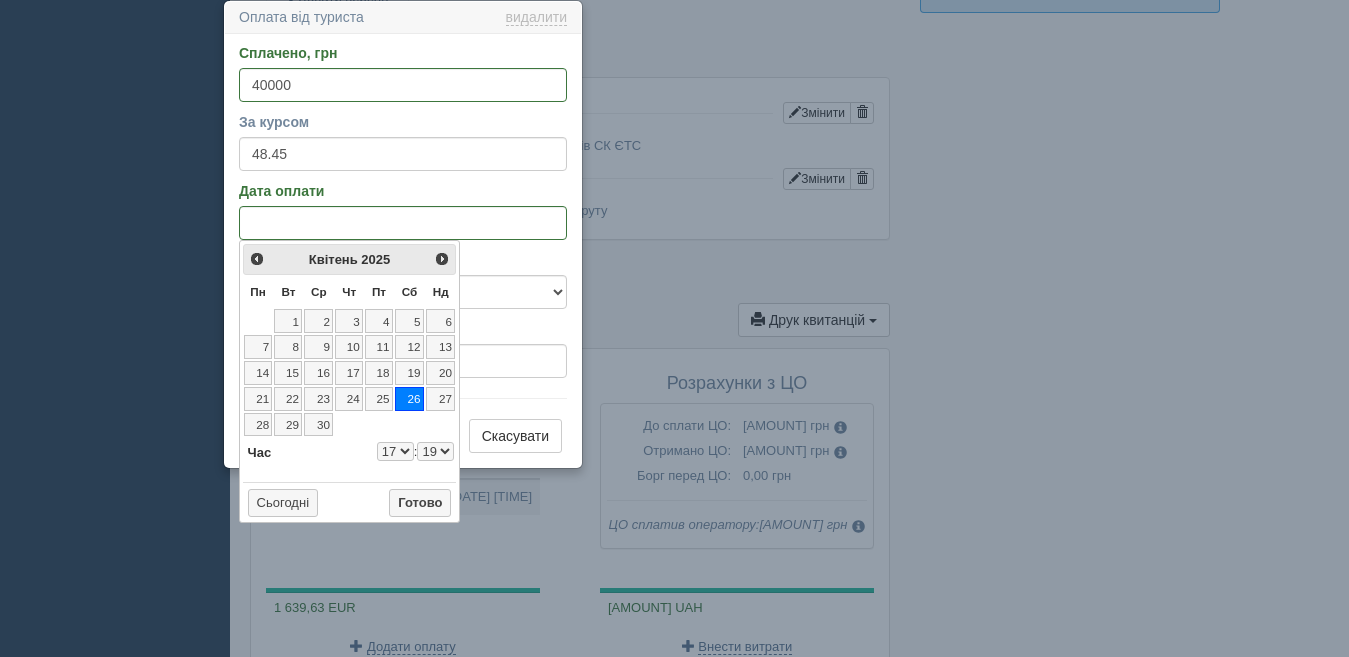 select on "17" 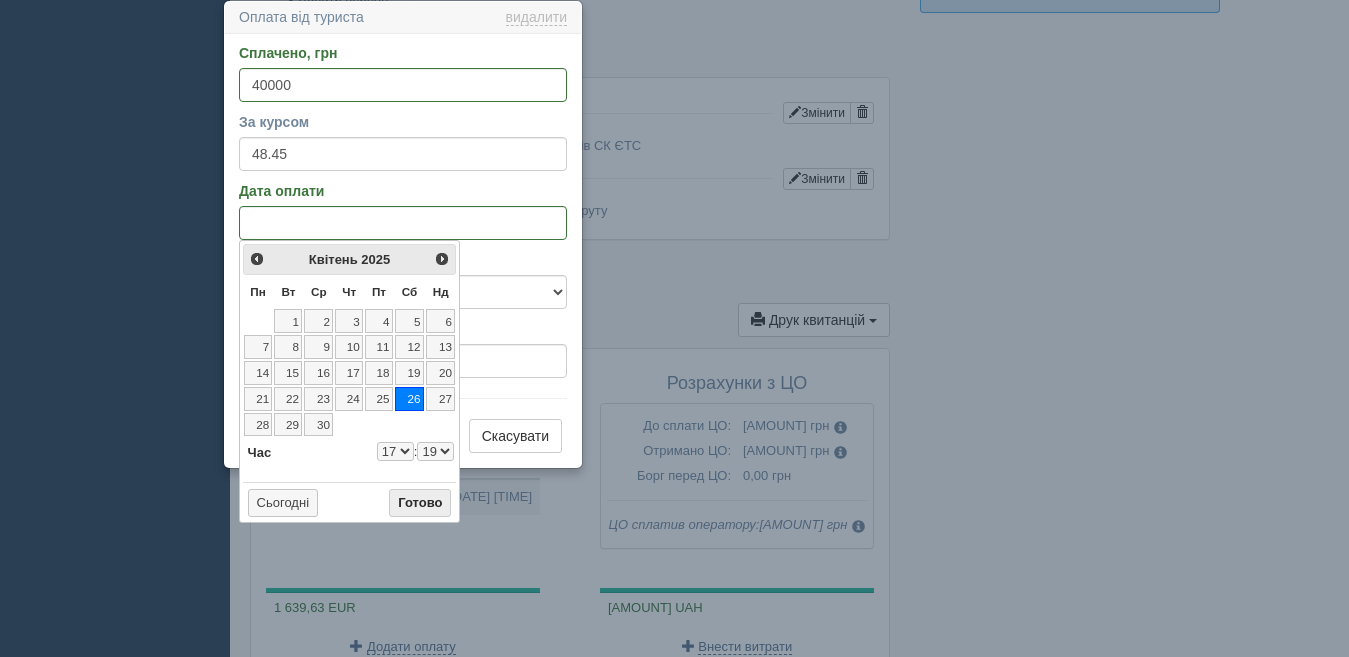 click on "Готово" at bounding box center [420, 503] 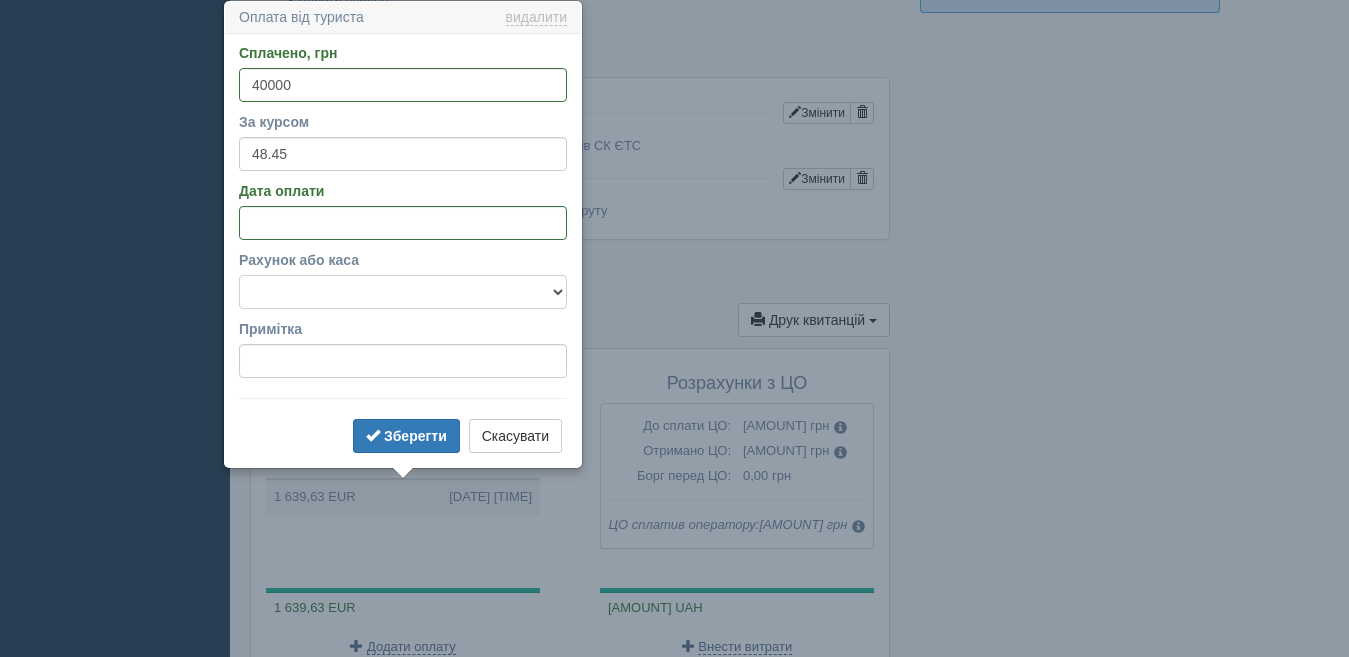 click on "Готівка
Картка
Рахунок у банку" at bounding box center (403, 292) 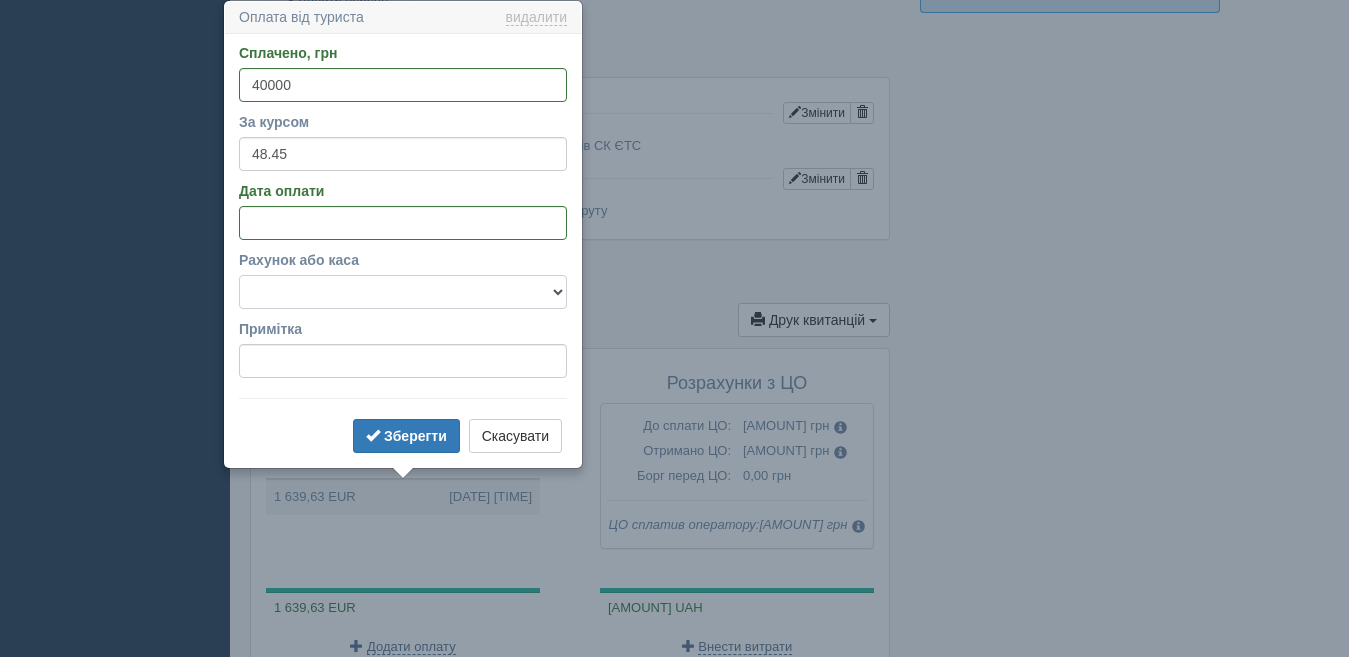 select on "1165" 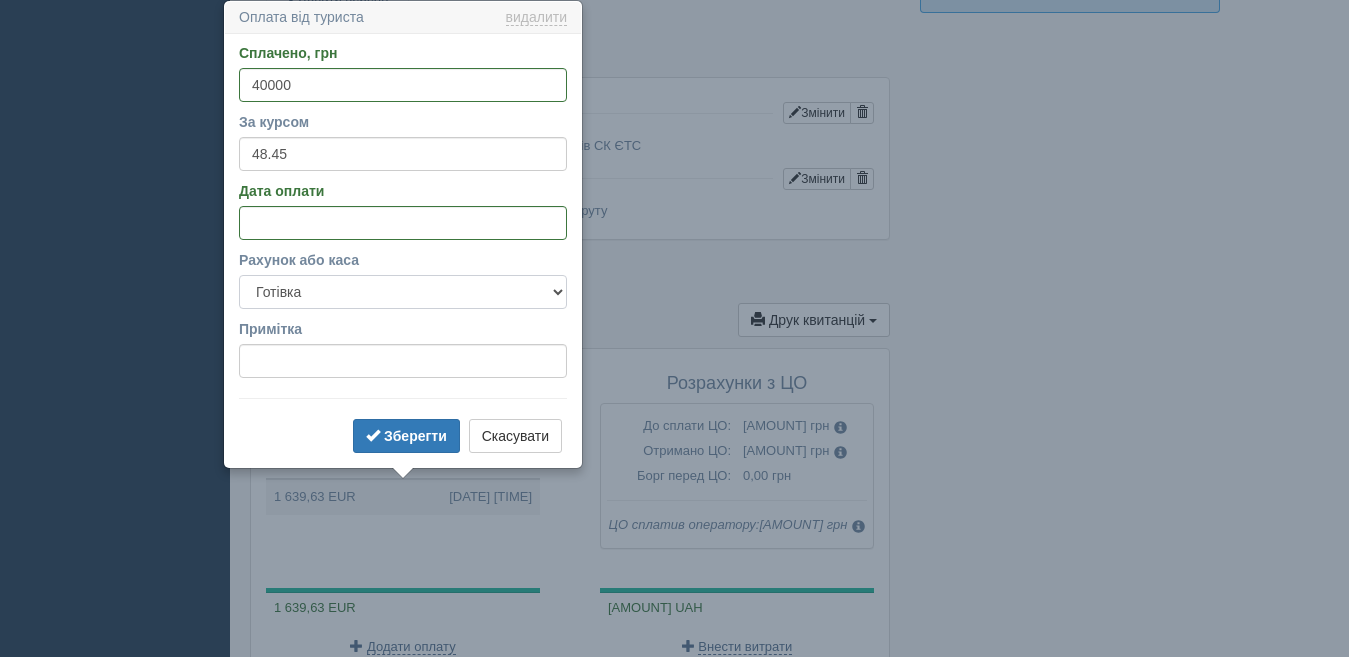 click on "Готівка
Картка
Рахунок у банку" at bounding box center (403, 292) 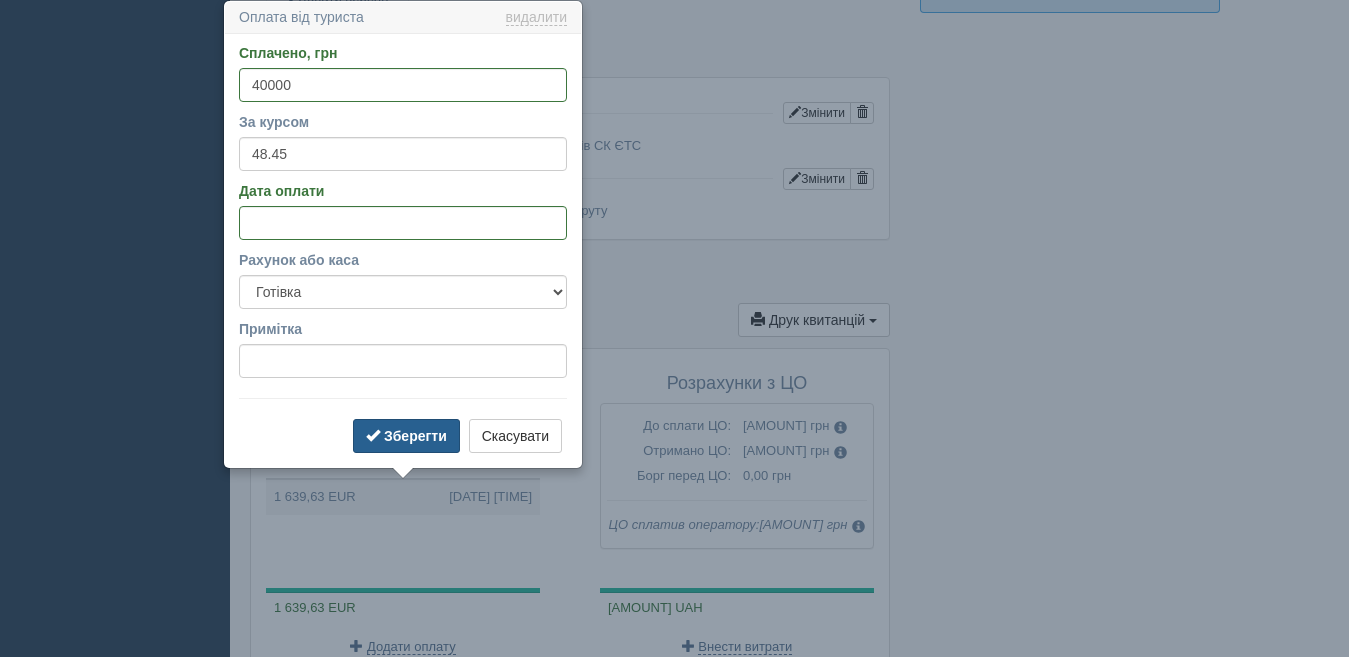 click on "Зберегти" at bounding box center [415, 436] 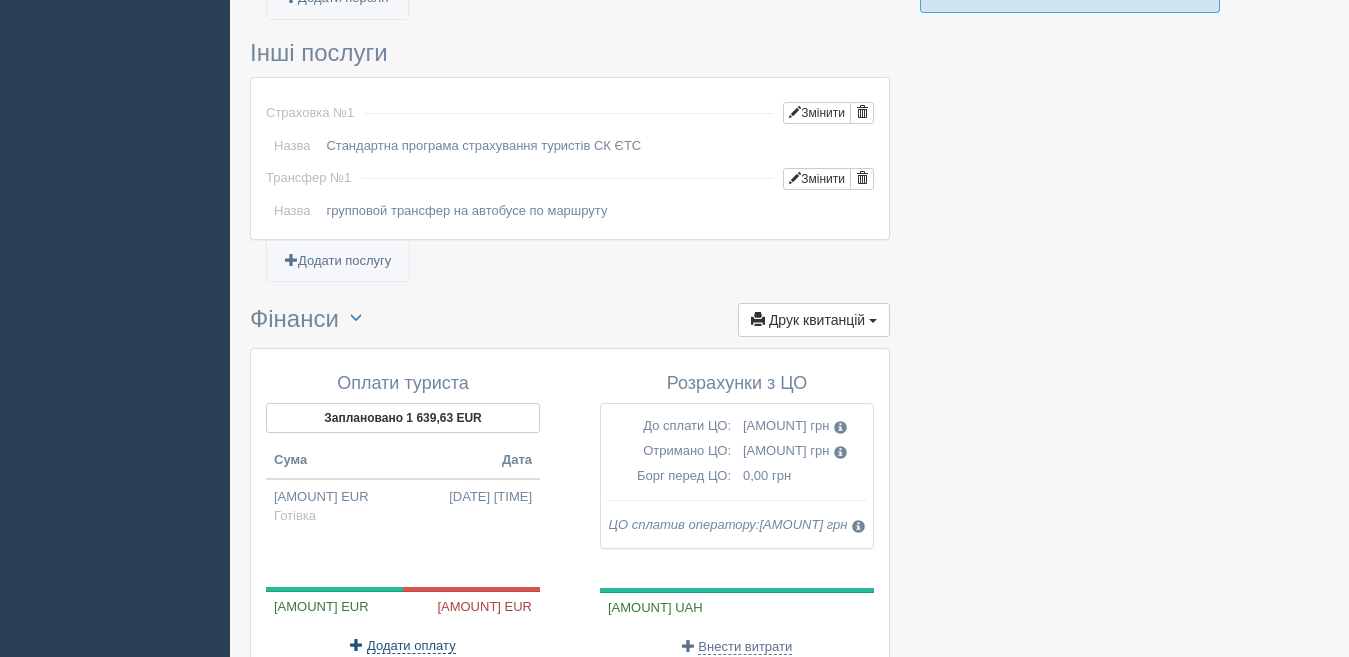 click on "Додати оплату" at bounding box center [411, 646] 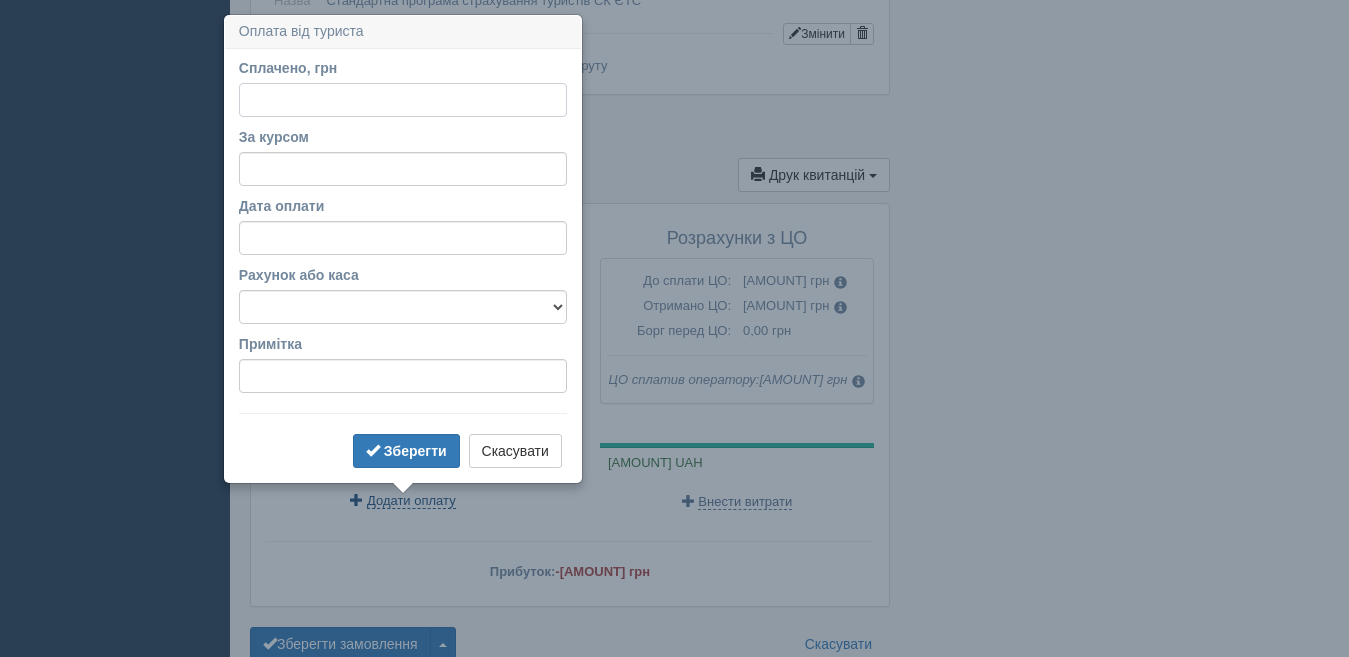 scroll, scrollTop: 2099, scrollLeft: 0, axis: vertical 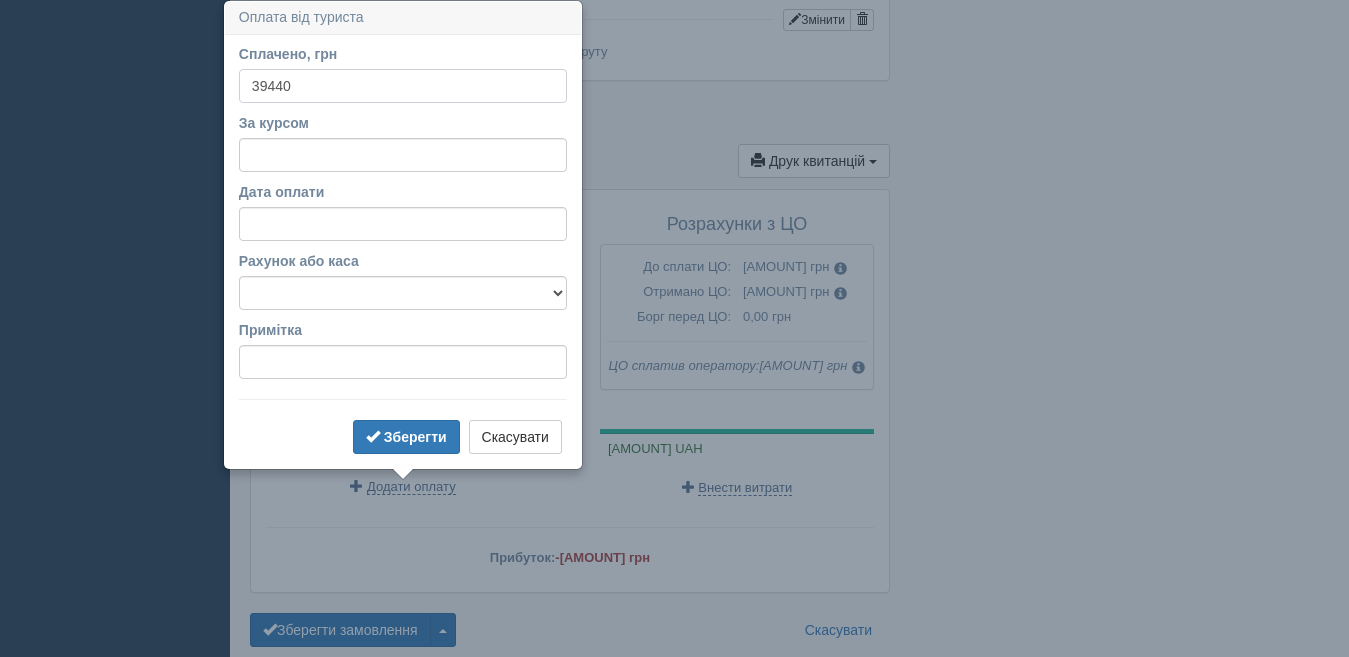 type on "39440" 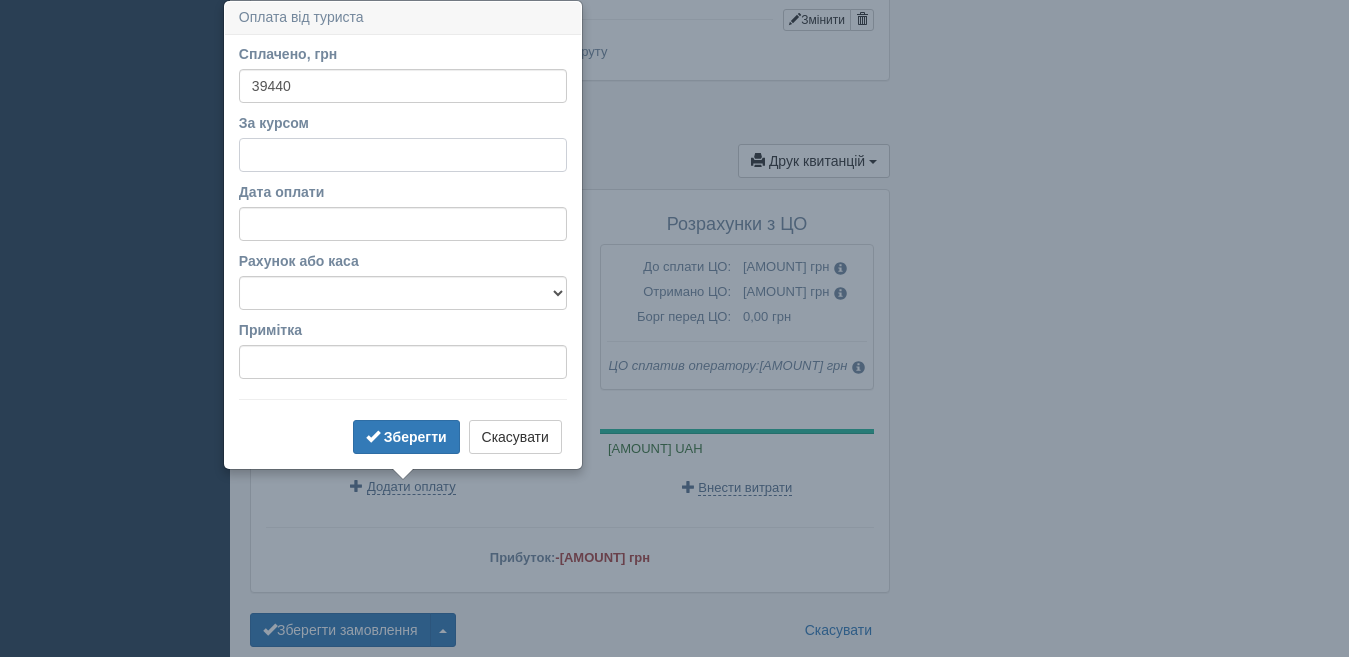 click on "За курсом" at bounding box center (403, 155) 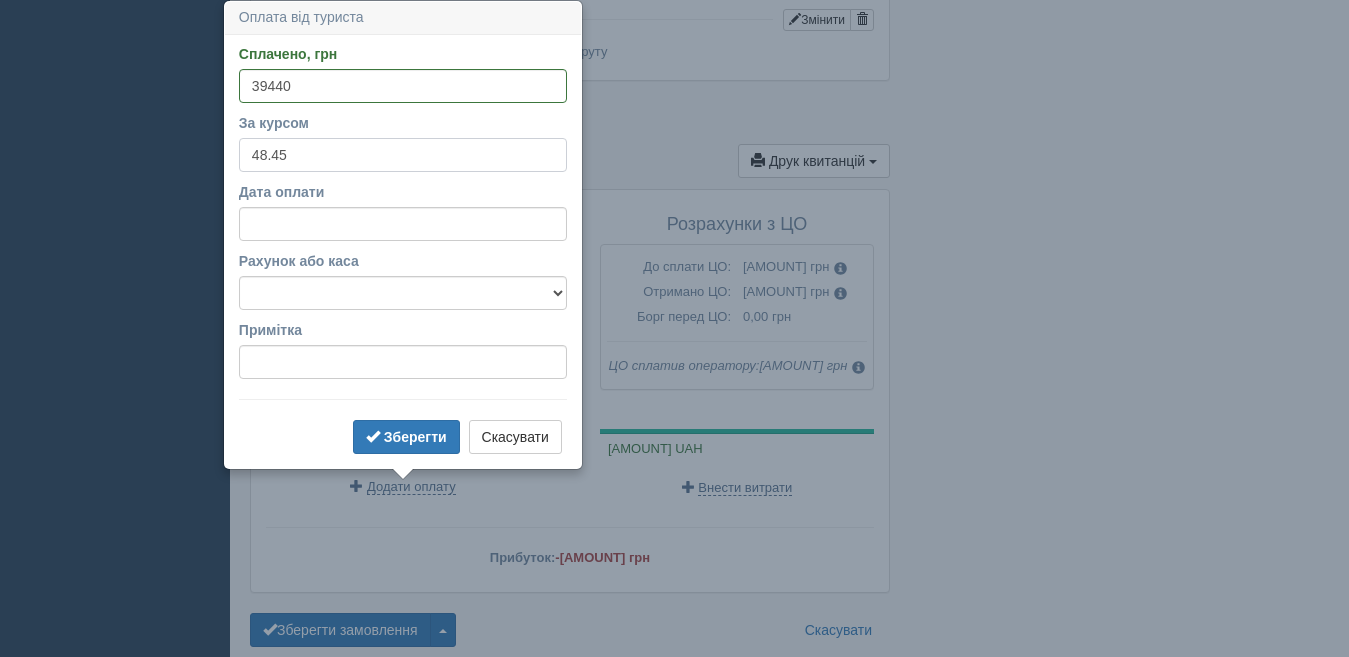 type on "48.45" 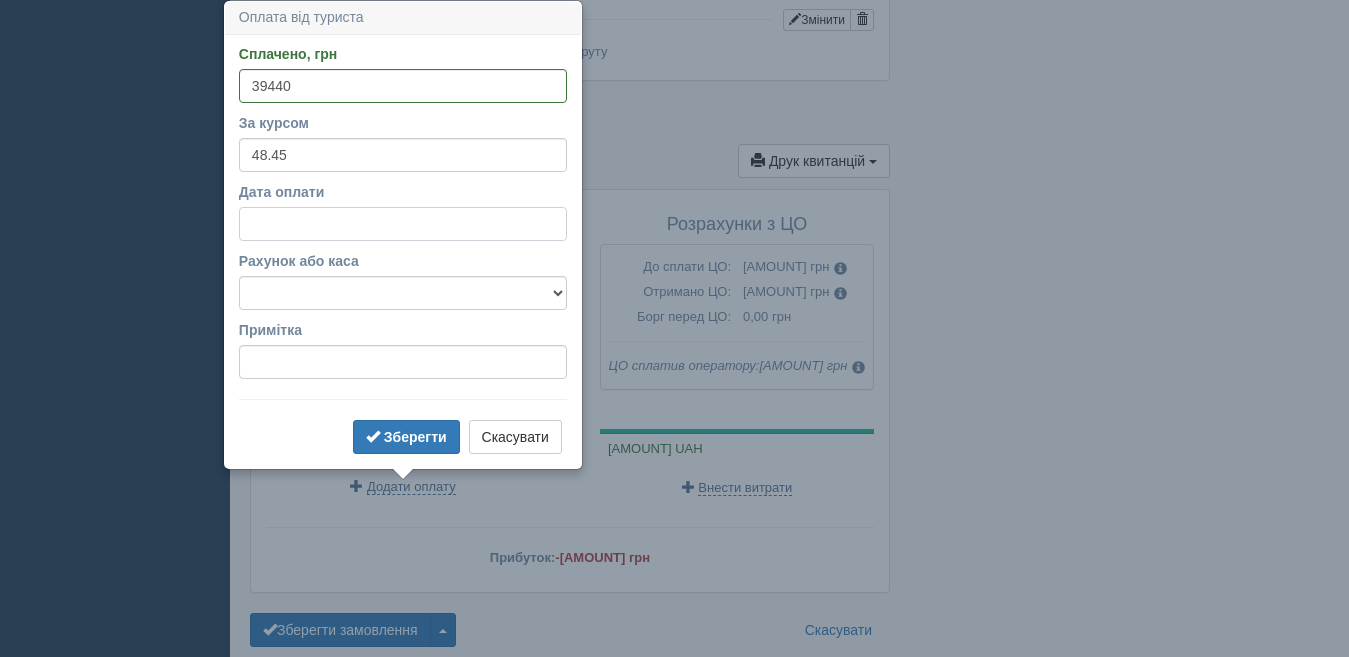 click on "Дата оплати" at bounding box center (403, 224) 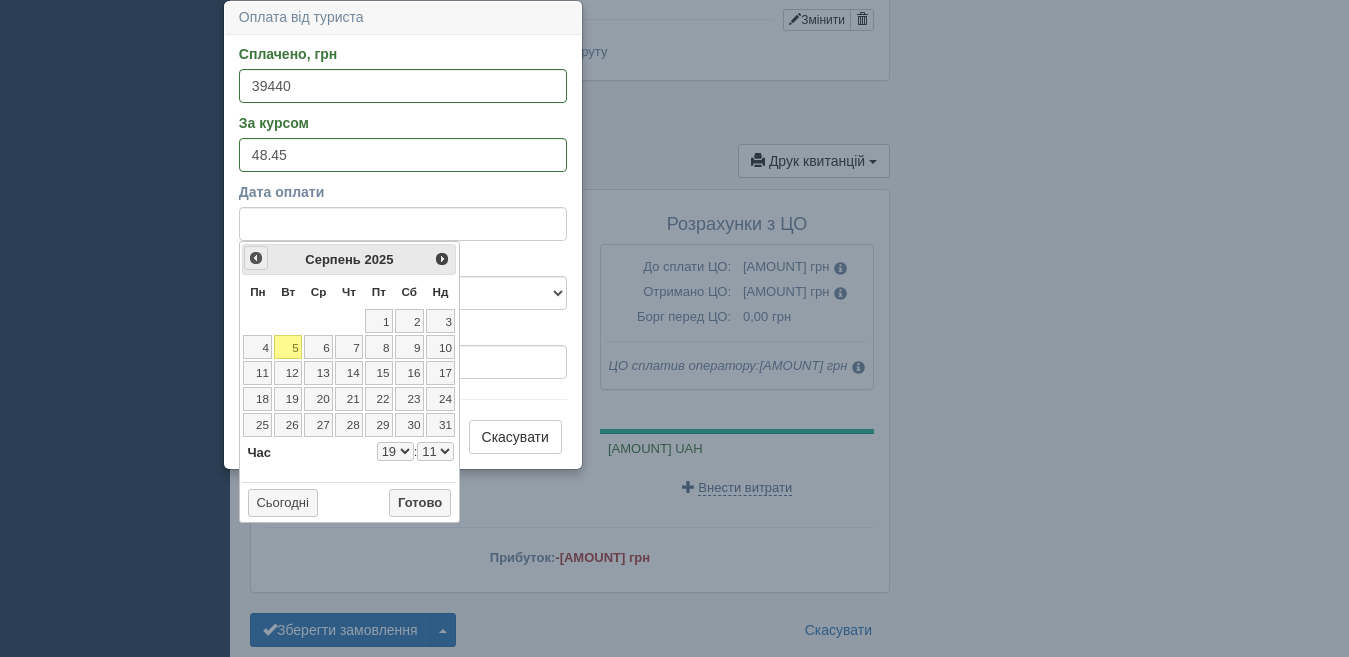 click on "<Попер" at bounding box center (256, 258) 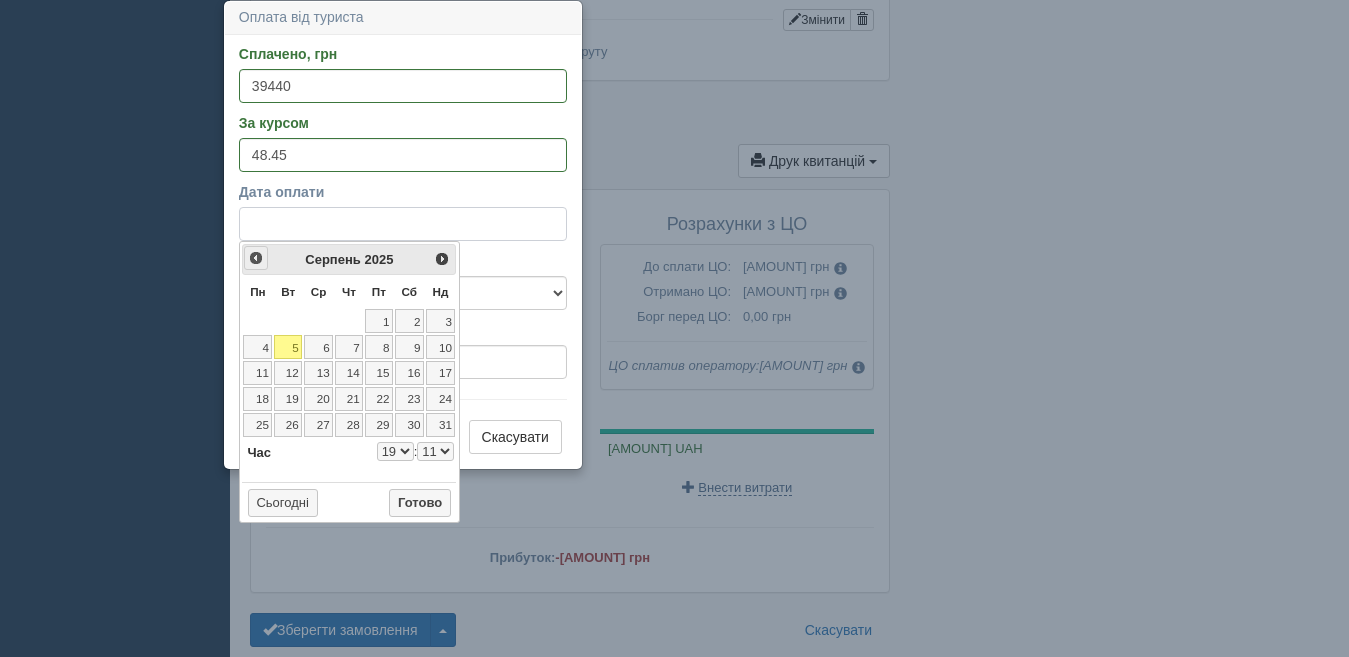 select on "19" 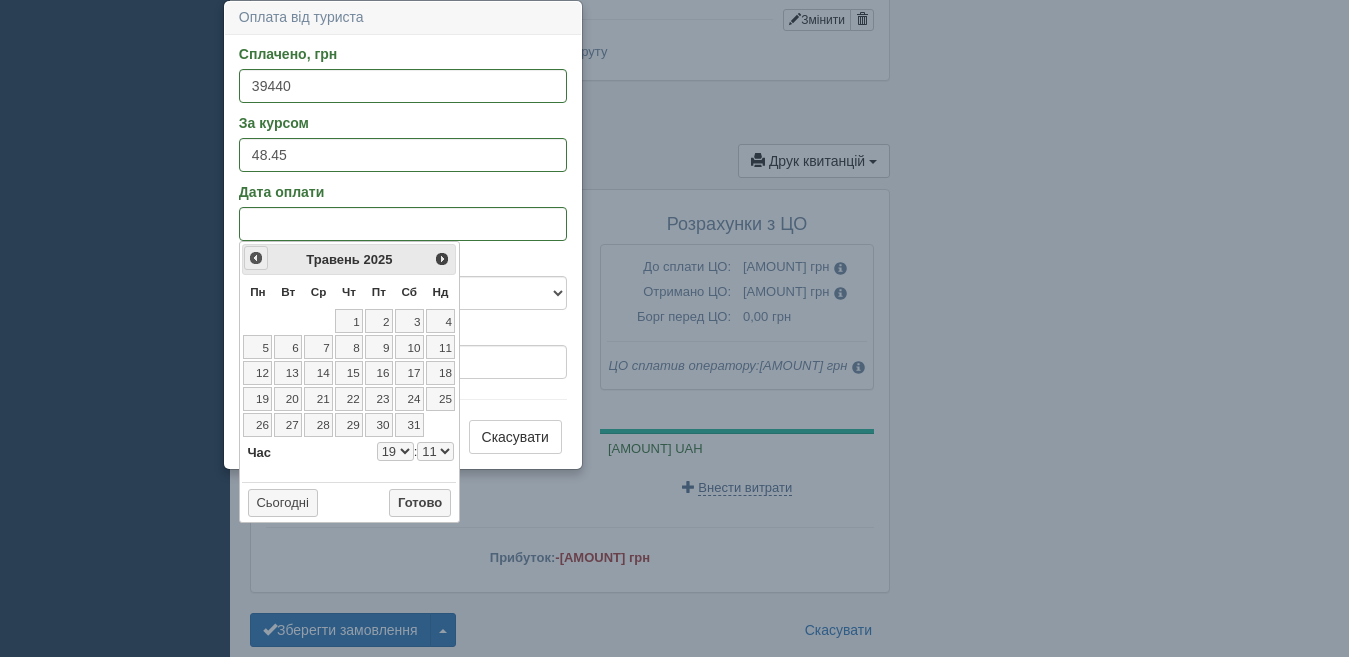 click on "<Попер" at bounding box center (256, 258) 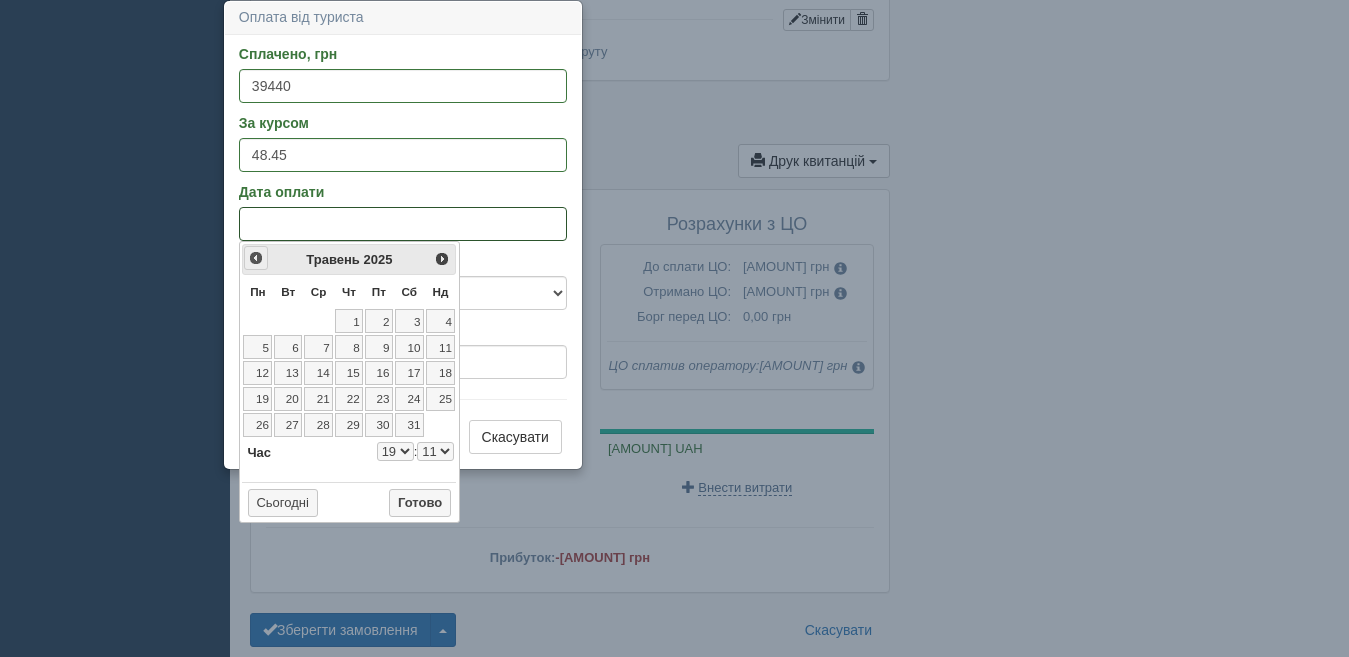 select on "19" 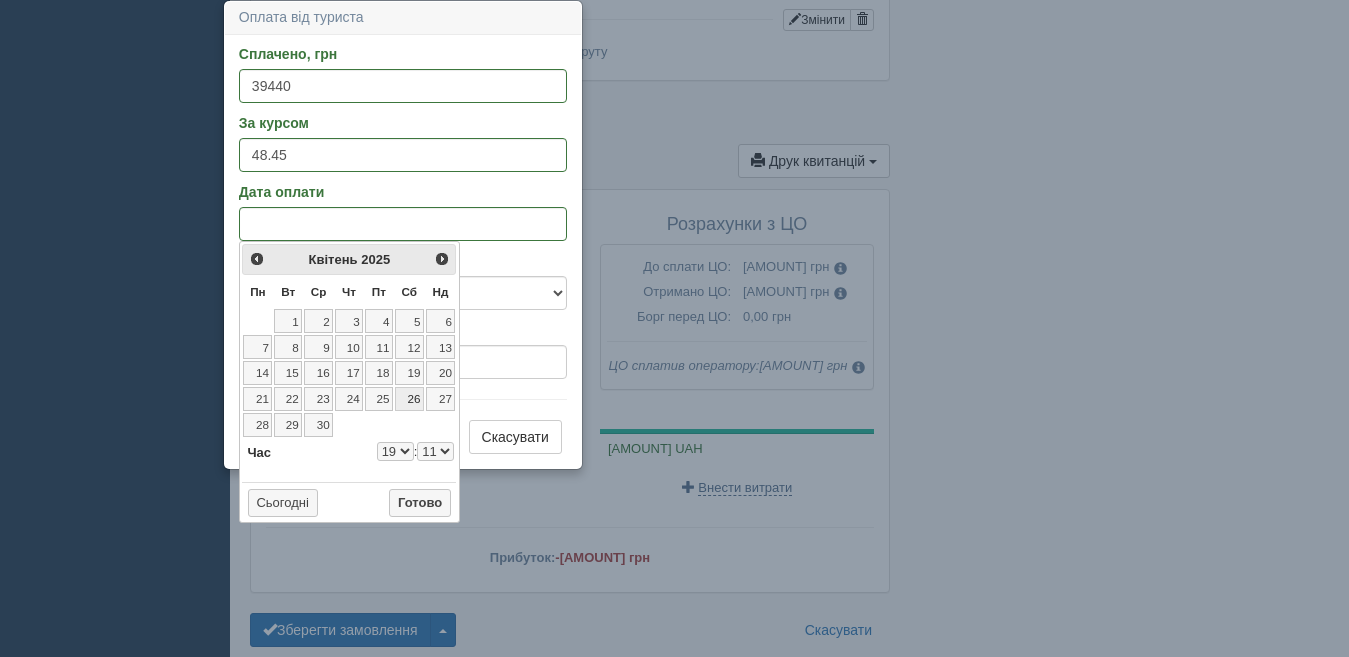 click on "26" at bounding box center [409, 399] 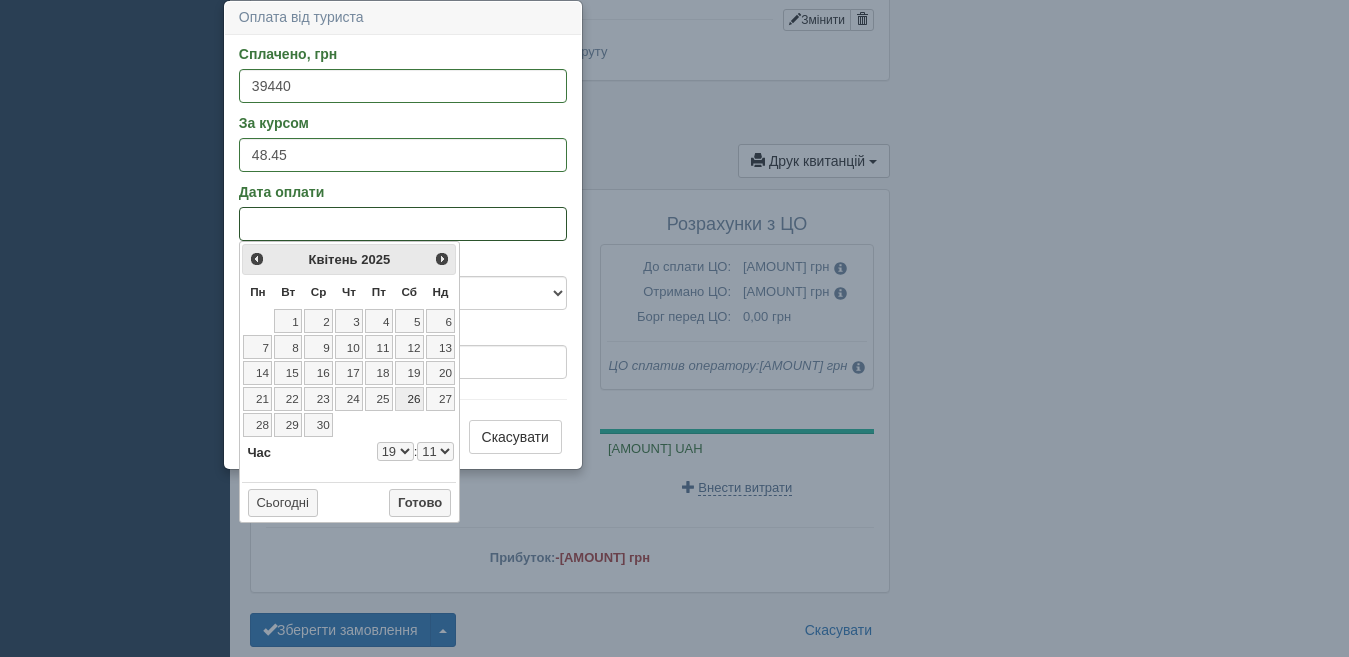 select on "19" 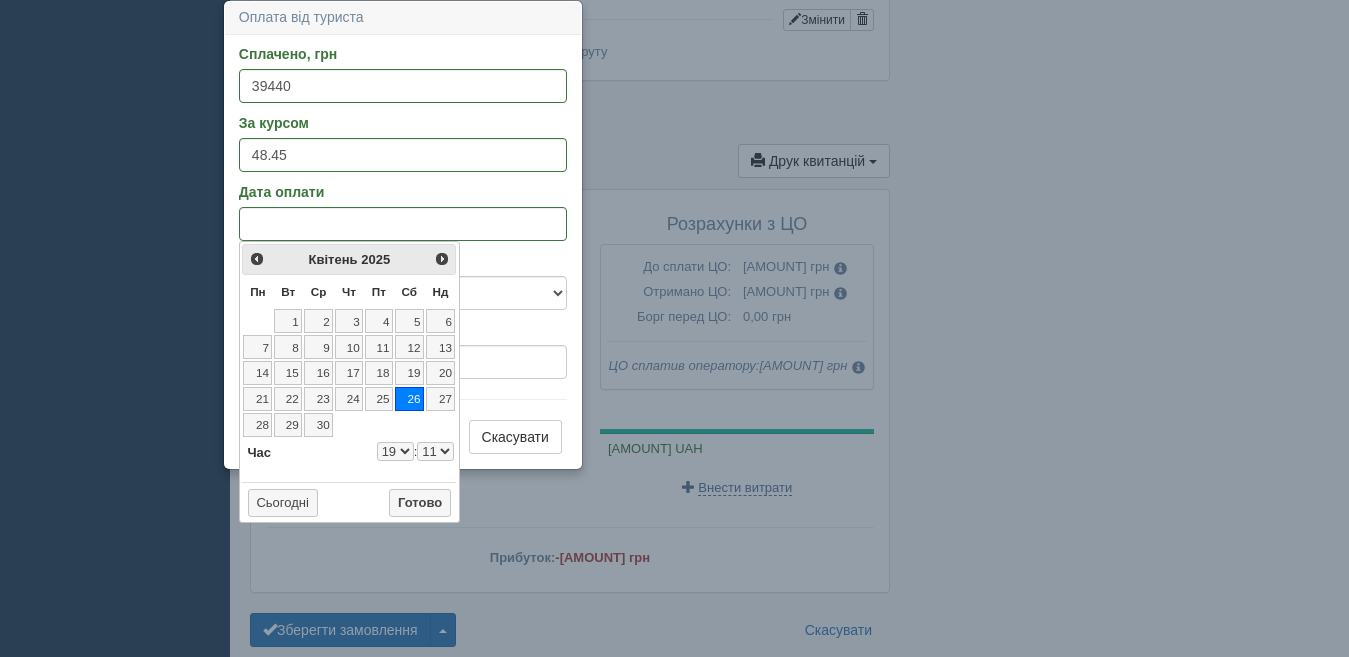 drag, startPoint x: 412, startPoint y: 401, endPoint x: 397, endPoint y: 454, distance: 55.081757 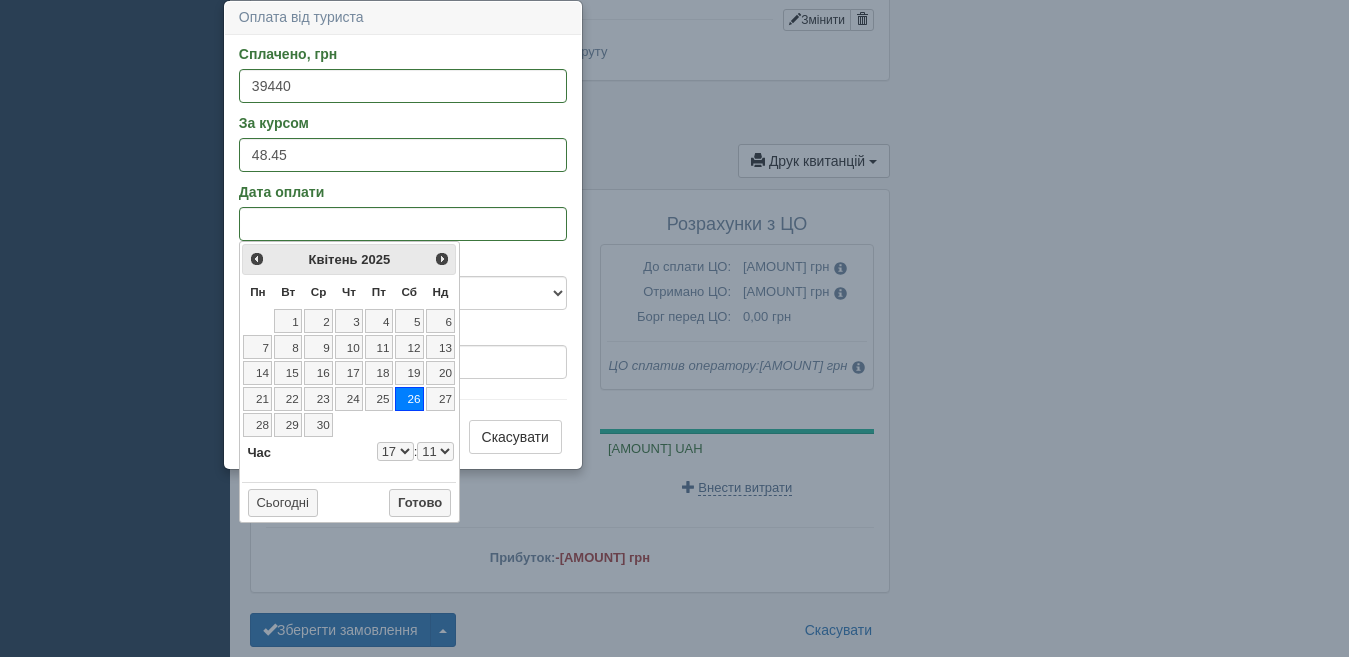select on "17" 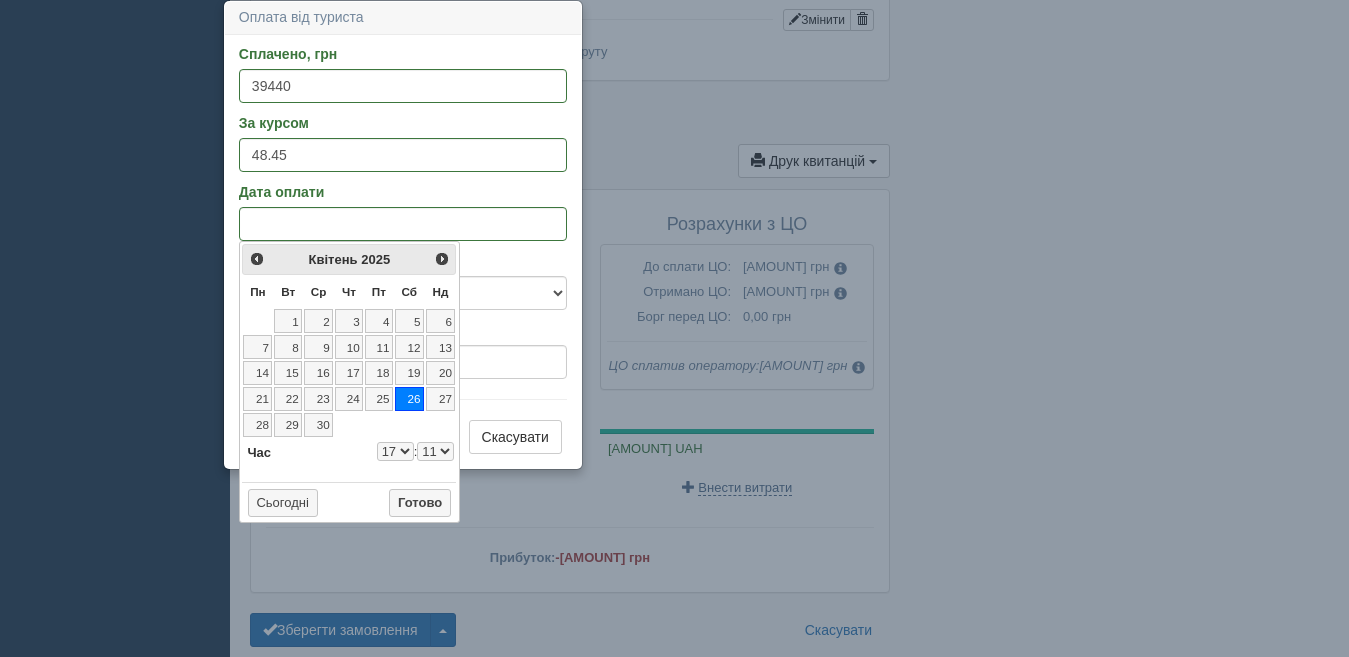 click on "00 01 02 03 04 05 06 07 08 09 10 11 12 13 14 15 16 17 18 19 20 21 22 23 24 25 26 27 28 29 30 31 32 33 34 35 36 37 38 39 40 41 42 43 44 45 46 47 48 49 50 51 52 53 54 55 56 57 58 59" at bounding box center (435, 451) 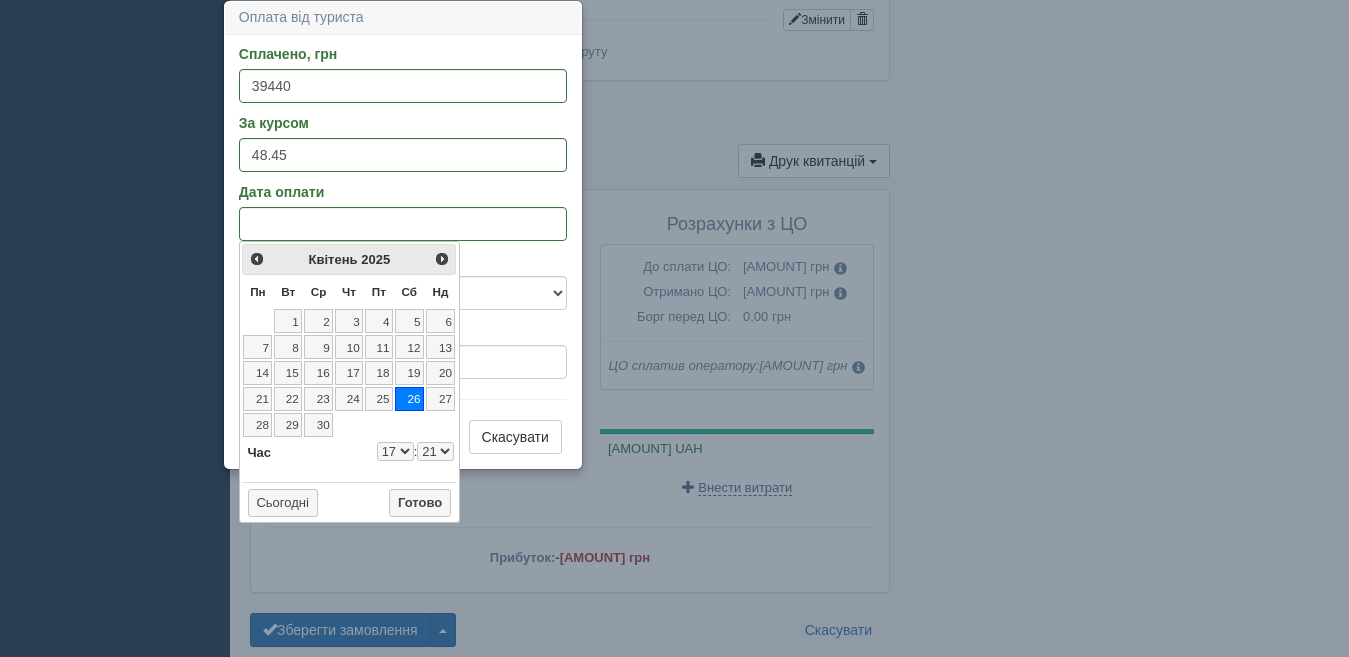 select on "17" 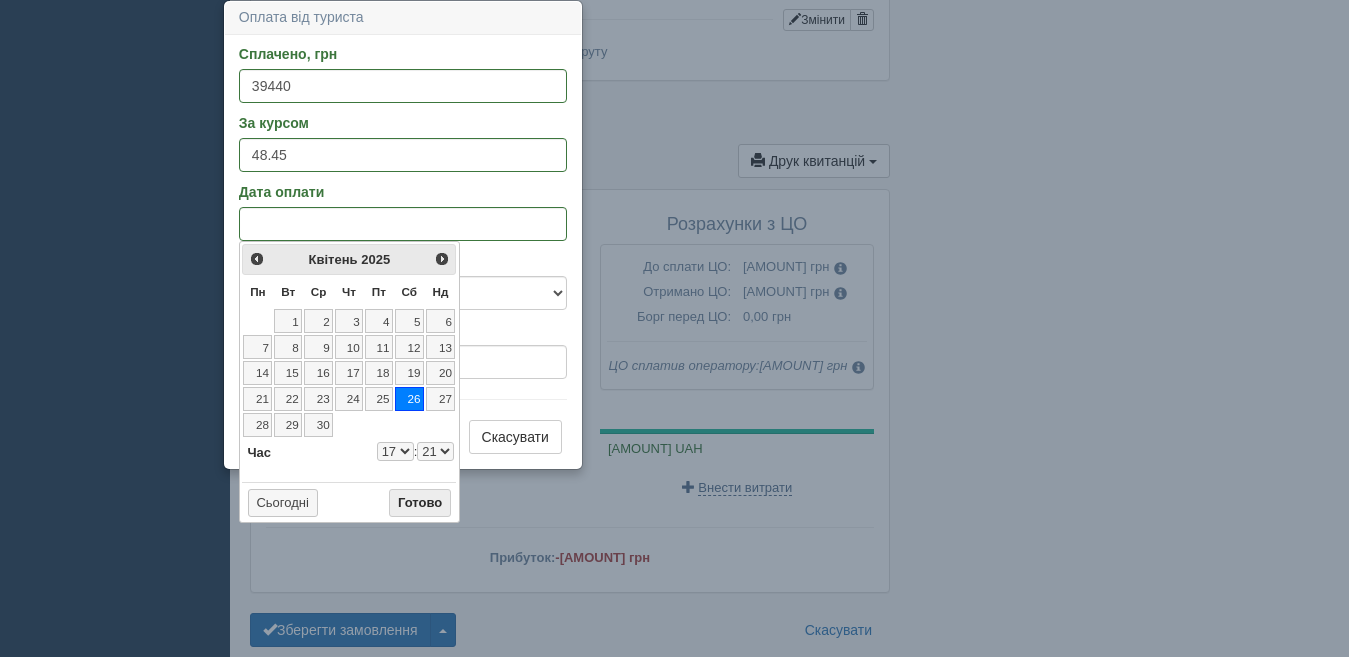 click on "Готово" at bounding box center [420, 503] 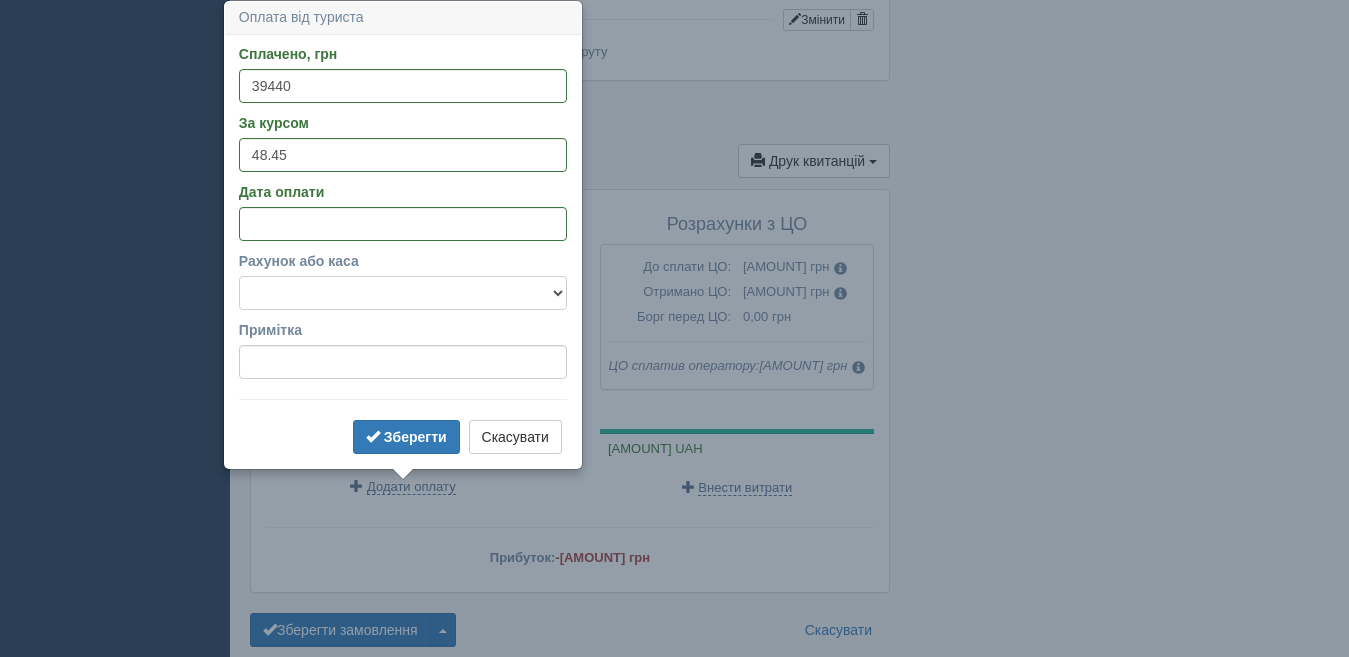 click on "Готівка
Картка
Рахунок у банку" at bounding box center (403, 293) 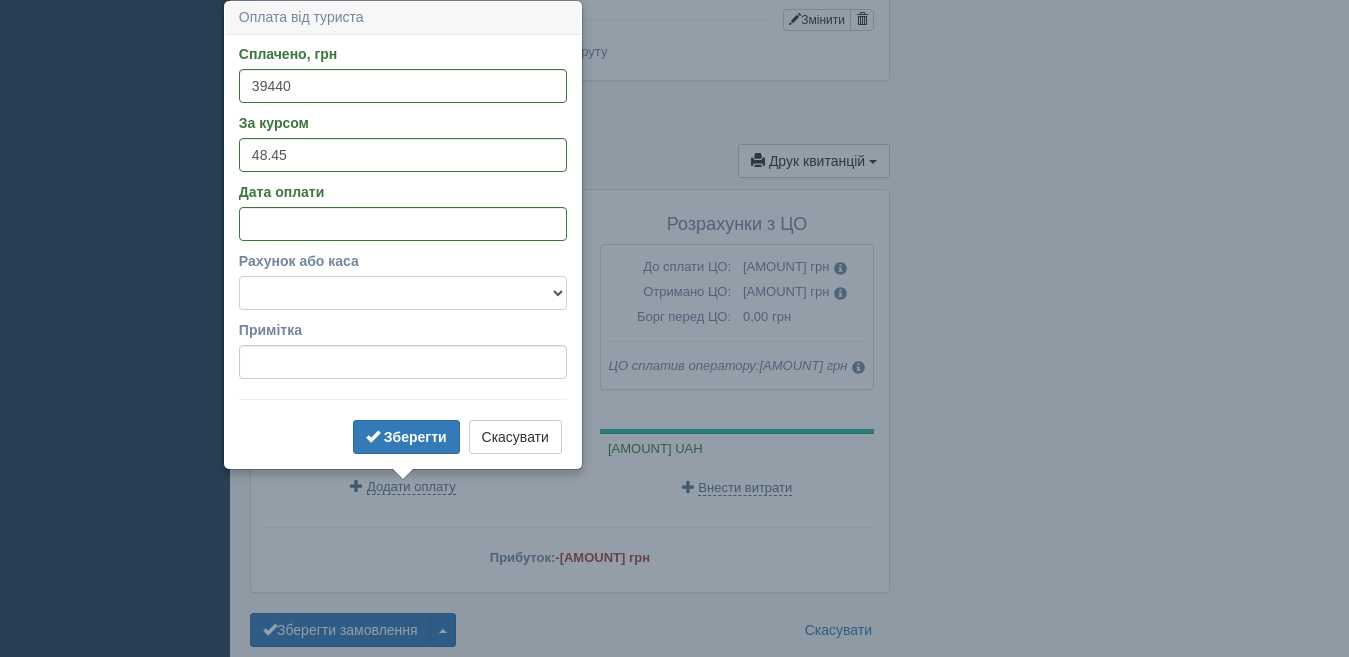select on "1165" 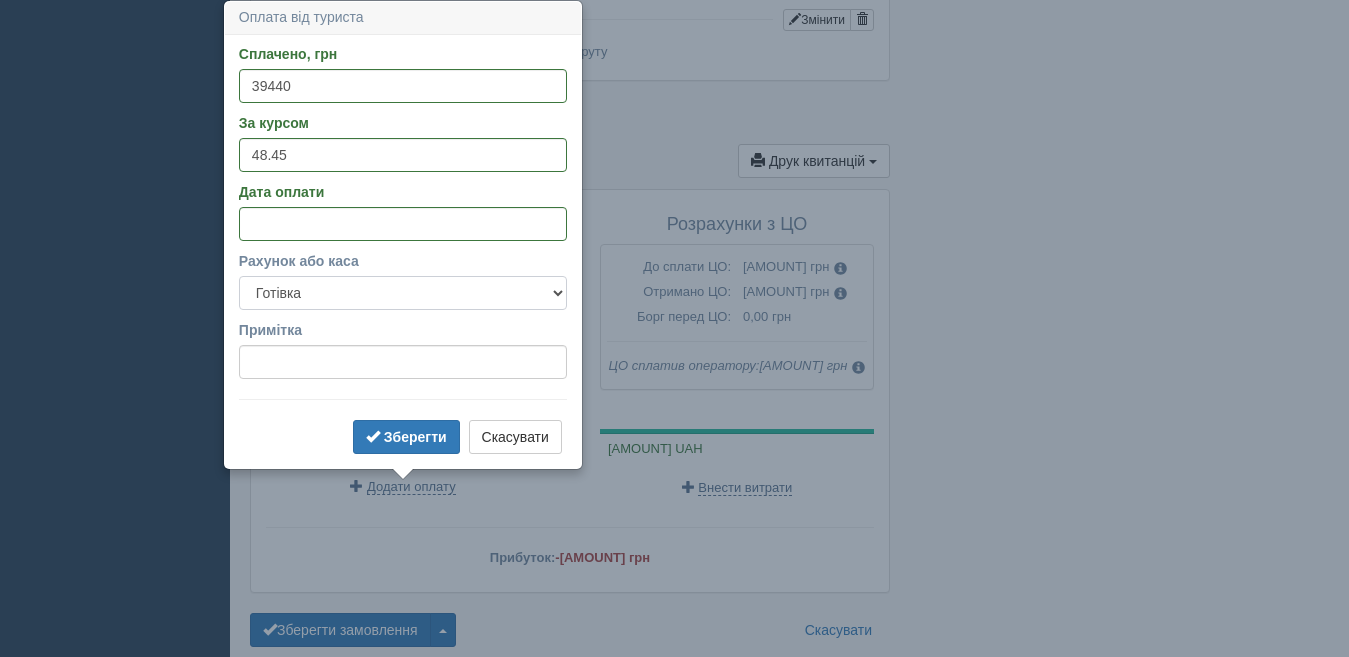 click on "Готівка
Картка
Рахунок у банку" at bounding box center (403, 293) 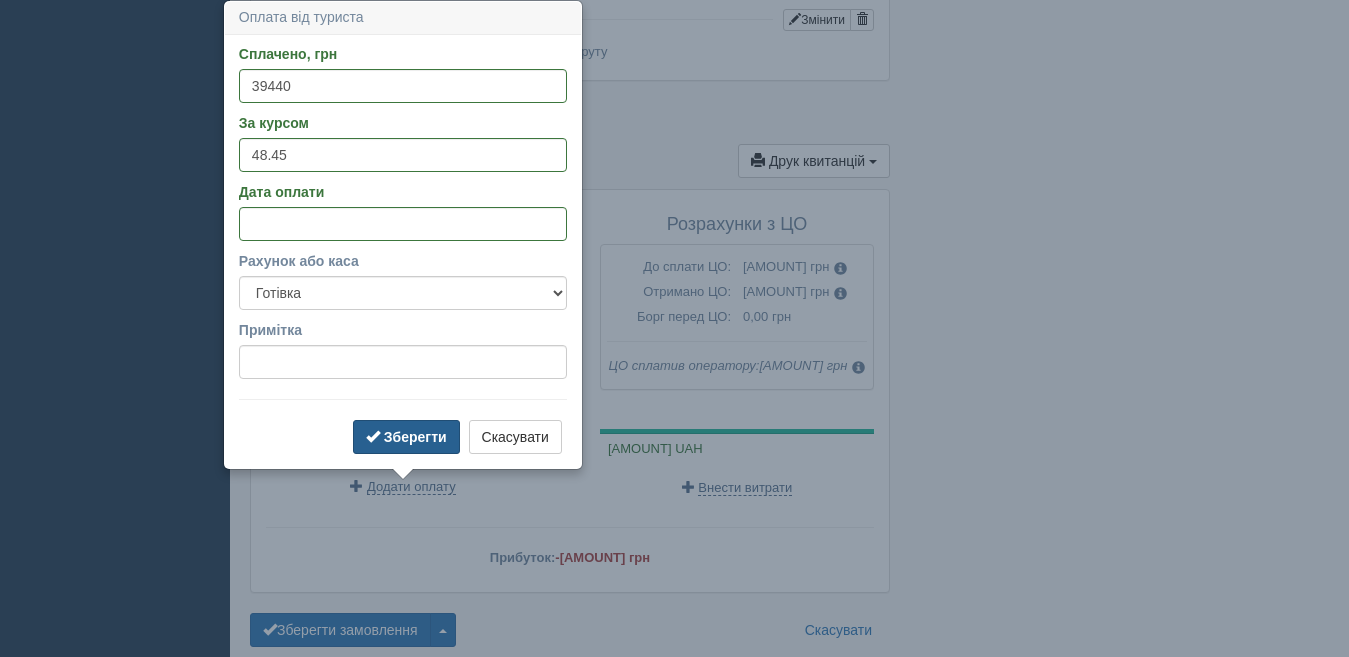 click on "Зберегти" at bounding box center [415, 437] 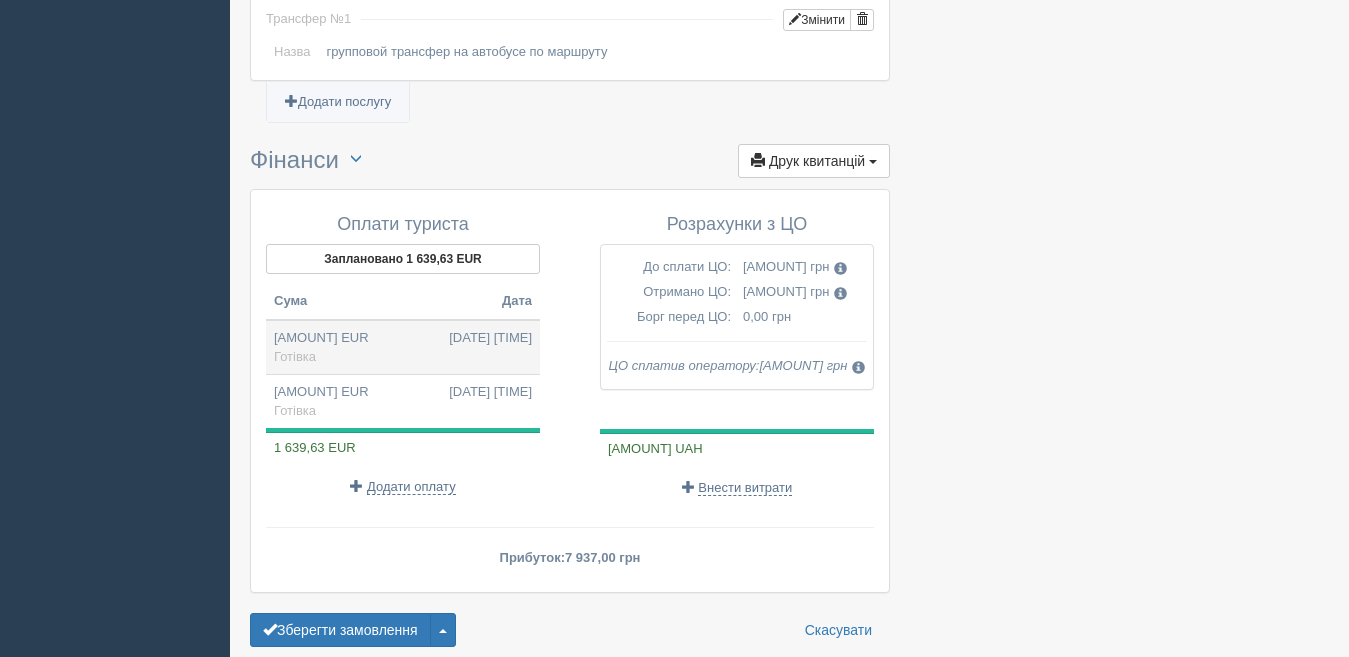 click on "Готівка" at bounding box center [295, 356] 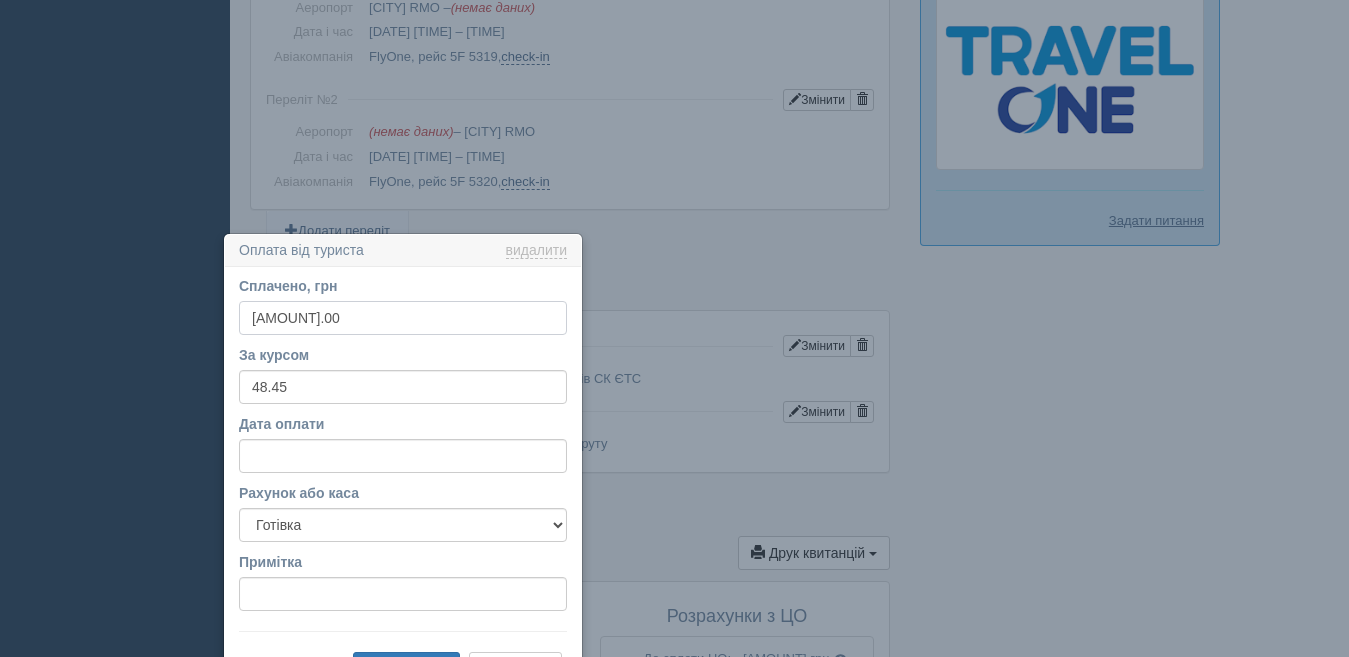 scroll, scrollTop: 1940, scrollLeft: 0, axis: vertical 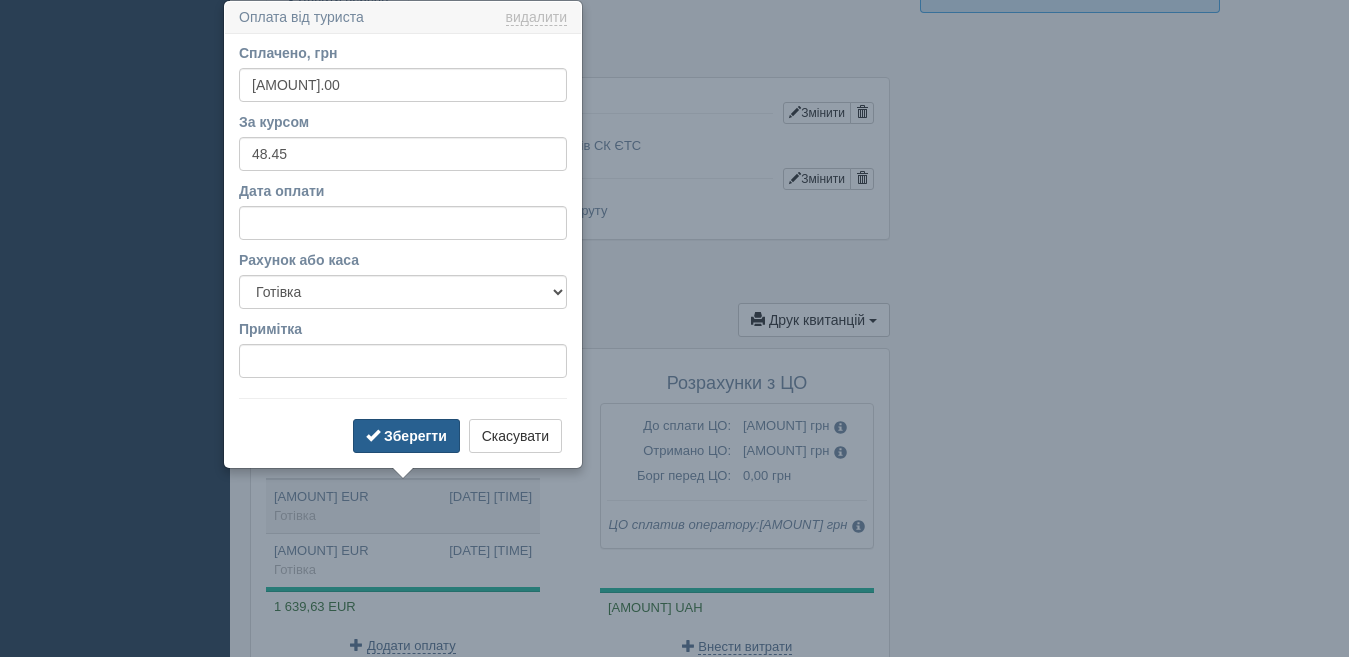 click on "Зберегти" at bounding box center [406, 436] 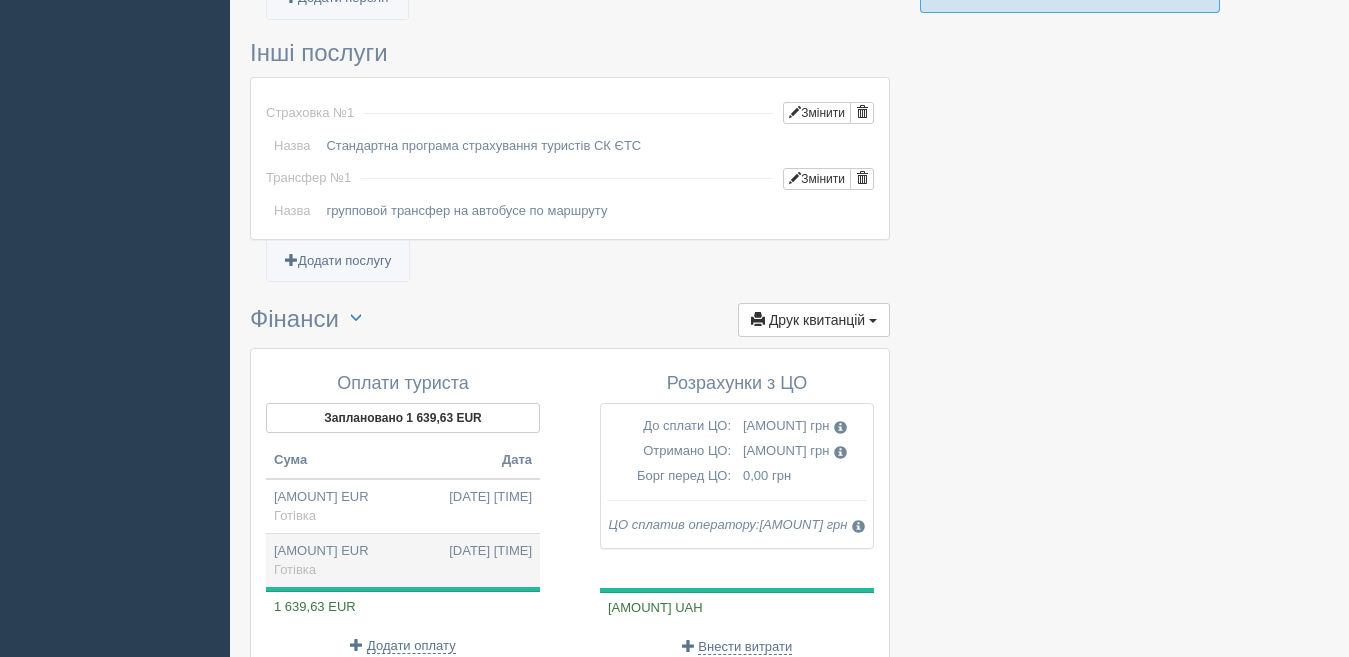 click on "814,04 EUR
26.04.2025 17:21
Готівка" at bounding box center (403, 561) 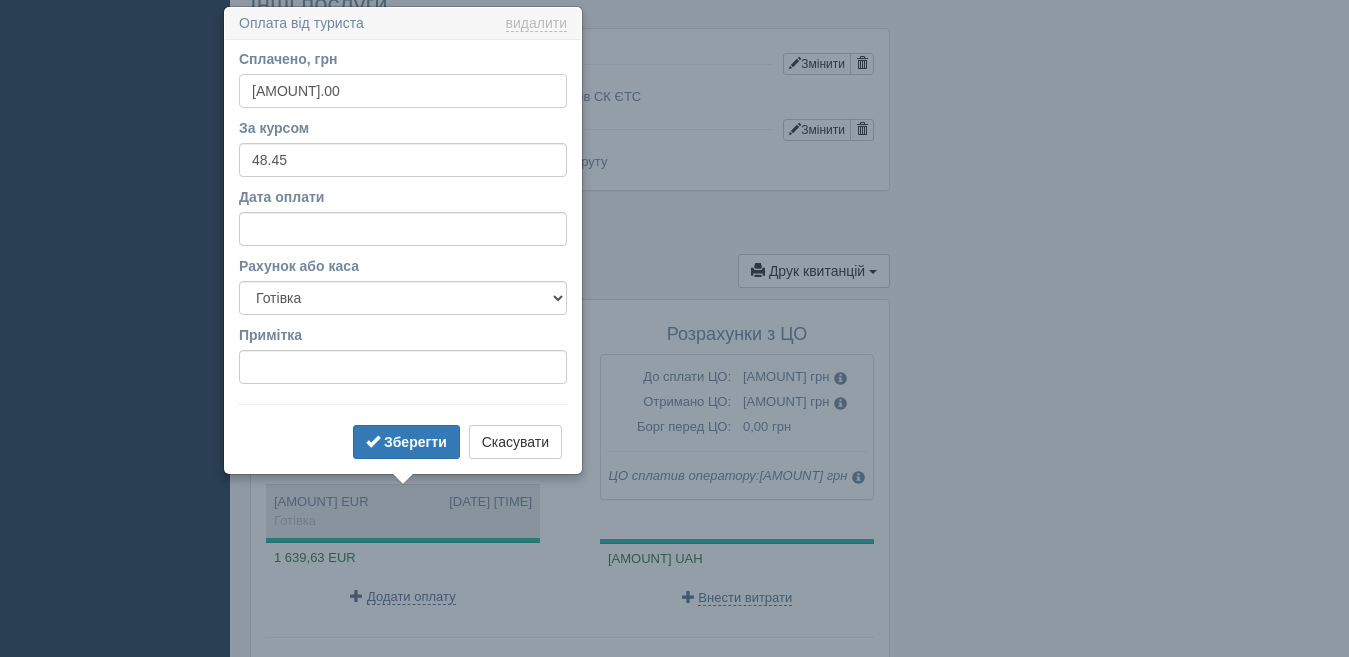 scroll, scrollTop: 1995, scrollLeft: 0, axis: vertical 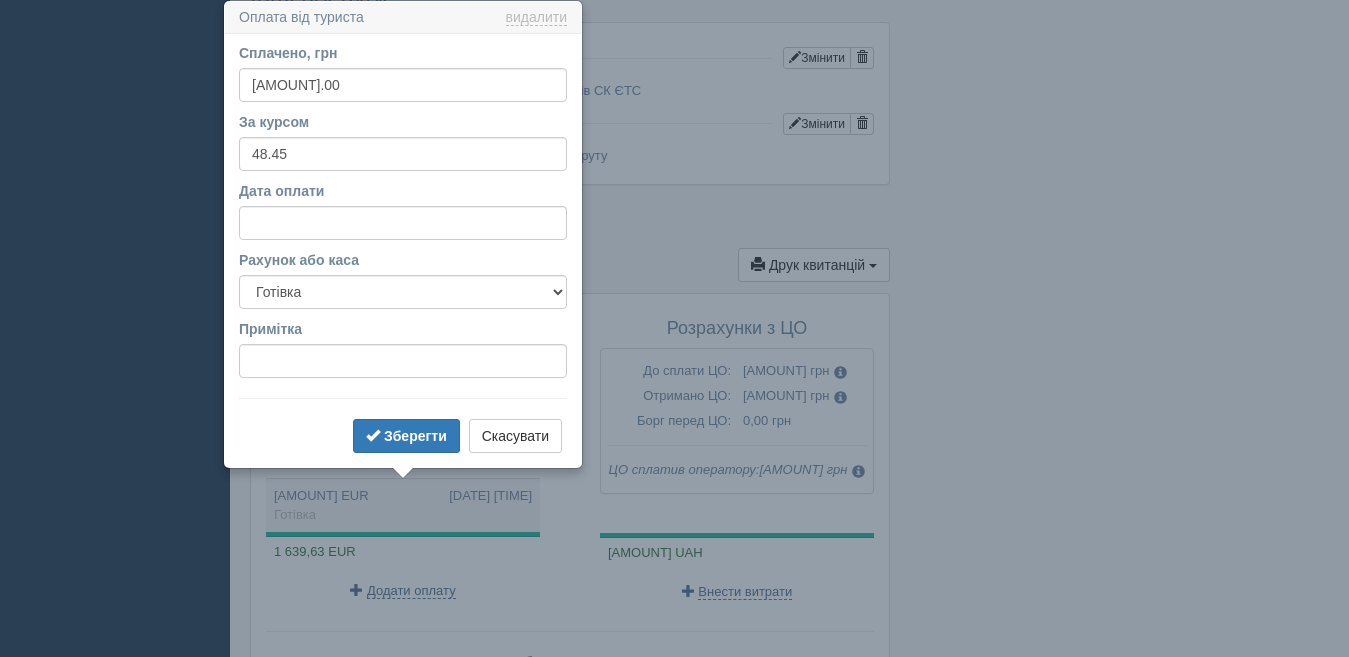 click on "All-Inclusive CRM
XO
Нагадування
Замовлення
Активні
Завершені" at bounding box center [674, -574] 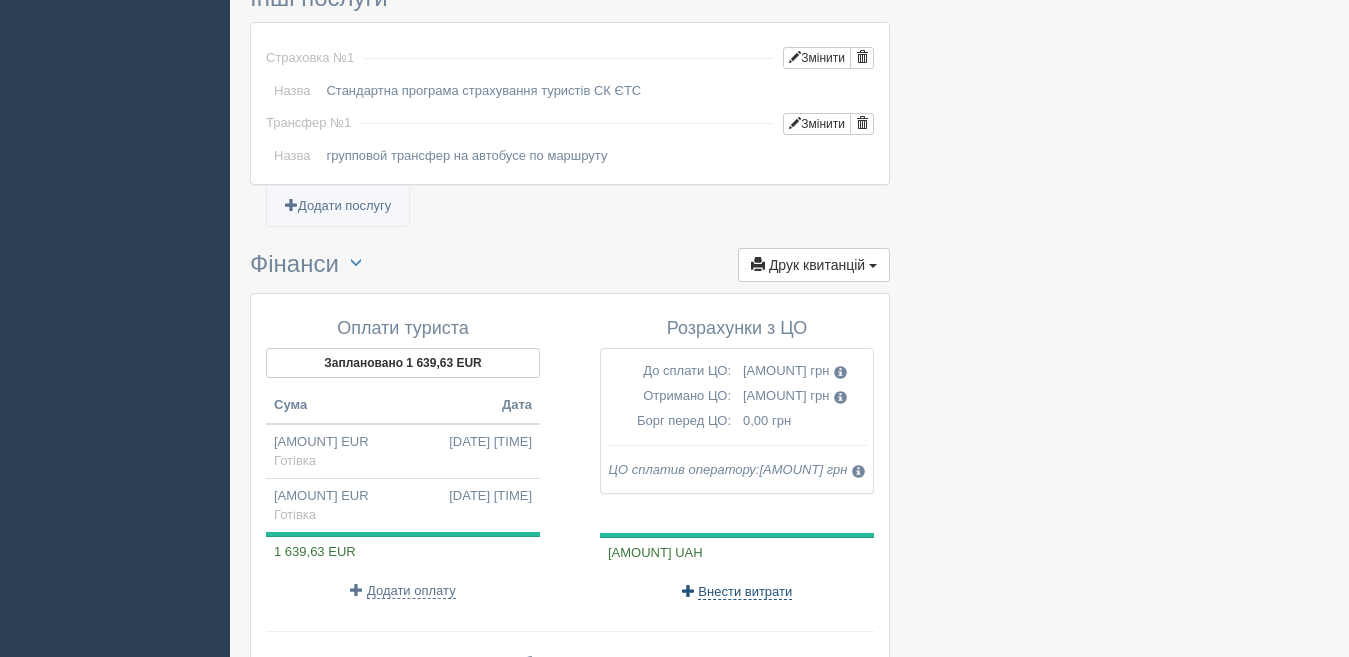 click on "Внести витрати" at bounding box center [745, 592] 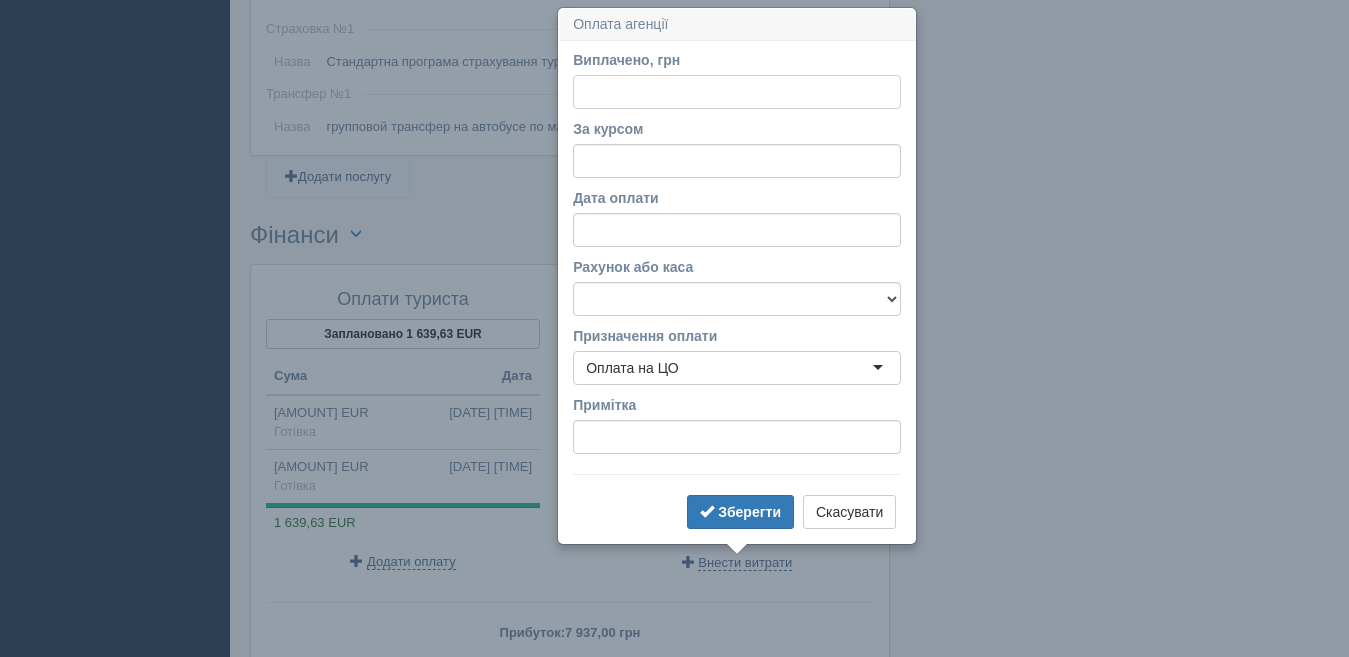 scroll, scrollTop: 2031, scrollLeft: 0, axis: vertical 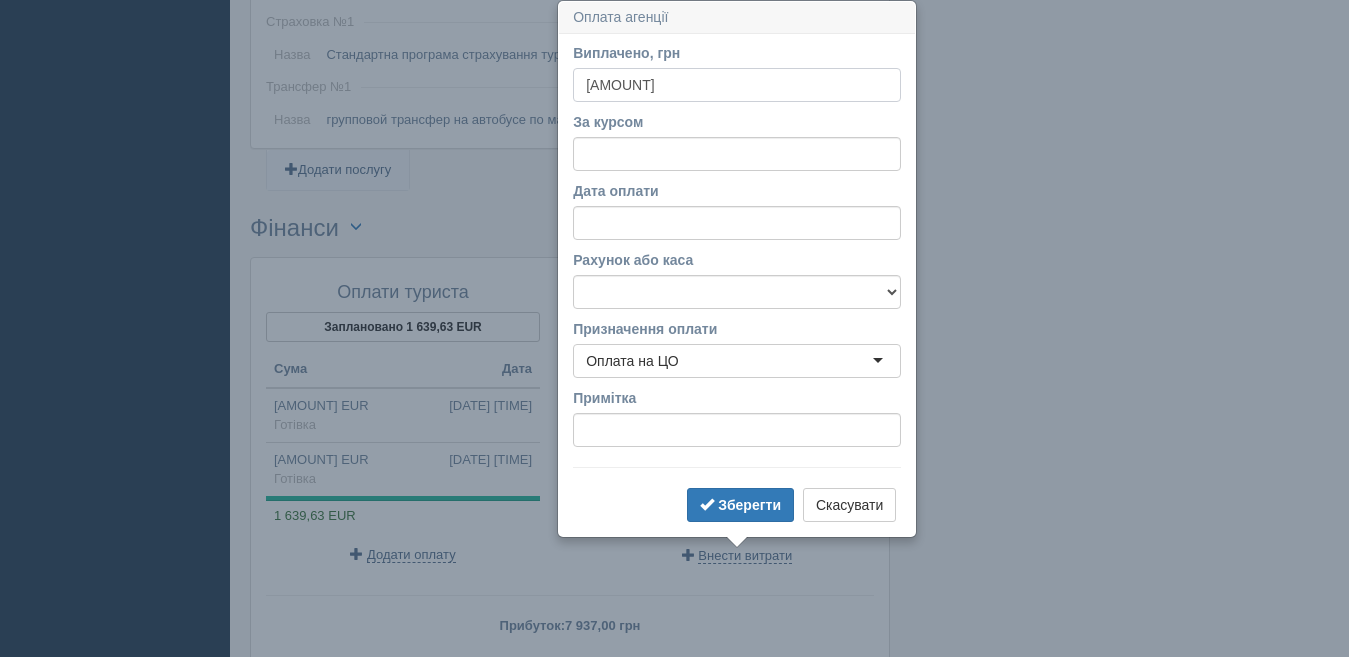 type on "71503" 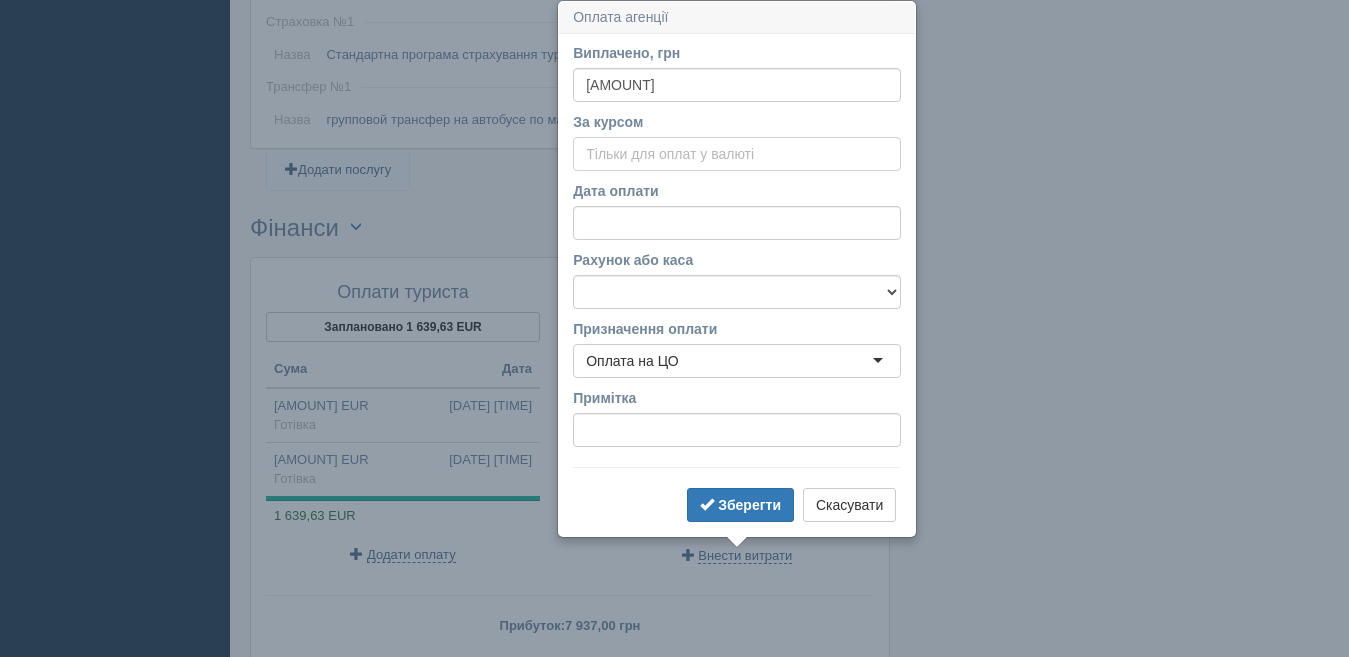 click on "За курсом" at bounding box center (737, 154) 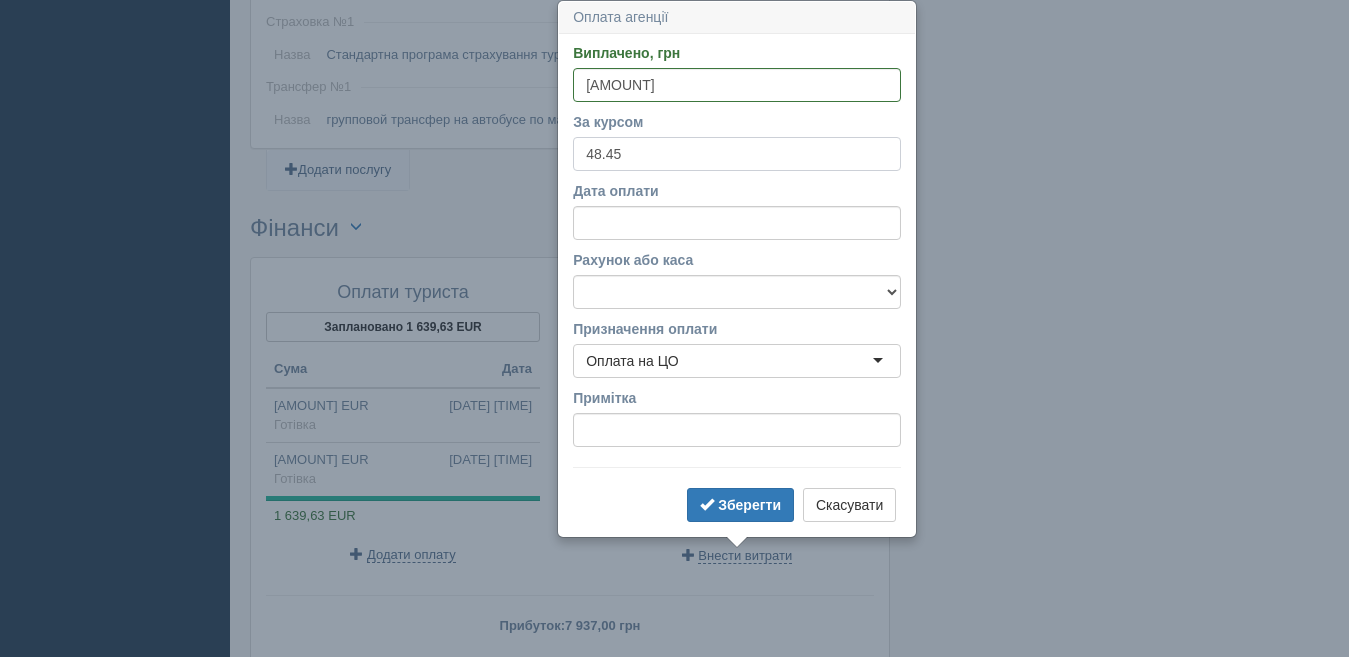 type on "48.45" 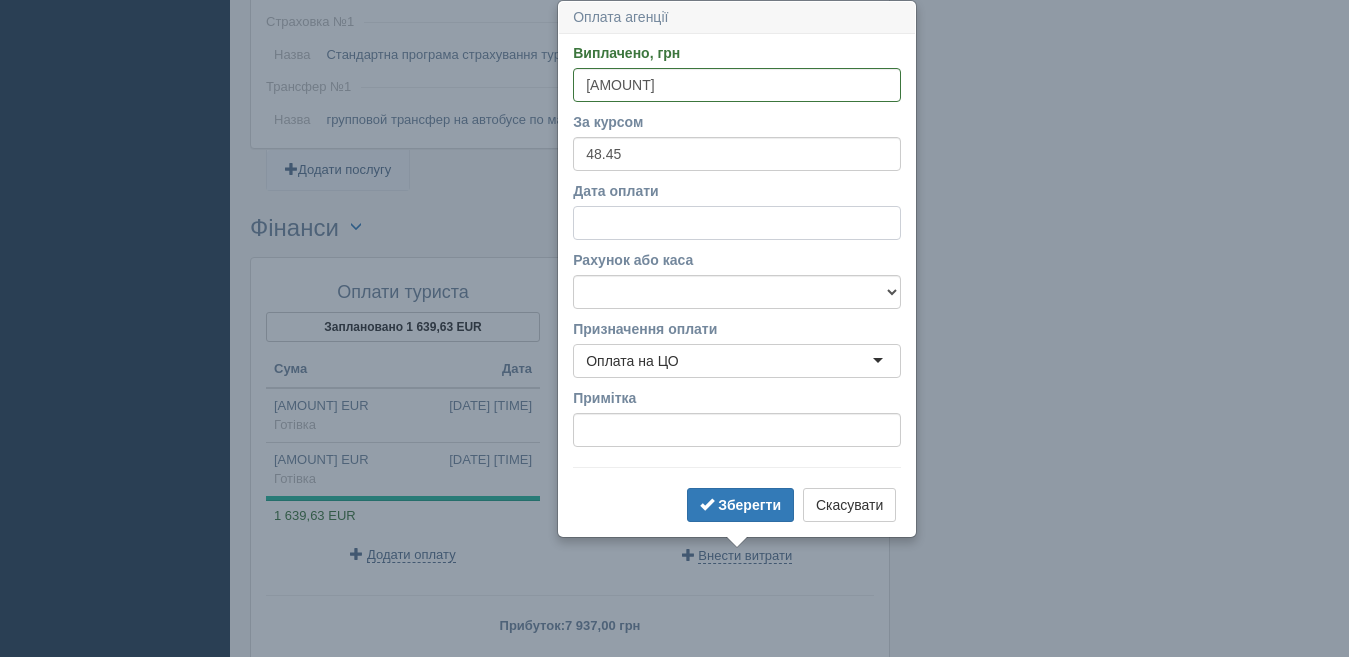 click on "Дата оплати" at bounding box center (737, 223) 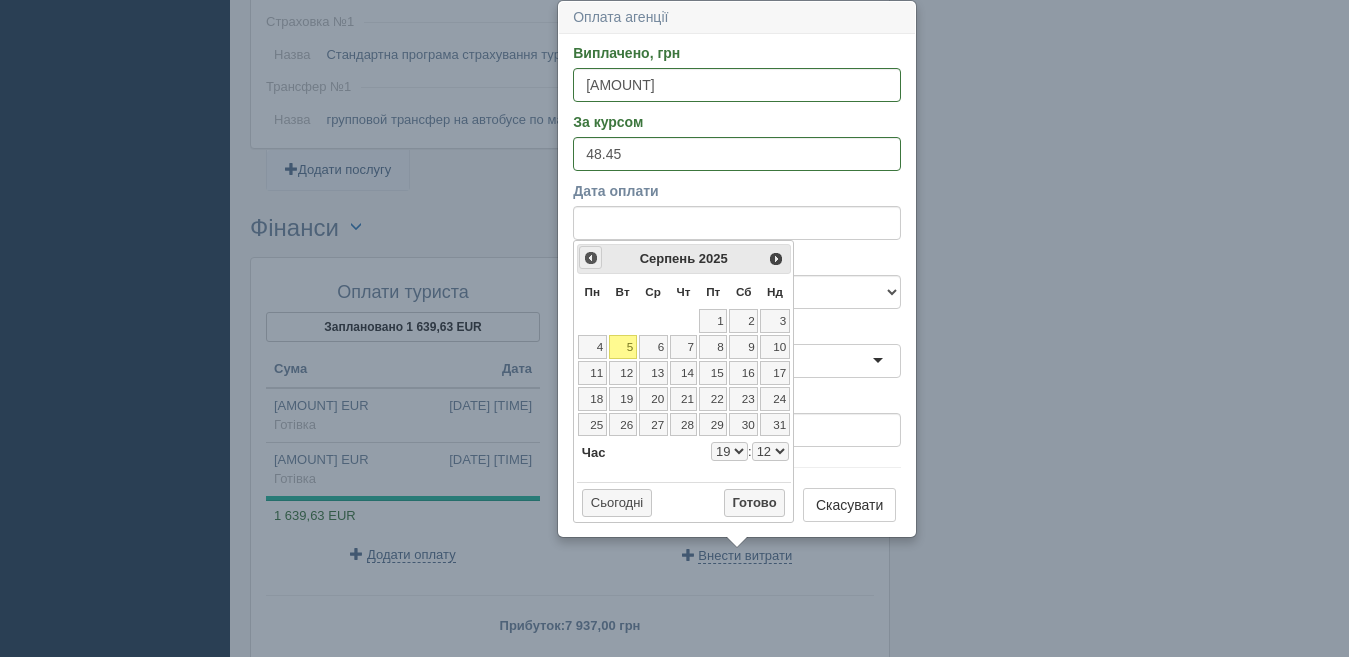 click on "<Попер" at bounding box center (591, 258) 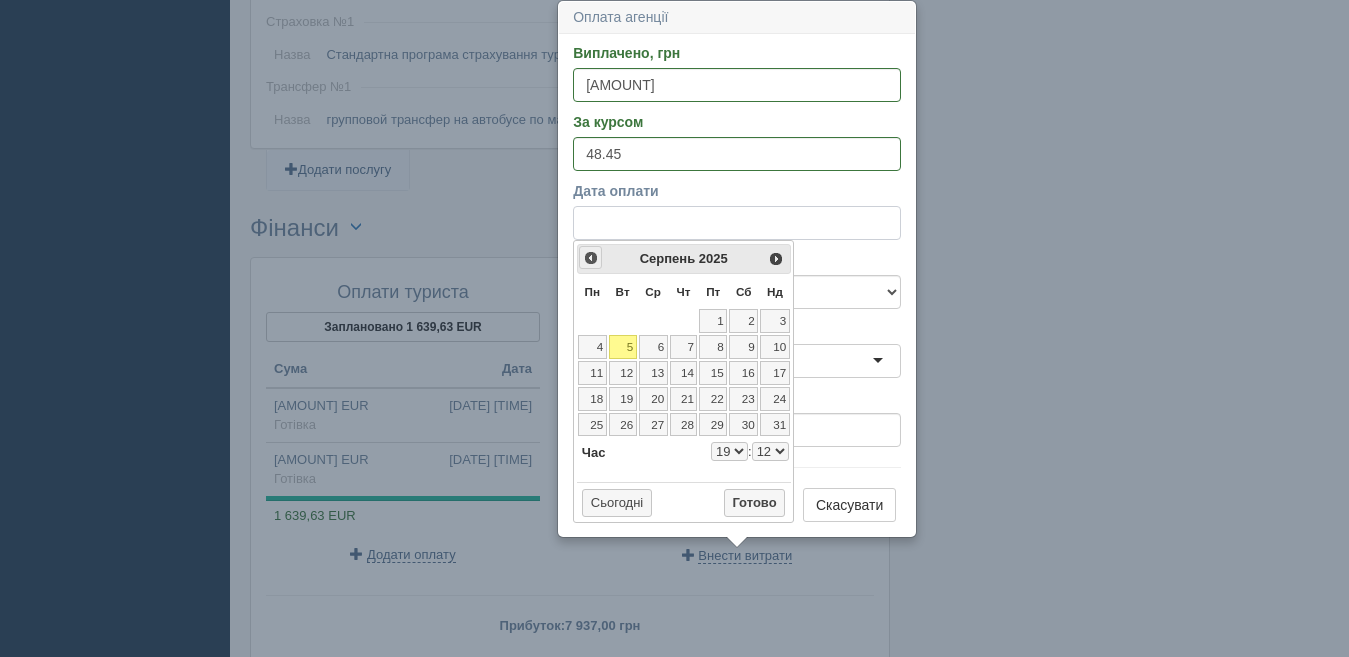 select on "19" 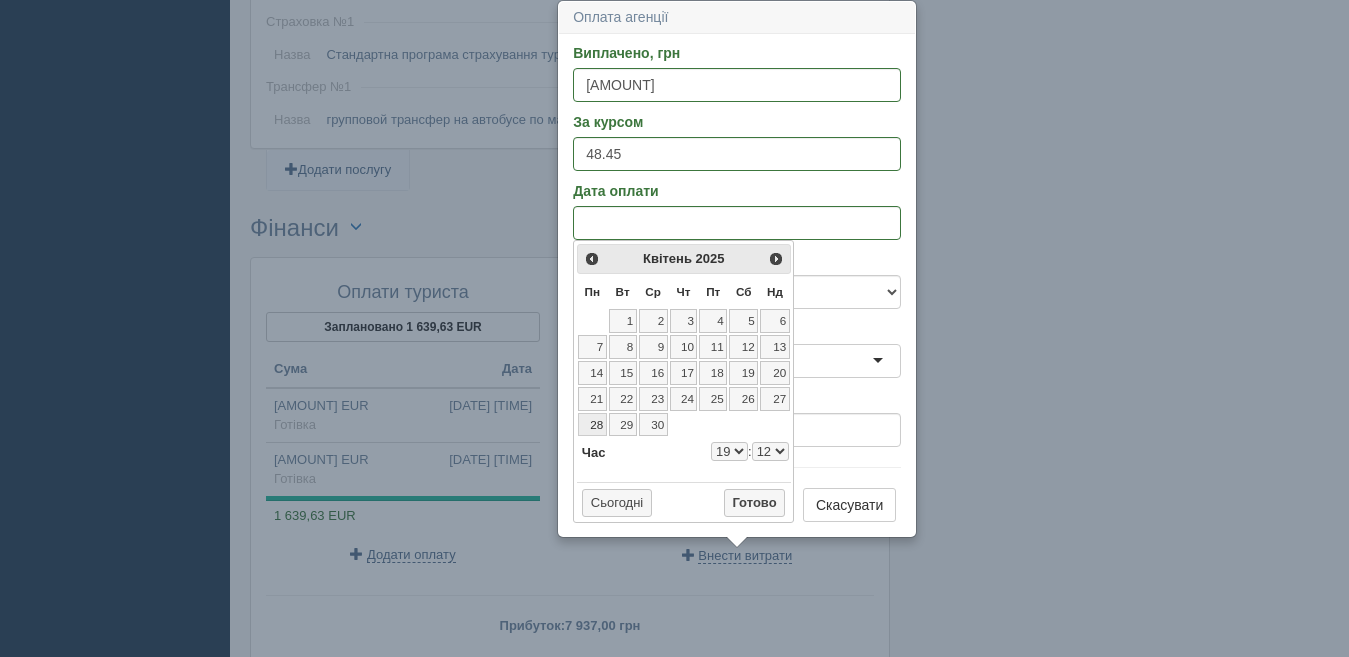 click on "28" at bounding box center [592, 425] 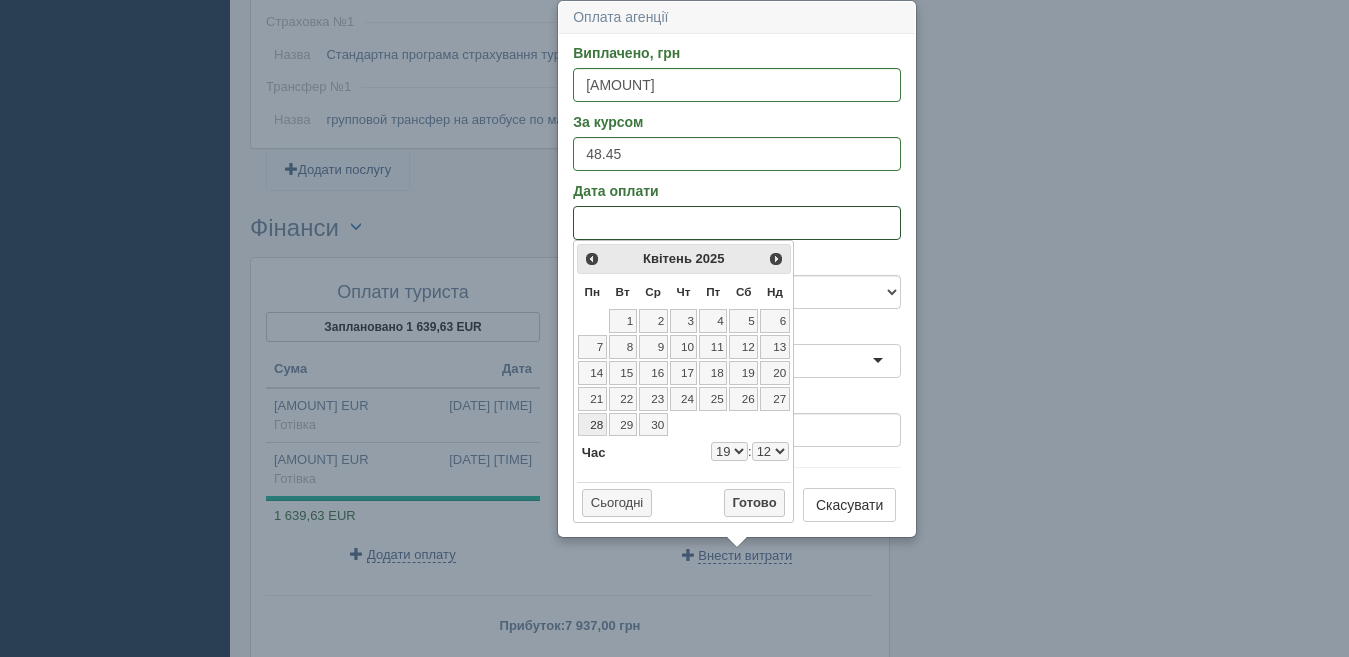 select on "19" 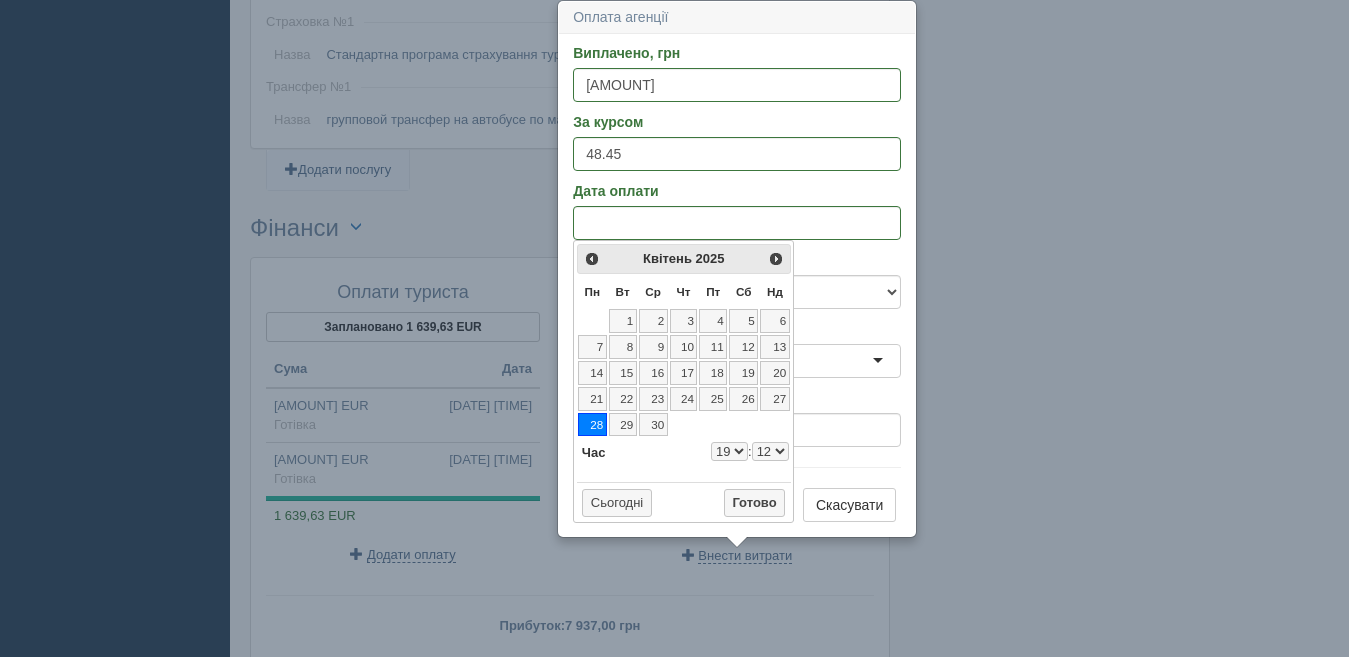 click on "0 1 2 3 4 5 6 7 8 9 10 11 12 13 14 15 16 17 18 19 20 21 22 23" at bounding box center [729, 451] 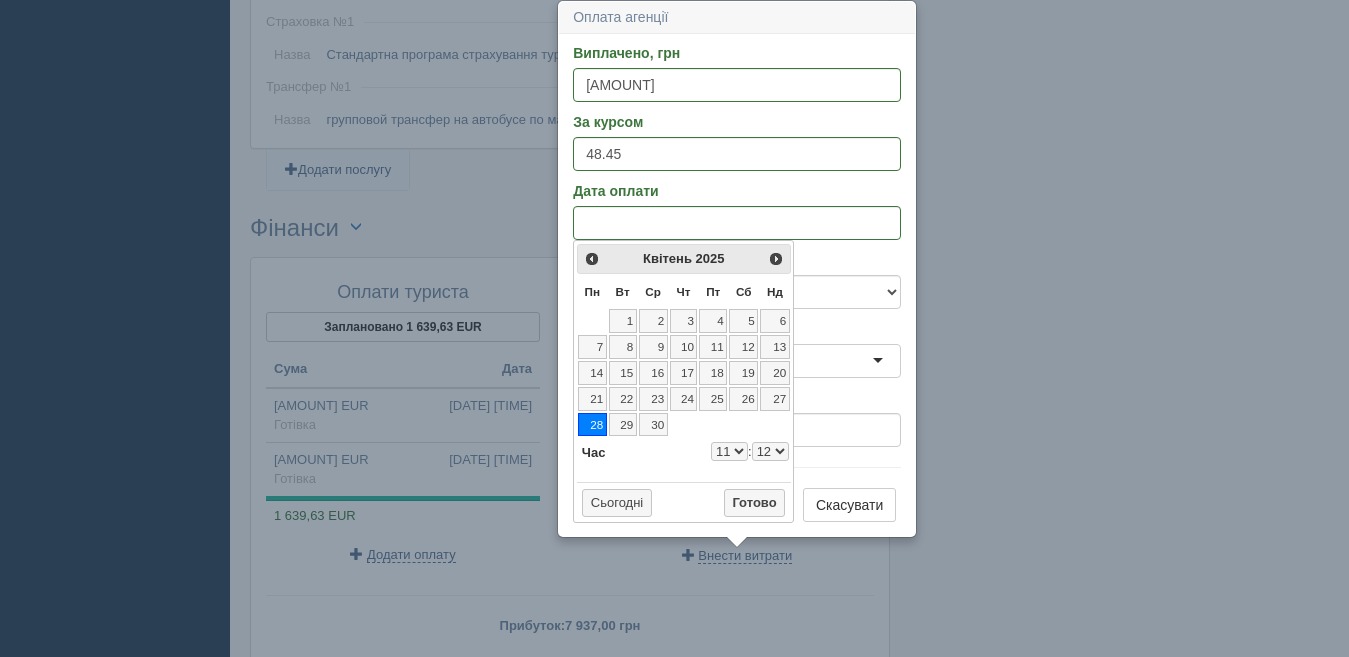 select on "11" 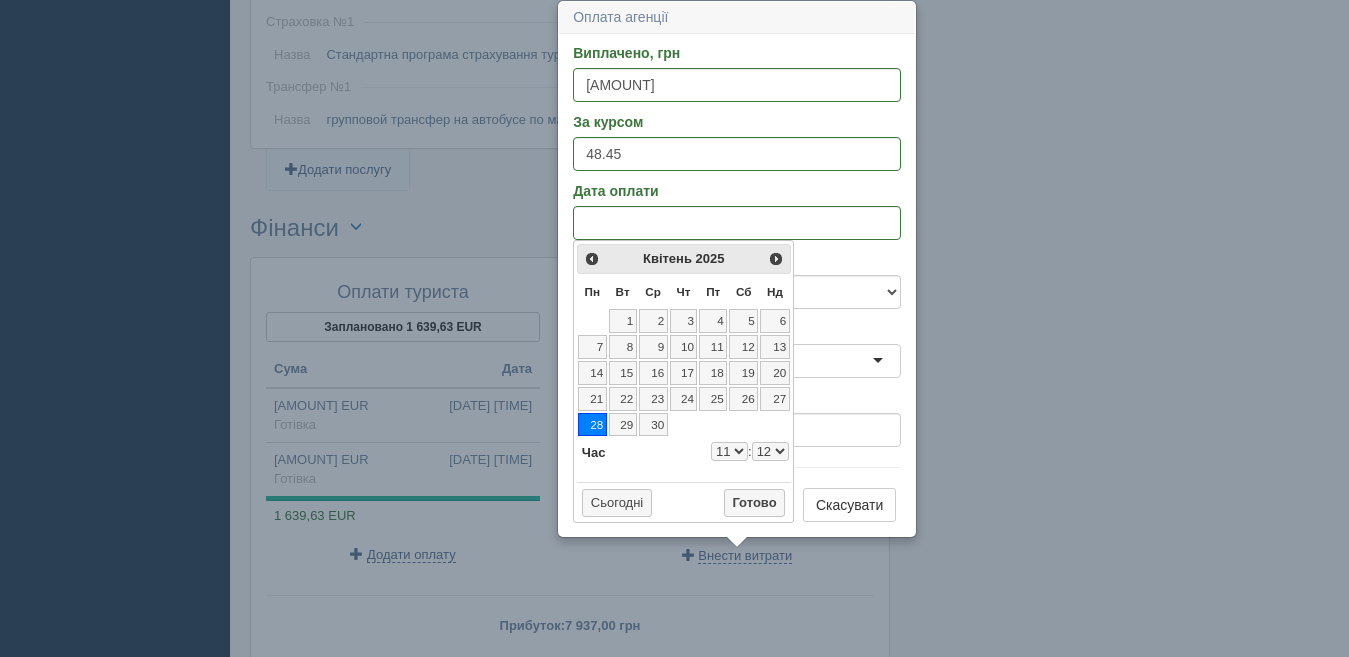 click on "00 01 02 03 04 05 06 07 08 09 10 11 12 13 14 15 16 17 18 19 20 21 22 23 24 25 26 27 28 29 30 31 32 33 34 35 36 37 38 39 40 41 42 43 44 45 46 47 48 49 50 51 52 53 54 55 56 57 58 59" at bounding box center (770, 451) 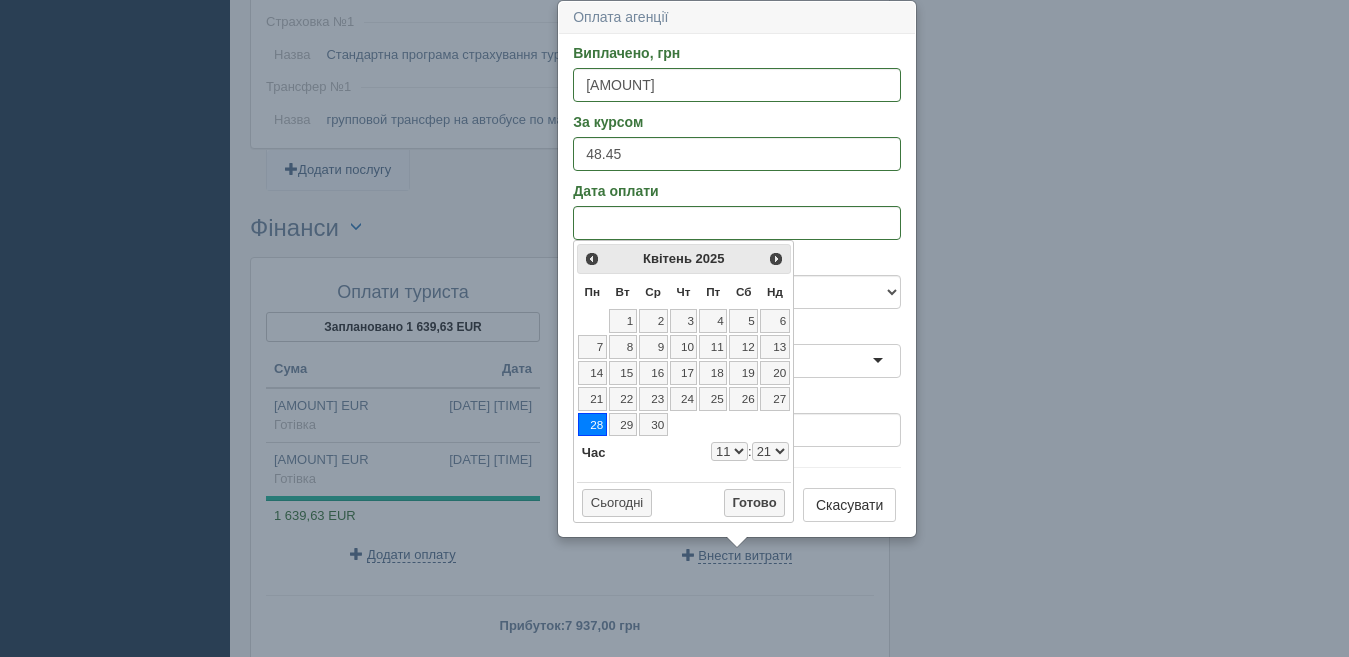 select on "11" 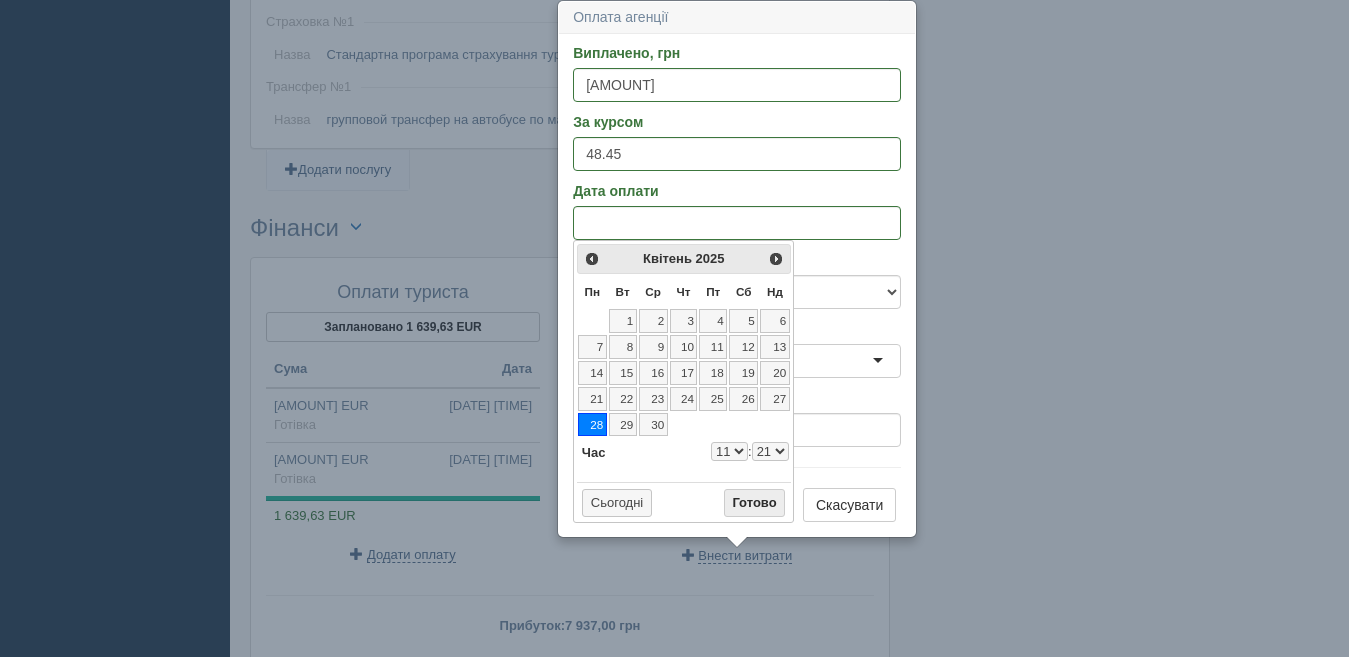 click on "Готово" at bounding box center (755, 503) 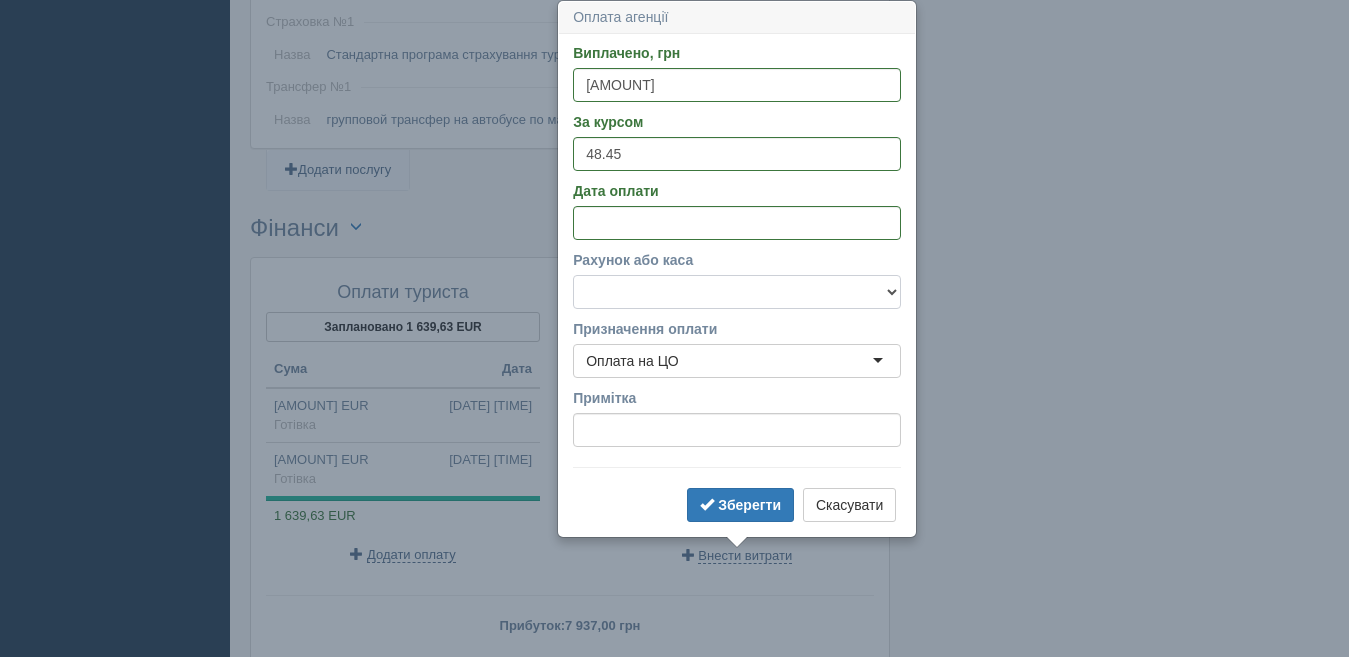 click on "Готівка
Картка
Рахунок у банку" at bounding box center (737, 292) 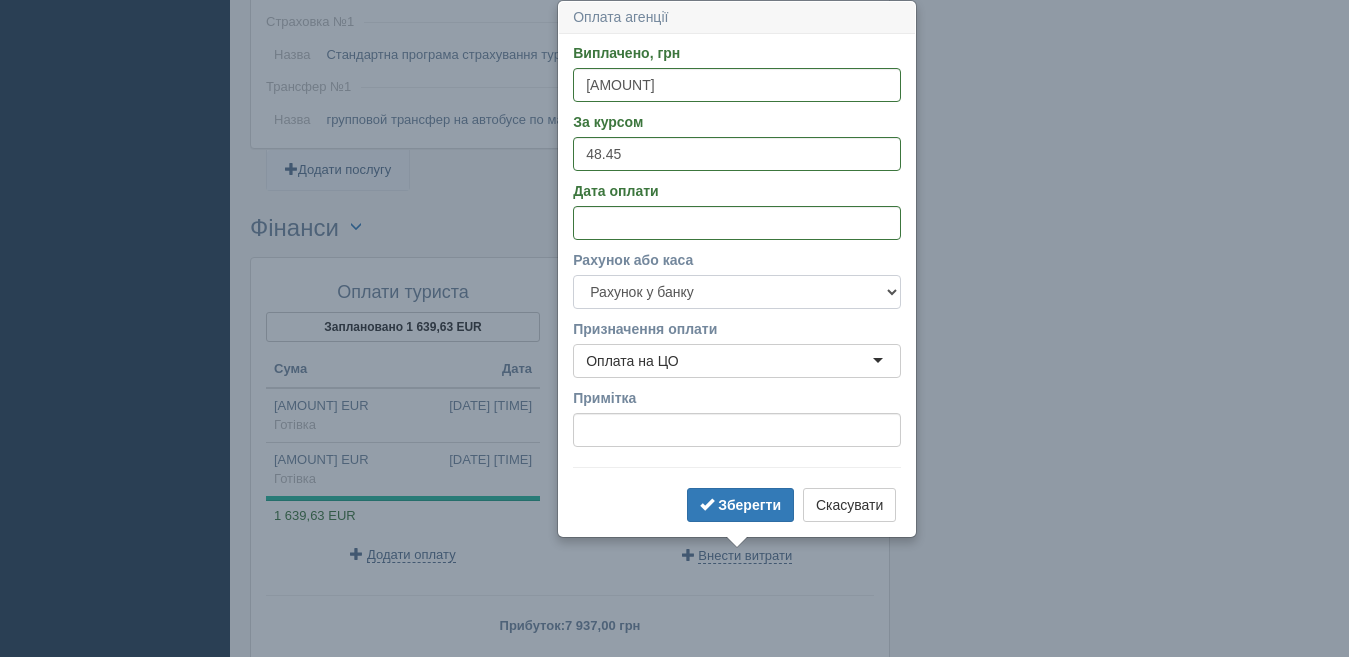 click on "Готівка
Картка
Рахунок у банку" at bounding box center (737, 292) 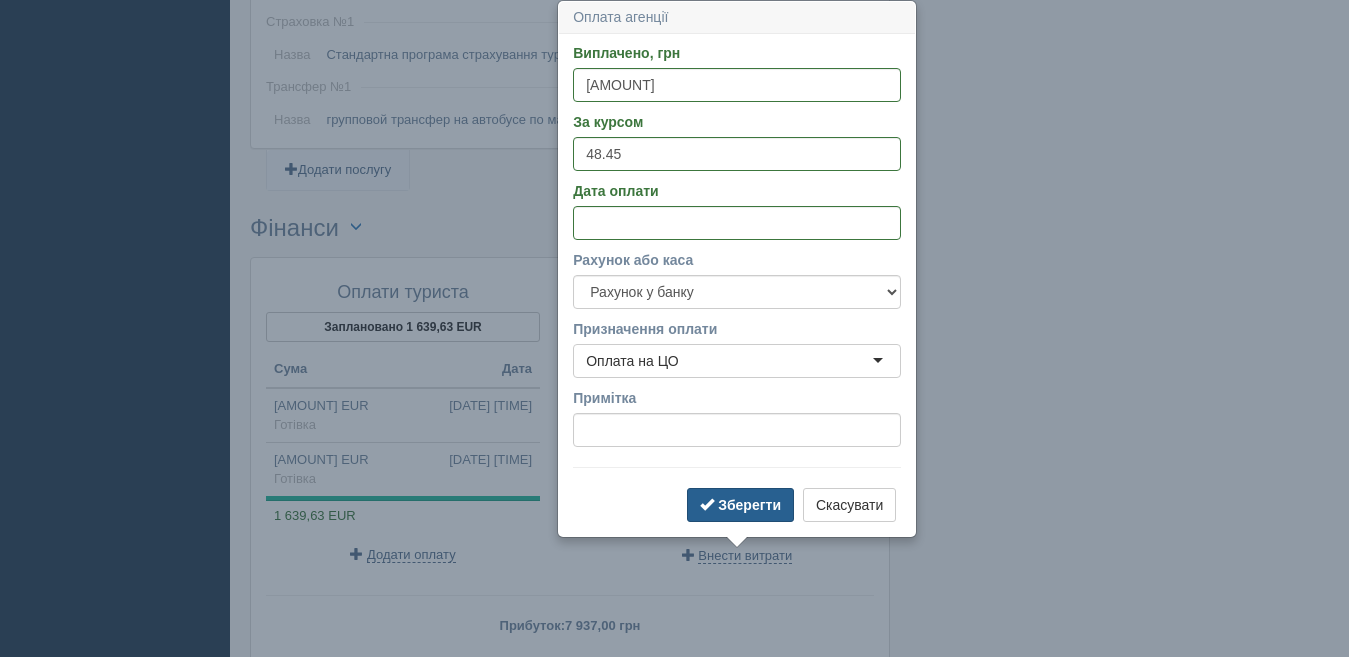 click on "Зберегти" at bounding box center [749, 505] 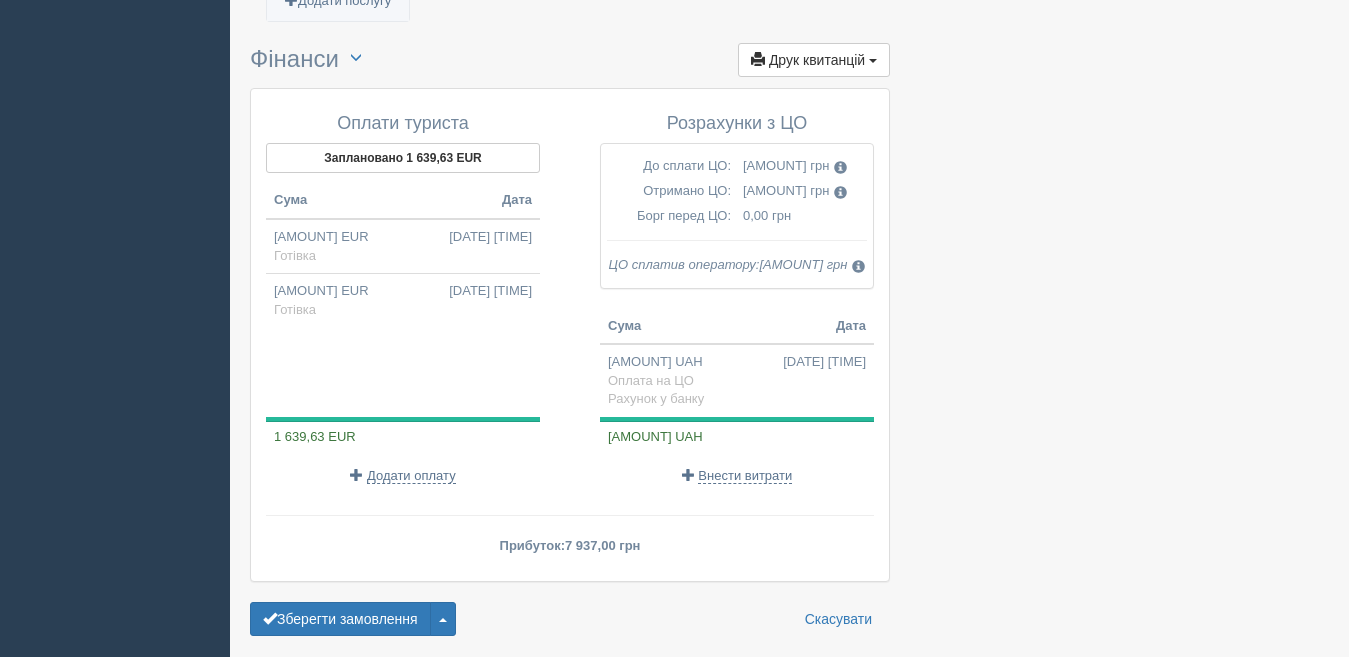 scroll, scrollTop: 2231, scrollLeft: 0, axis: vertical 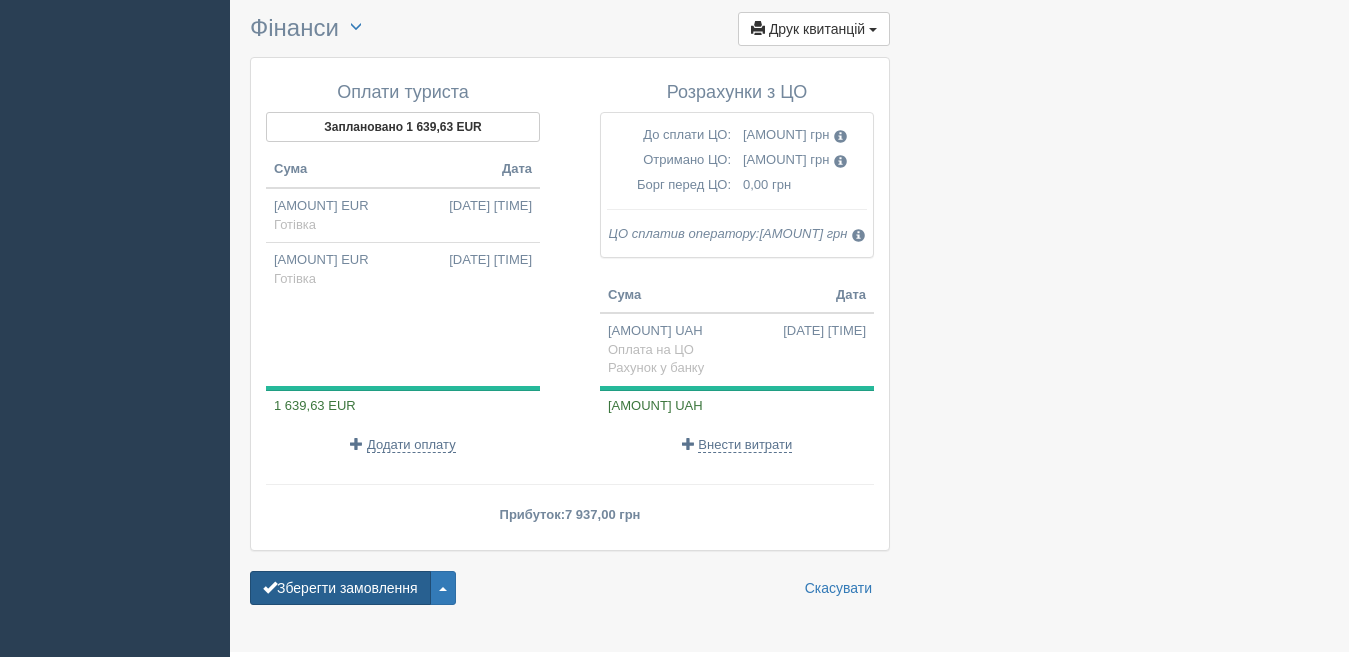 click on "Зберегти замовлення" at bounding box center (340, 588) 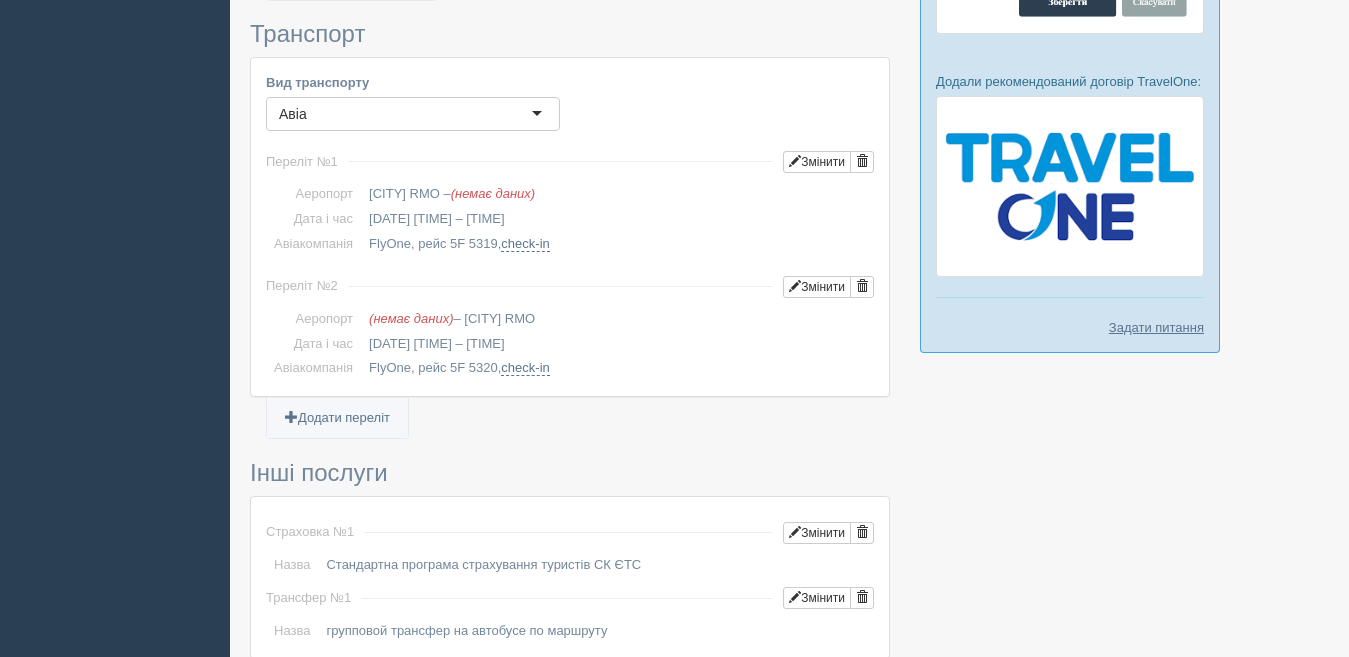 scroll, scrollTop: 1900, scrollLeft: 0, axis: vertical 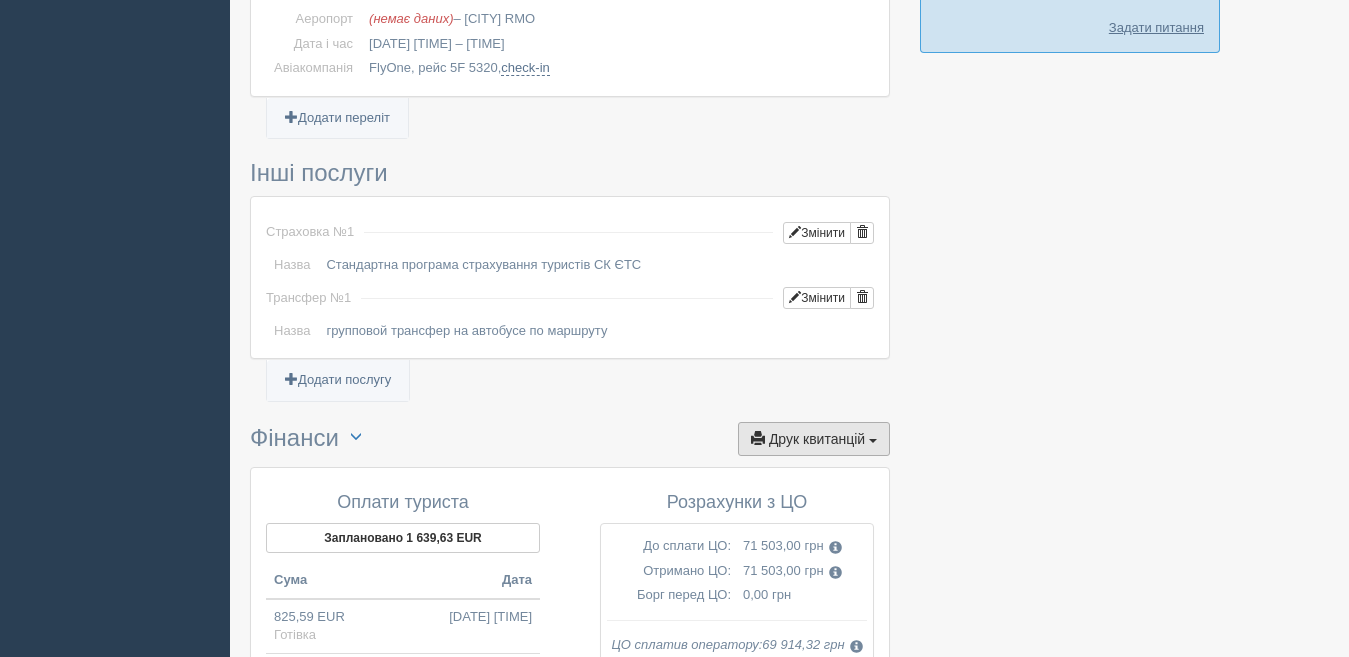 click on "Друк квитанцій
Друк" at bounding box center (814, 439) 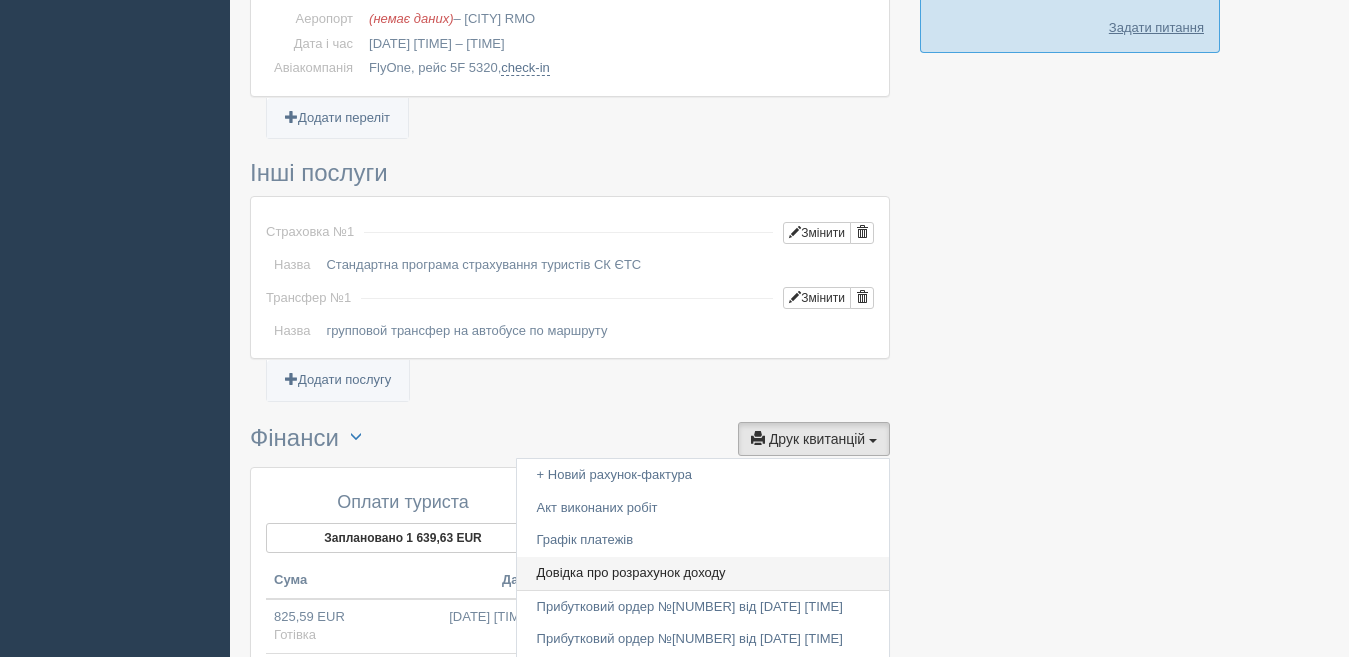 click on "Довідка про розрахунок доходу" at bounding box center (703, 573) 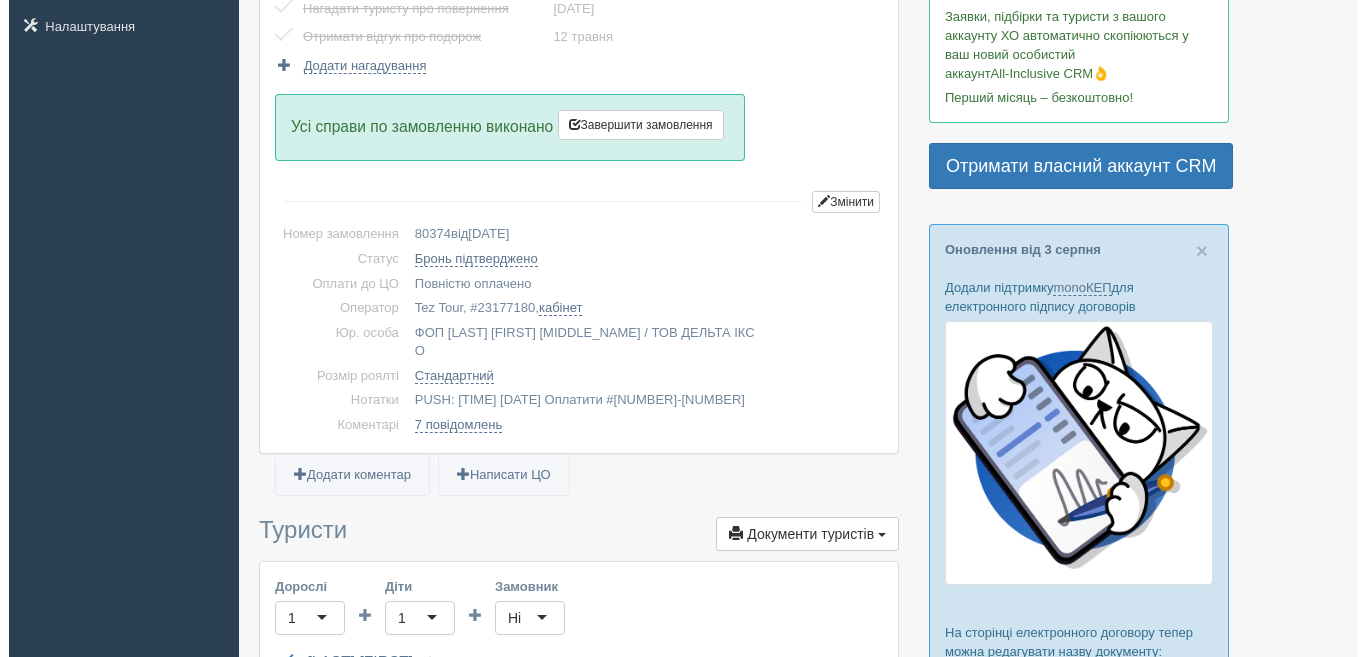 scroll, scrollTop: 400, scrollLeft: 0, axis: vertical 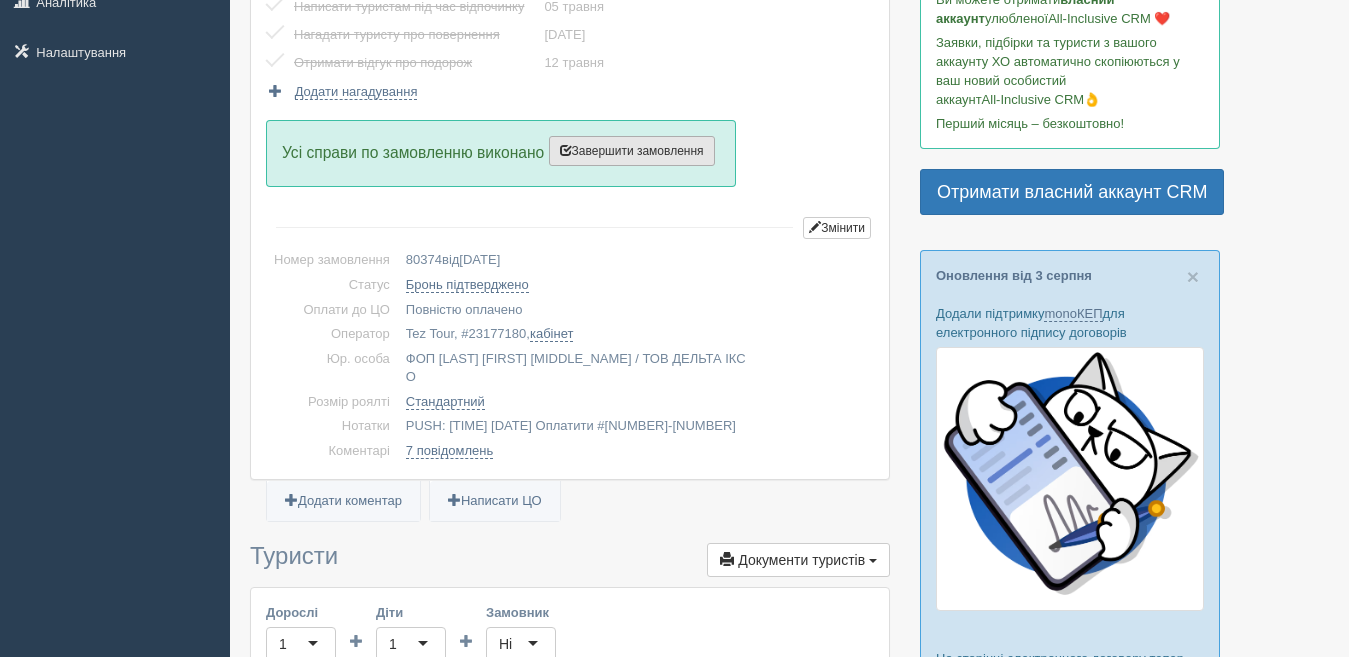 click on "Завершити замовлення" at bounding box center (632, 151) 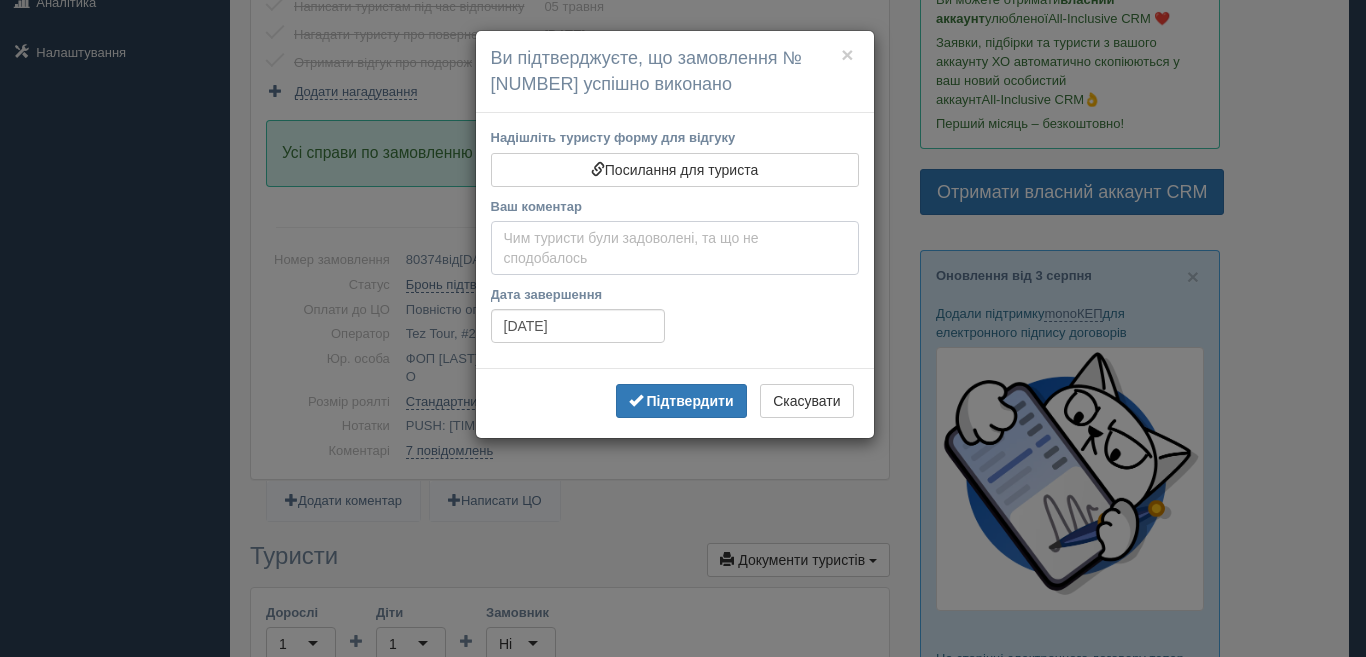 click on "Ваш коментар" at bounding box center [675, 248] 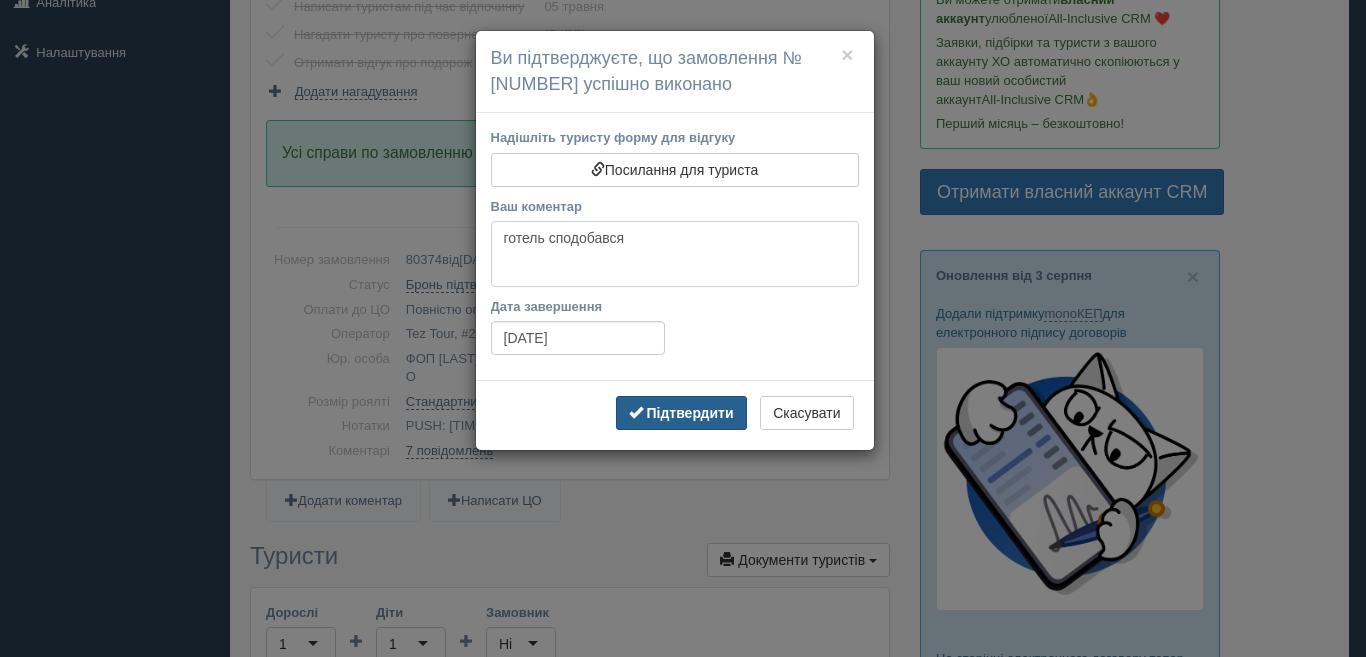 type on "готель сподобався" 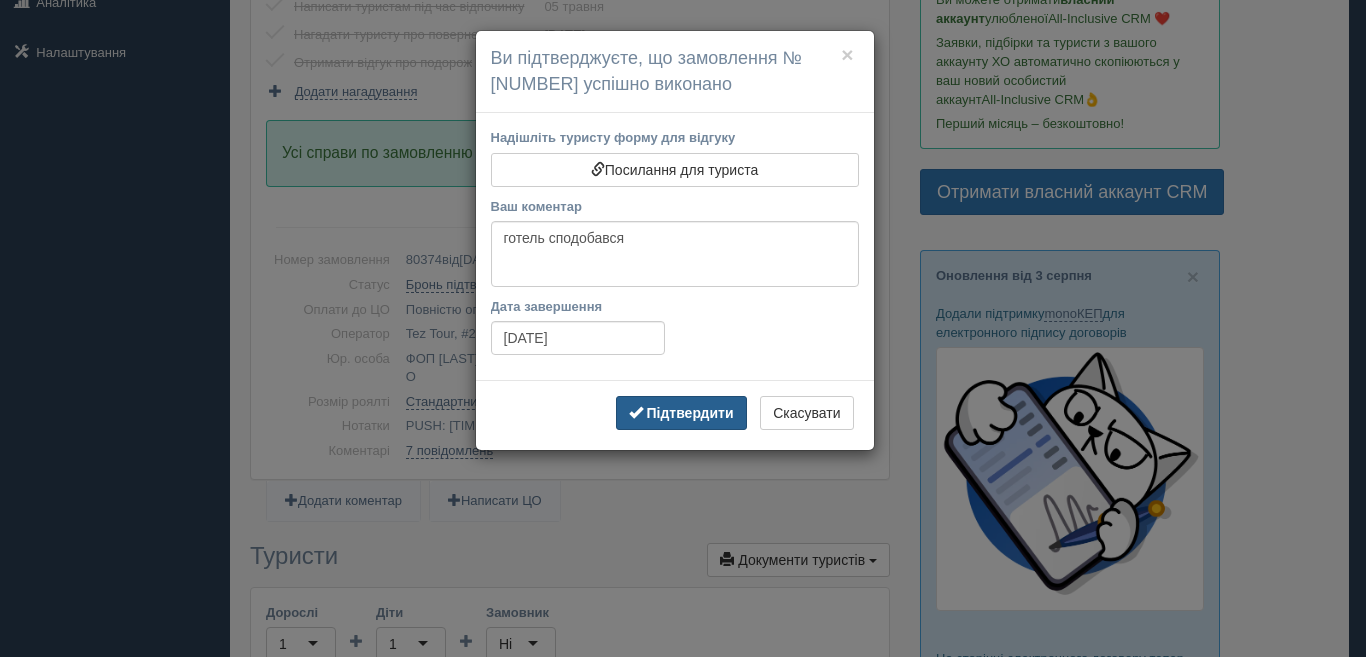 click on "Підтвердити" at bounding box center [689, 413] 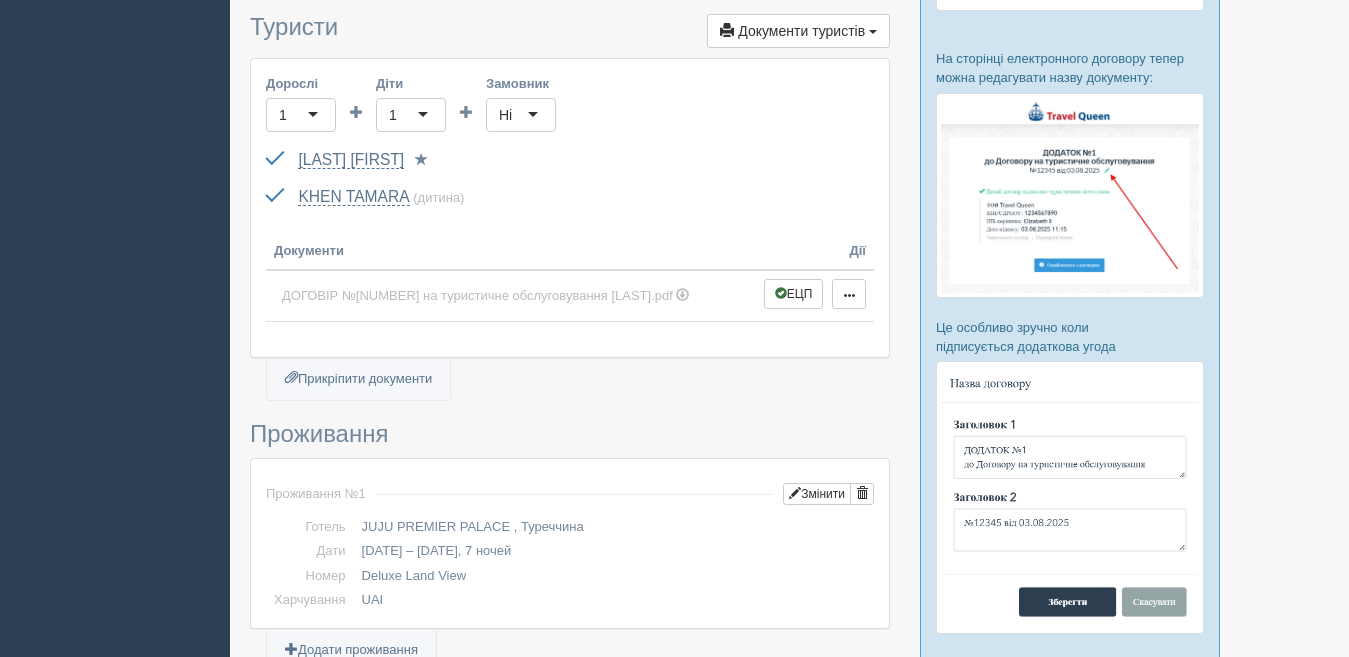 scroll, scrollTop: 1100, scrollLeft: 0, axis: vertical 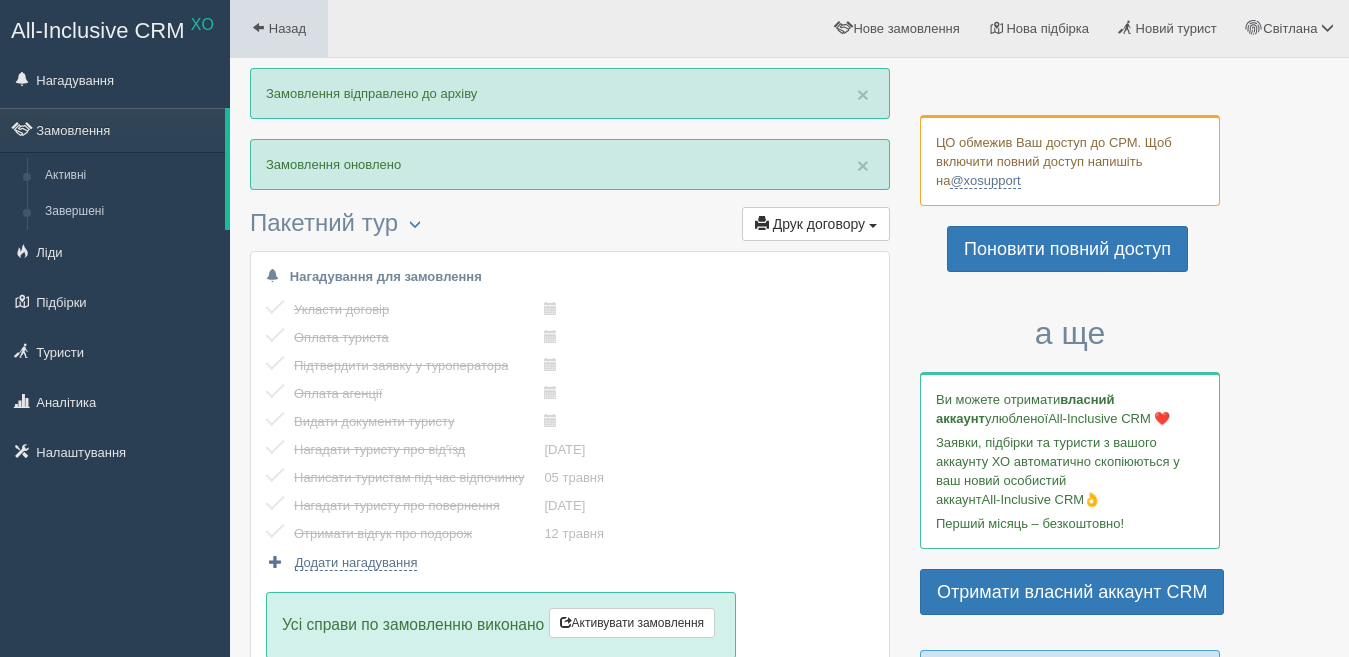 click on "Назад" at bounding box center [279, 28] 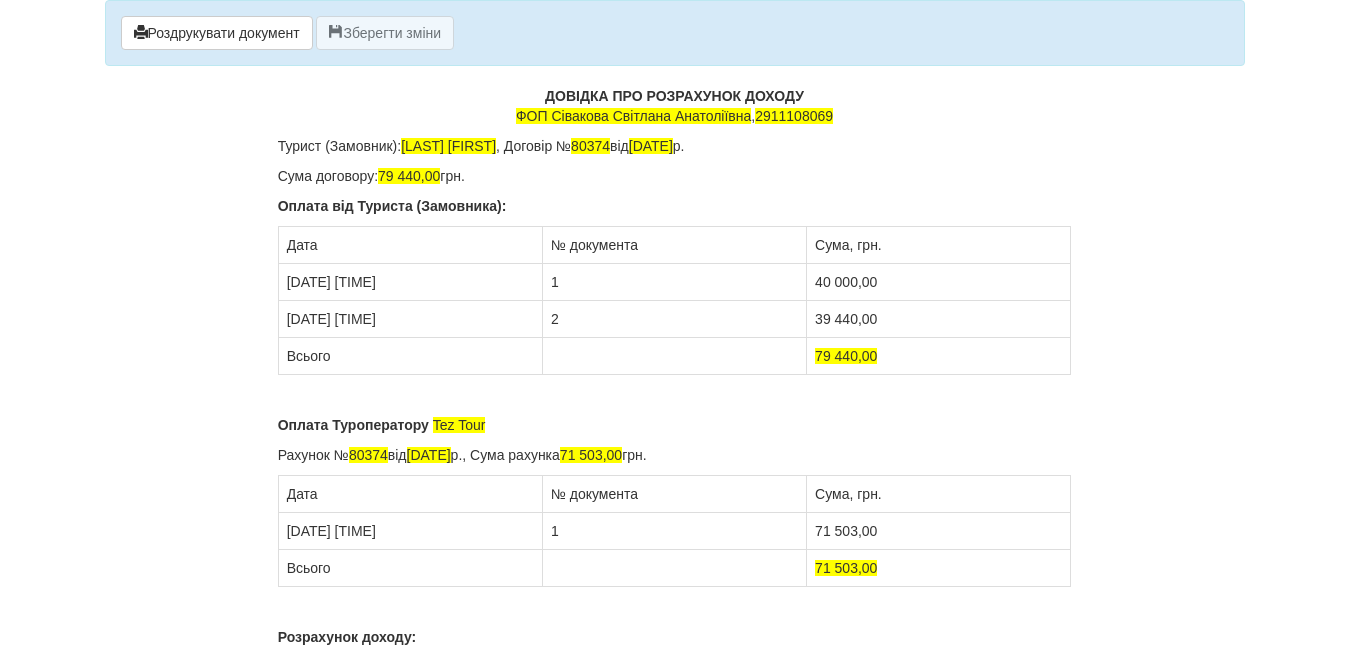 scroll, scrollTop: 0, scrollLeft: 0, axis: both 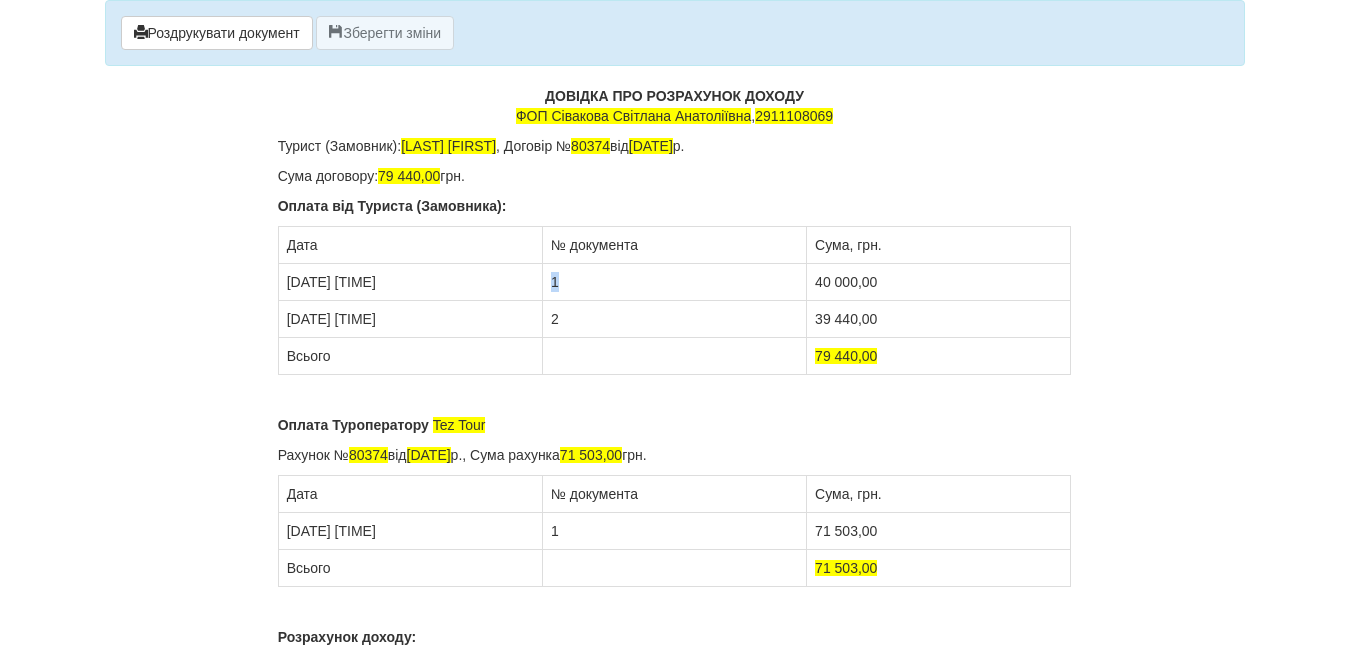 drag, startPoint x: 551, startPoint y: 276, endPoint x: 573, endPoint y: 283, distance: 23.086792 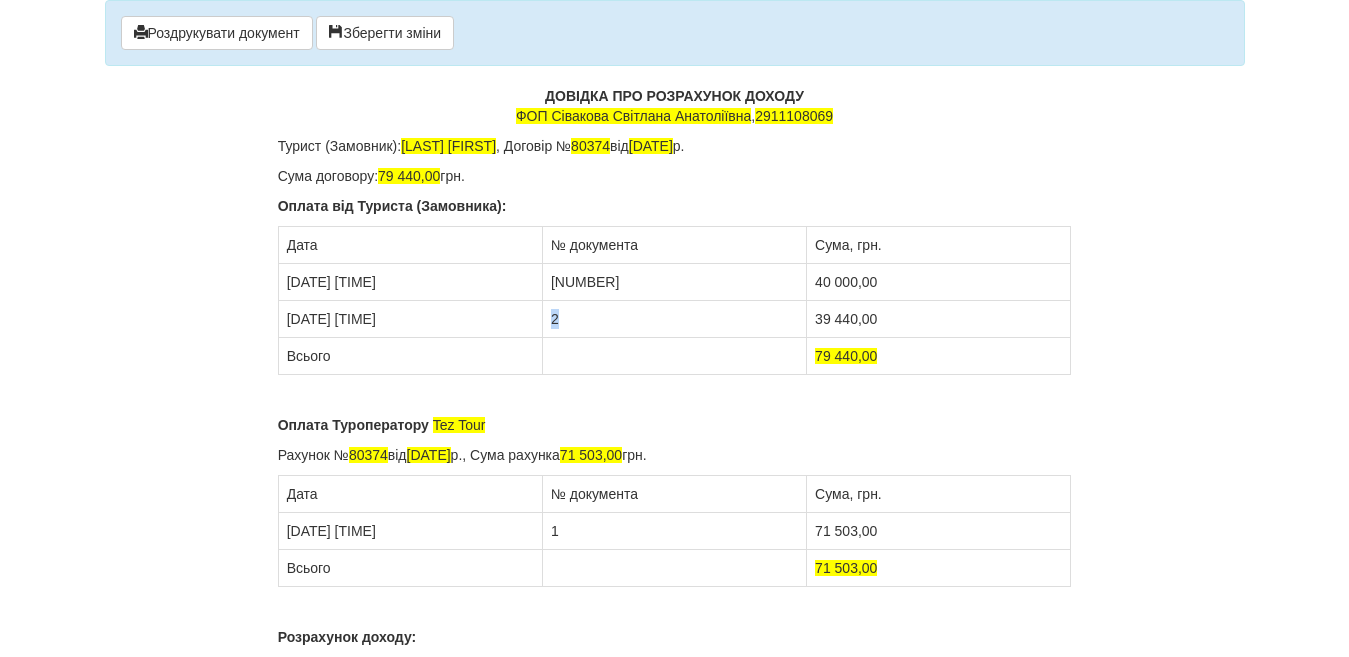 drag, startPoint x: 543, startPoint y: 322, endPoint x: 571, endPoint y: 319, distance: 28.160255 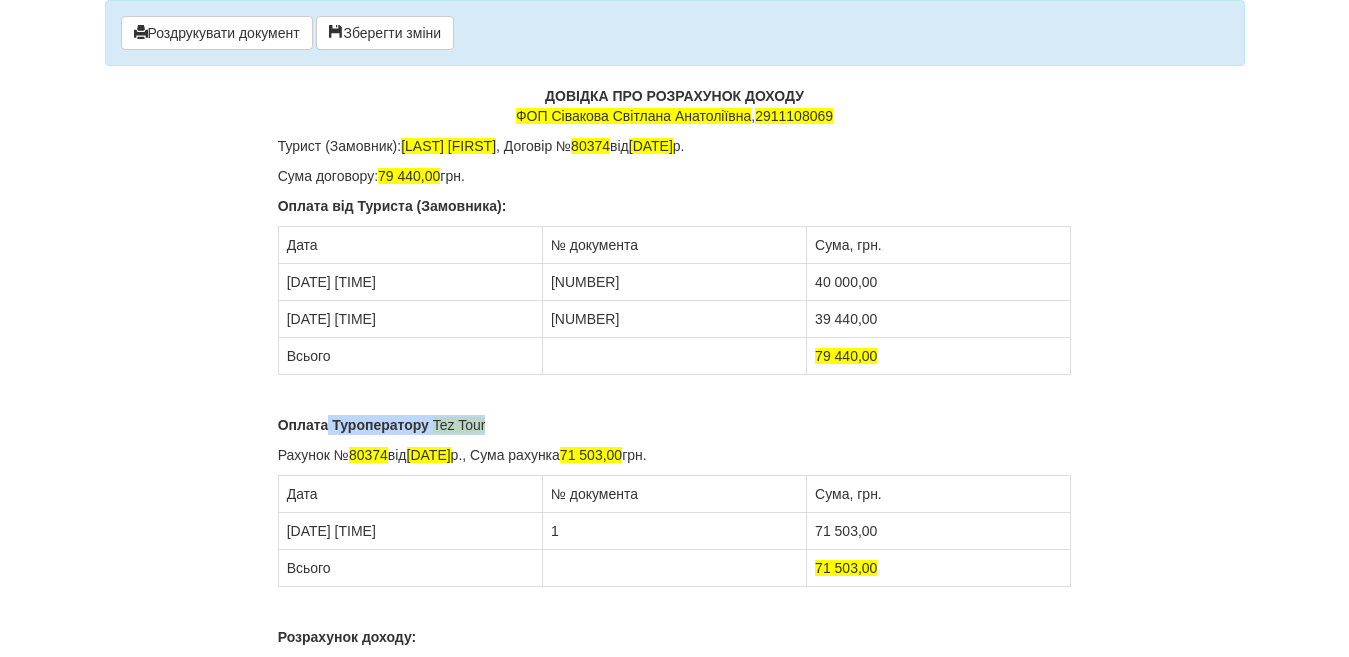 drag, startPoint x: 330, startPoint y: 421, endPoint x: 493, endPoint y: 421, distance: 163 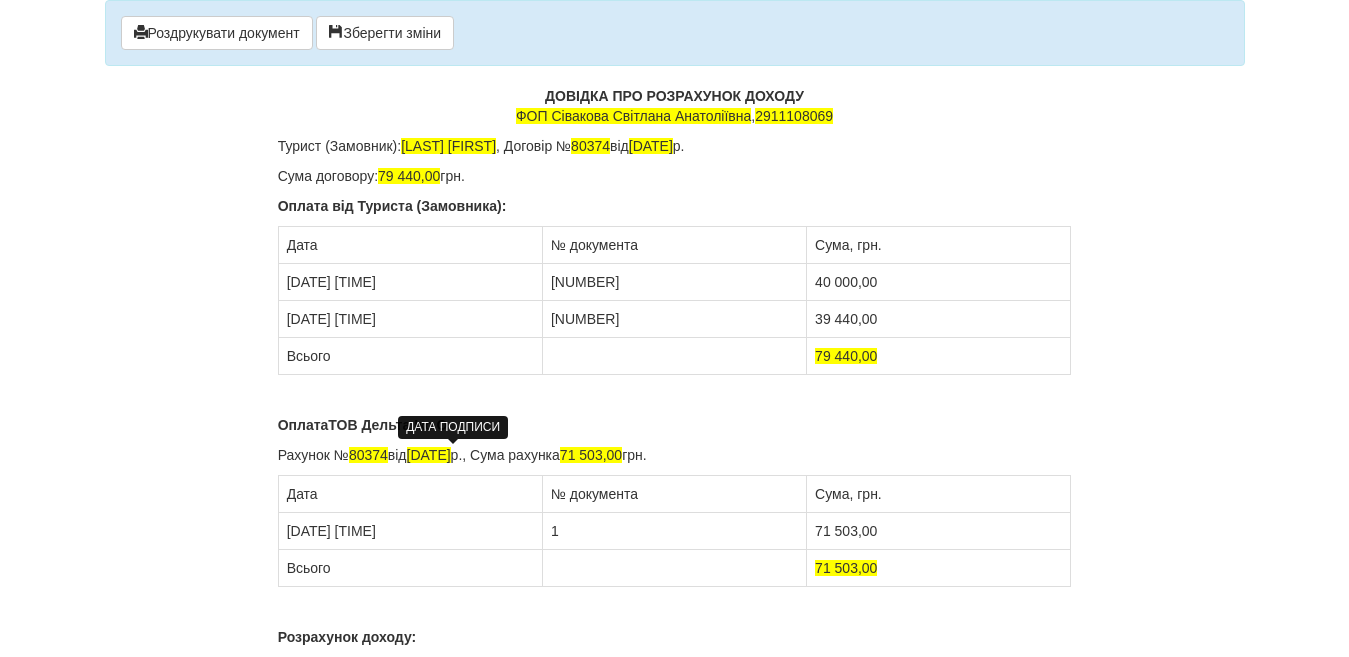 click on "[DATE]" at bounding box center [429, 455] 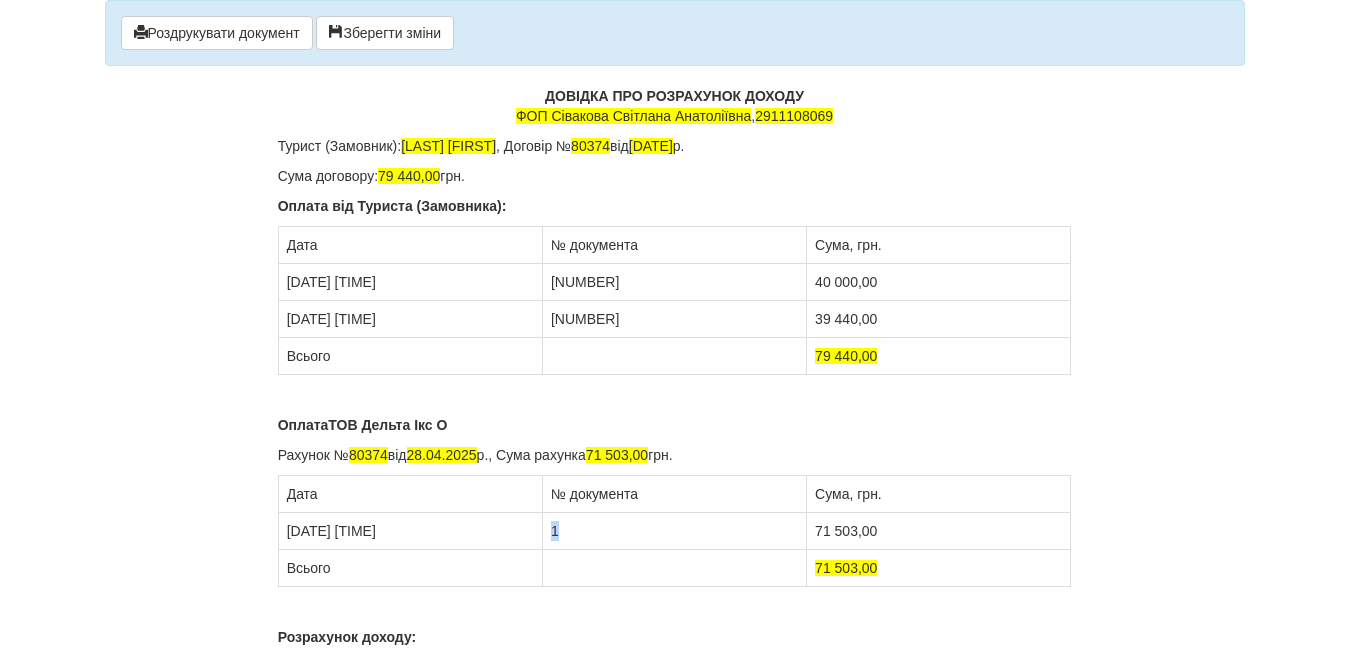 drag, startPoint x: 548, startPoint y: 532, endPoint x: 573, endPoint y: 532, distance: 25 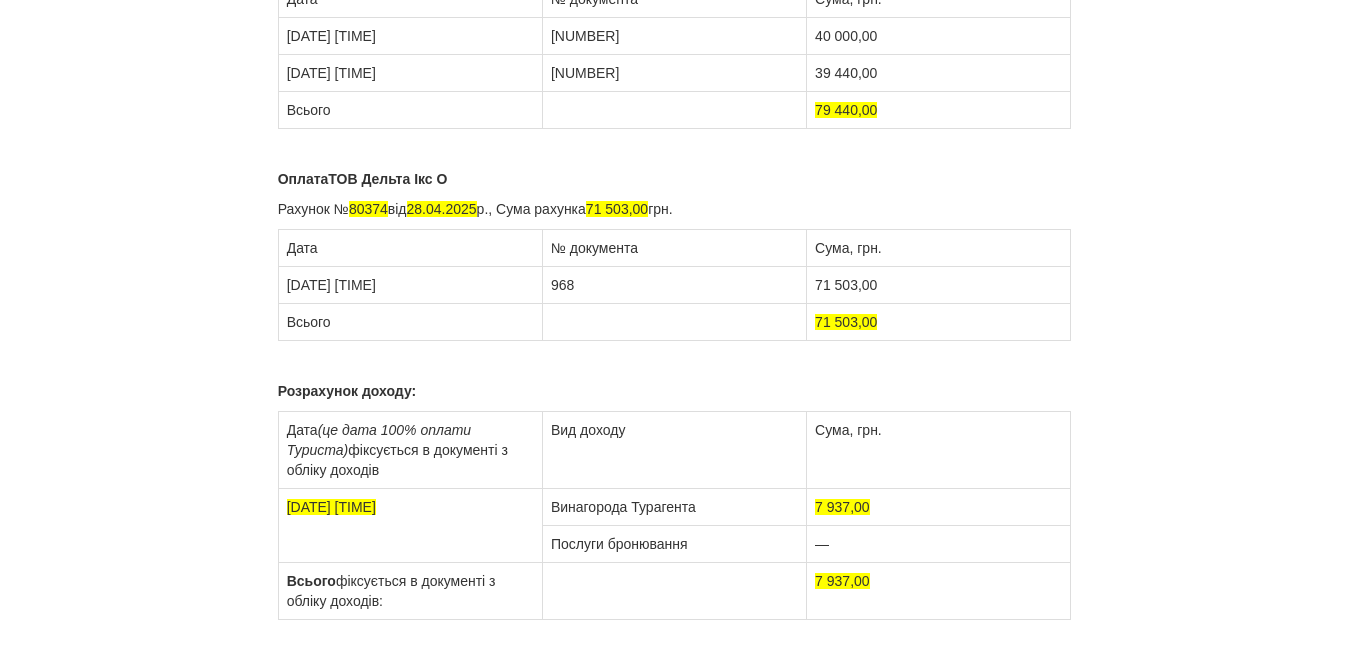 scroll, scrollTop: 0, scrollLeft: 0, axis: both 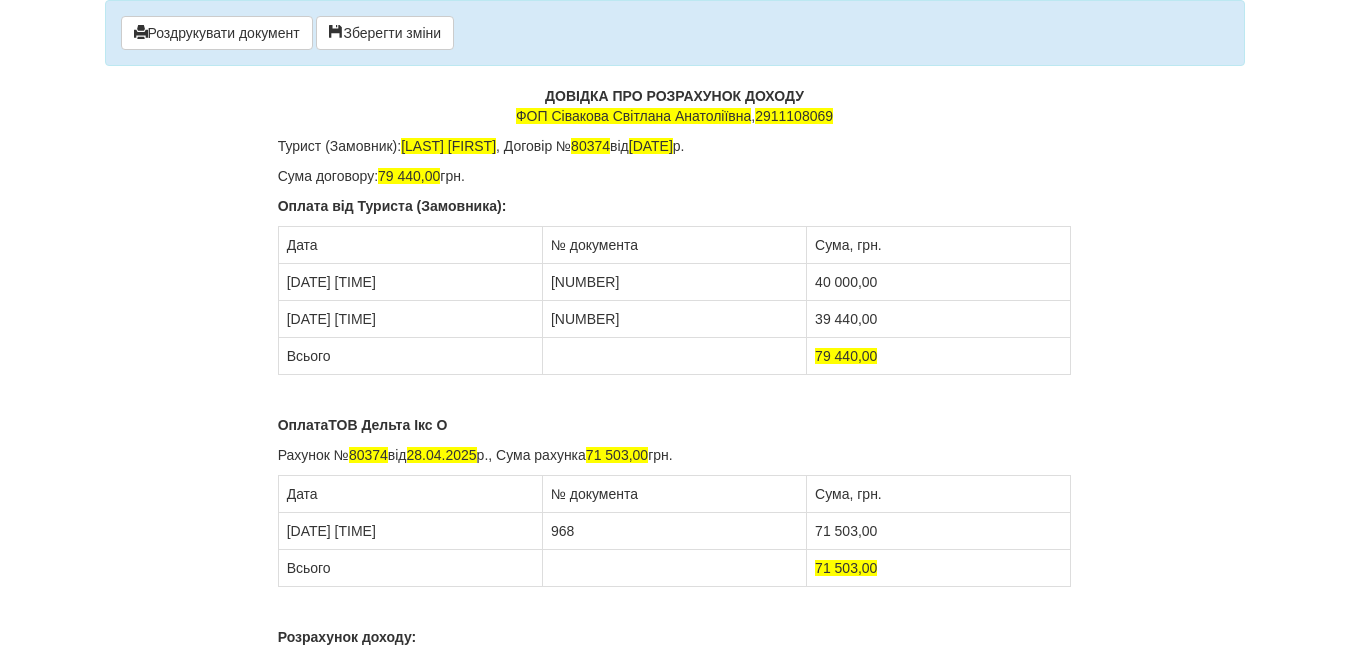 click on "Роздрукувати документ
Зберегти зміни" at bounding box center [675, 33] 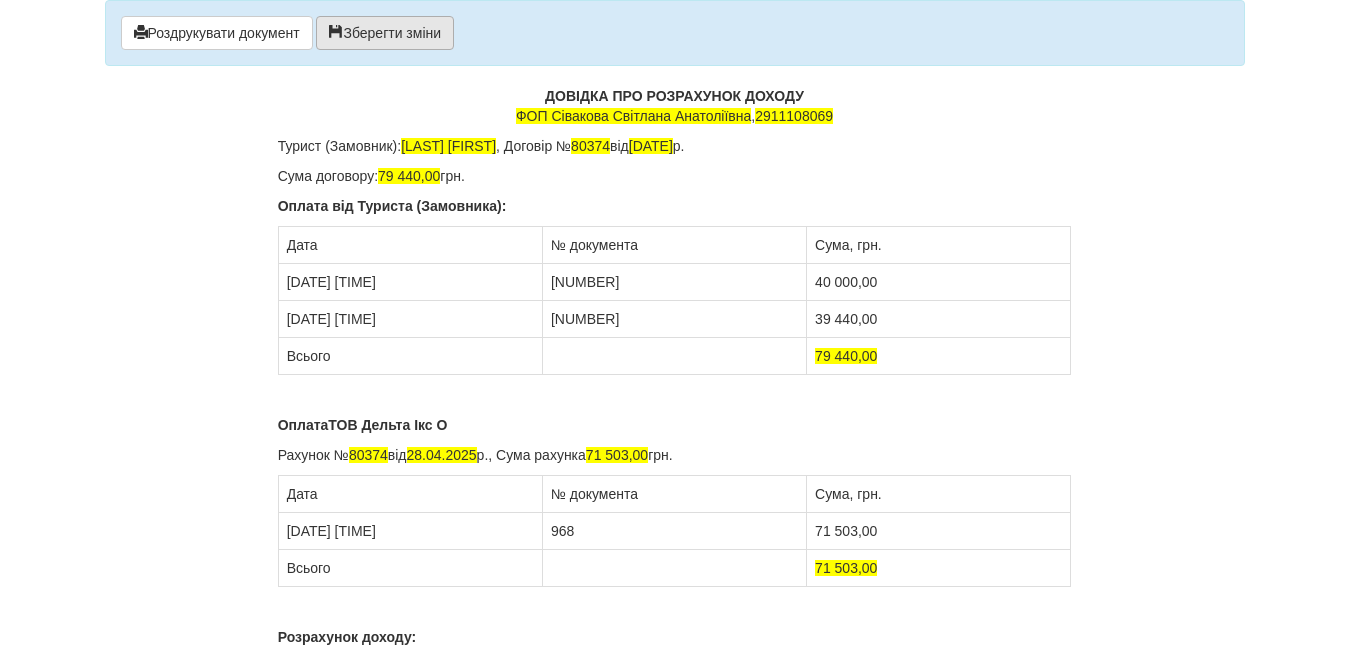 click on "Зберегти зміни" at bounding box center (385, 33) 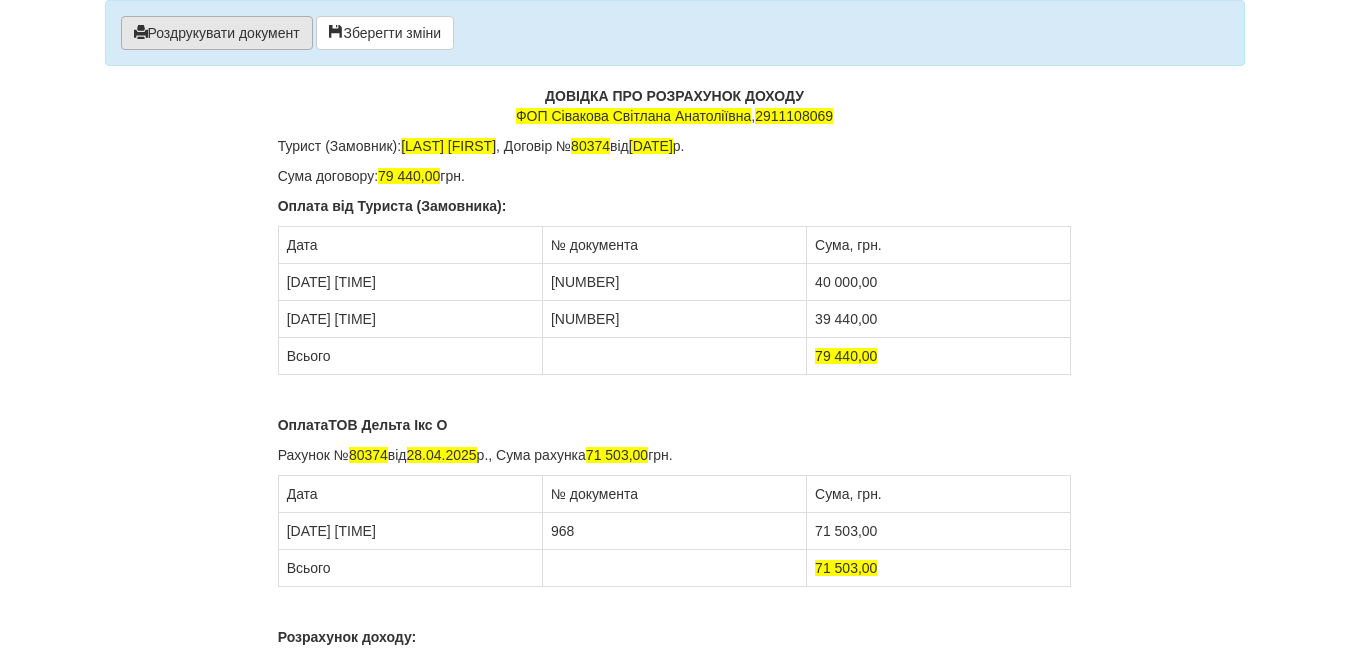 click on "Роздрукувати документ" at bounding box center (217, 33) 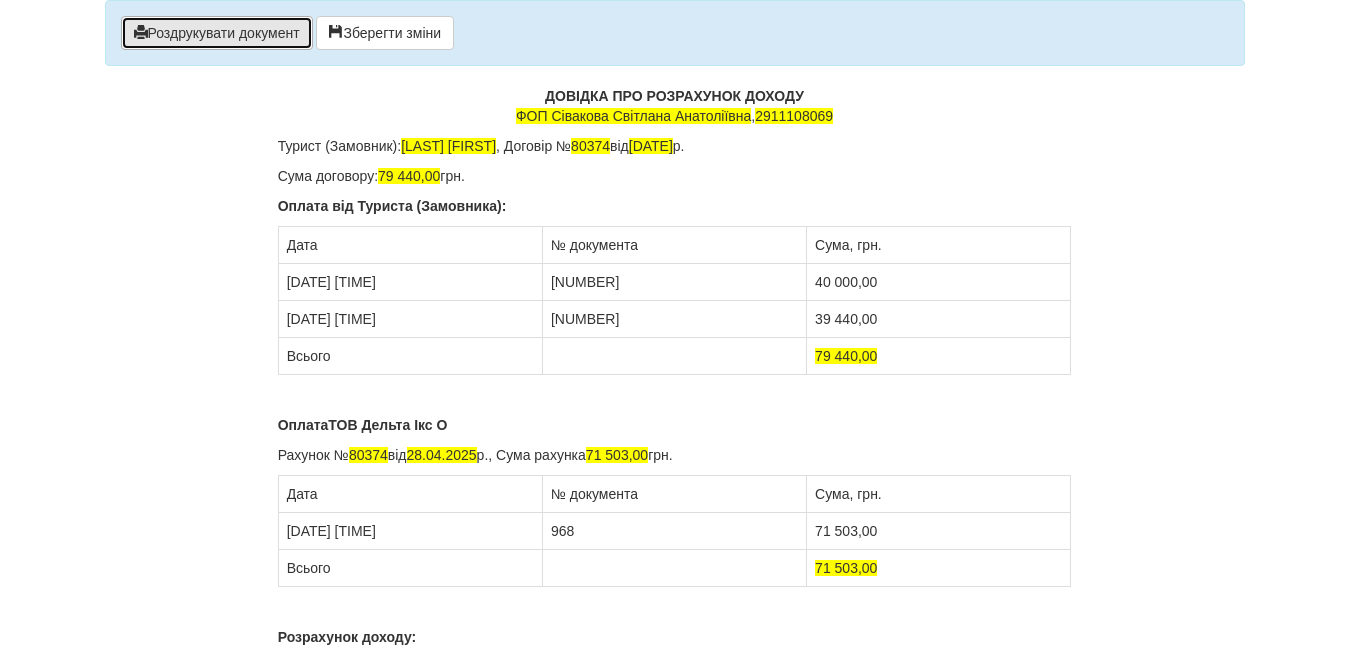 click on "Роздрукувати документ" at bounding box center (217, 33) 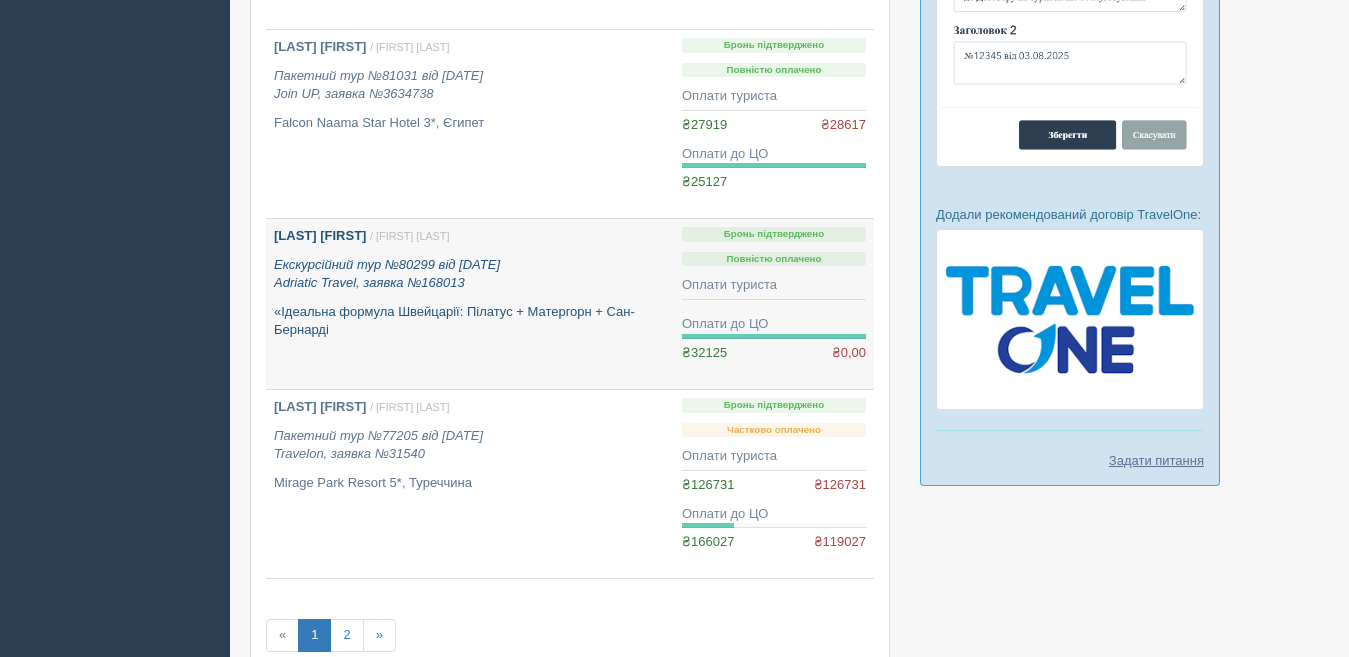 scroll, scrollTop: 1433, scrollLeft: 0, axis: vertical 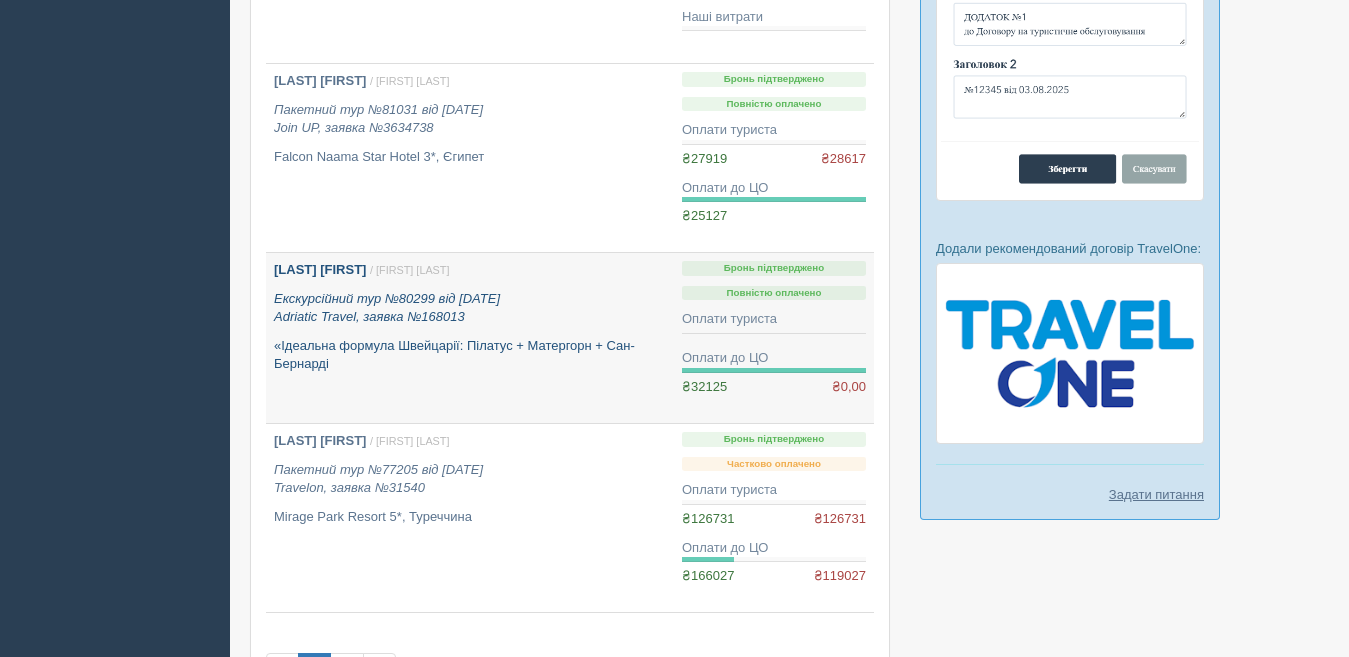click on "KOVALCHUK LARYSA
/ Світлана С." at bounding box center (470, 270) 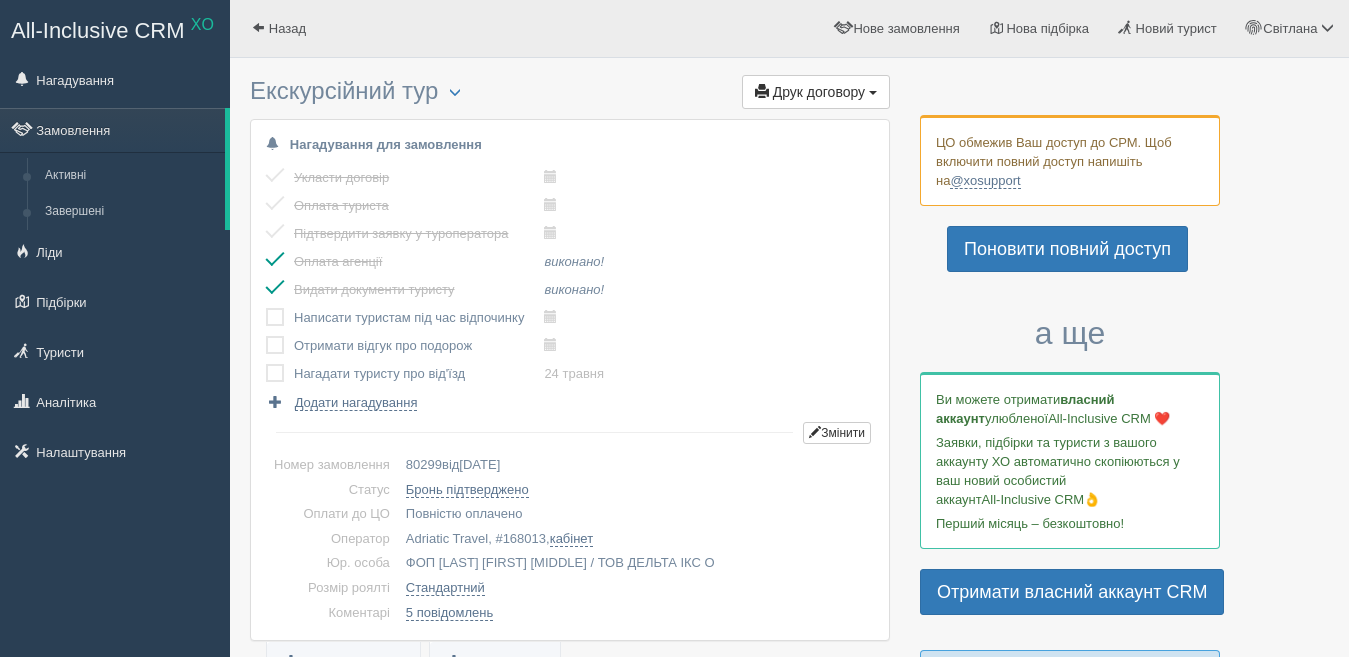 click at bounding box center [266, 308] 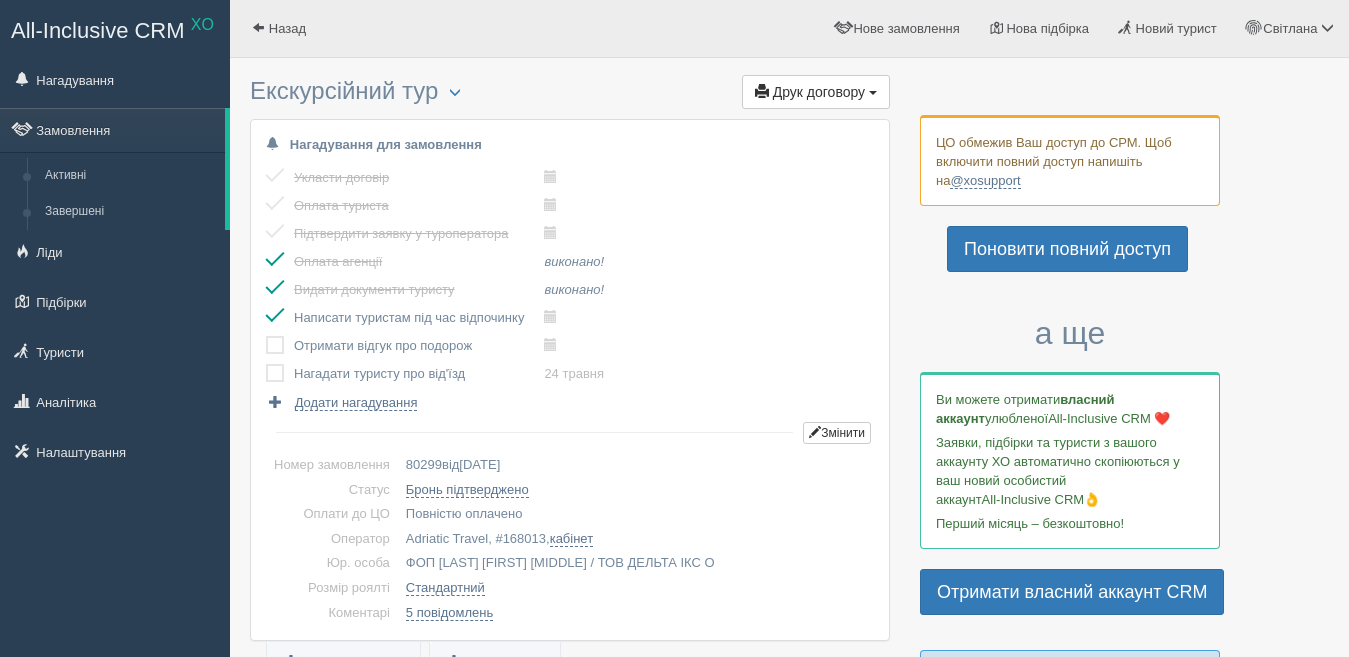 scroll, scrollTop: 0, scrollLeft: 0, axis: both 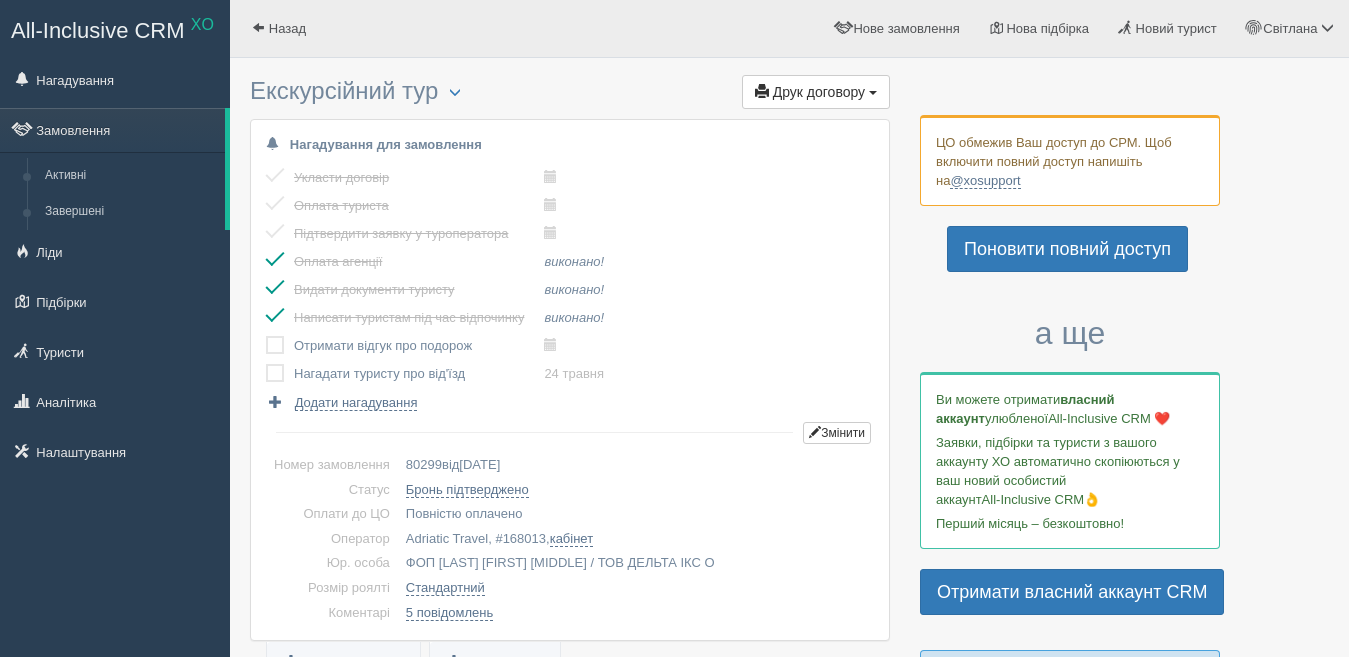 click at bounding box center (266, 336) 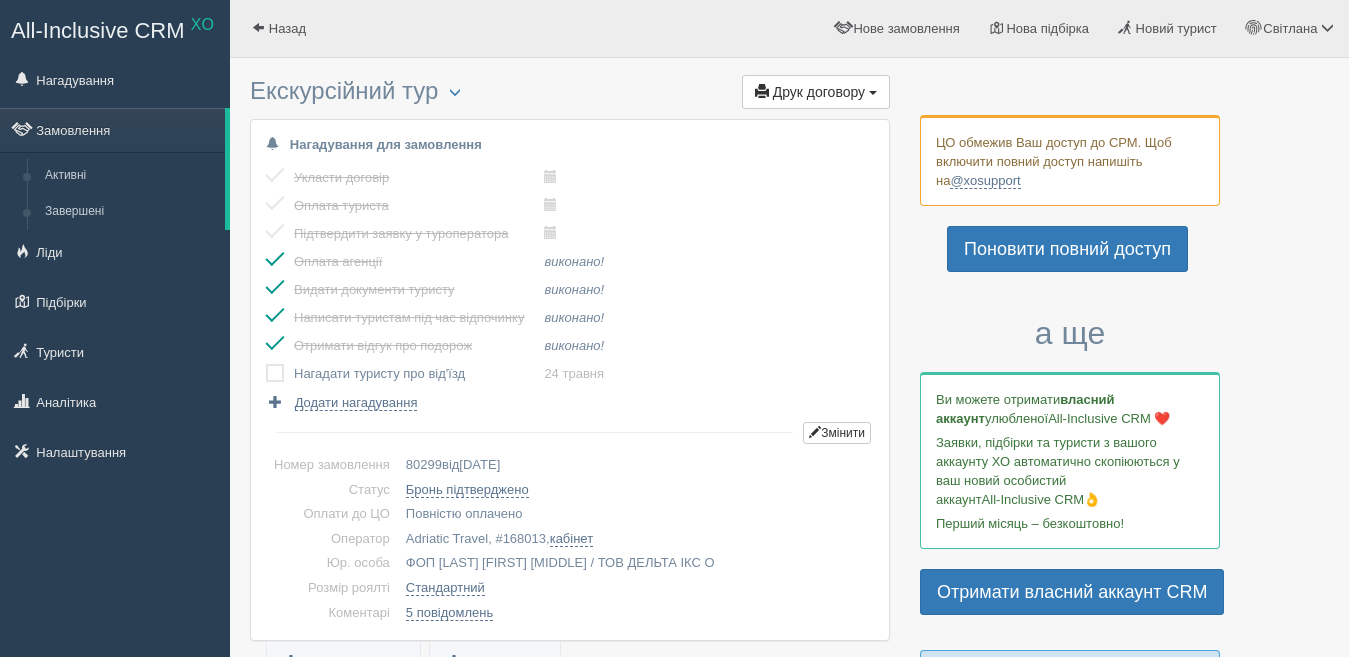 click at bounding box center (280, 374) 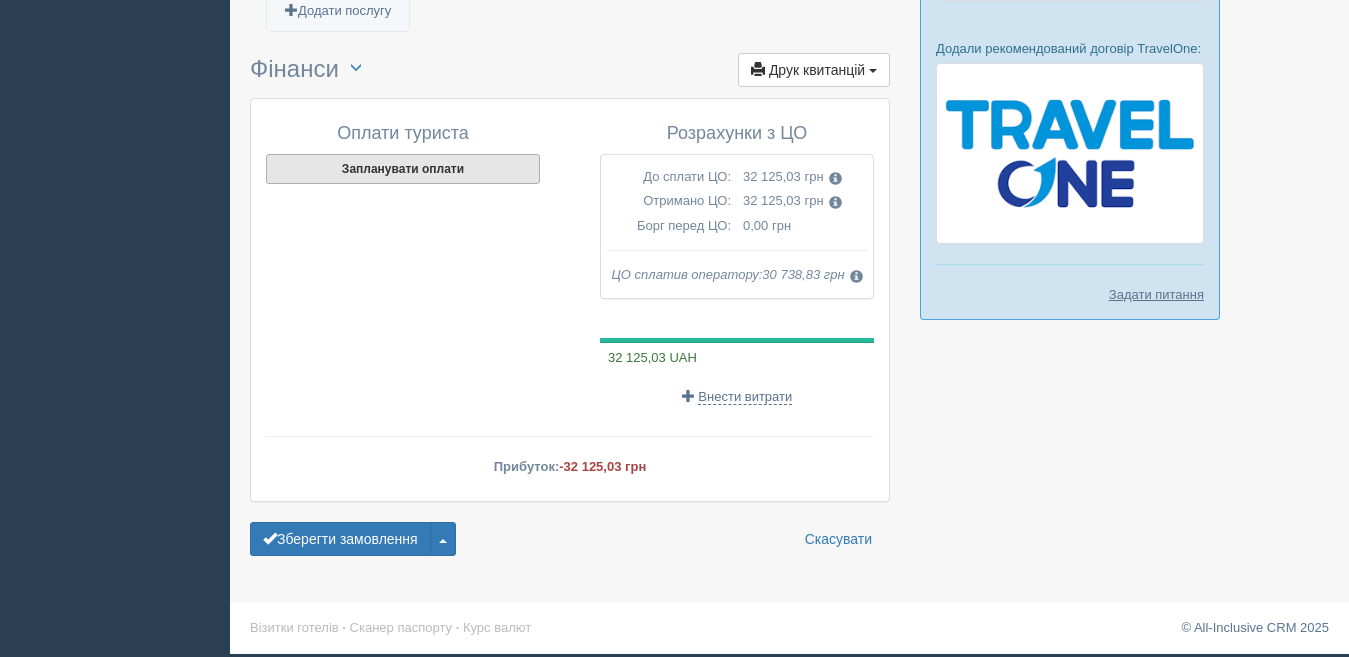 click on "Запланувати оплати" at bounding box center (403, 169) 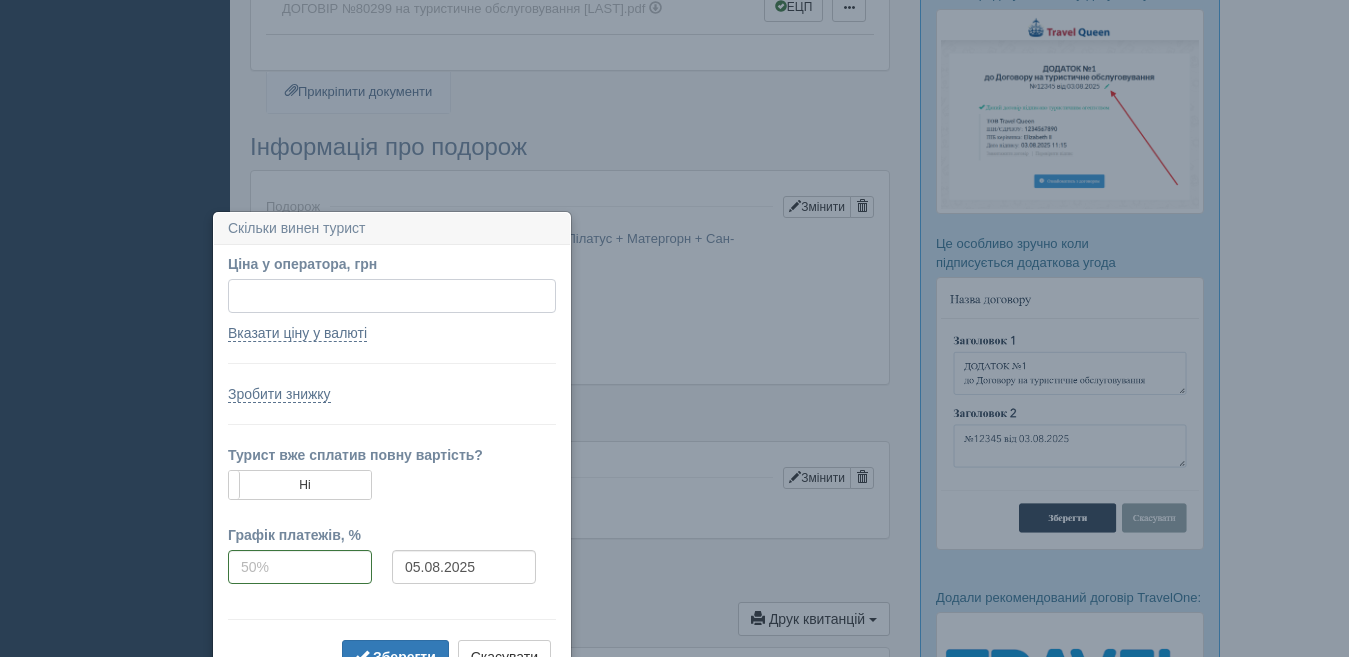 scroll, scrollTop: 1295, scrollLeft: 0, axis: vertical 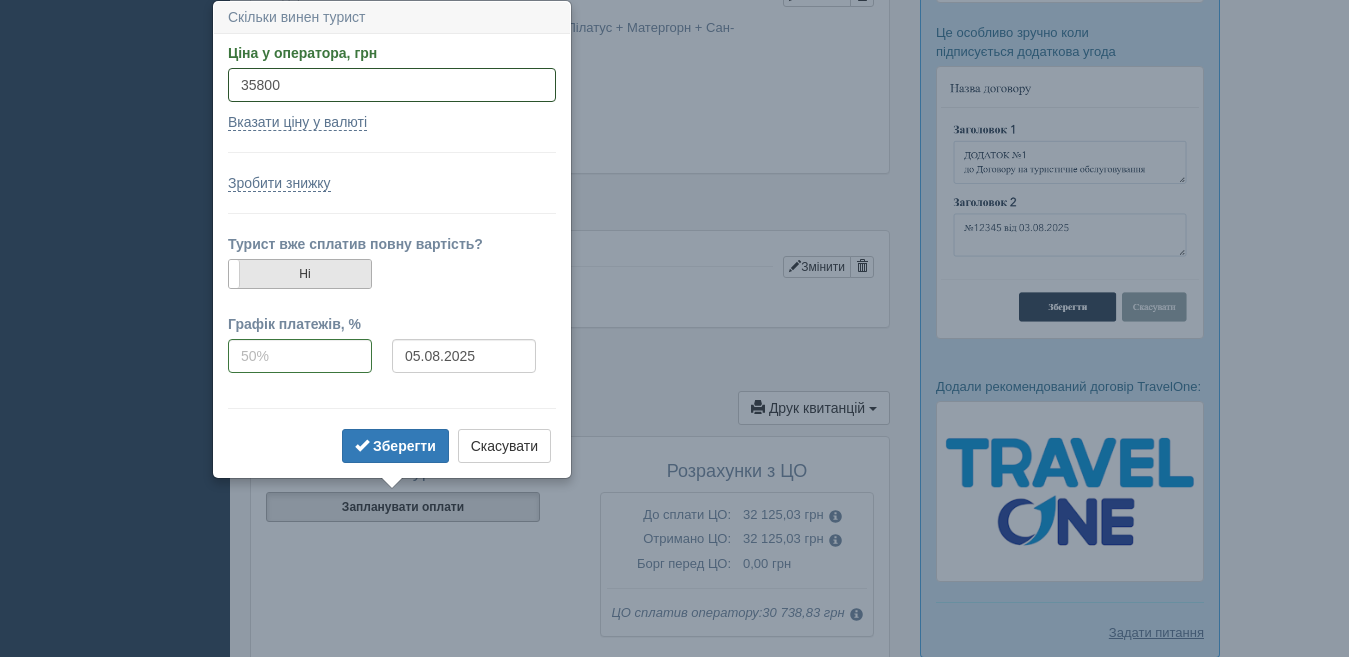type on "35800" 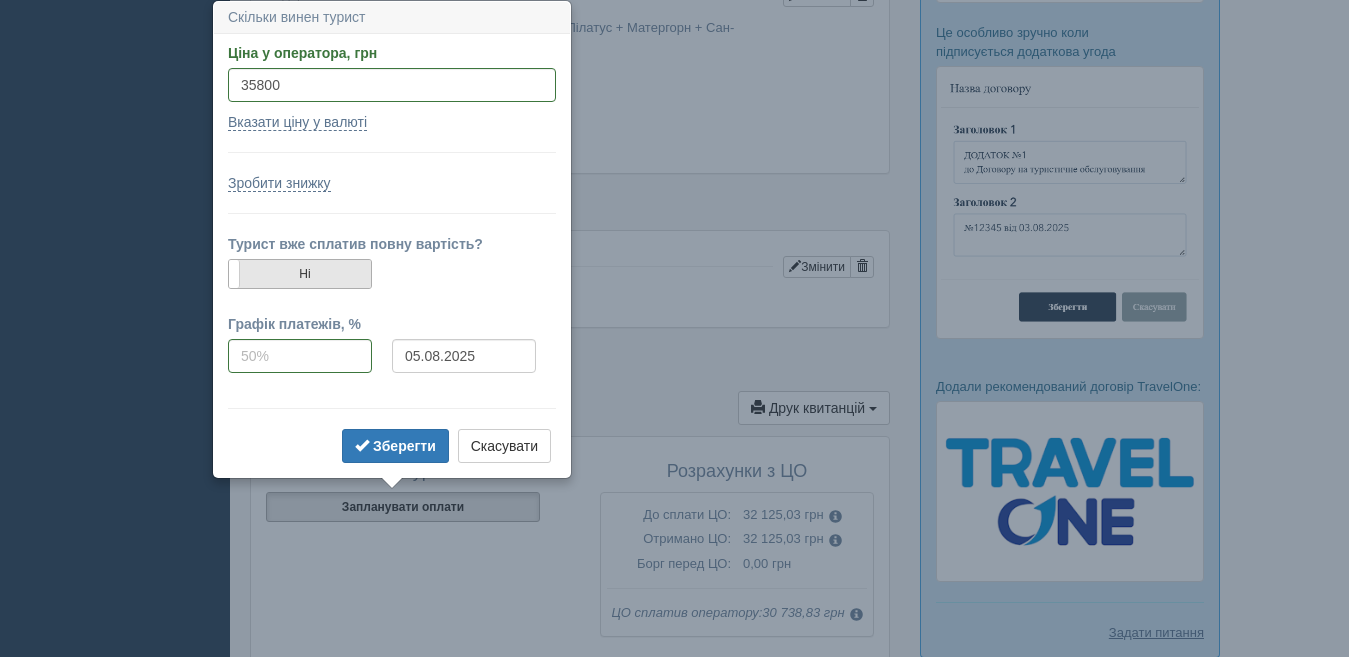 click on "Ні" at bounding box center [300, 274] 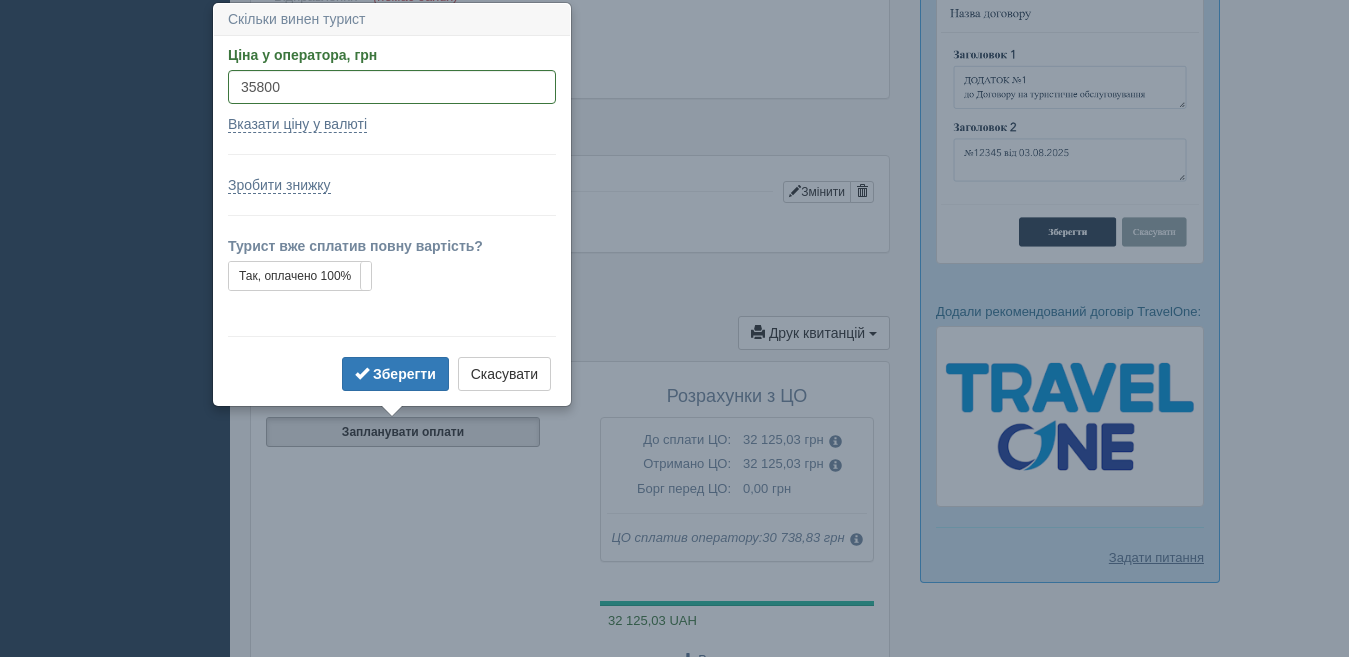 scroll, scrollTop: 1372, scrollLeft: 0, axis: vertical 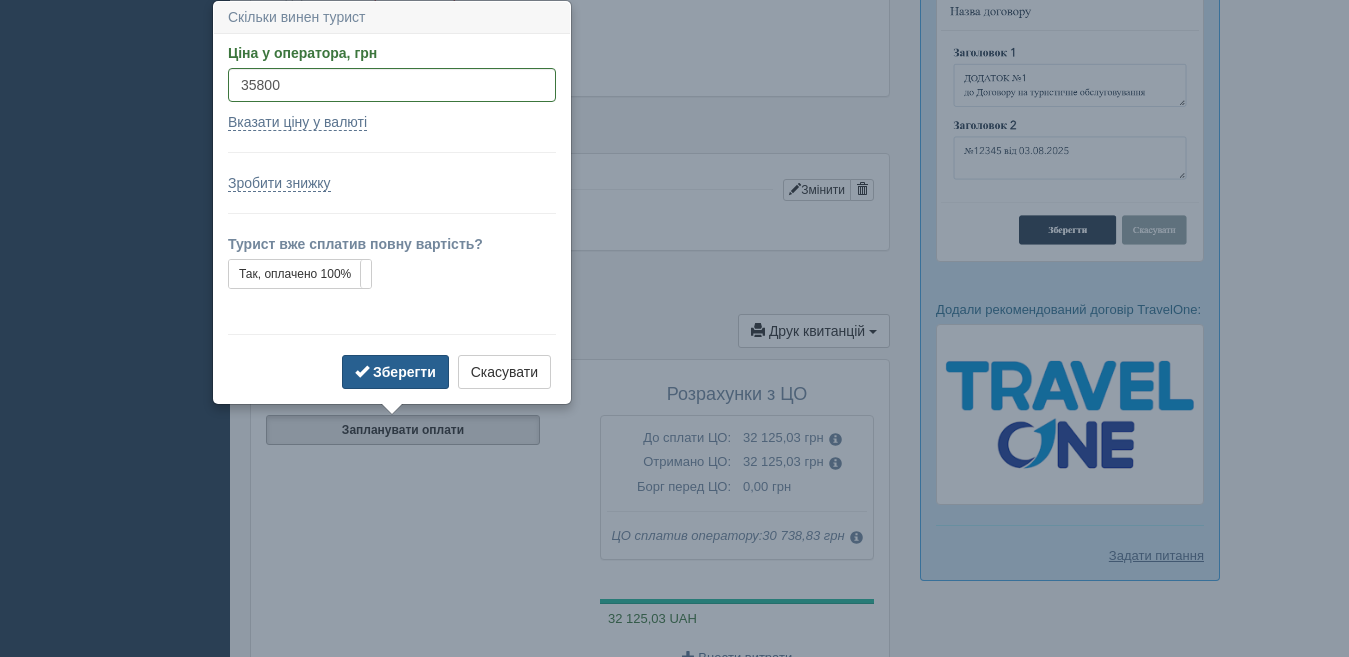click on "Зберегти" at bounding box center [404, 372] 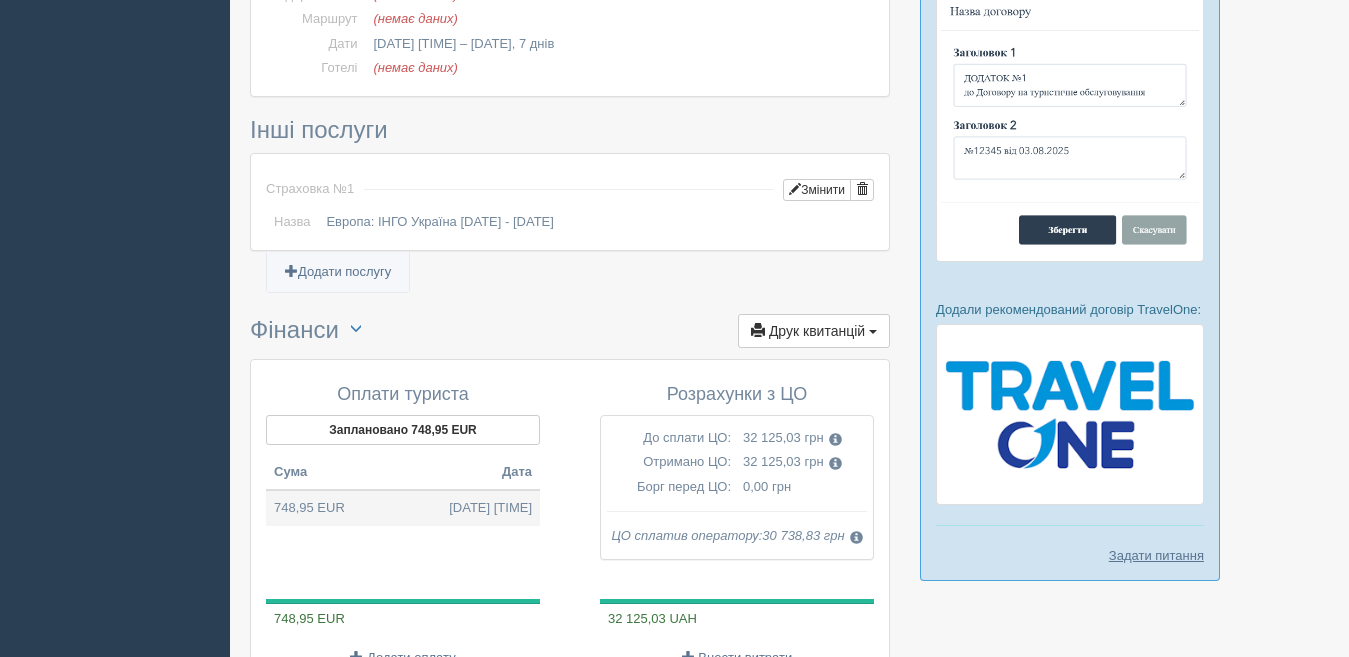 click on "748,95 EUR
05.08.2025 19:28" at bounding box center (403, 508) 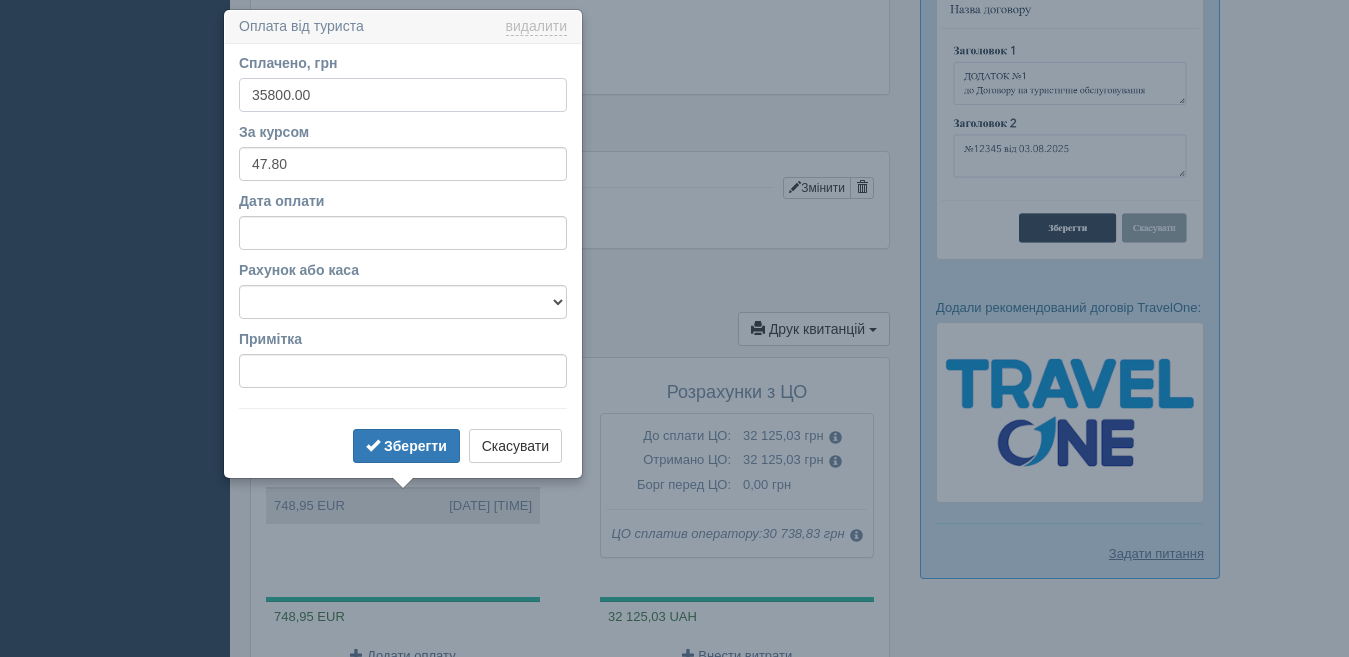 scroll, scrollTop: 1383, scrollLeft: 0, axis: vertical 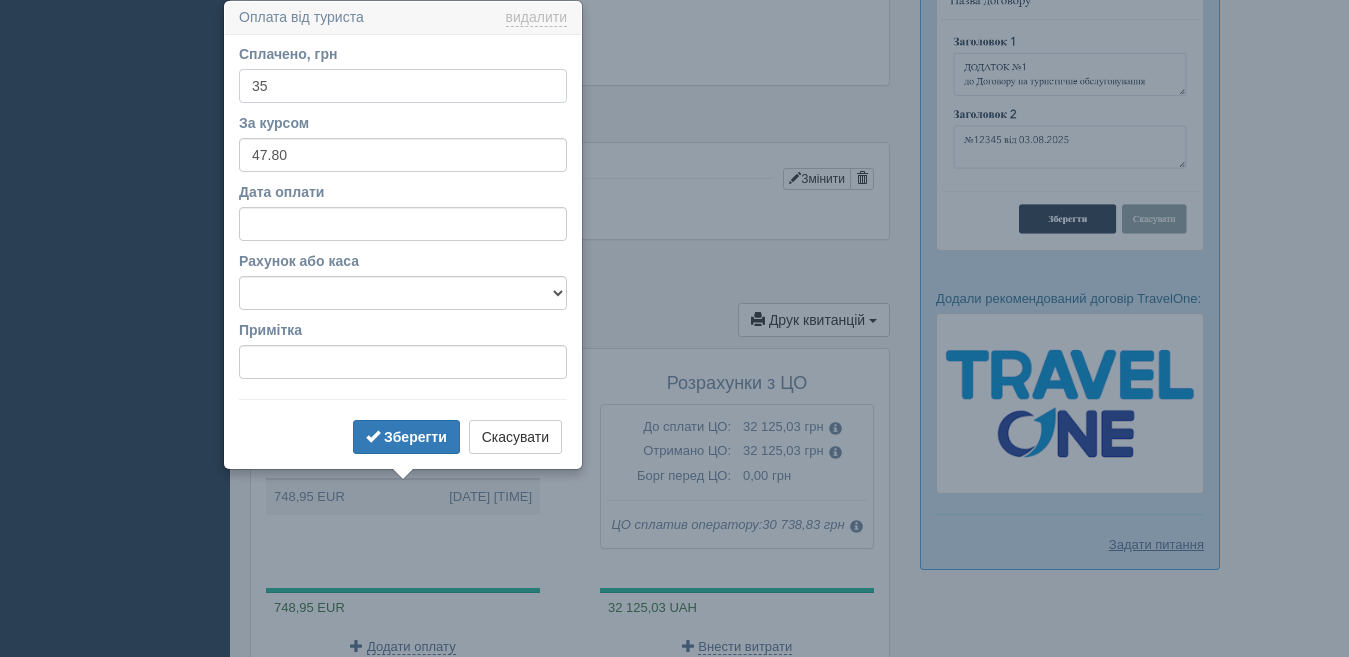type on "3" 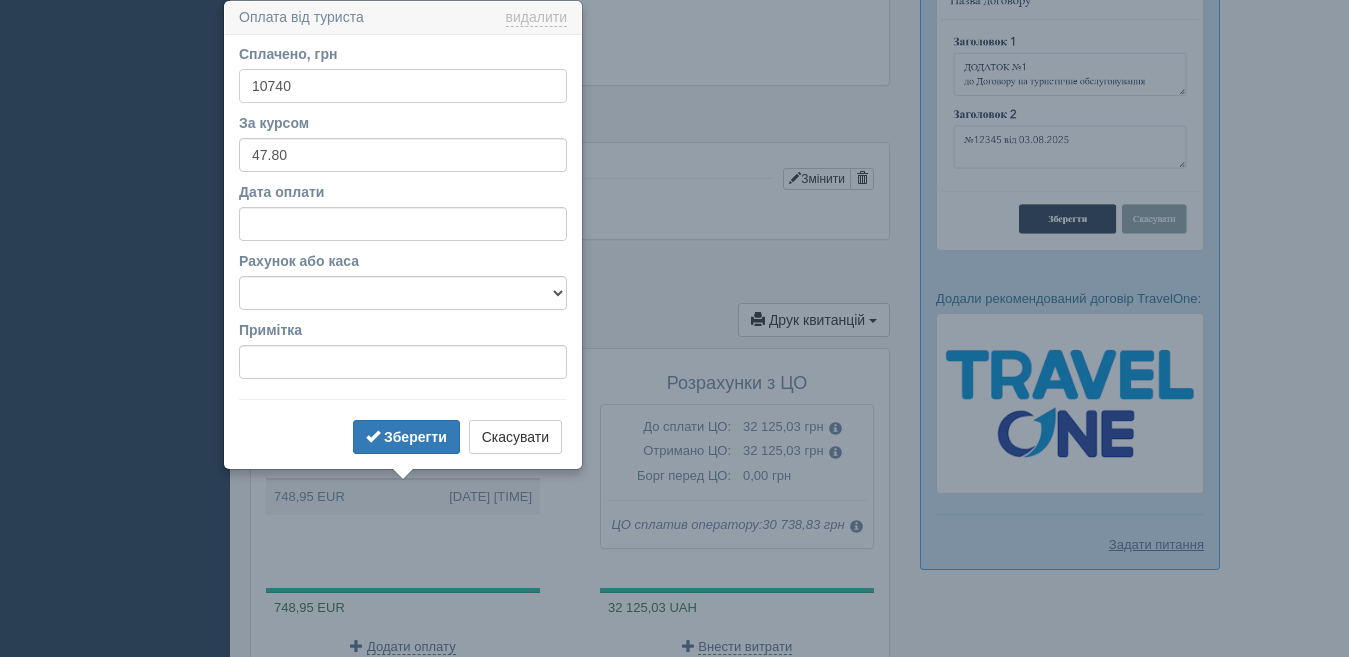 type on "10740" 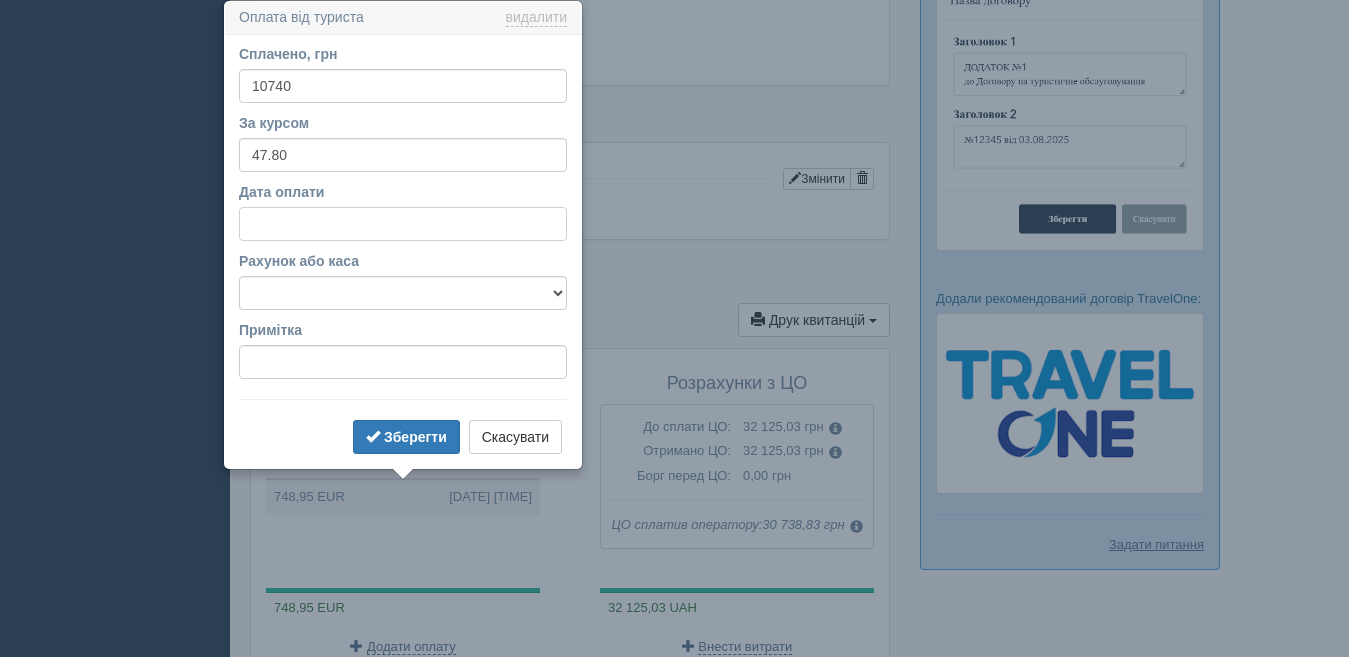 click on "Дата оплати" at bounding box center (403, 224) 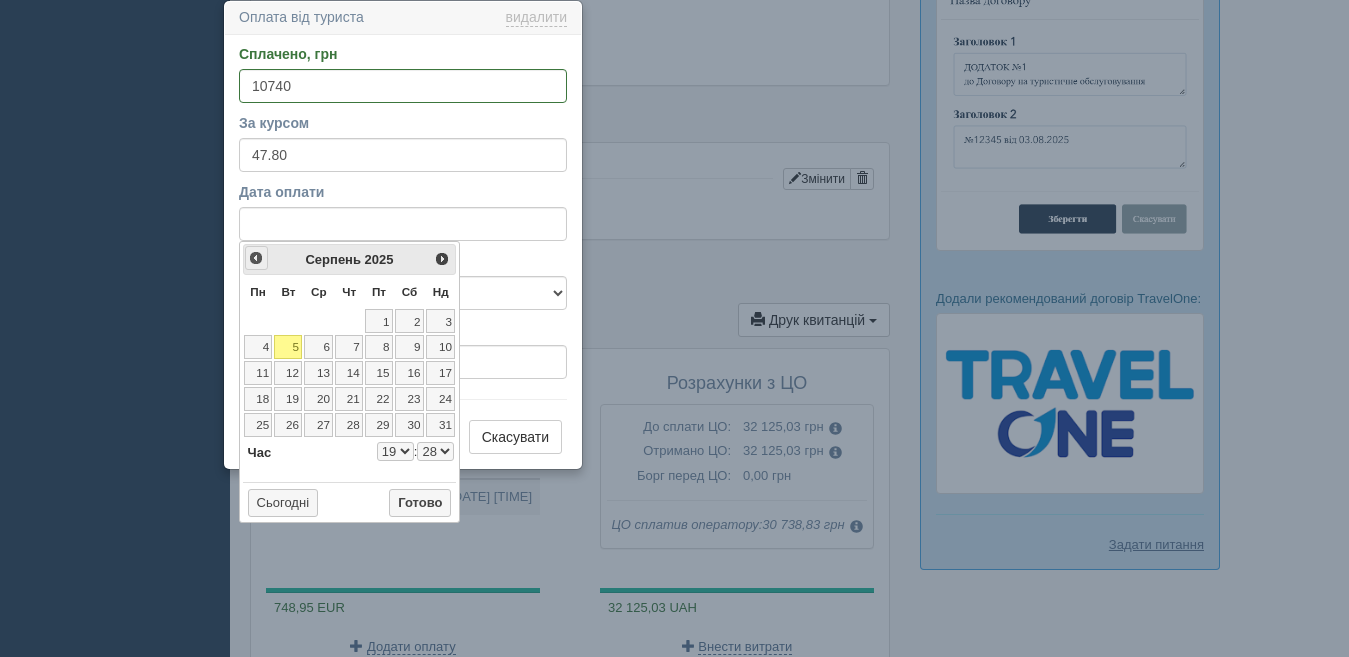 click on "<Попер" at bounding box center (256, 258) 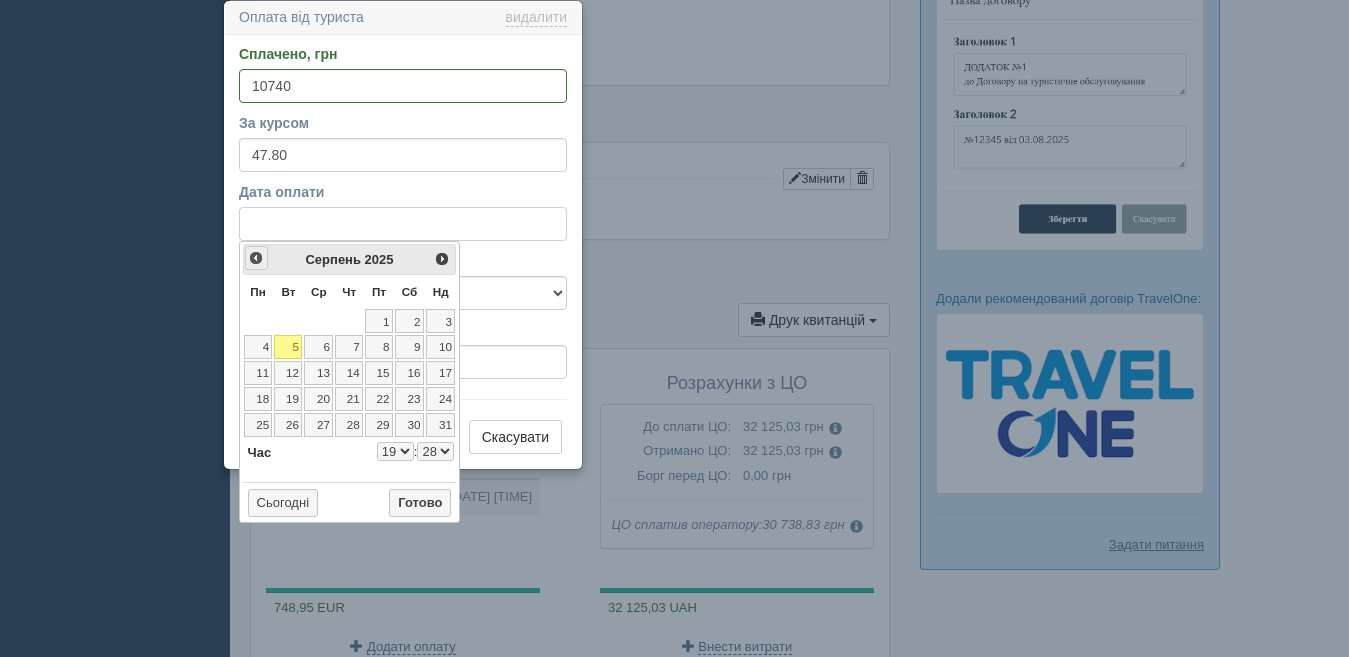 select on "19" 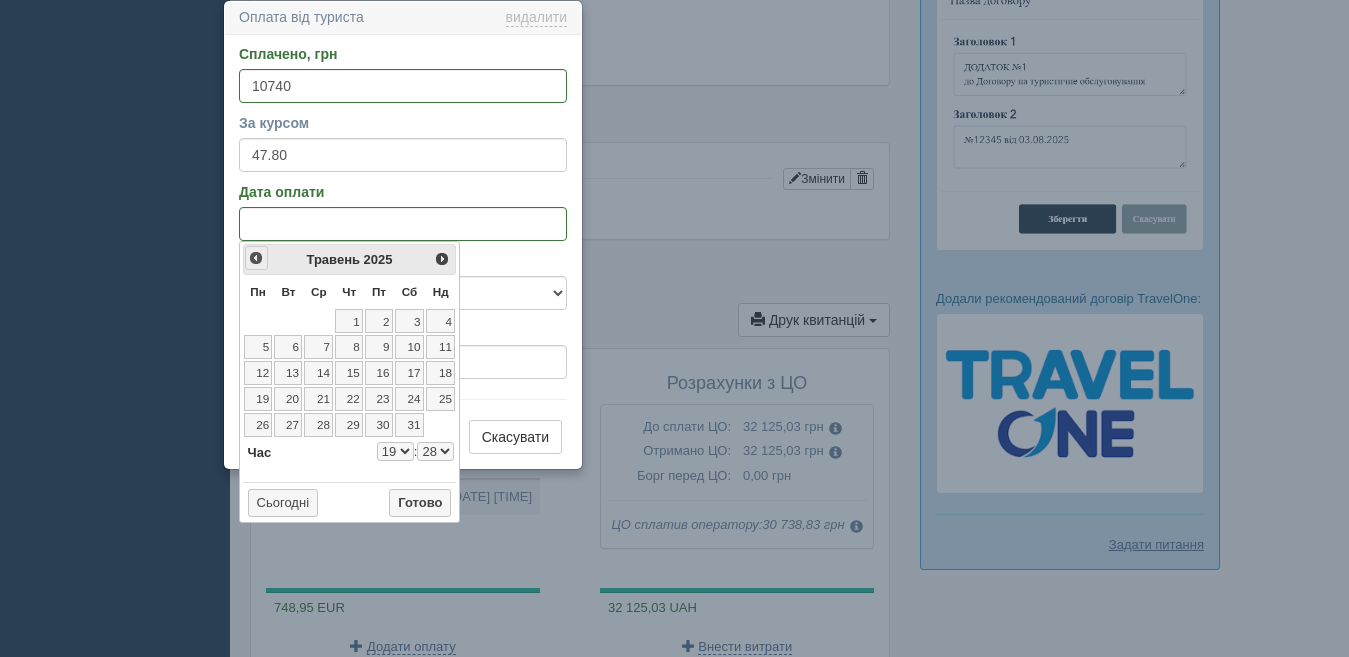 click on "<Попер" at bounding box center (256, 258) 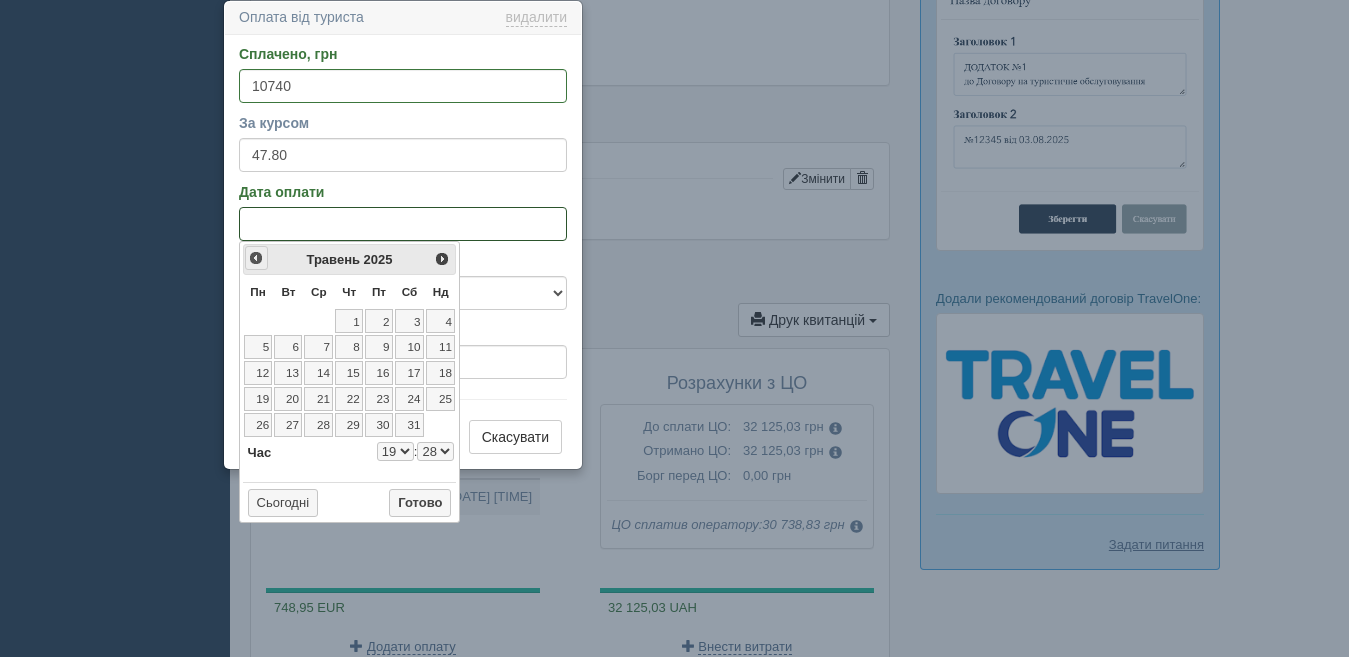 select on "19" 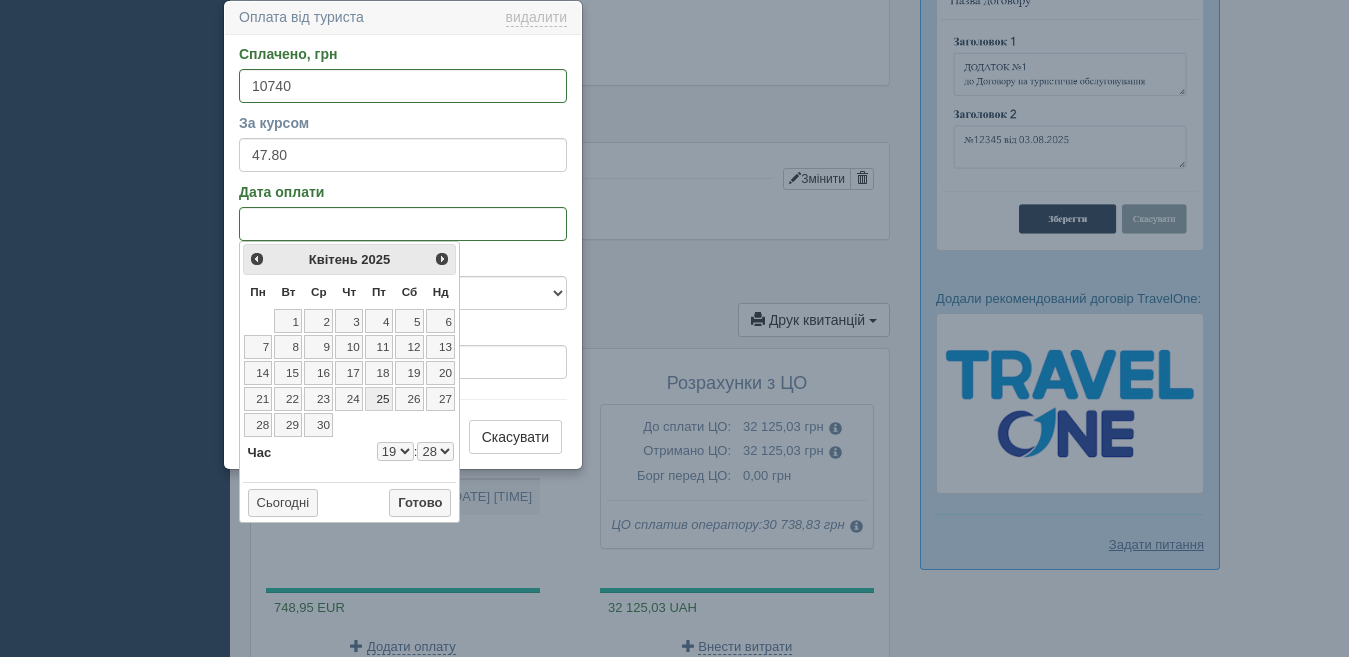 click on "25" at bounding box center [379, 399] 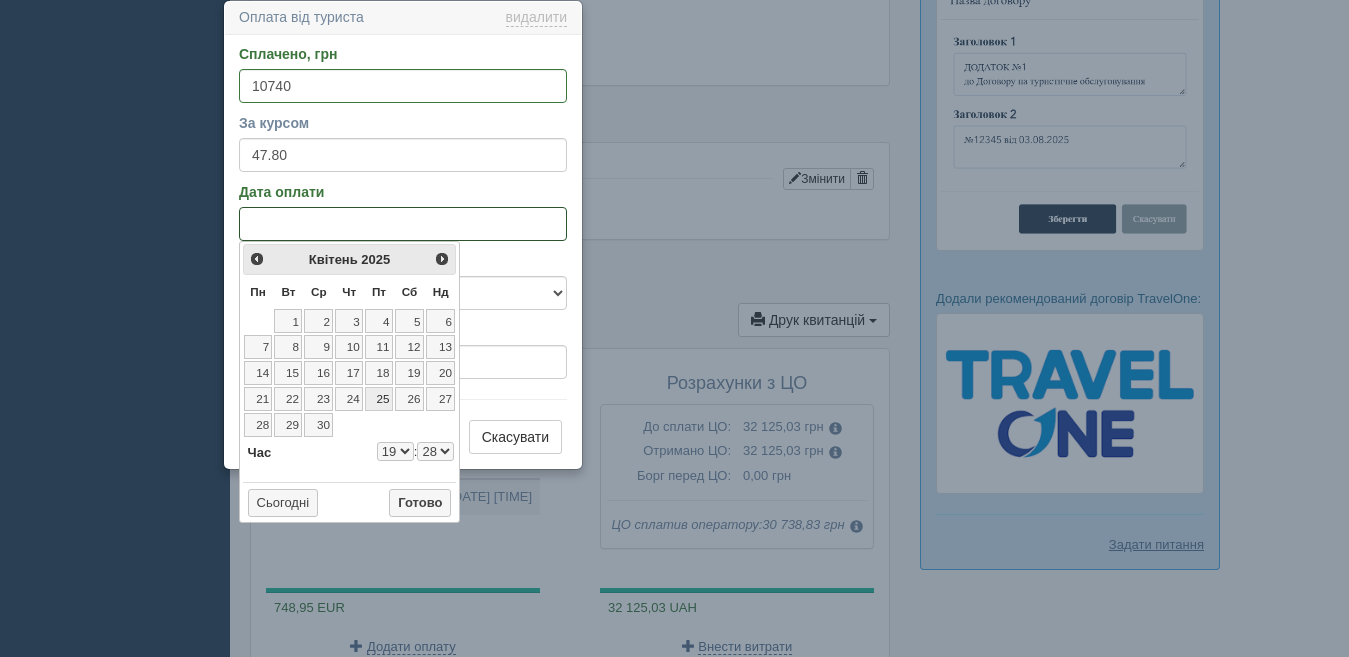 select on "19" 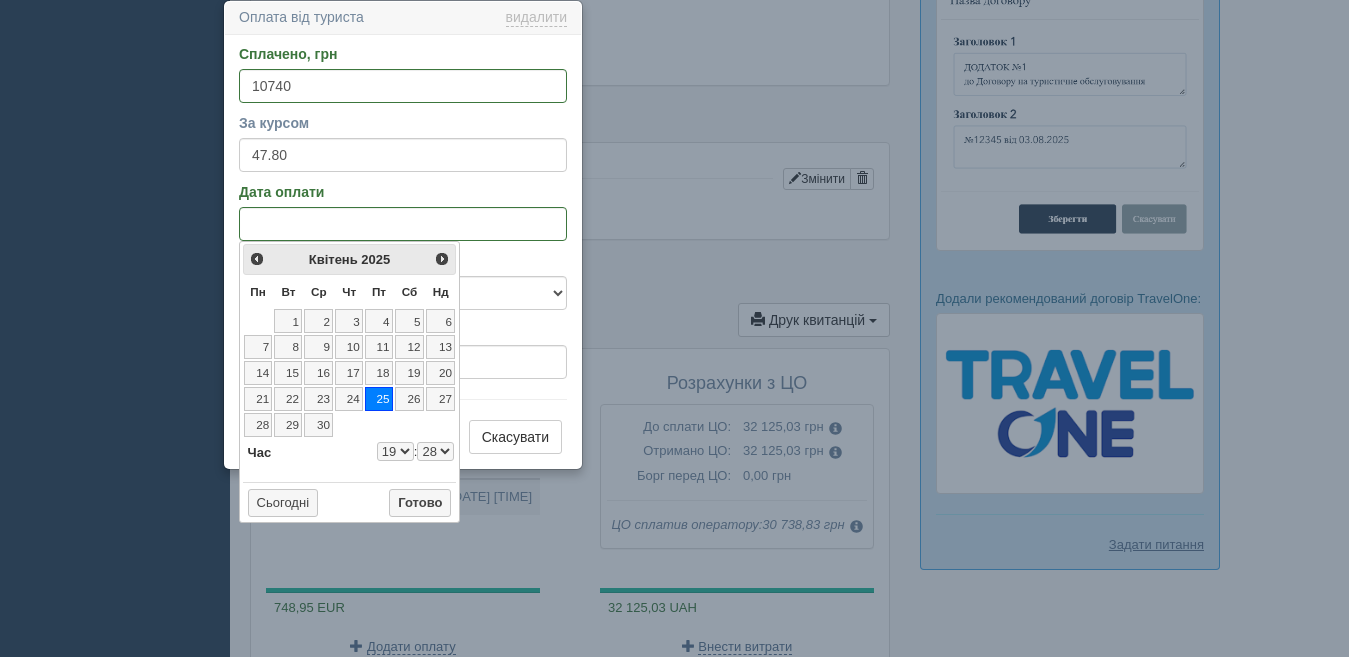 click on "0 1 2 3 4 5 6 7 8 9 10 11 12 13 14 15 16 17 18 19 20 21 22 23" at bounding box center [395, 451] 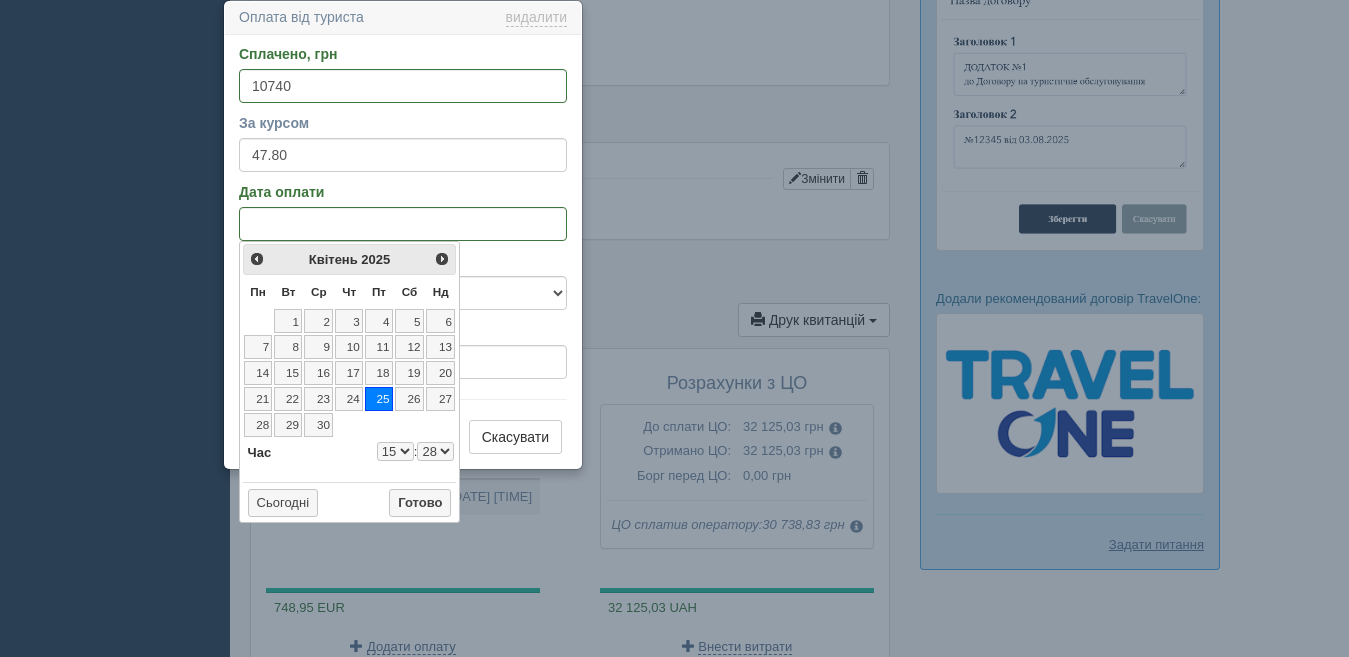select on "15" 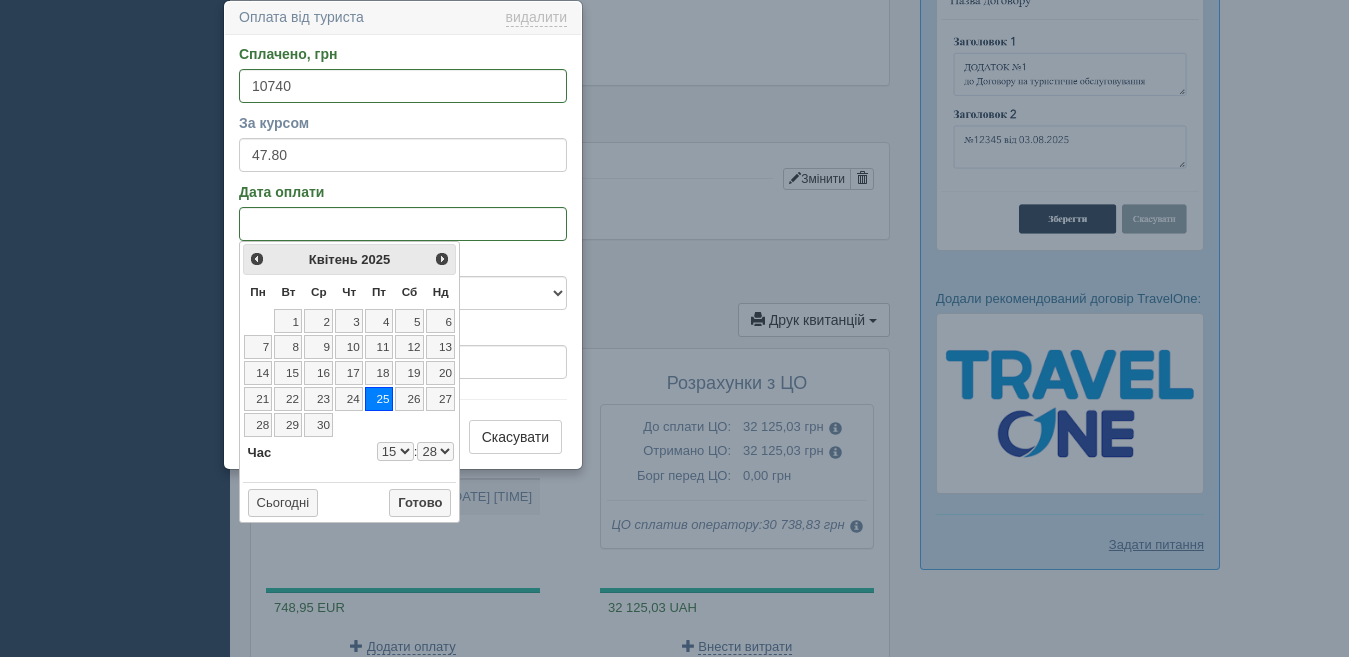 click on "00 01 02 03 04 05 06 07 08 09 10 11 12 13 14 15 16 17 18 19 20 21 22 23 24 25 26 27 28 29 30 31 32 33 34 35 36 37 38 39 40 41 42 43 44 45 46 47 48 49 50 51 52 53 54 55 56 57 58 59" at bounding box center (435, 451) 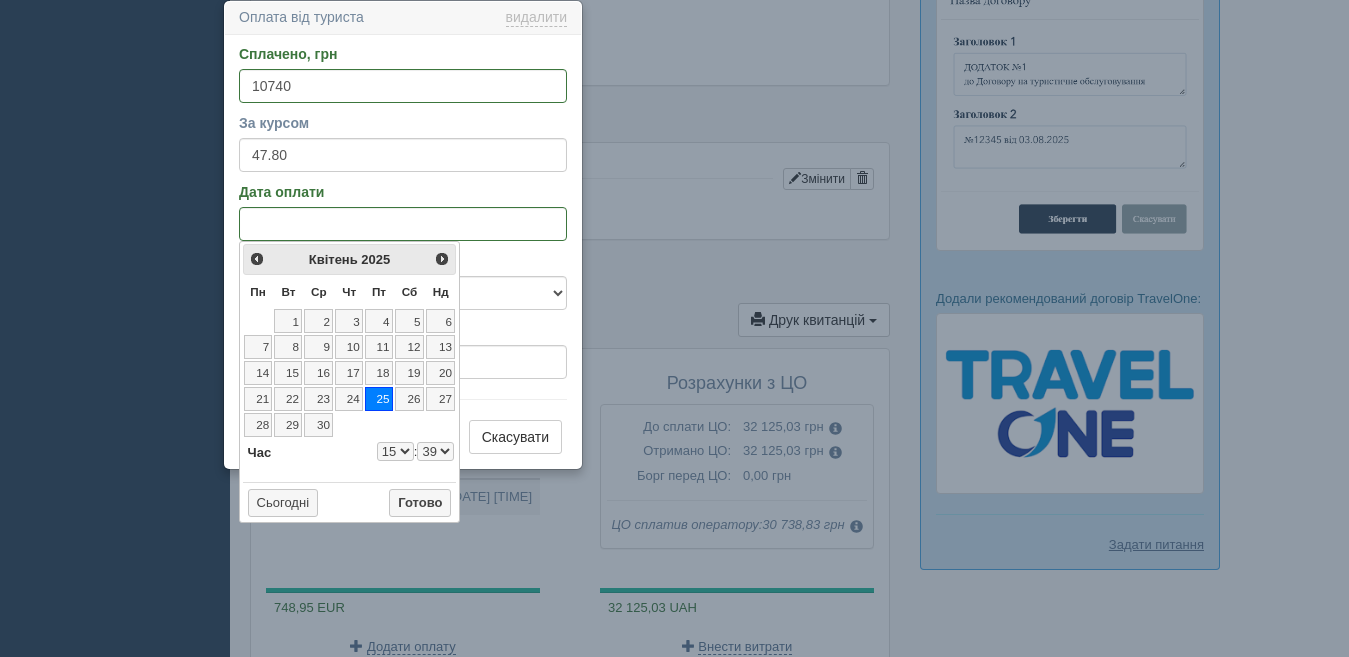 select on "15" 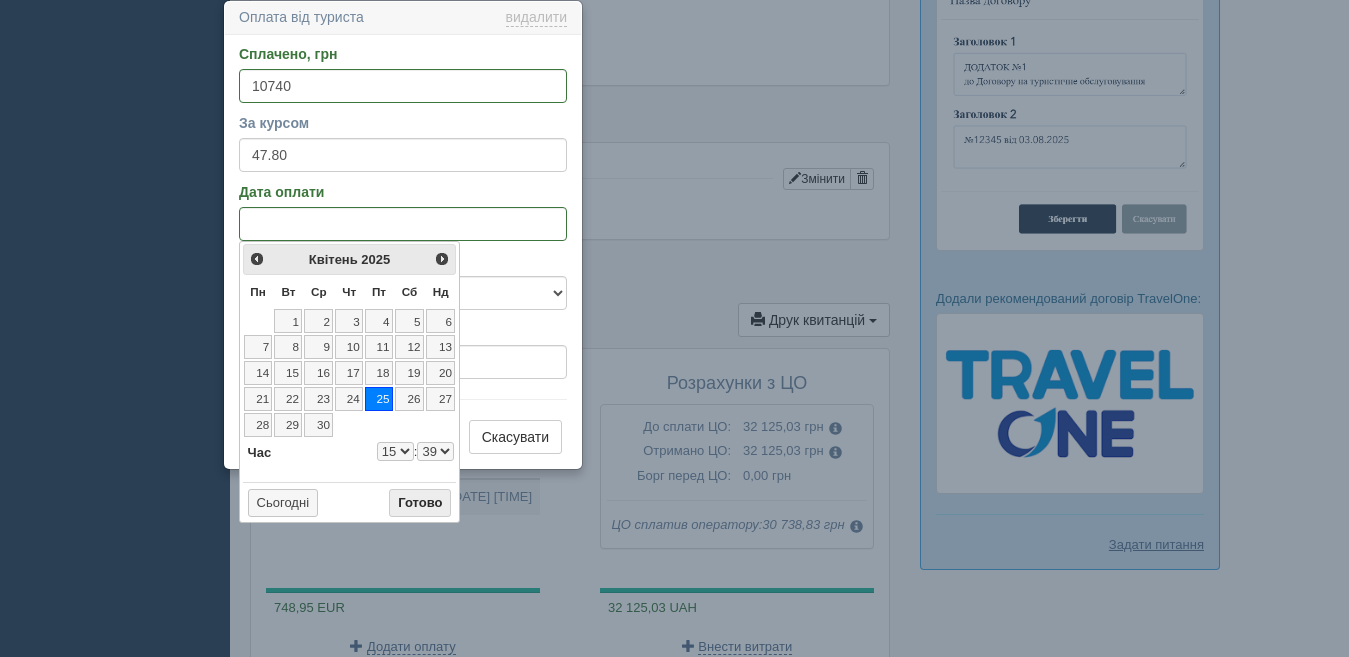 click on "Готово" at bounding box center [420, 503] 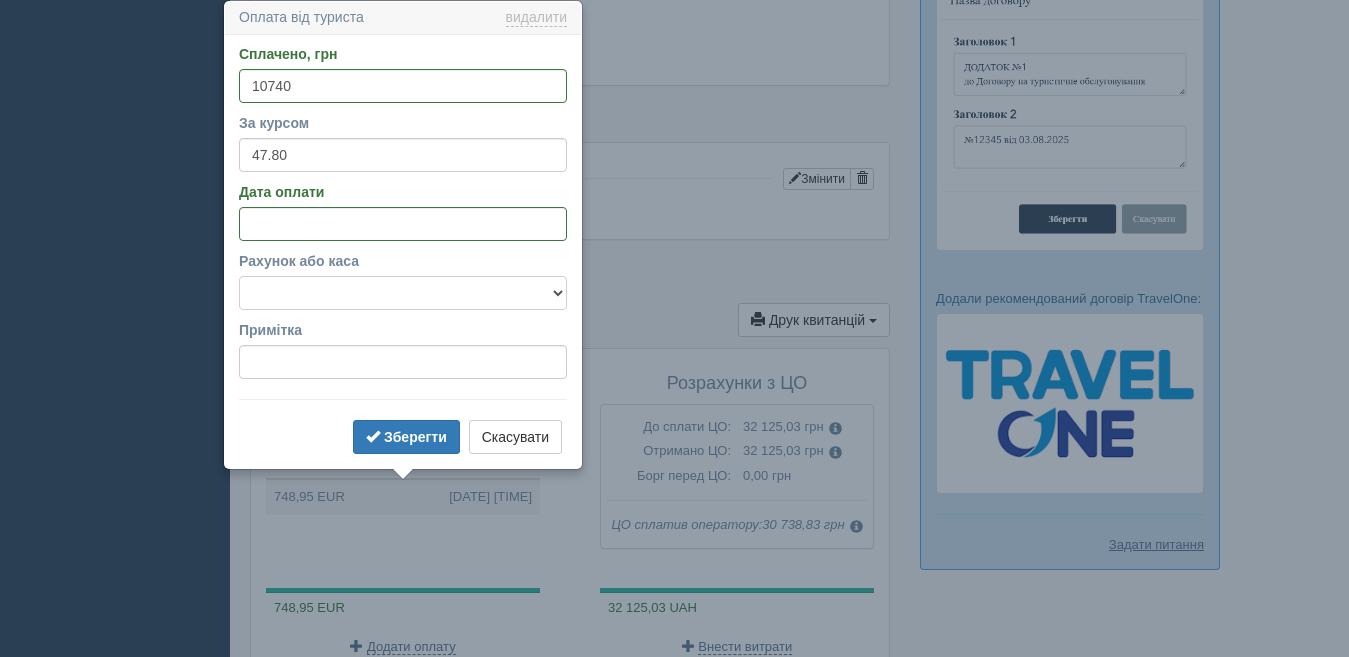 click on "Готівка
Картка
Рахунок у банку" at bounding box center [403, 293] 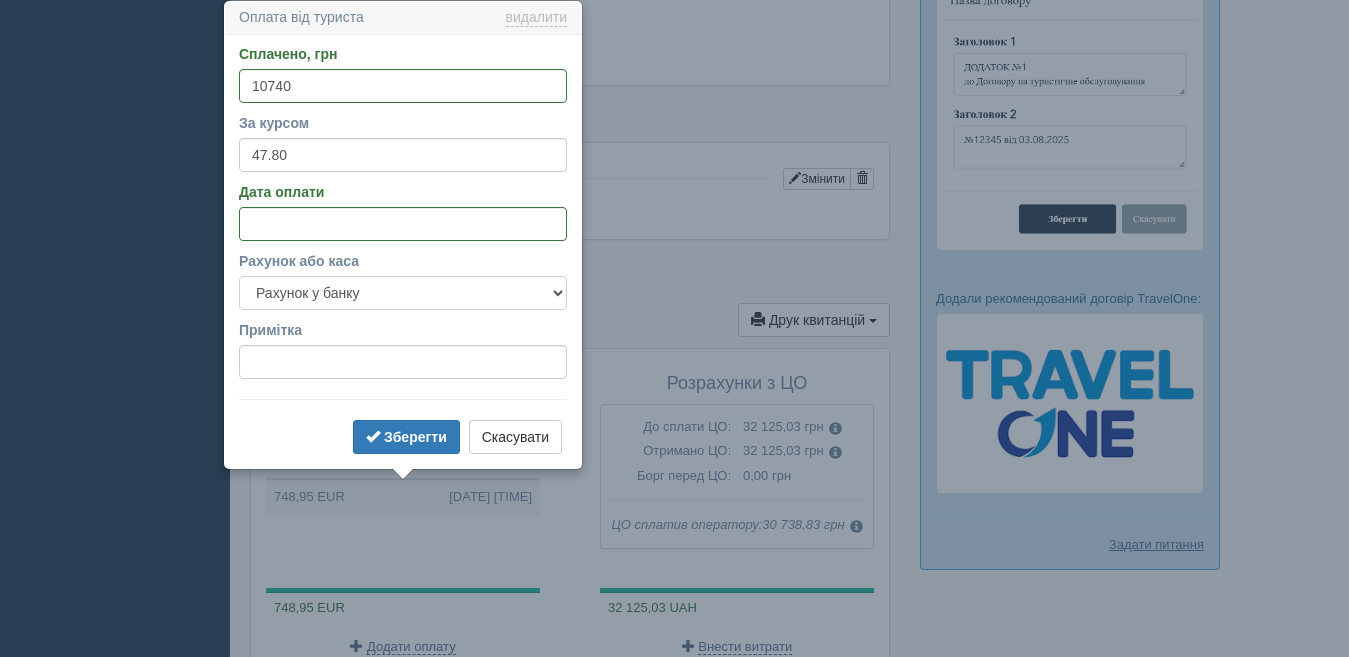 click on "Готівка
Картка
Рахунок у банку" at bounding box center (403, 293) 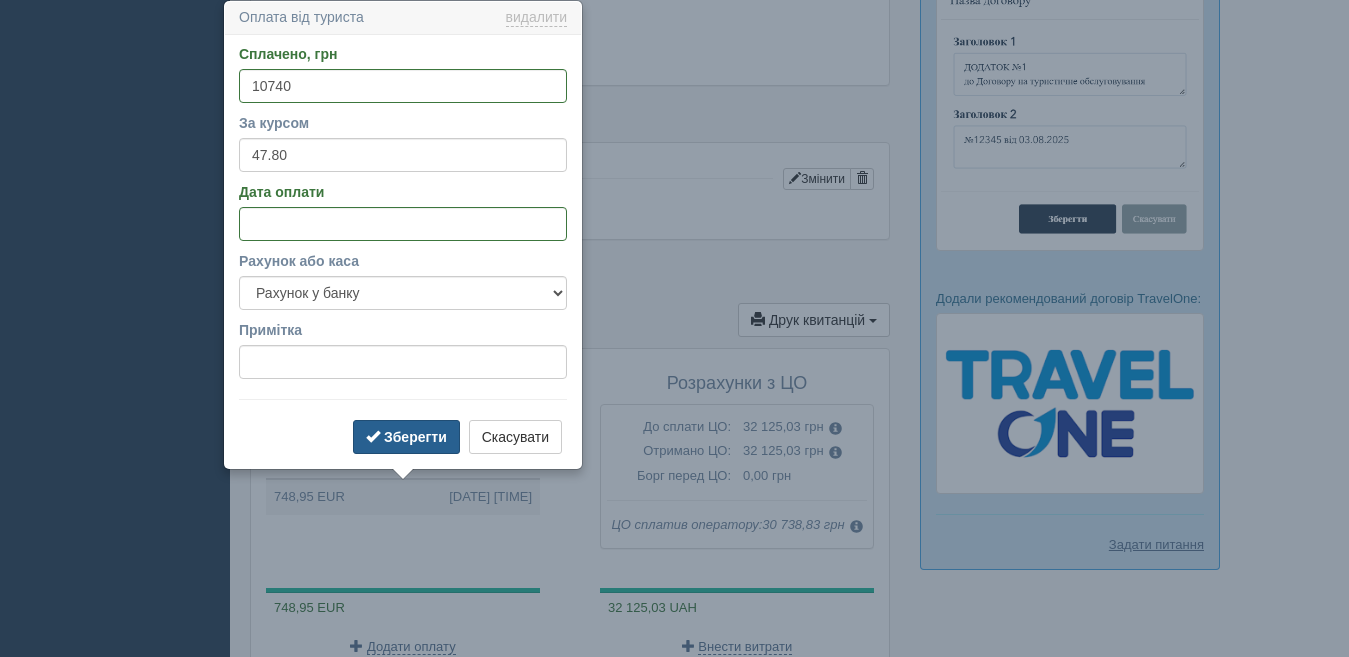click on "Зберегти" at bounding box center [406, 437] 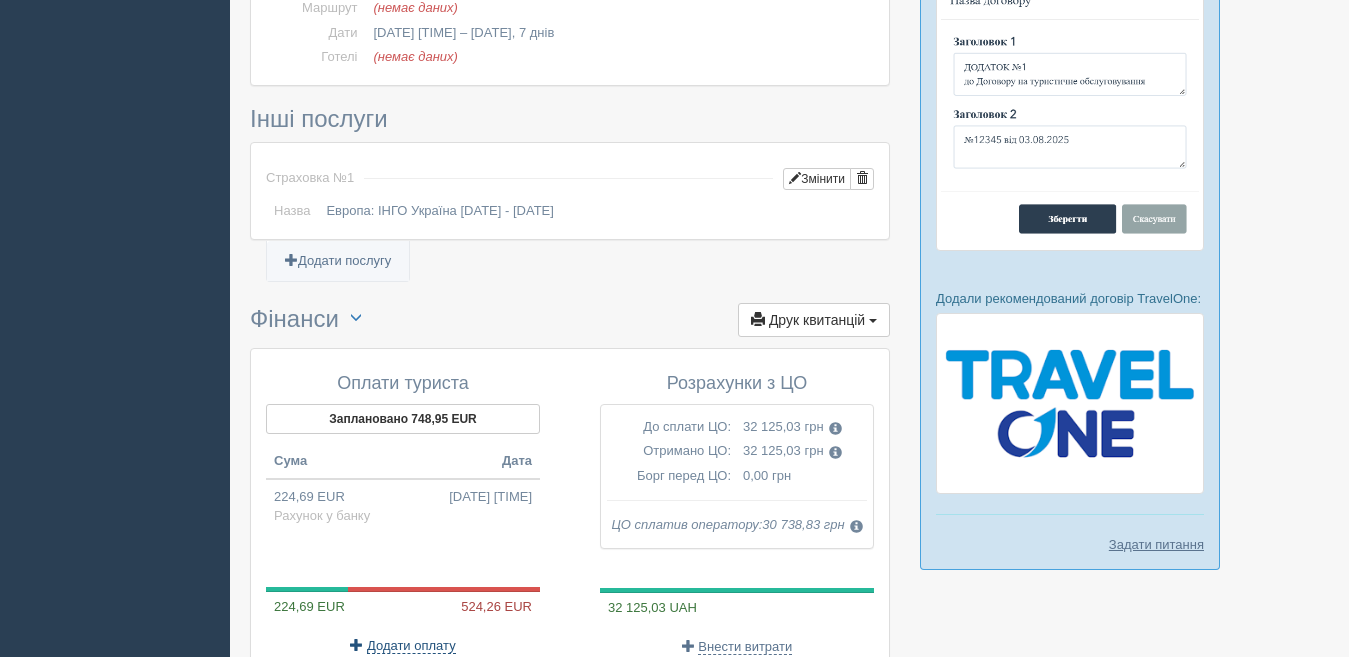 click on "Додати оплату" at bounding box center [411, 646] 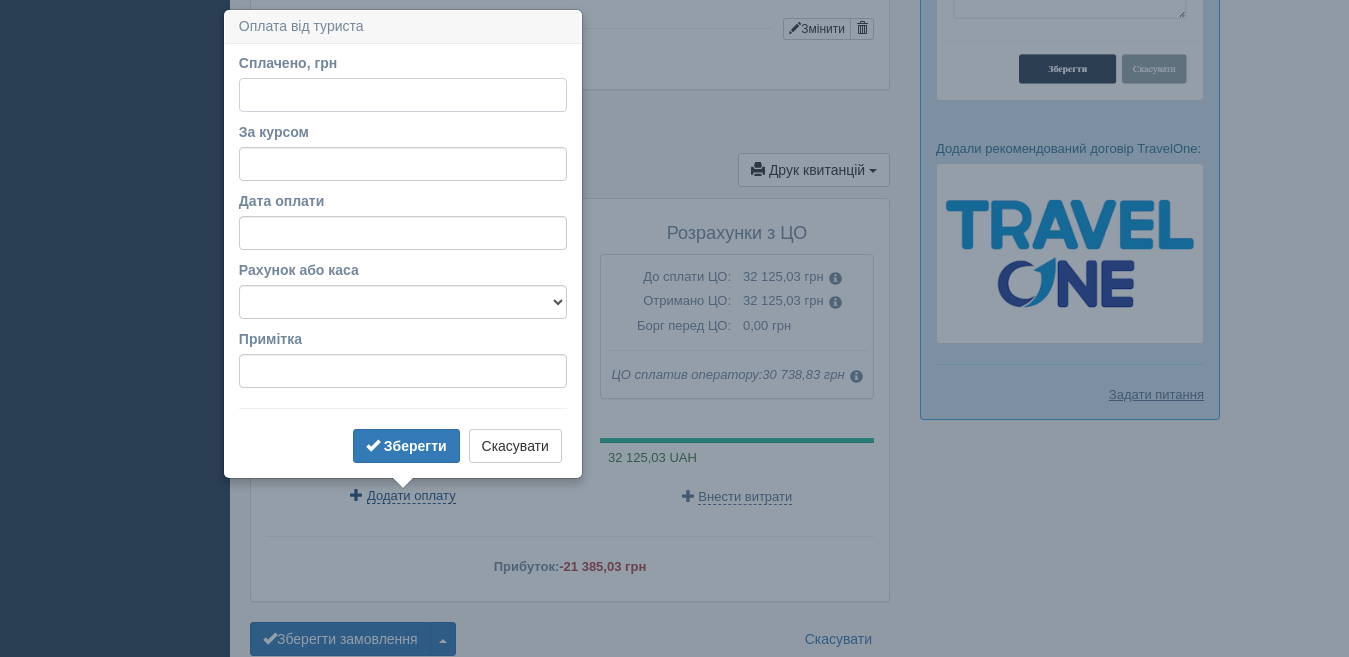 scroll, scrollTop: 1542, scrollLeft: 0, axis: vertical 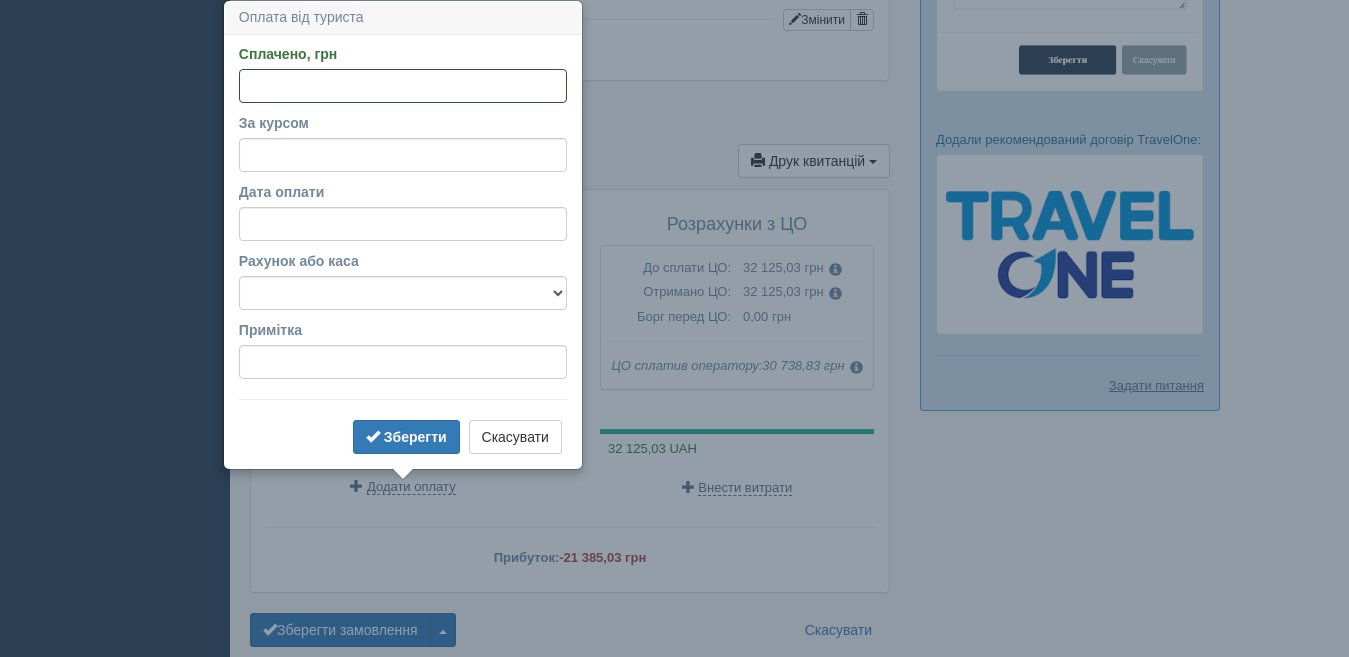 click on "Сплачено, грн" at bounding box center [403, 86] 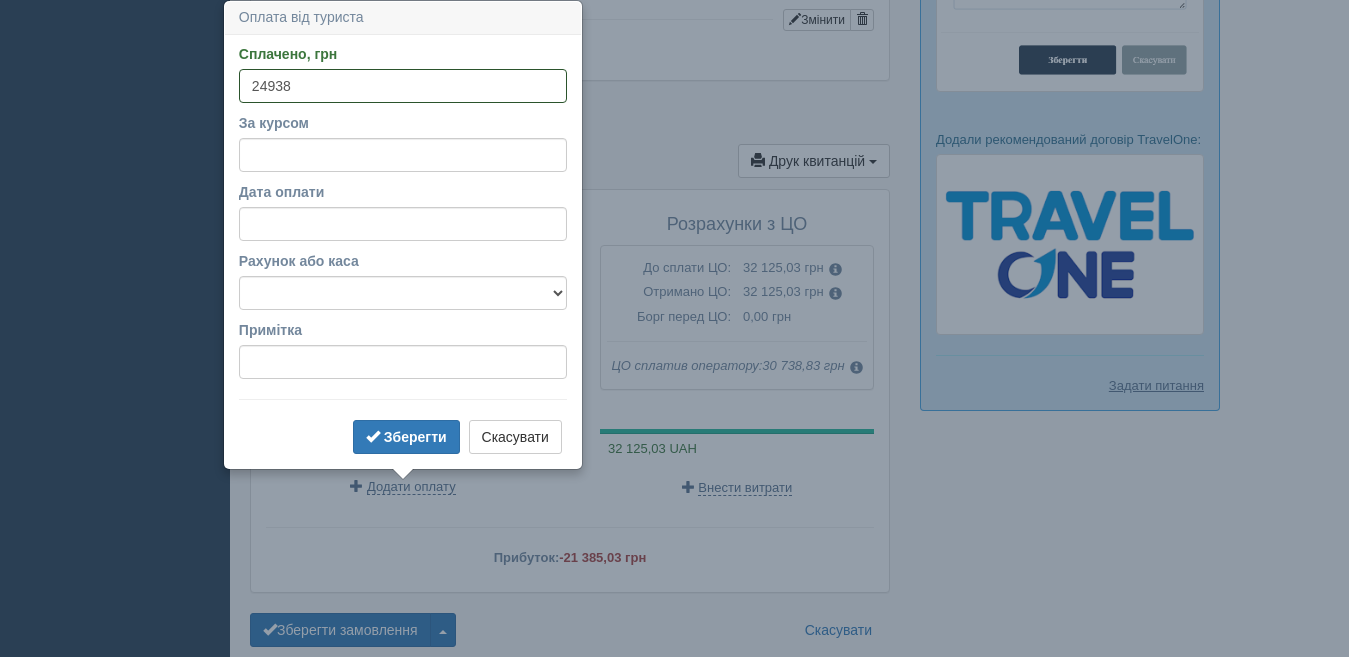 type on "24938" 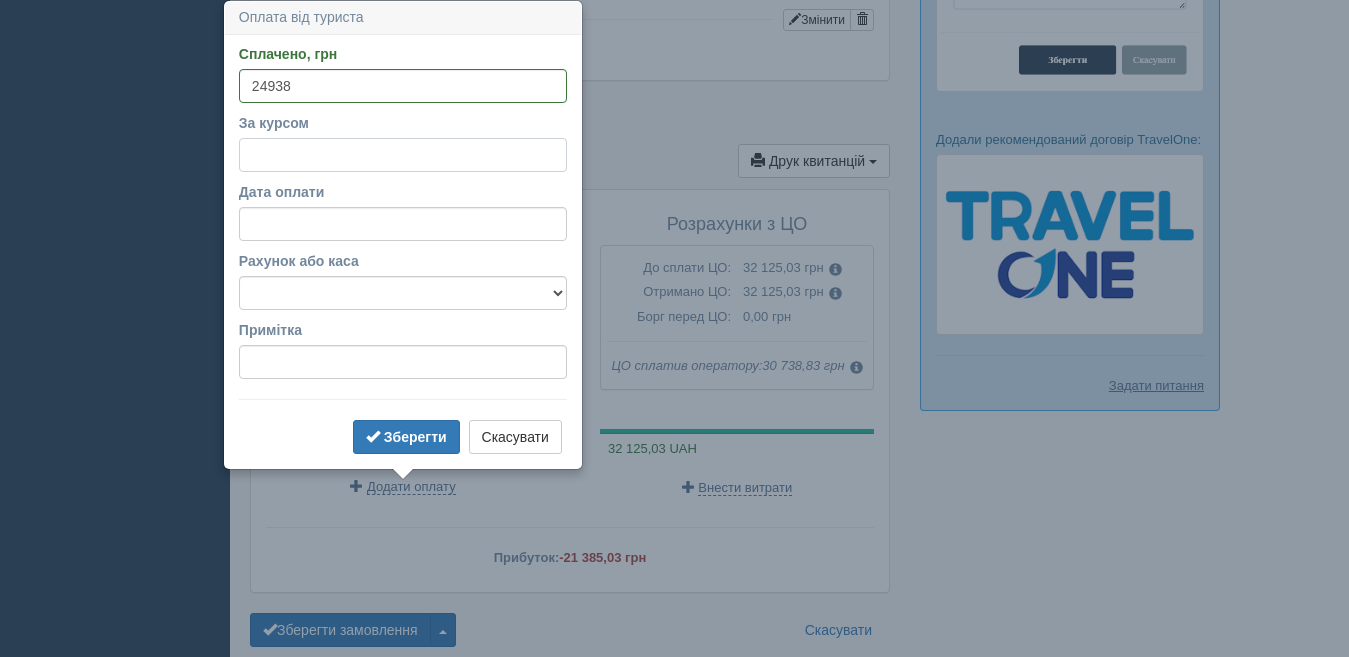 click on "За курсом" at bounding box center [403, 155] 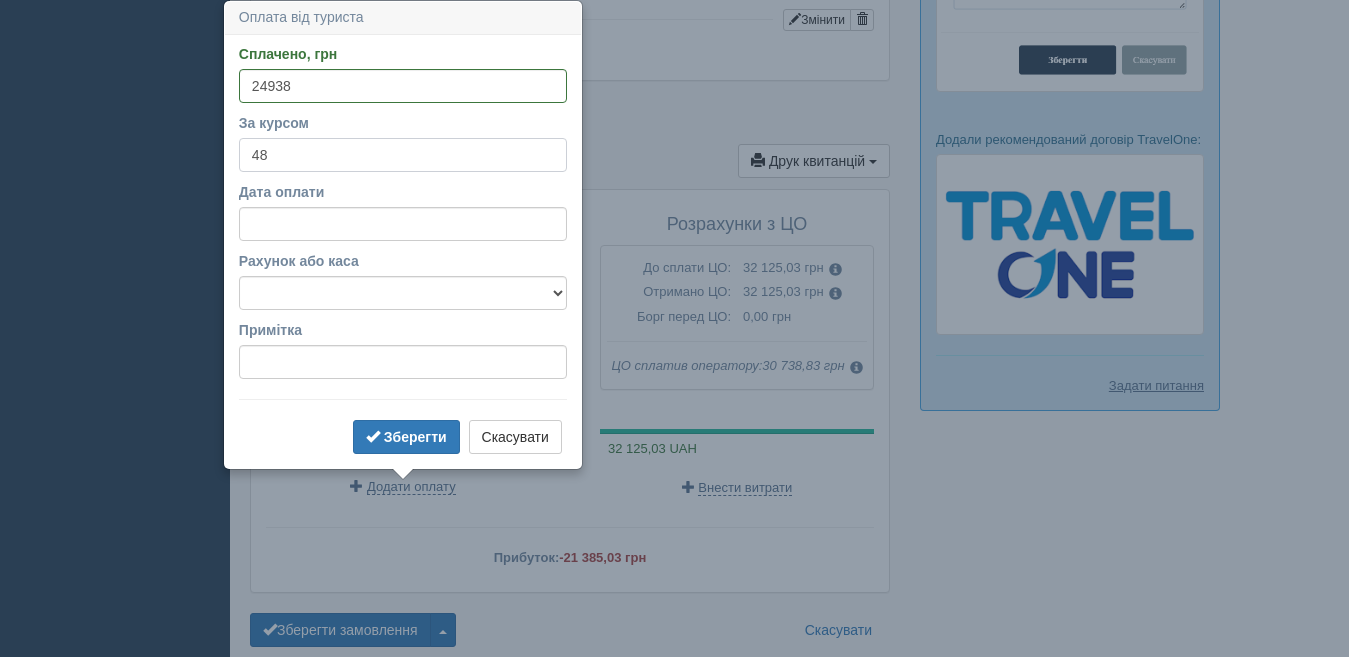 type on "48" 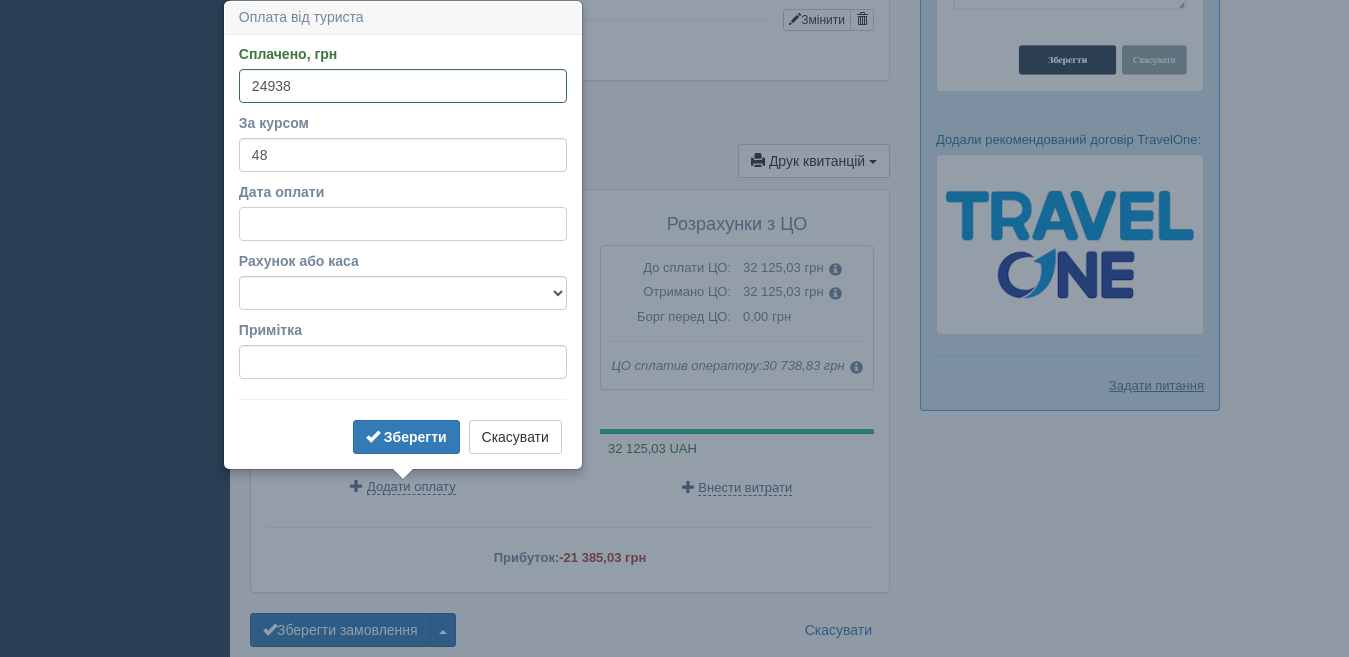 click on "Дата оплати" at bounding box center [403, 224] 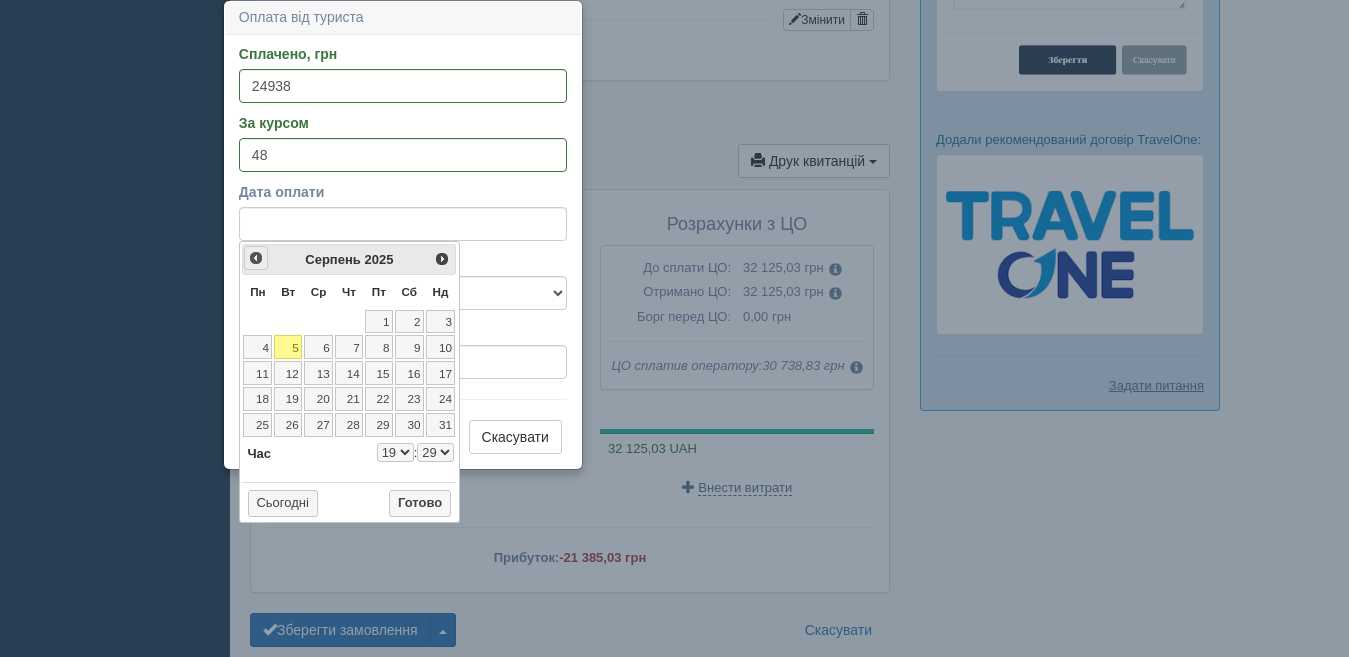 click on "<Попер" at bounding box center [256, 258] 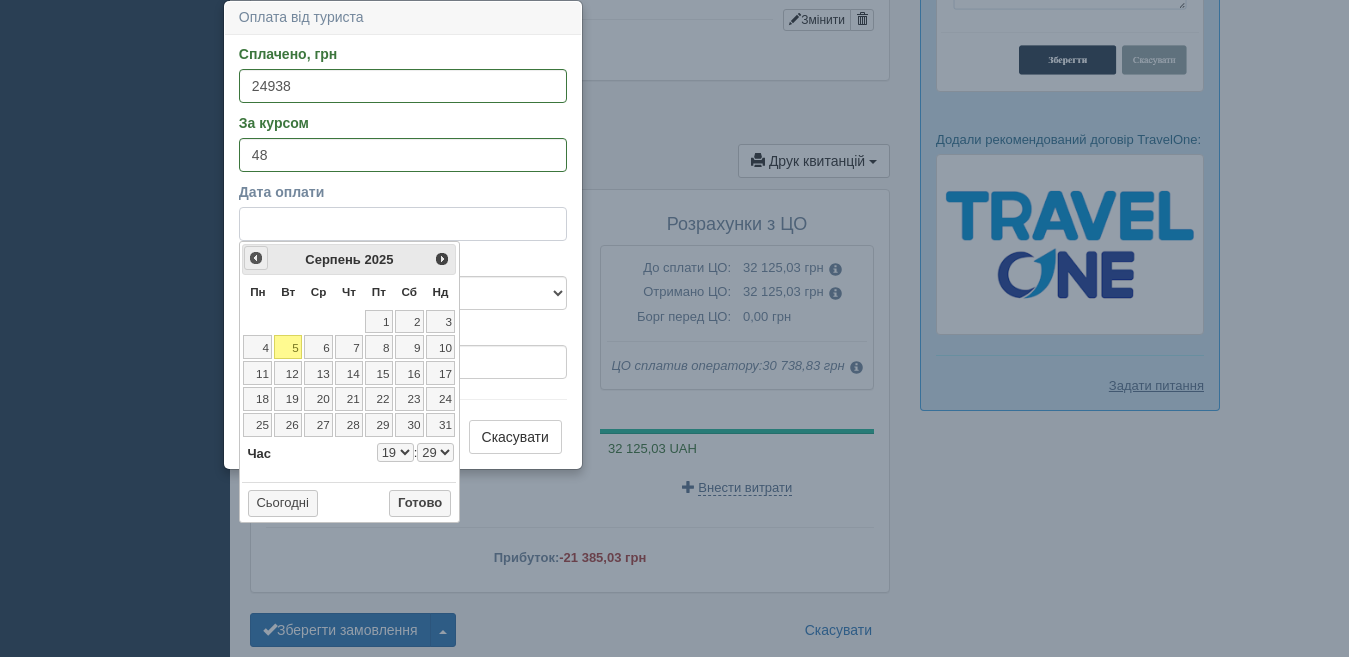 select on "19" 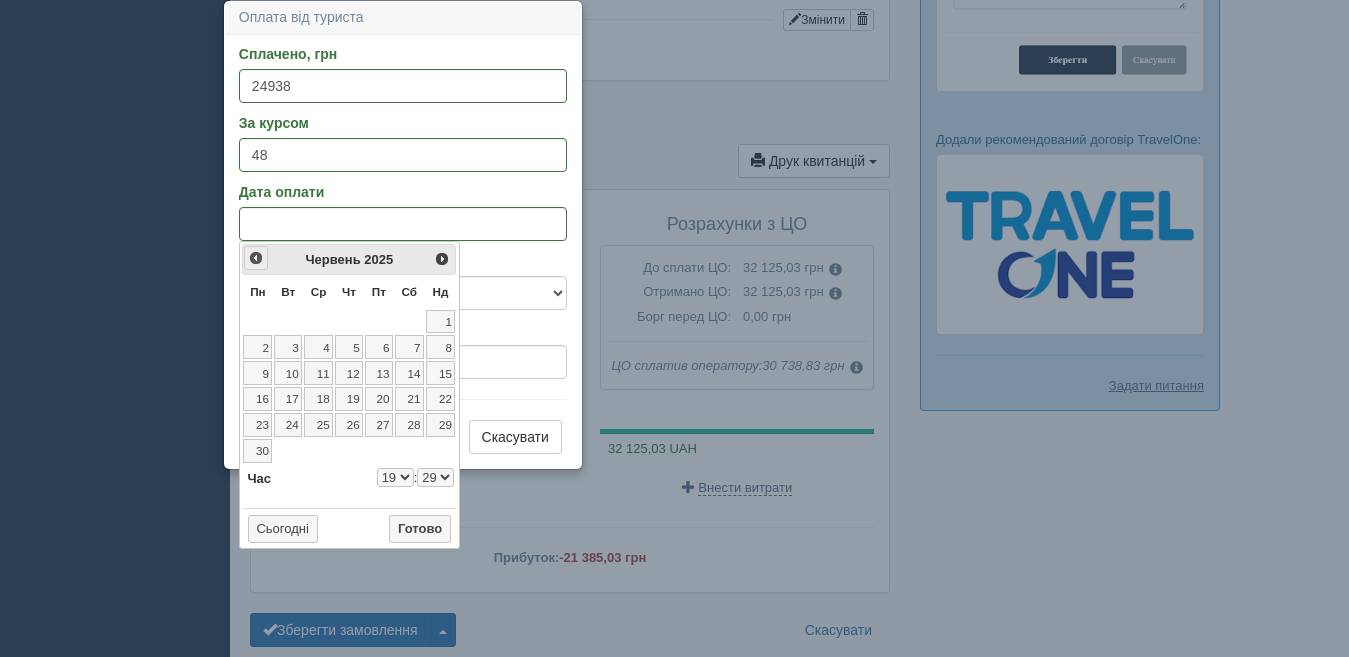 click on "<Попер" at bounding box center (256, 258) 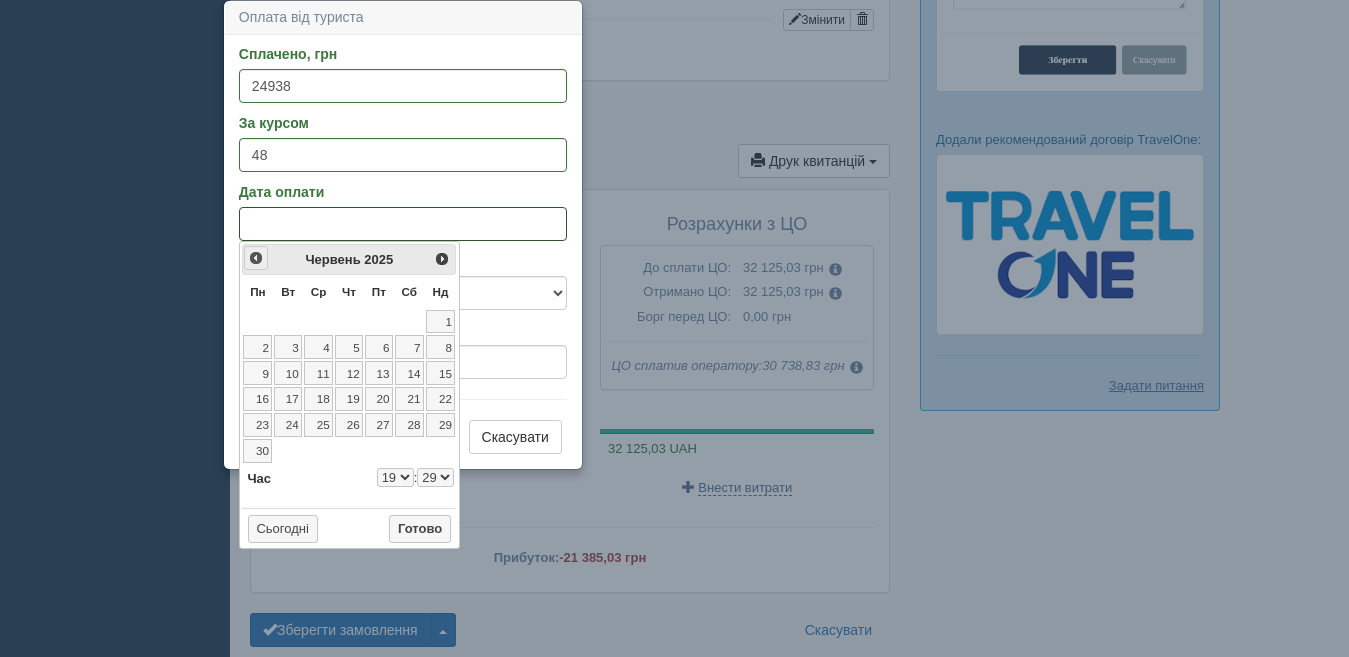 select on "19" 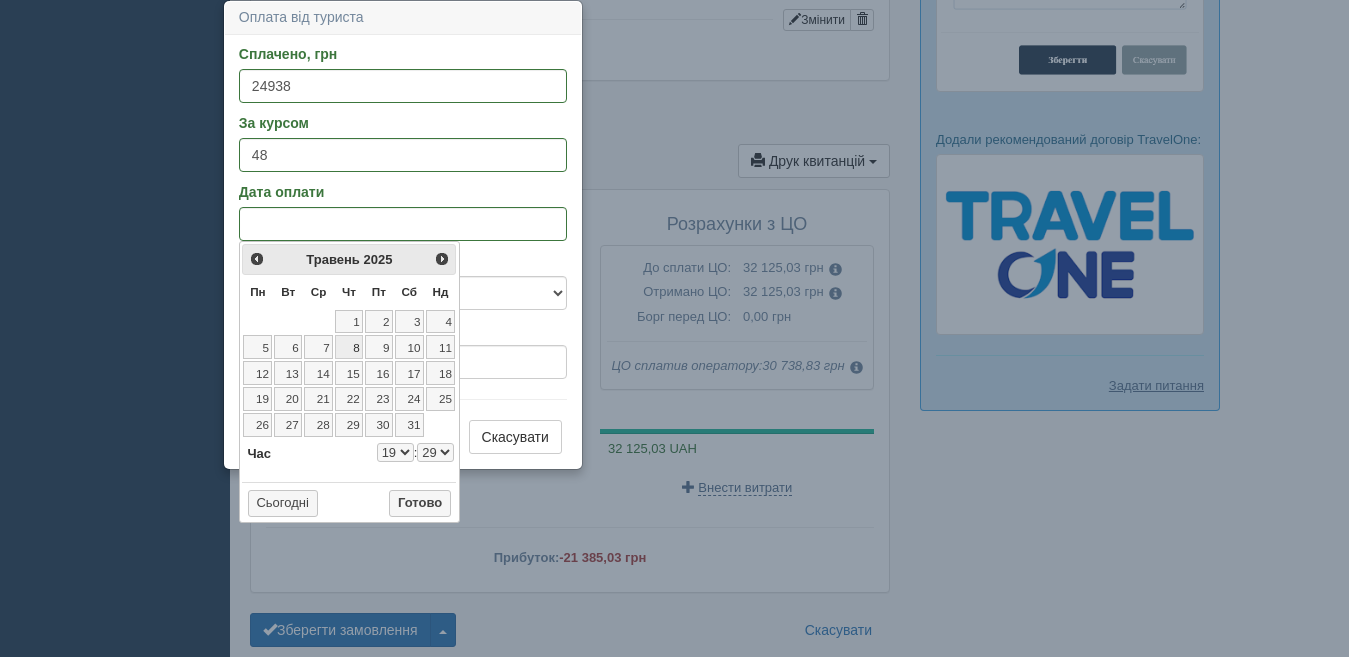click on "8" at bounding box center (349, 347) 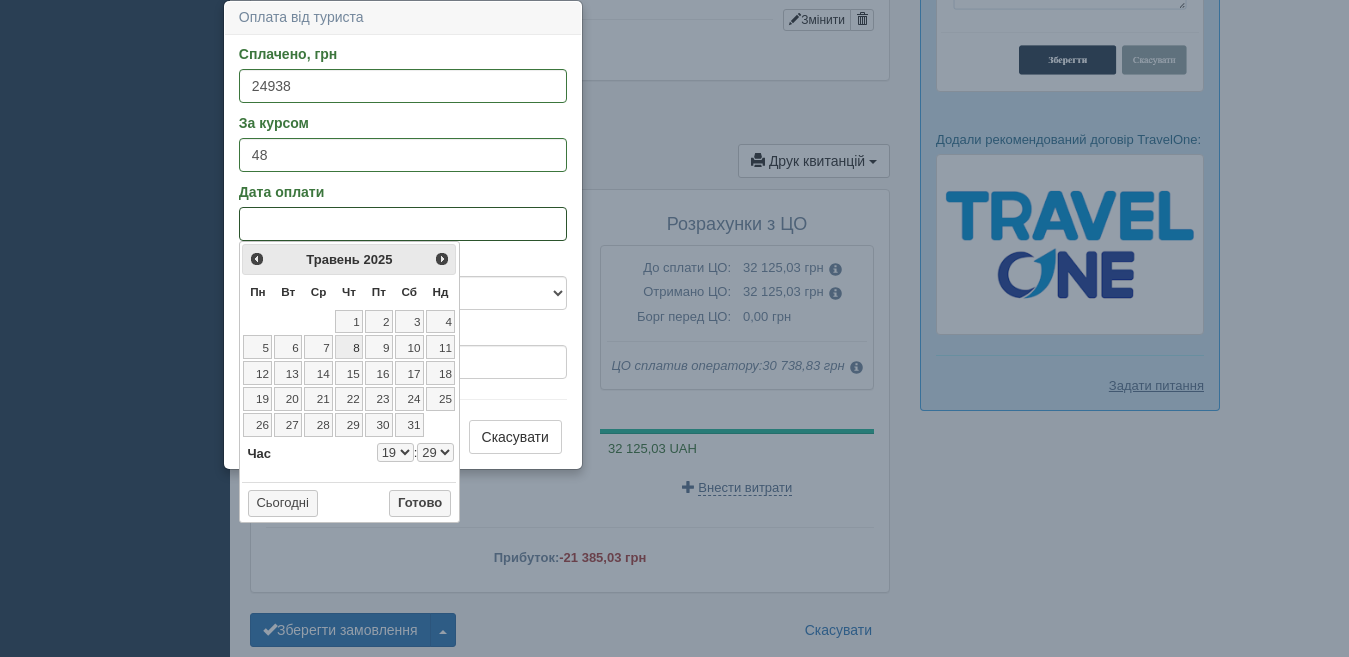 select on "19" 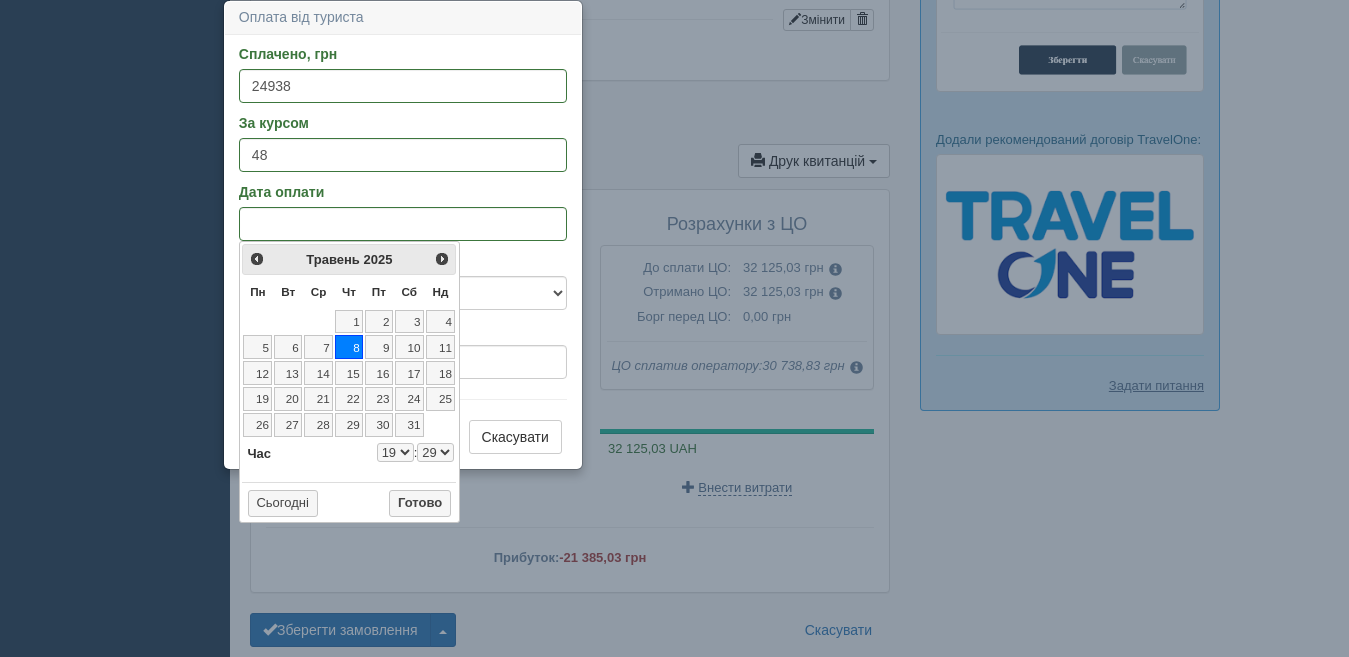click on "0 1 2 3 4 5 6 7 8 9 10 11 12 13 14 15 16 17 18 19 20 21 22 23" at bounding box center [395, 452] 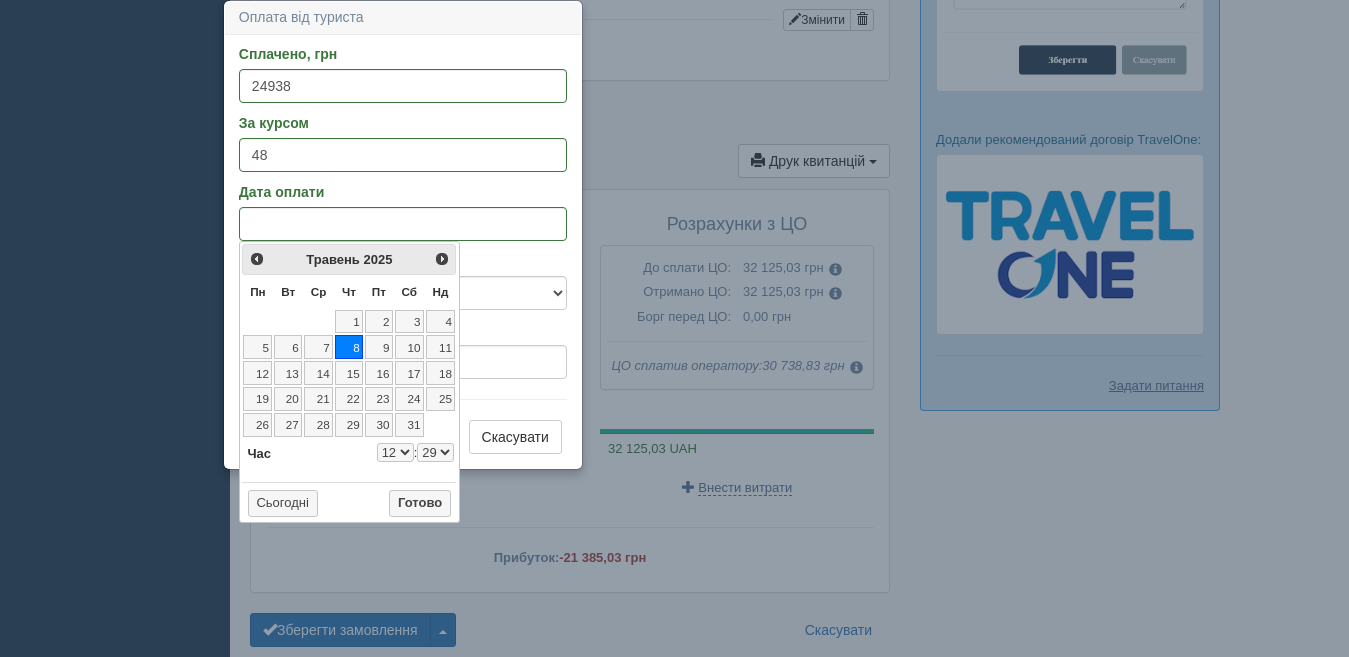 select on "12" 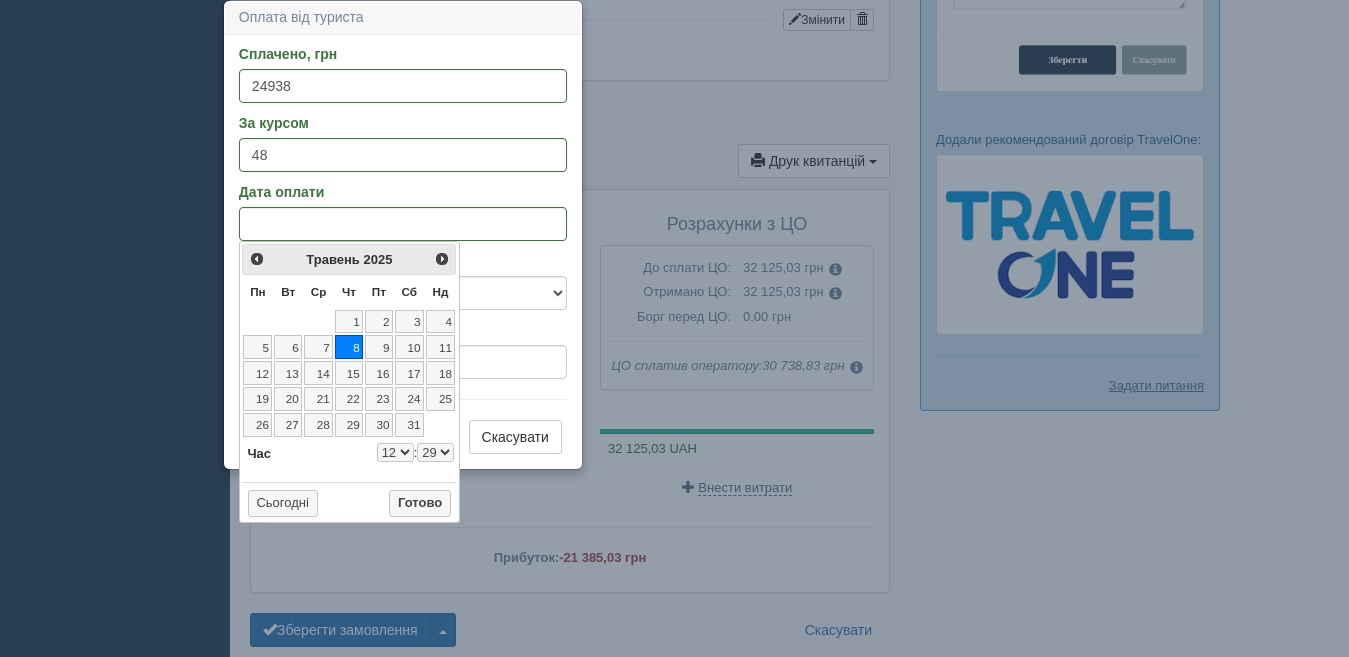 click on "00 01 02 03 04 05 06 07 08 09 10 11 12 13 14 15 16 17 18 19 20 21 22 23 24 25 26 27 28 29 30 31 32 33 34 35 36 37 38 39 40 41 42 43 44 45 46 47 48 49 50 51 52 53 54 55 56 57 58 59" at bounding box center (435, 452) 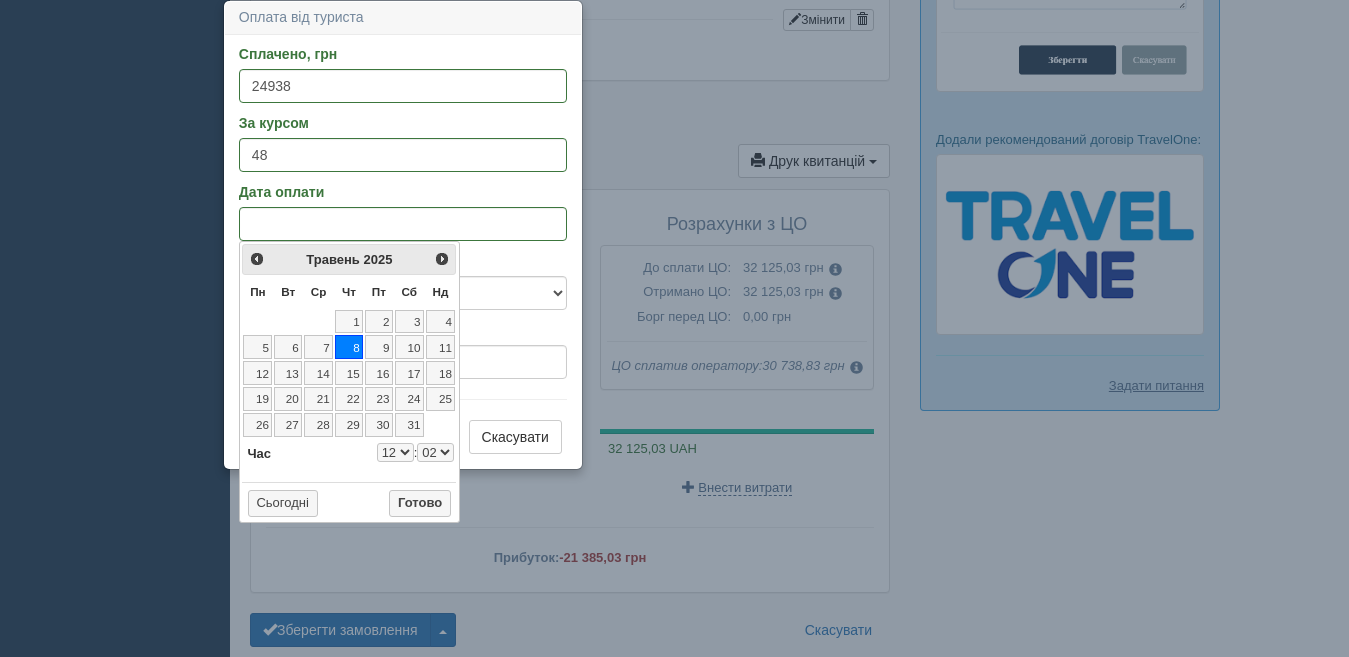select on "12" 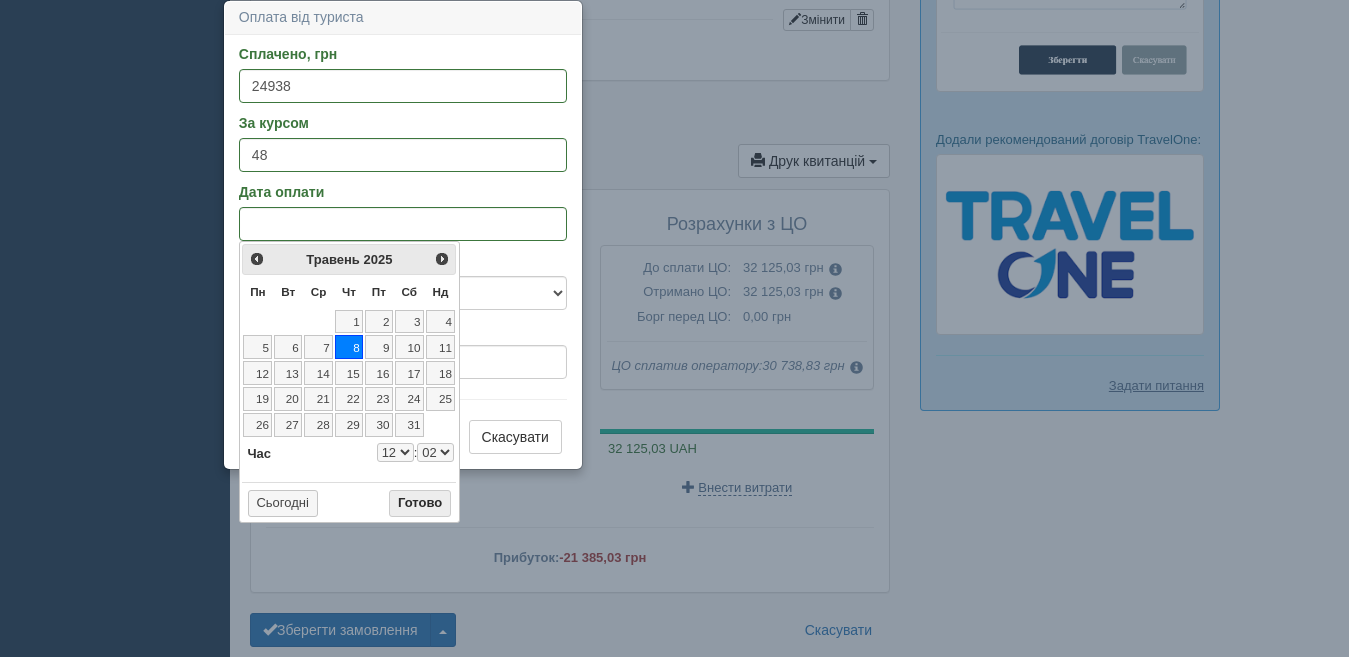 click on "Готово" at bounding box center (420, 504) 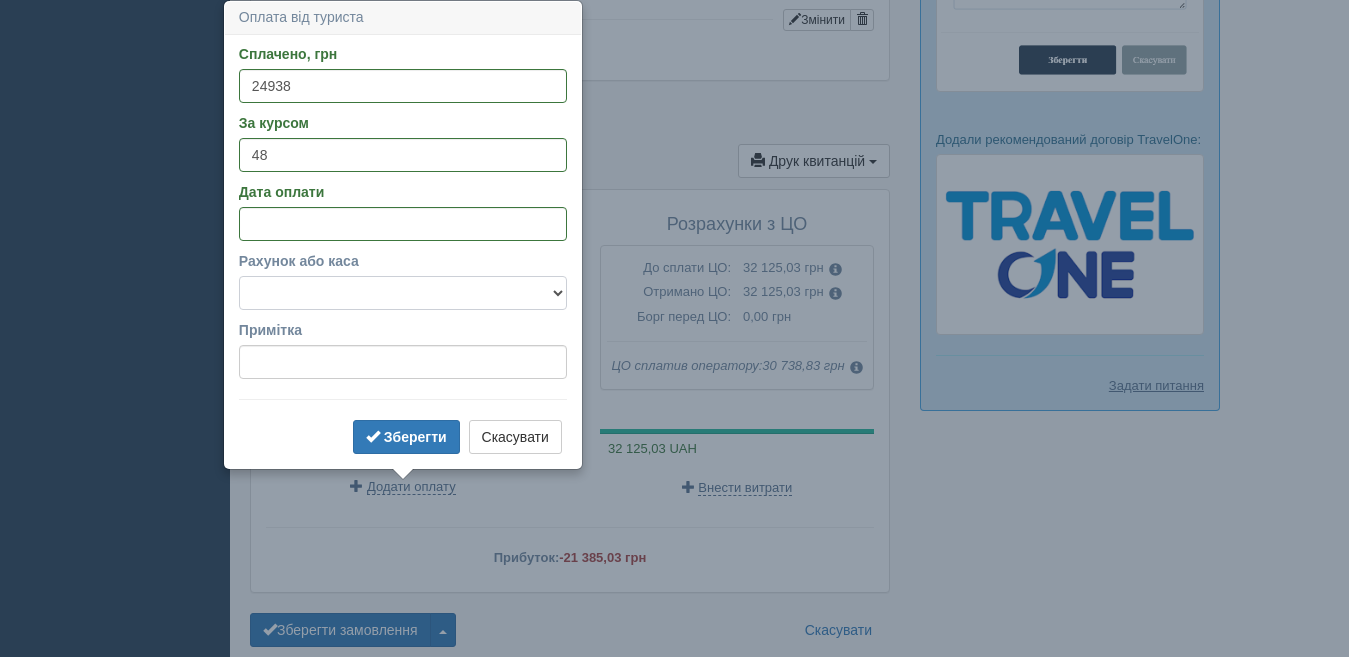 click on "Готівка
Картка
Рахунок у банку" at bounding box center [403, 293] 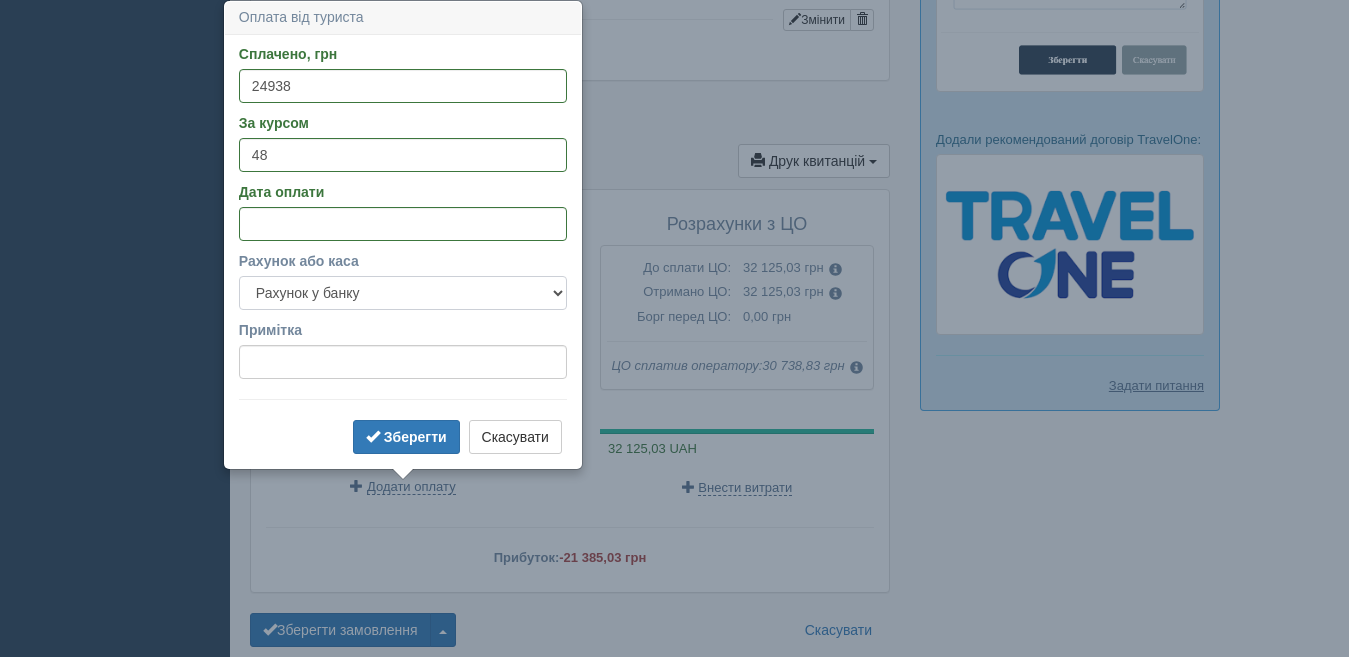 click on "Готівка
Картка
Рахунок у банку" at bounding box center [403, 293] 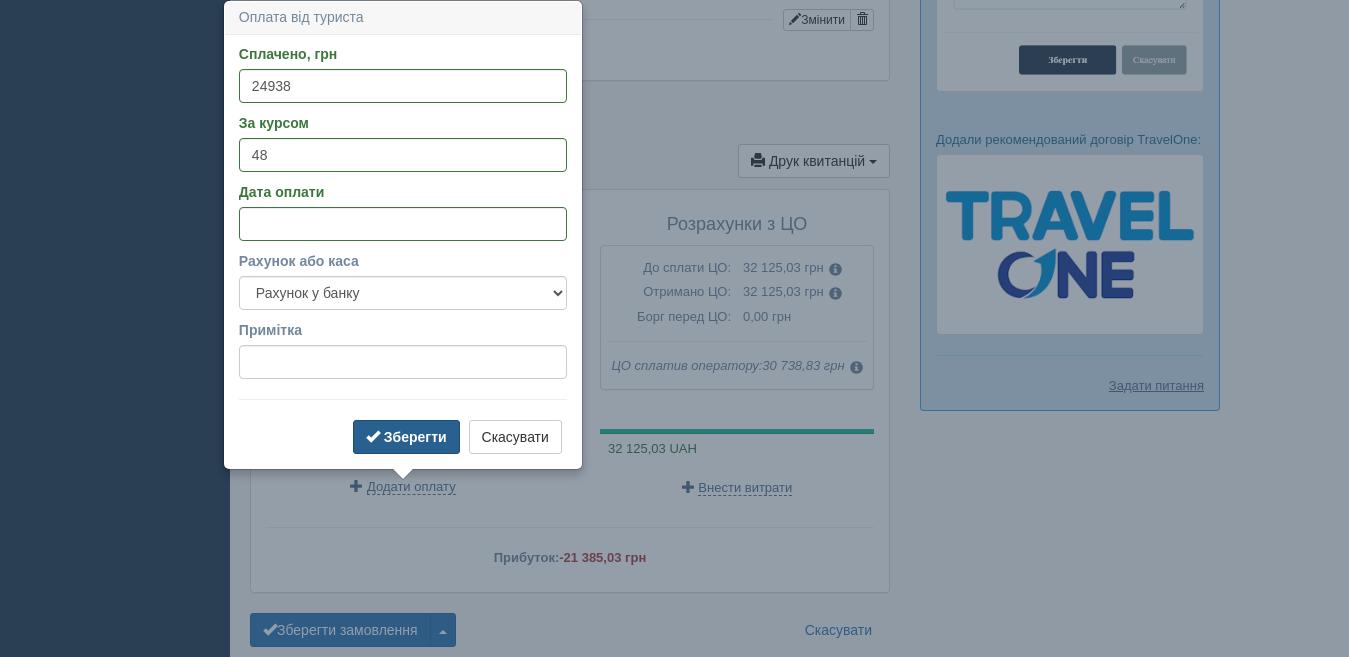 click on "Зберегти" at bounding box center [406, 437] 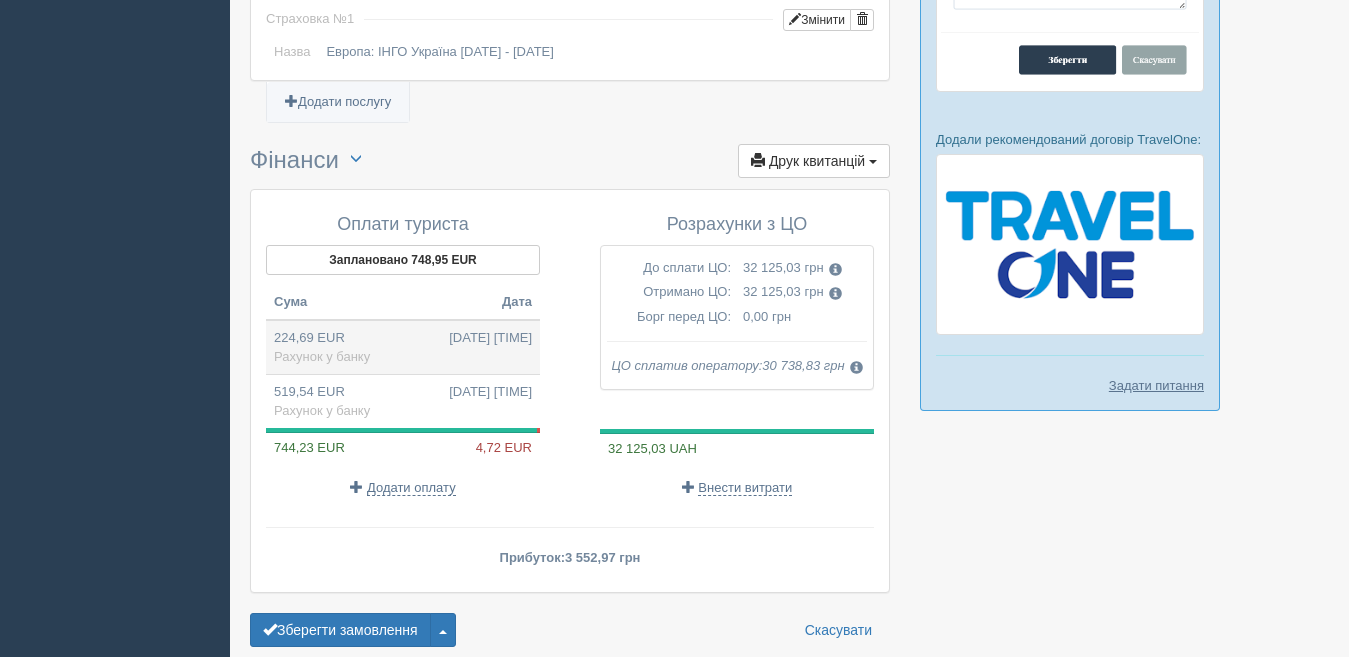 click on "224,69 EUR
25.04.2025 15:39
Рахунок у банку" at bounding box center [403, 347] 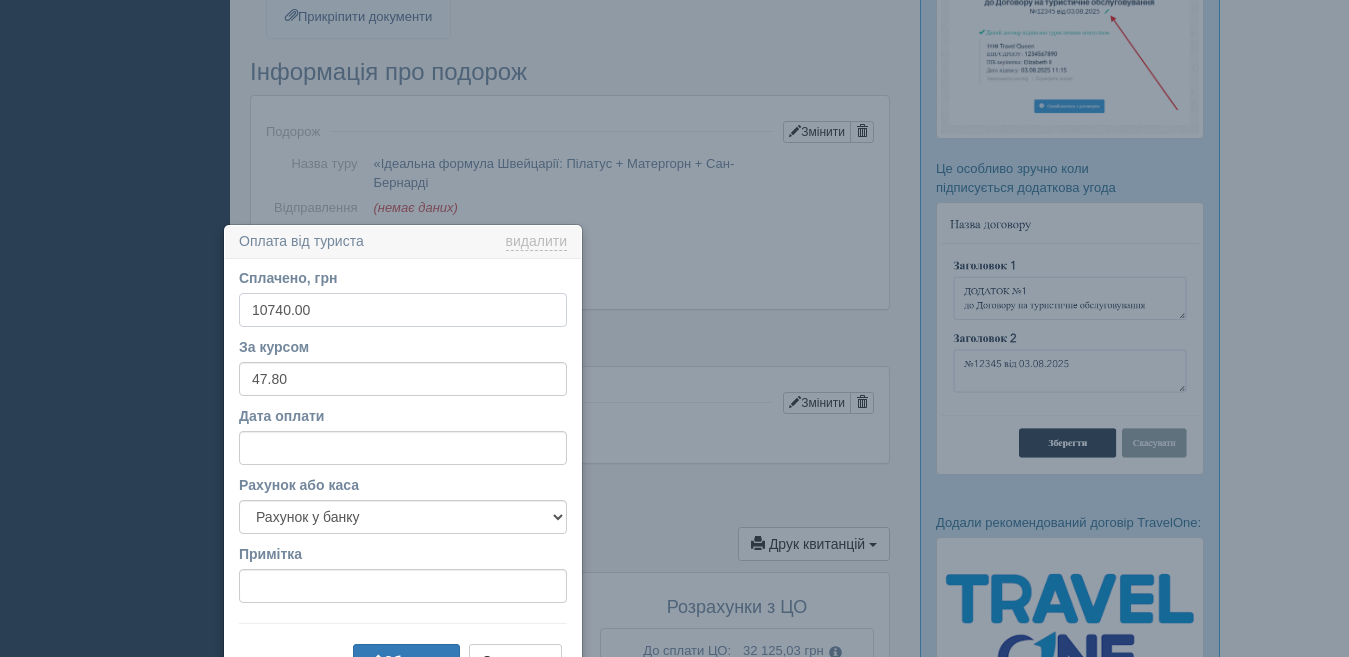 scroll, scrollTop: 1383, scrollLeft: 0, axis: vertical 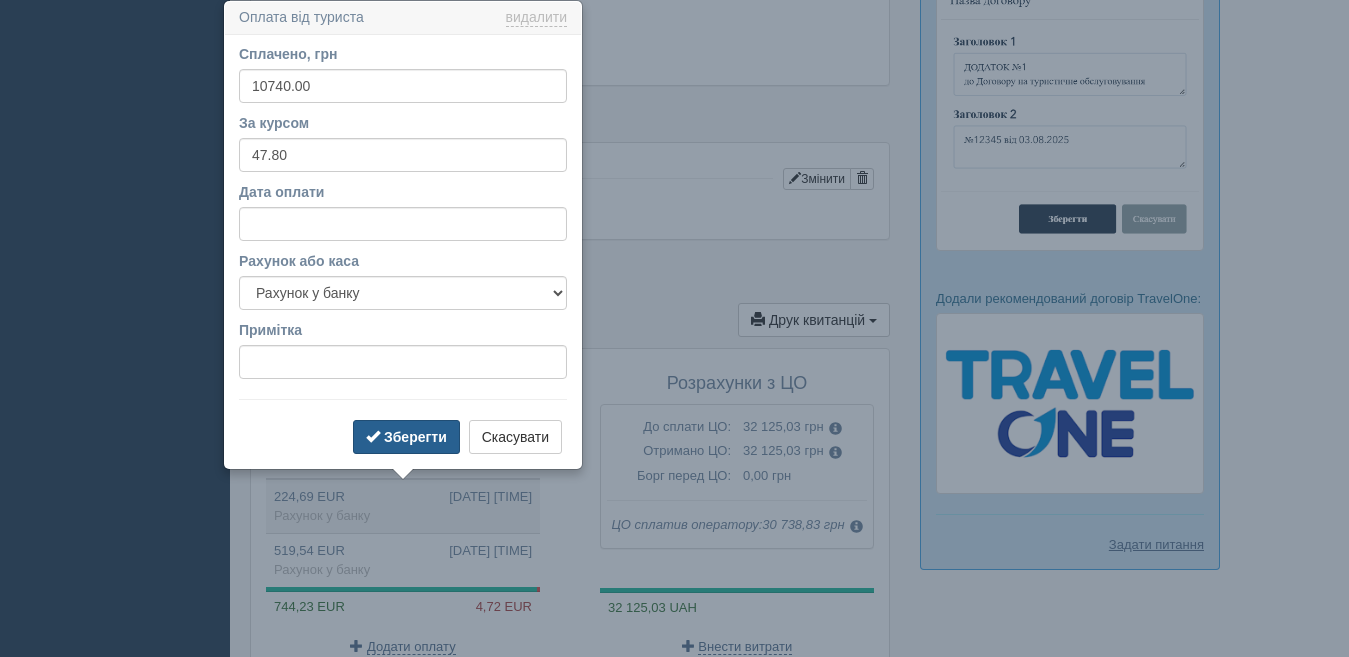 click on "Зберегти" at bounding box center [415, 437] 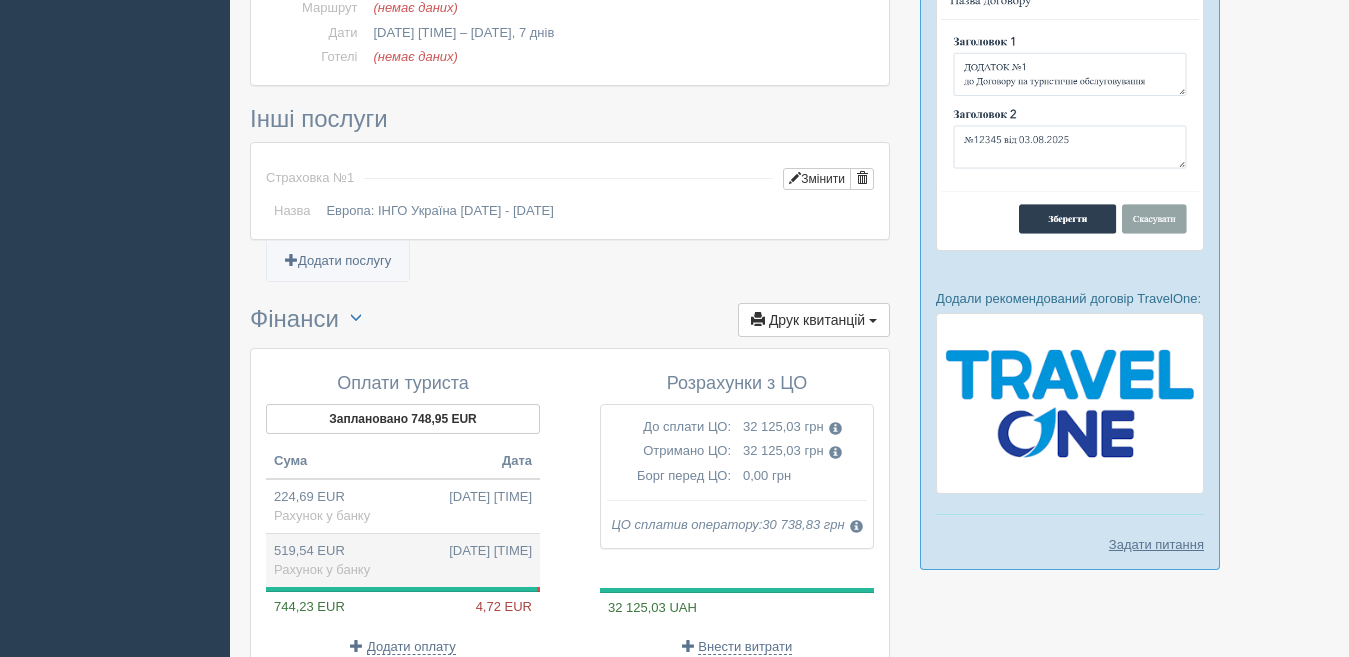 click on "519,54 EUR
08.05.2025 12:02
Рахунок у банку" at bounding box center (403, 561) 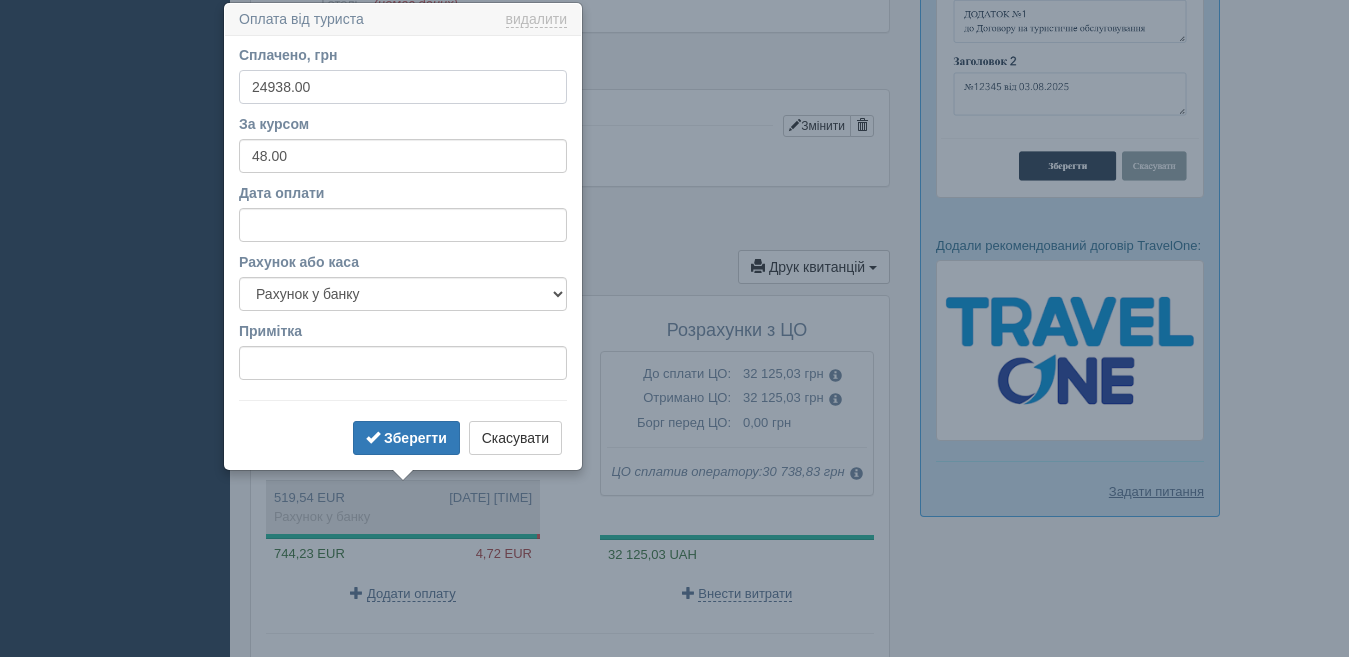 scroll, scrollTop: 1438, scrollLeft: 0, axis: vertical 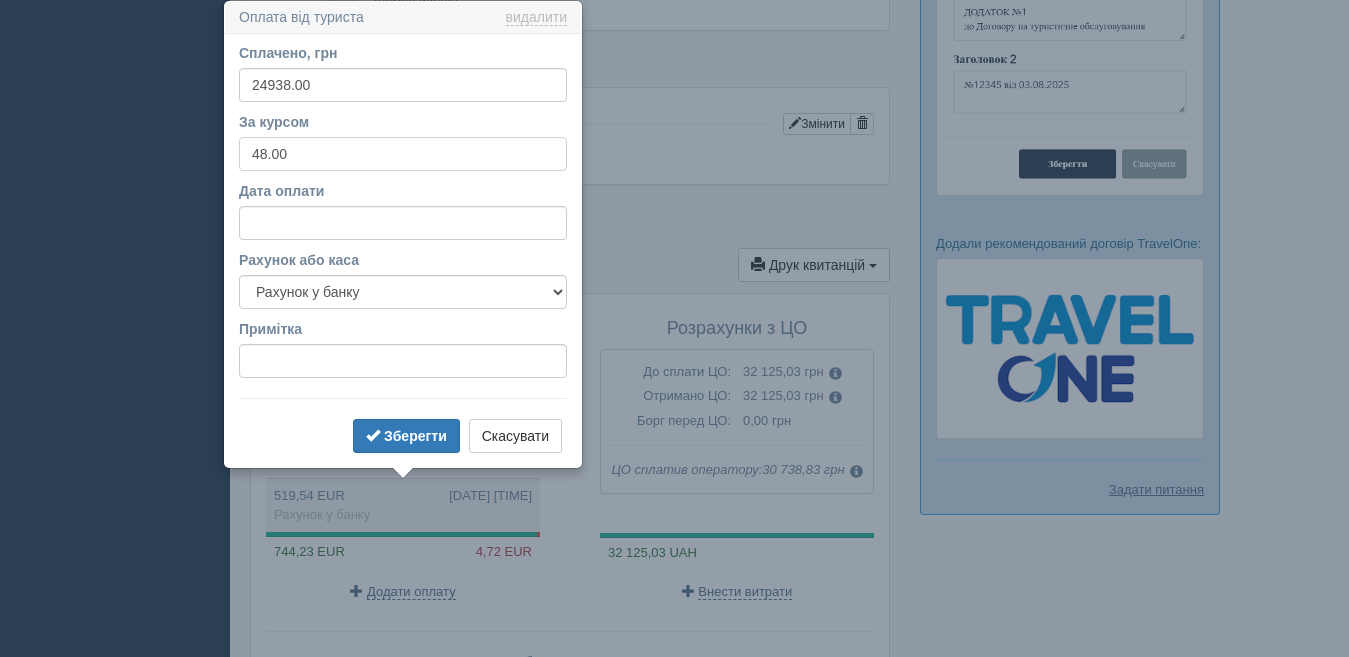 drag, startPoint x: 301, startPoint y: 156, endPoint x: 233, endPoint y: 168, distance: 69.050705 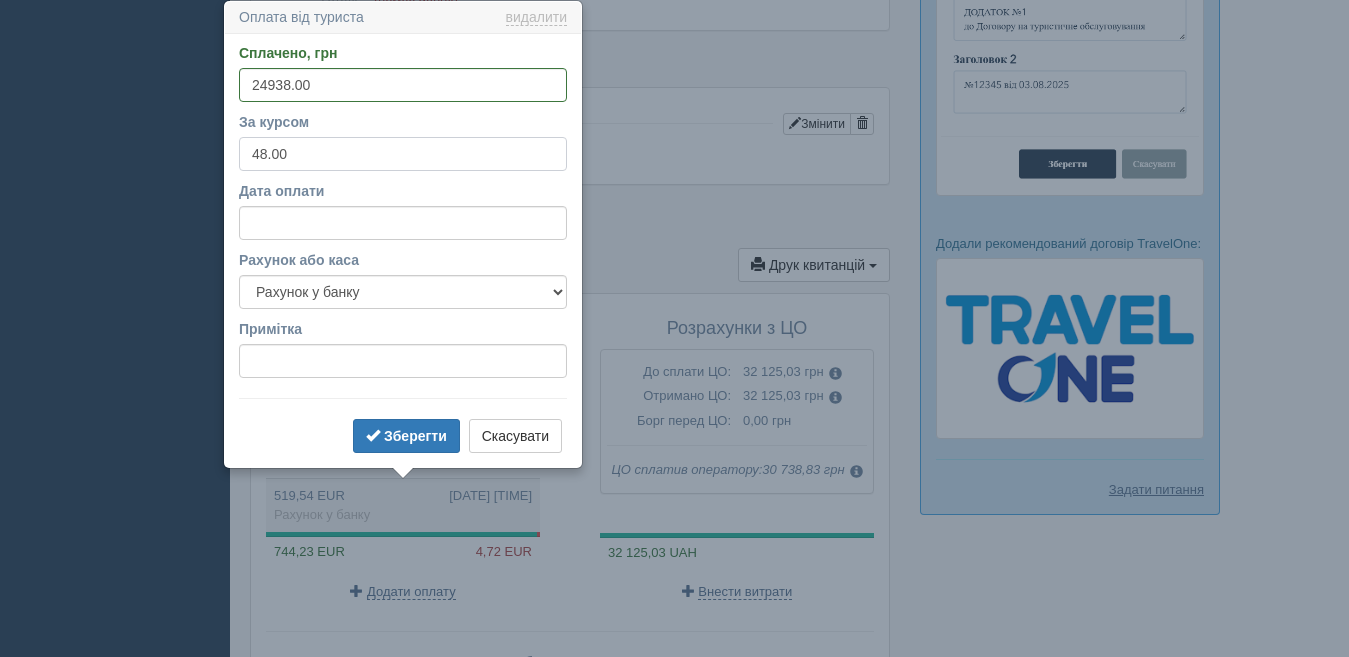 drag, startPoint x: 233, startPoint y: 168, endPoint x: 192, endPoint y: 176, distance: 41.773197 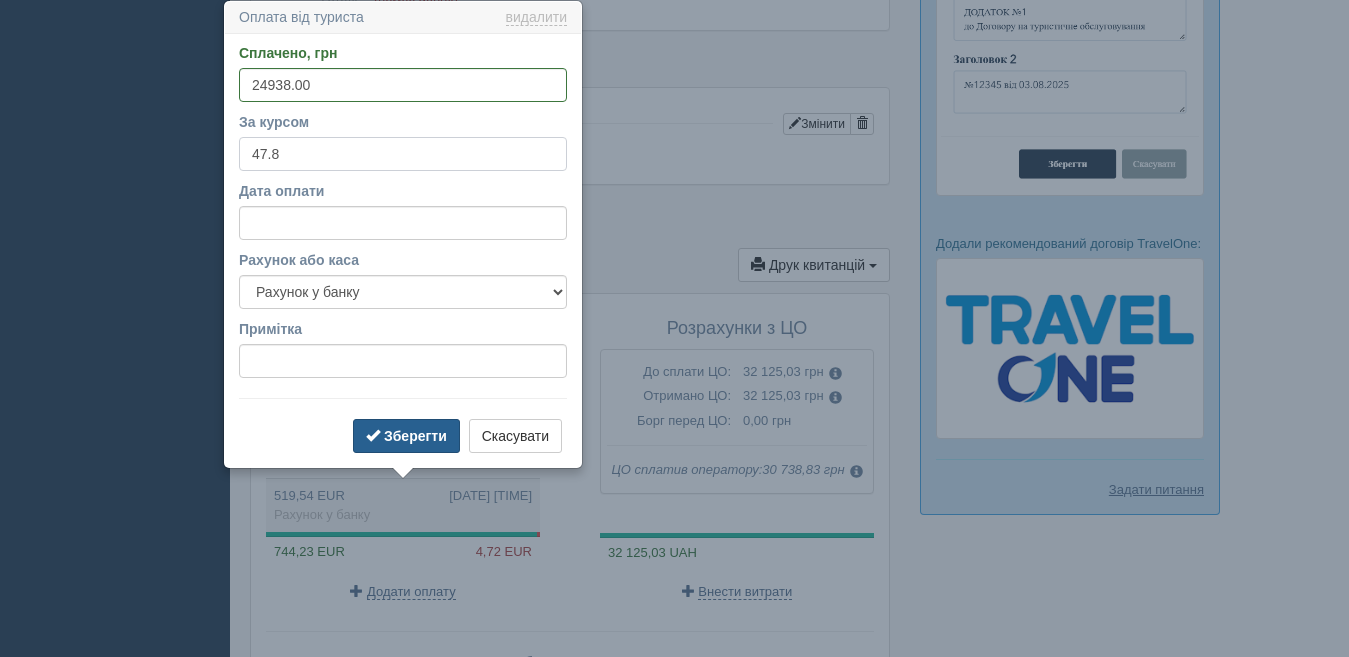 type on "47.8" 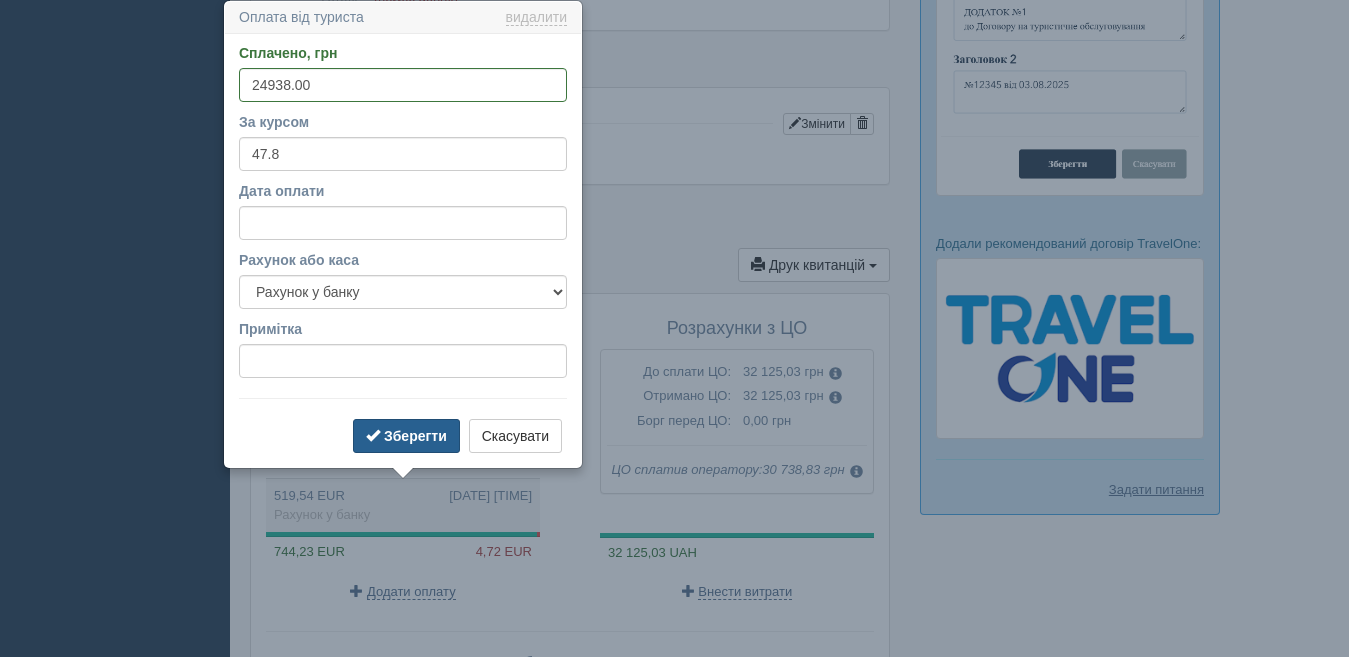 click on "Зберегти" at bounding box center (415, 436) 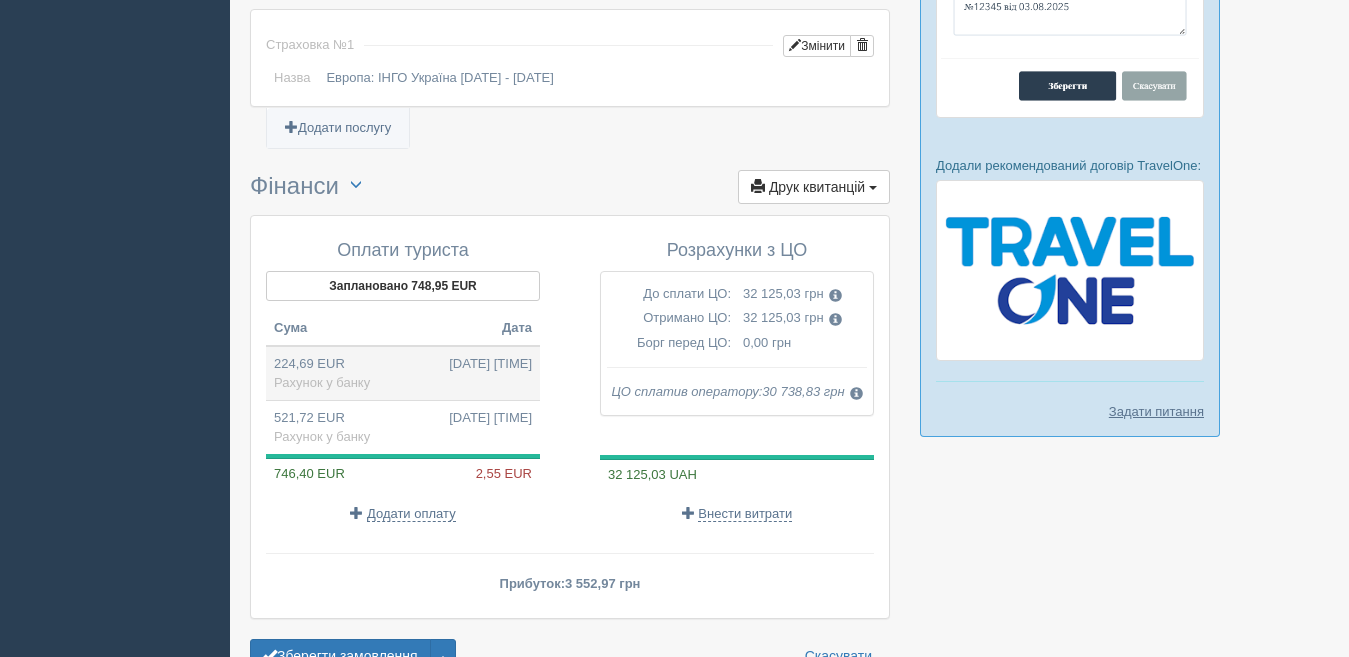 scroll, scrollTop: 1538, scrollLeft: 0, axis: vertical 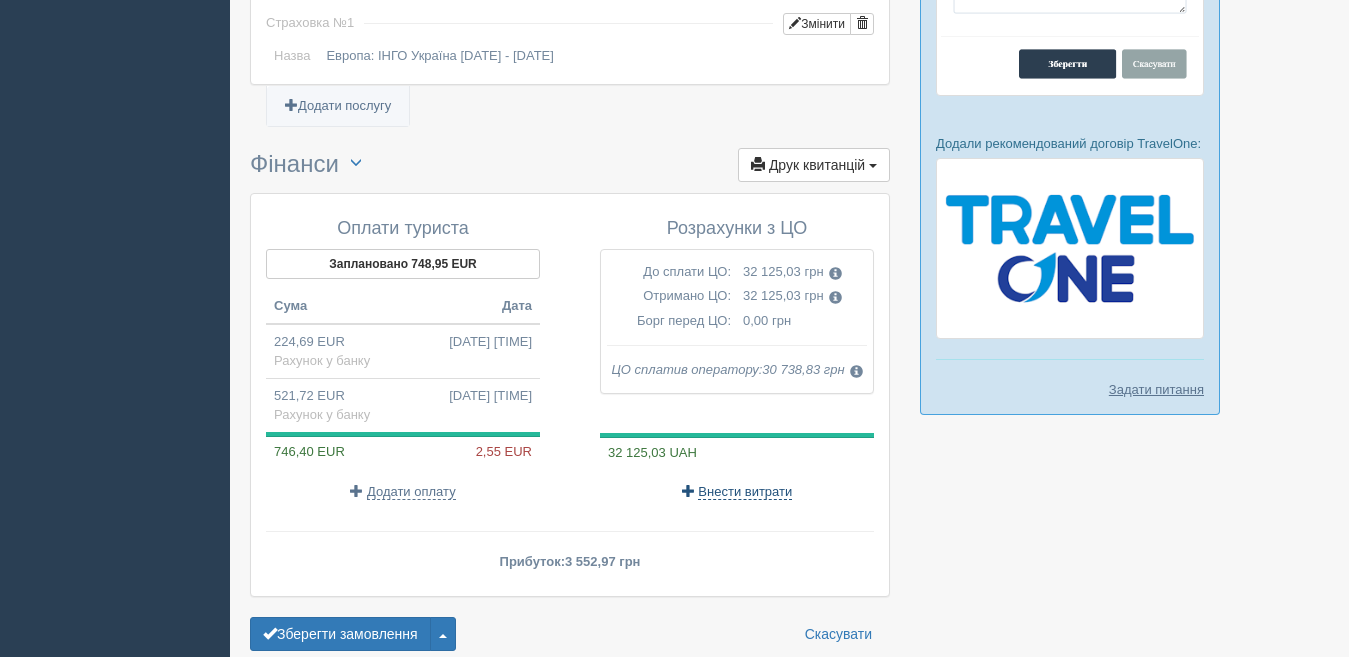 click on "Внести витрати" at bounding box center (745, 492) 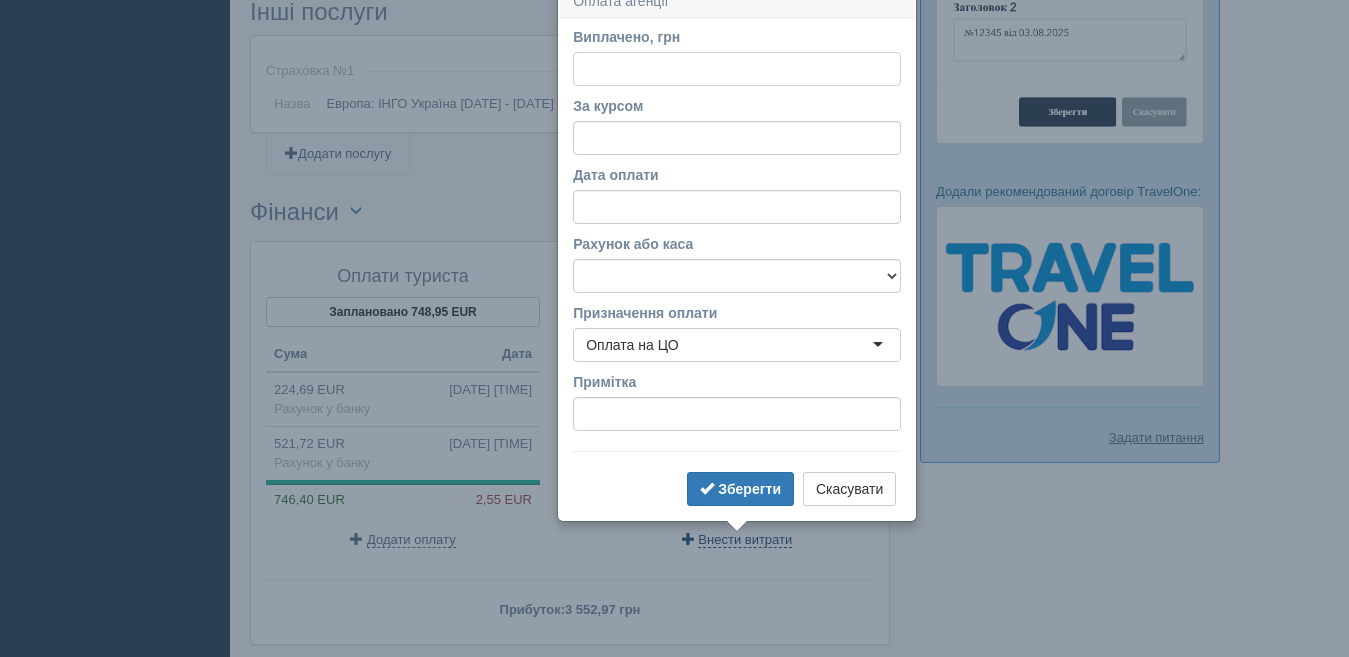 scroll, scrollTop: 1474, scrollLeft: 0, axis: vertical 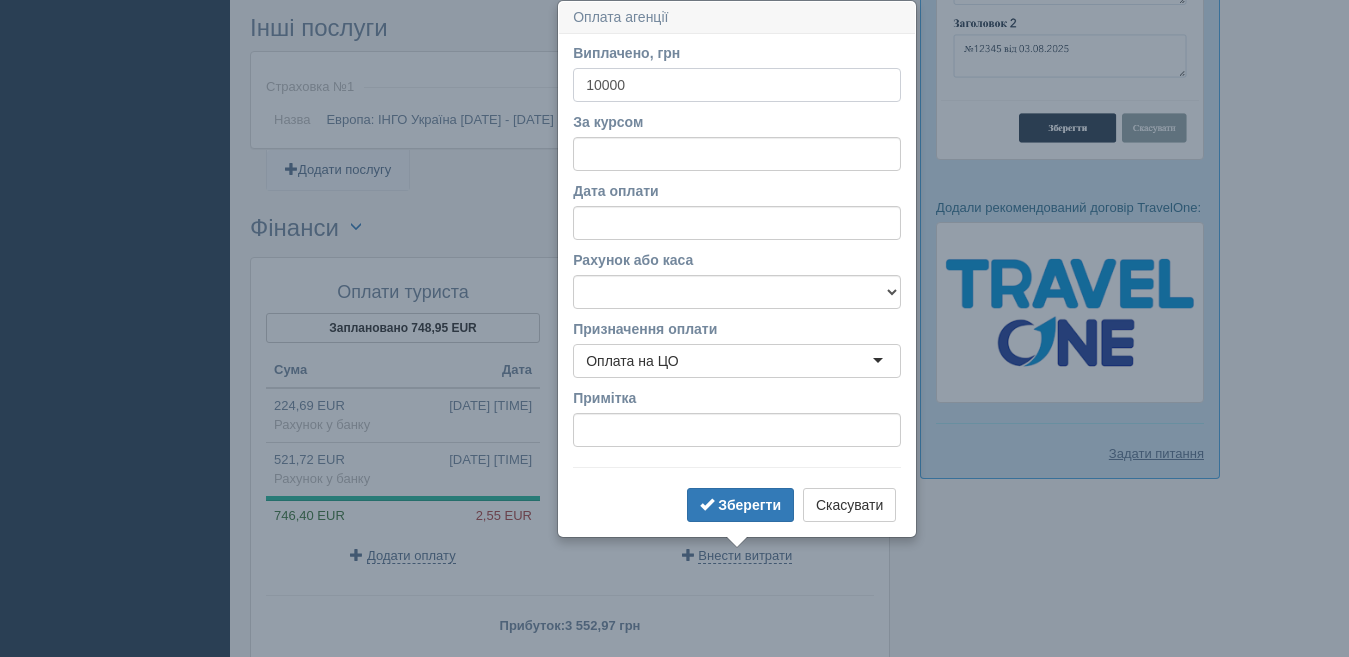 type on "10000" 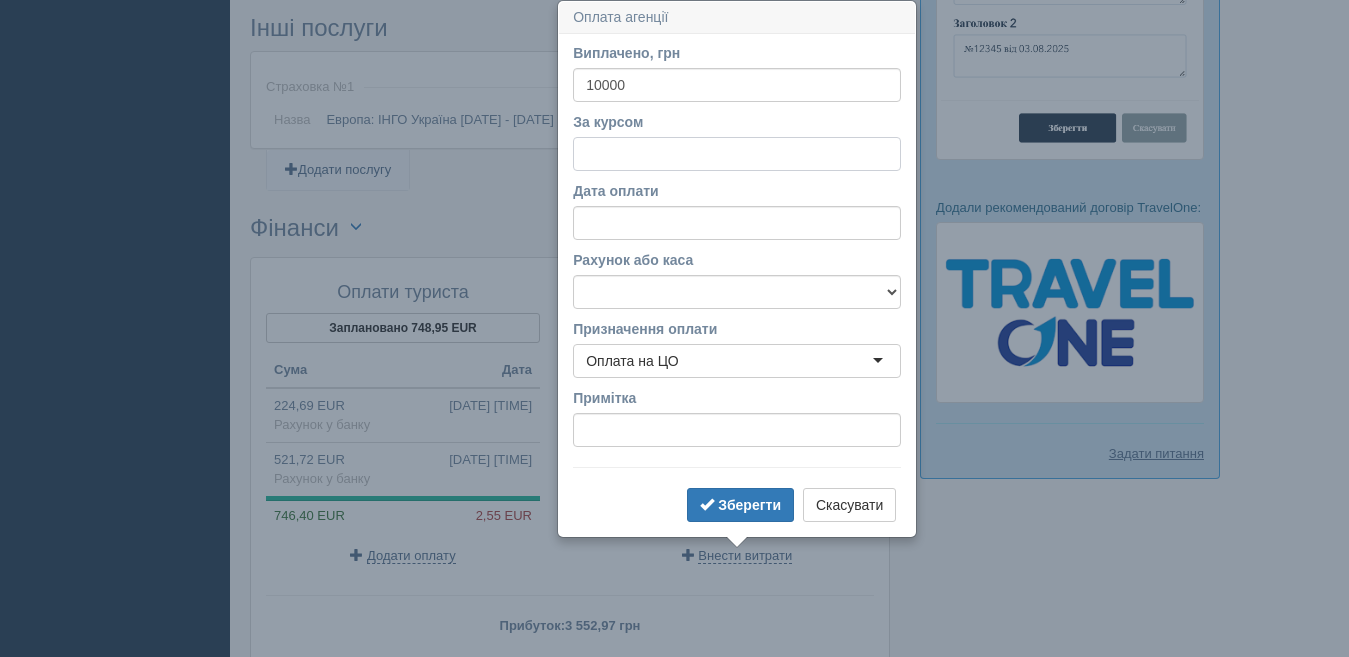 click on "За курсом" at bounding box center (737, 154) 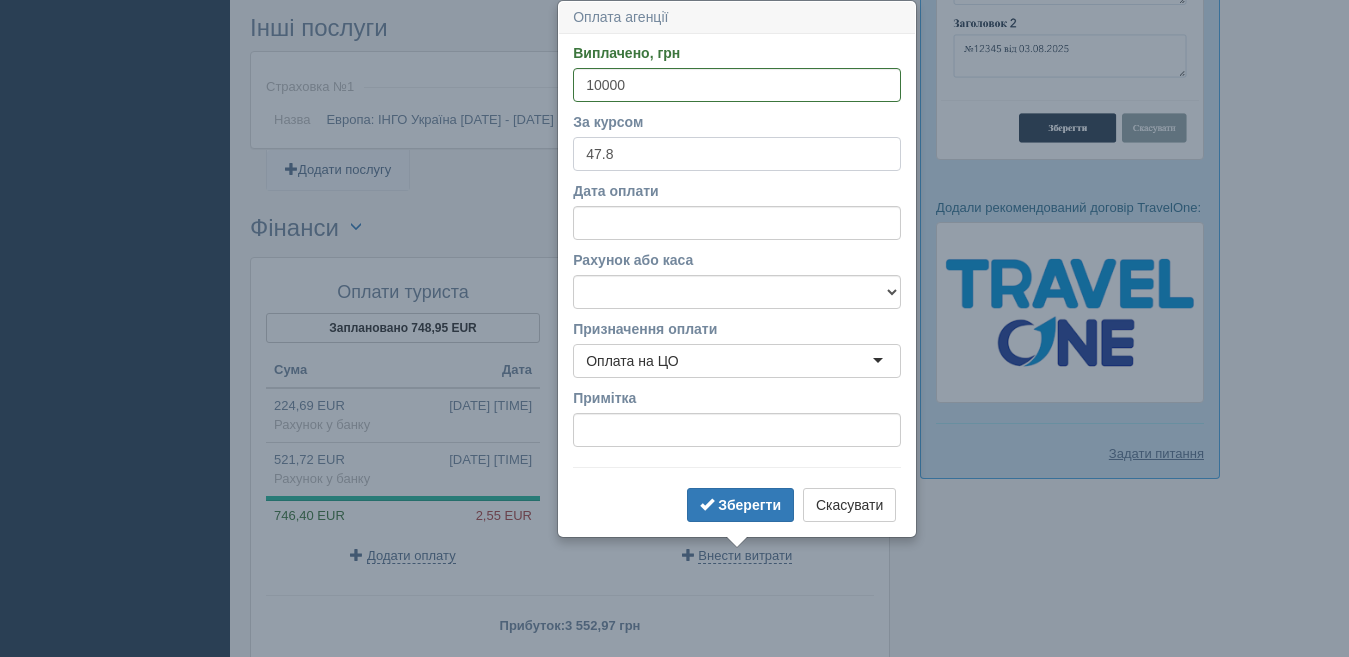 type on "47.8" 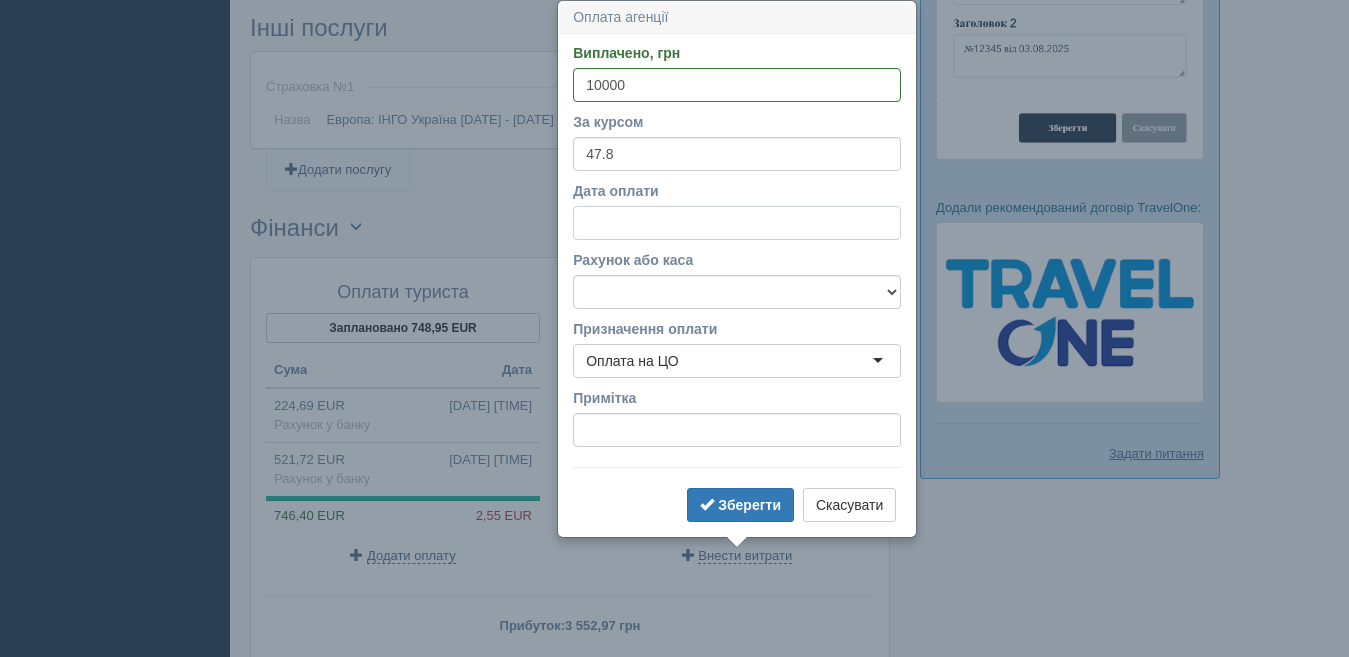 click on "Дата оплати" at bounding box center [737, 223] 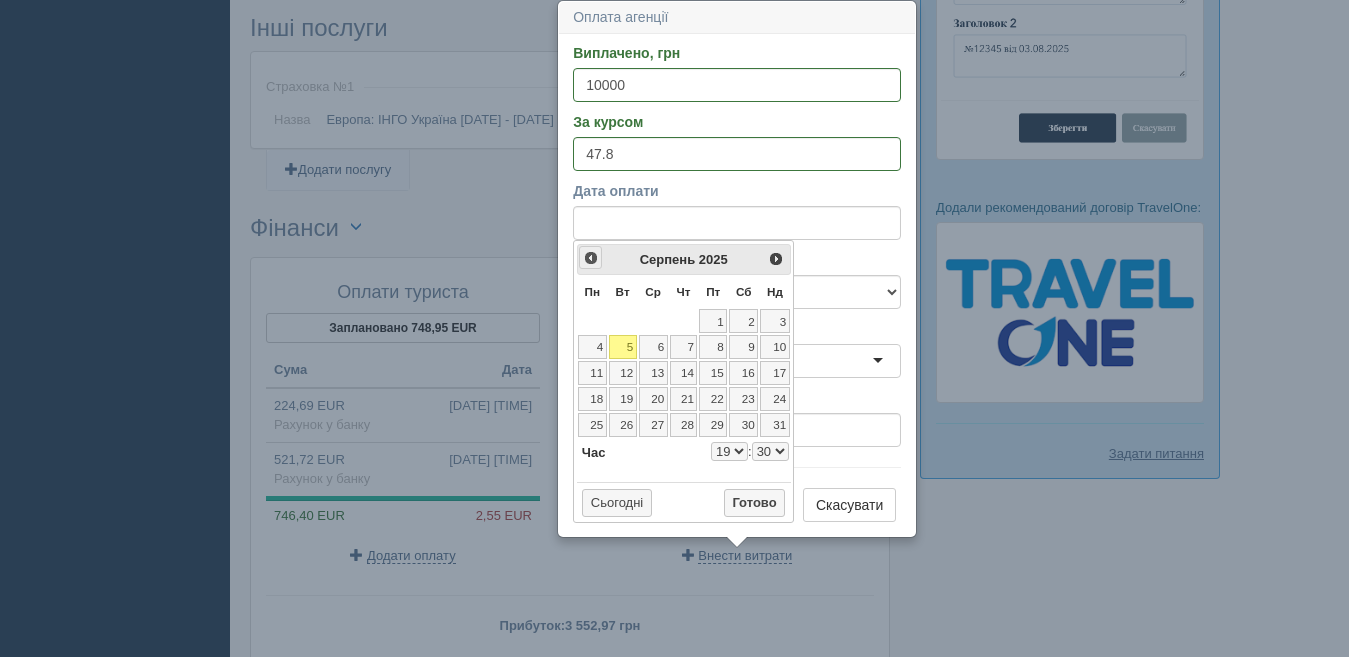 click on "<Попер" at bounding box center (590, 257) 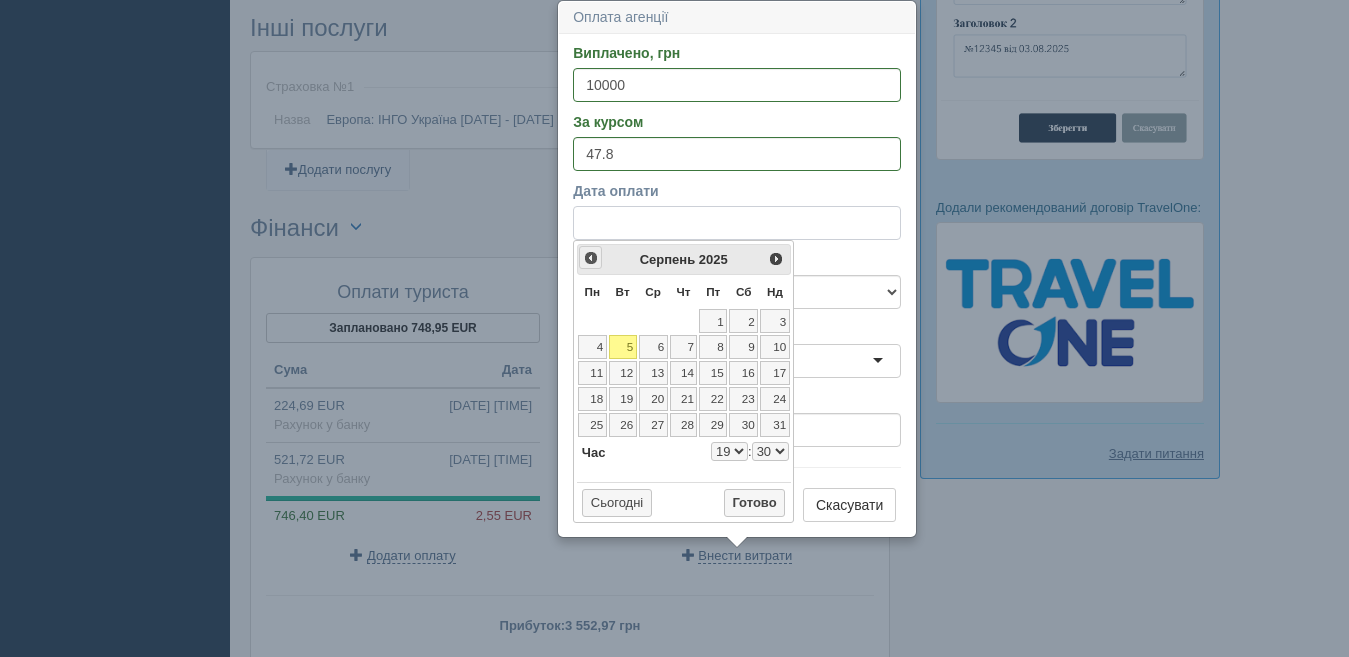 select on "19" 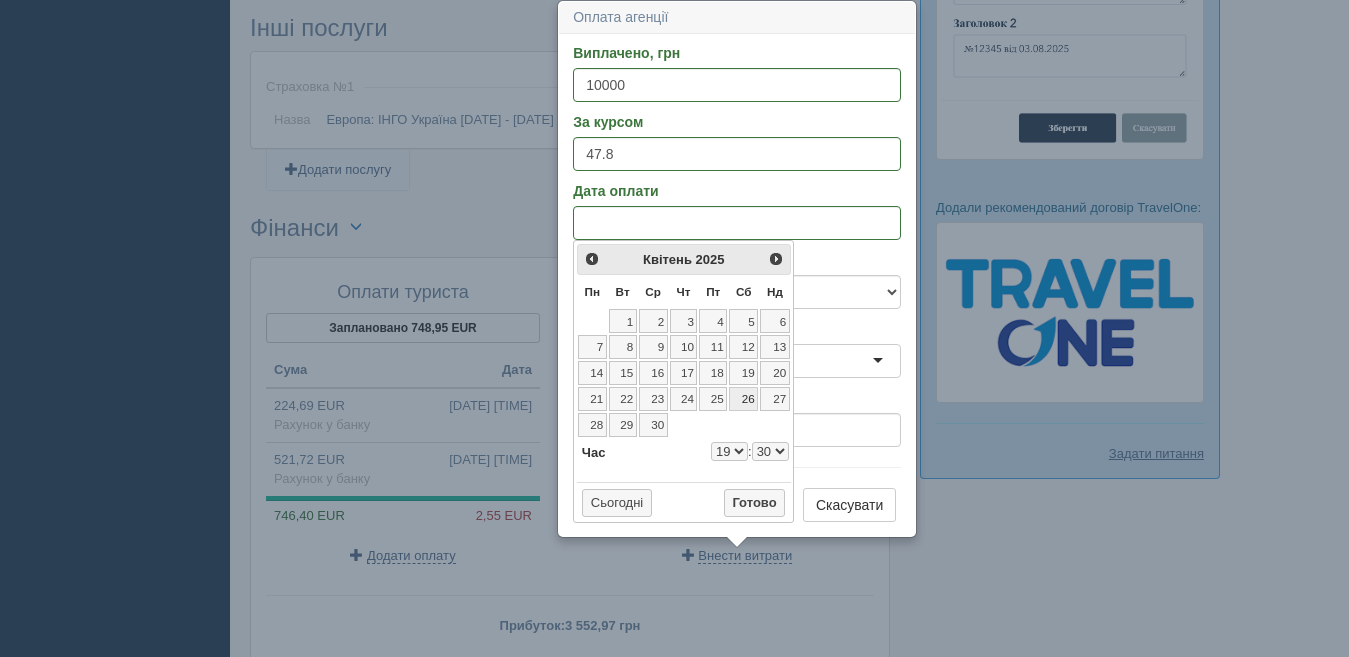 click on "26" at bounding box center (743, 399) 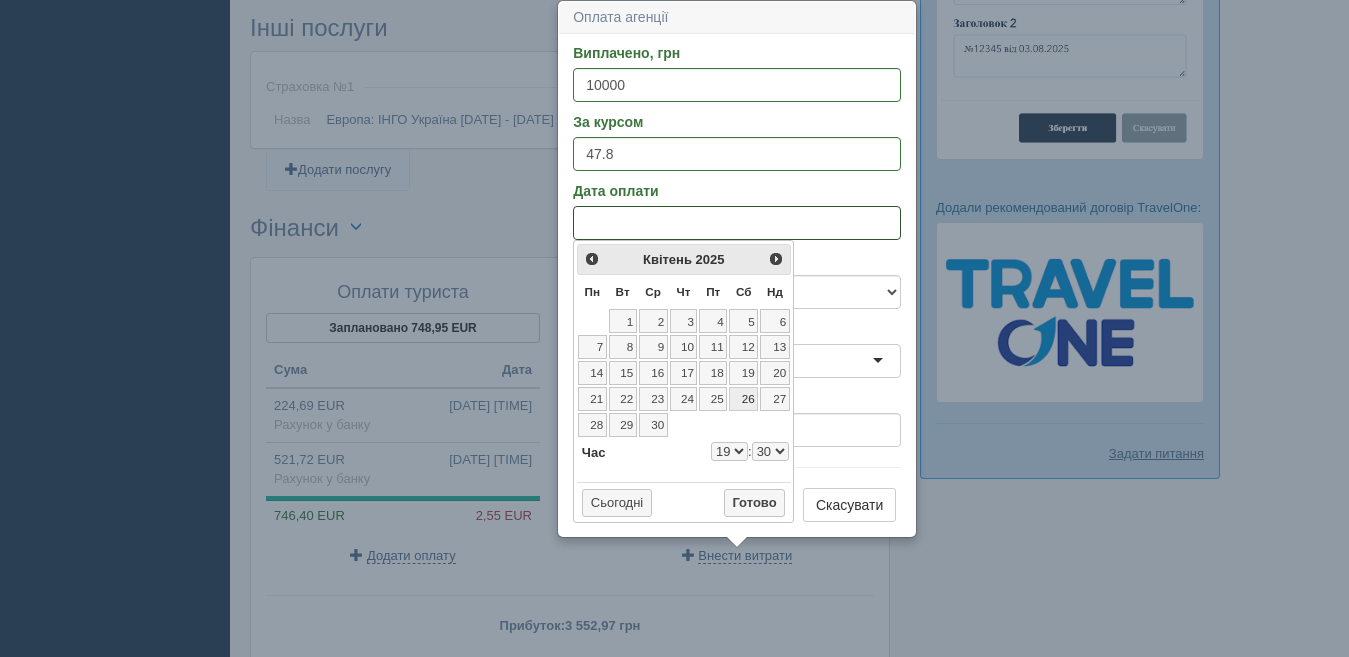 select on "19" 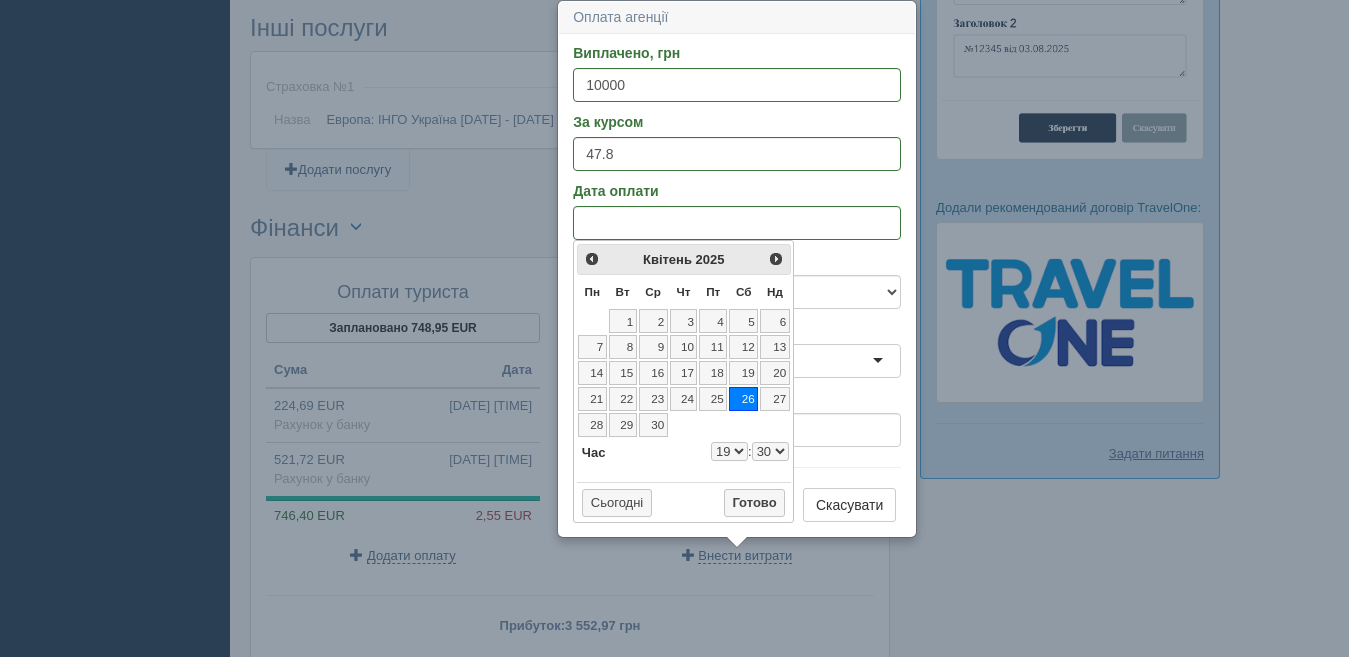 click on "0 1 2 3 4 5 6 7 8 9 10 11 12 13 14 15 16 17 18 19 20 21 22 23" at bounding box center [729, 451] 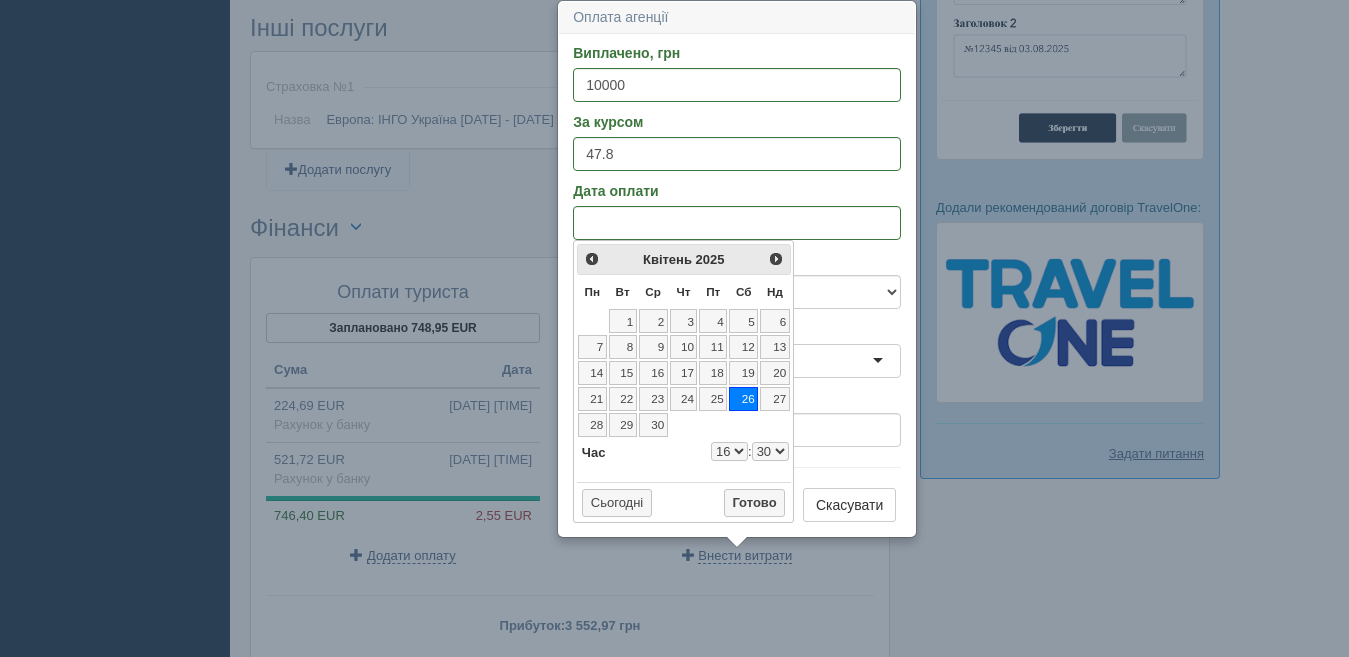 select on "16" 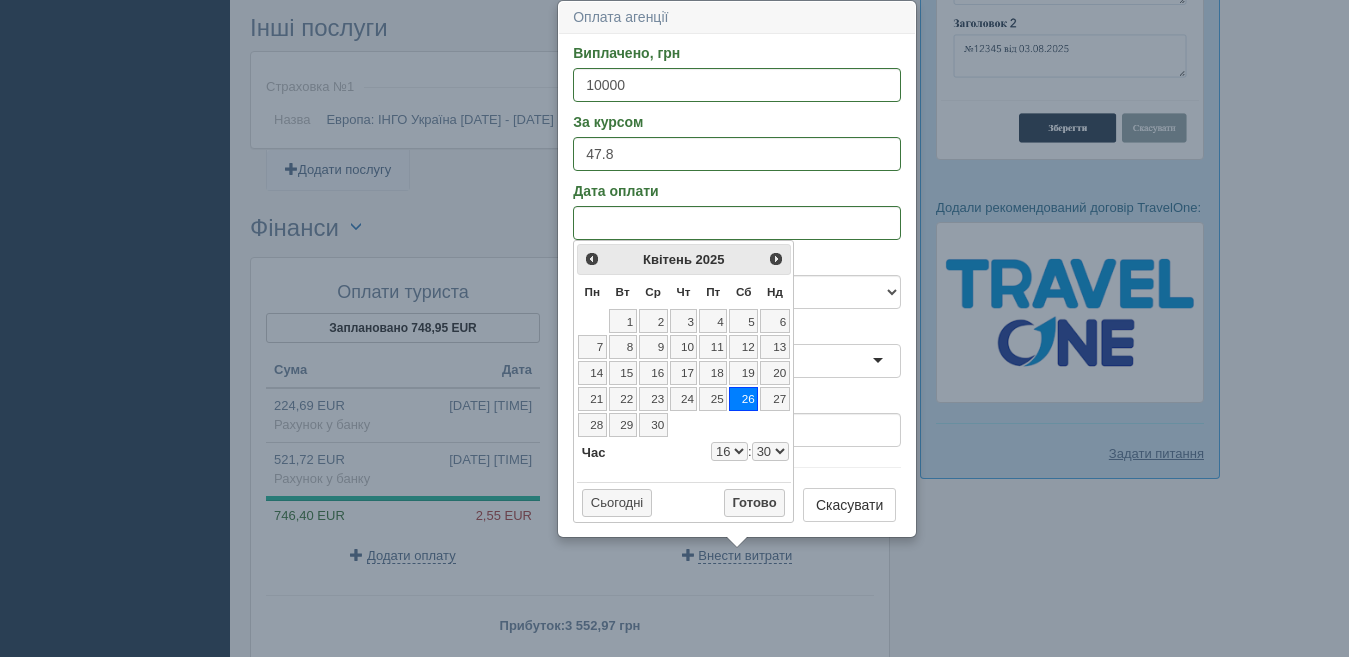 click on "00 01 02 03 04 05 06 07 08 09 10 11 12 13 14 15 16 17 18 19 20 21 22 23 24 25 26 27 28 29 30 31 32 33 34 35 36 37 38 39 40 41 42 43 44 45 46 47 48 49 50 51 52 53 54 55 56 57 58 59" at bounding box center [770, 451] 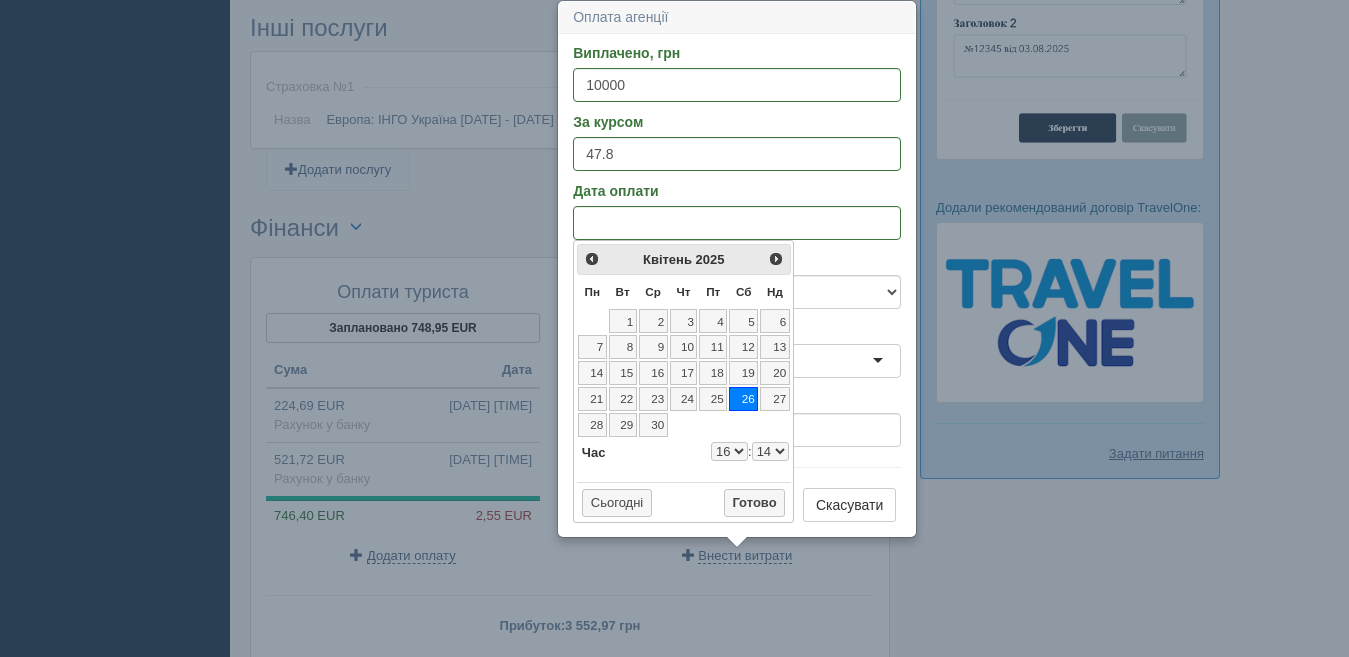 select on "16" 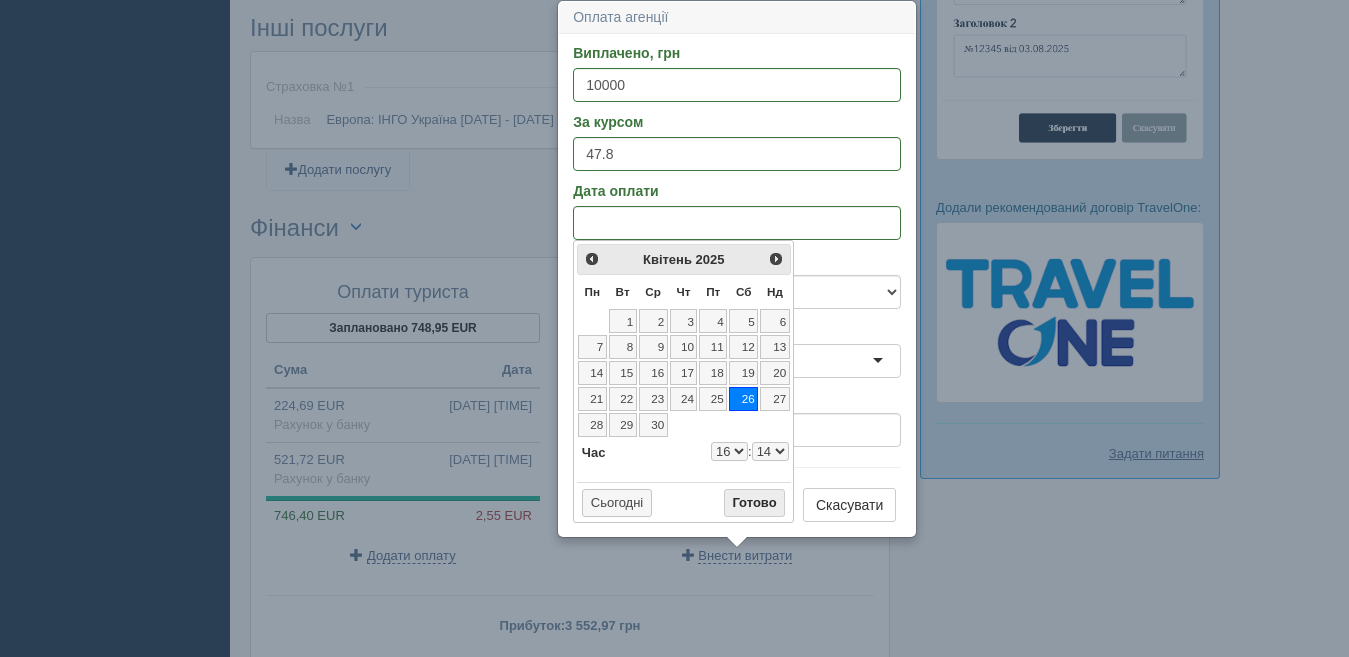 click on "Готово" at bounding box center (755, 503) 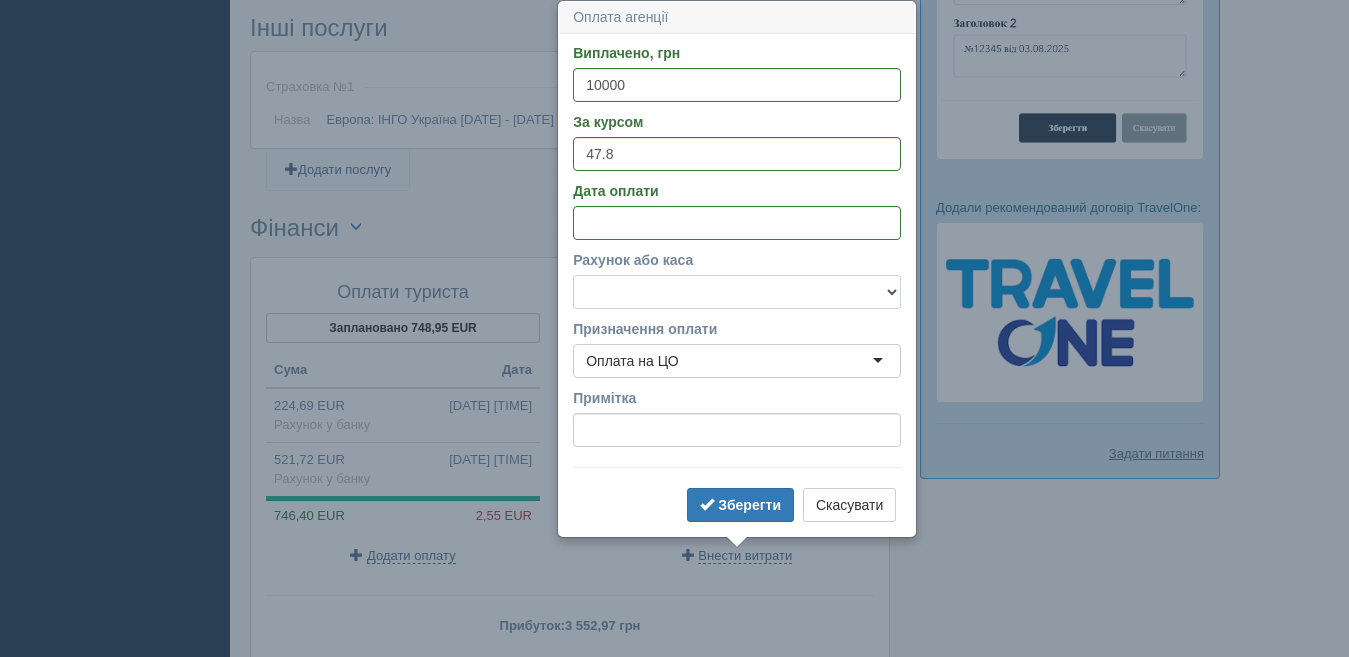 click on "Готівка
Картка
Рахунок у банку" at bounding box center [737, 292] 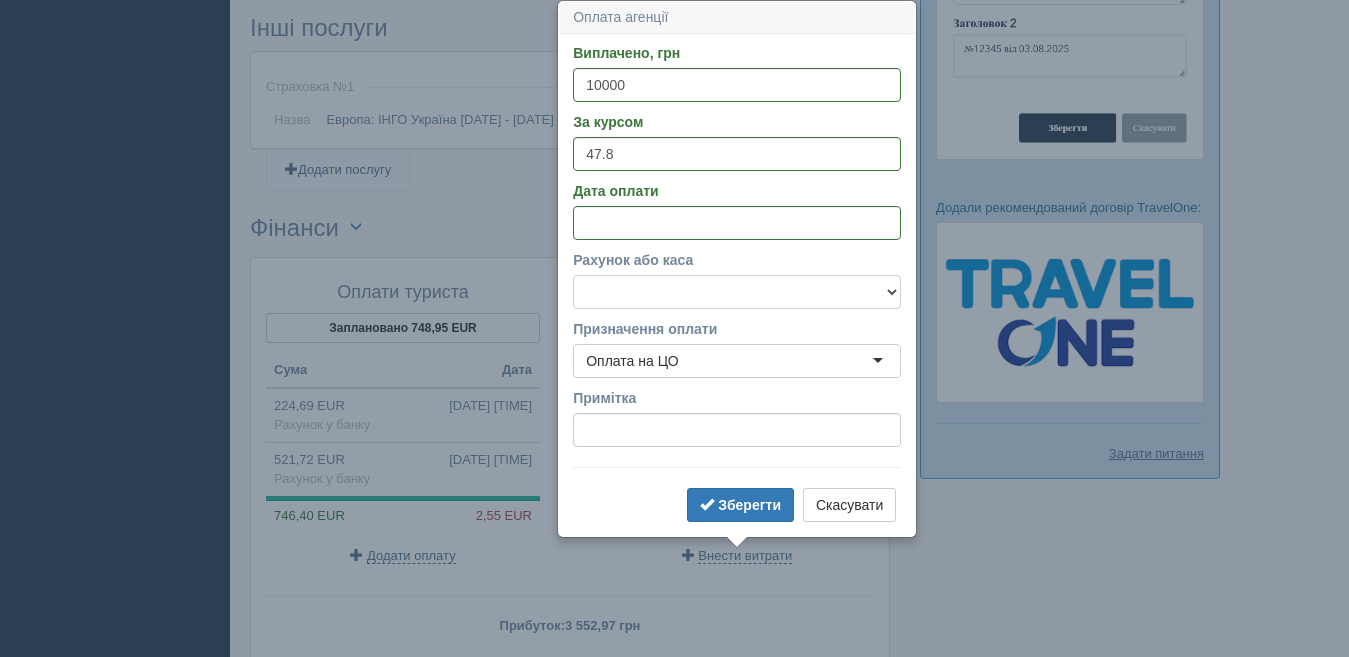 select on "1166" 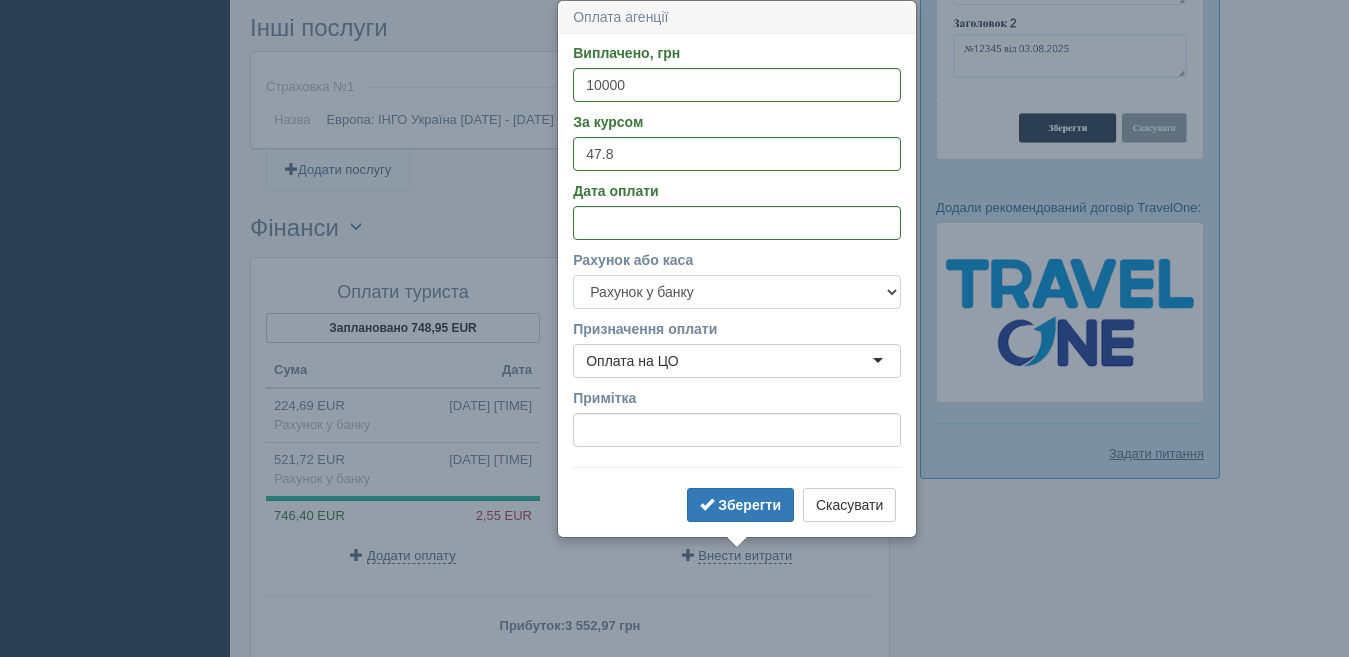 click on "Готівка
Картка
Рахунок у банку" at bounding box center (737, 292) 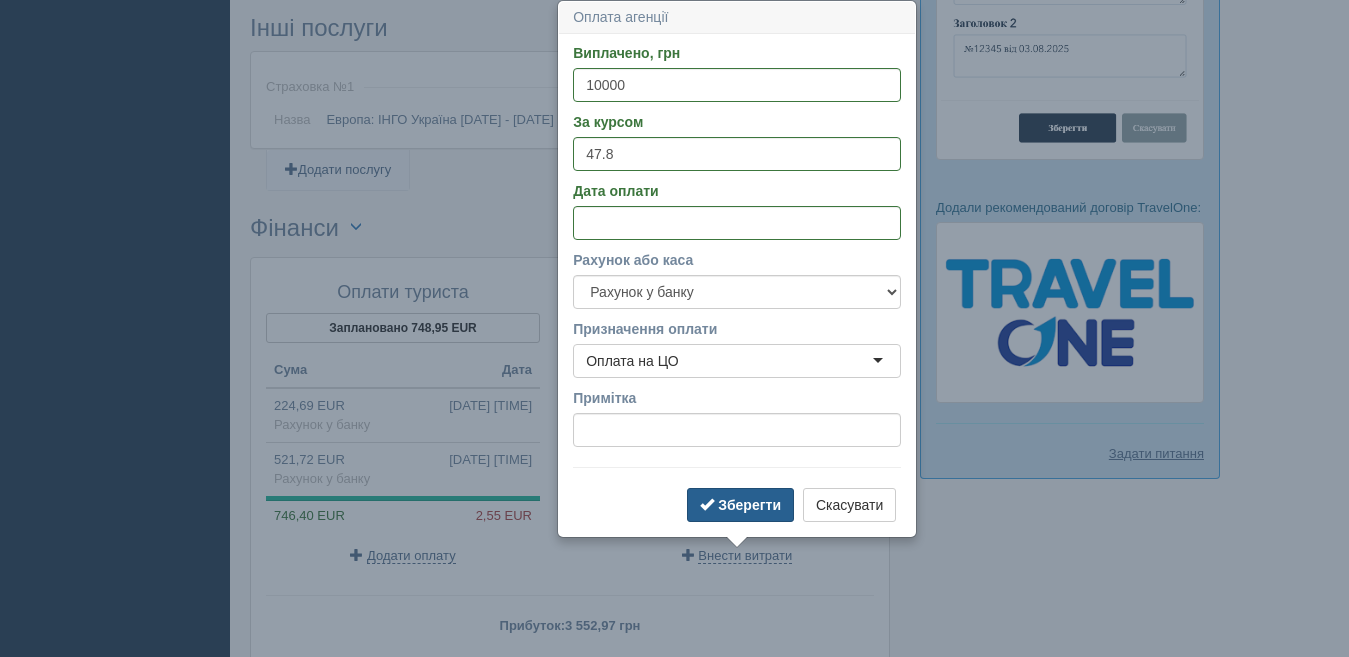 click on "Зберегти" at bounding box center [749, 505] 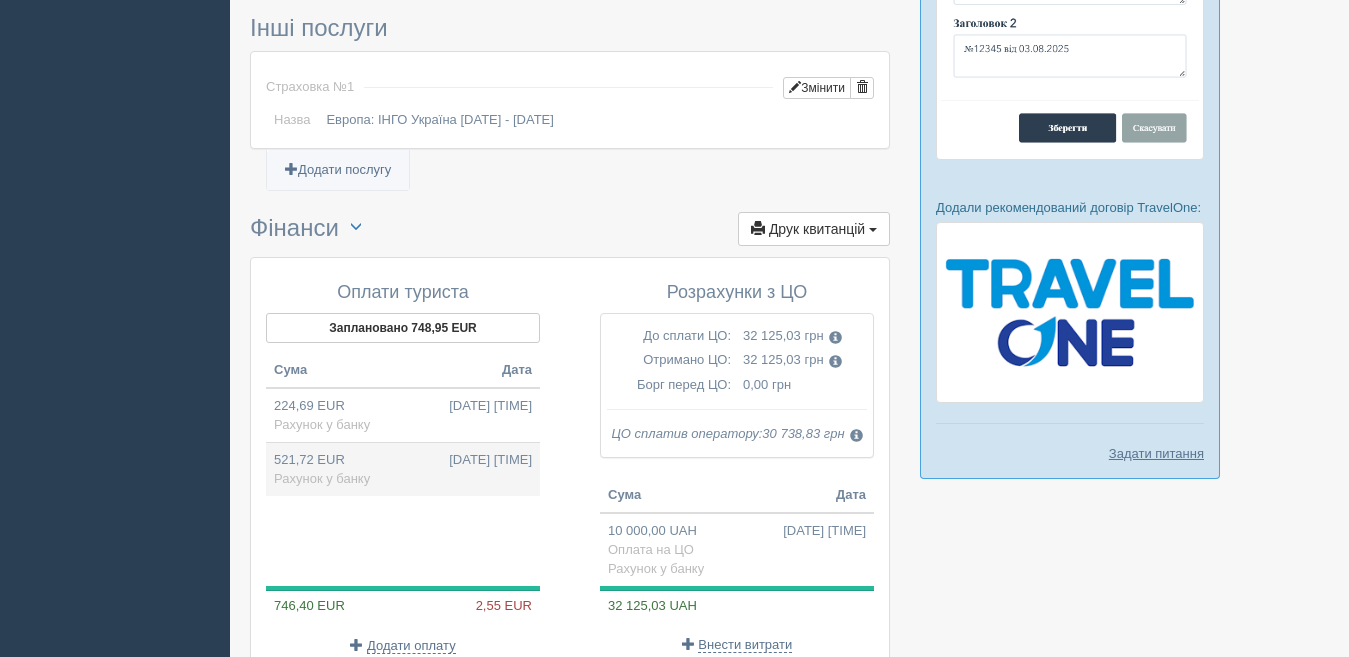 click on "Рахунок у банку" at bounding box center [322, 478] 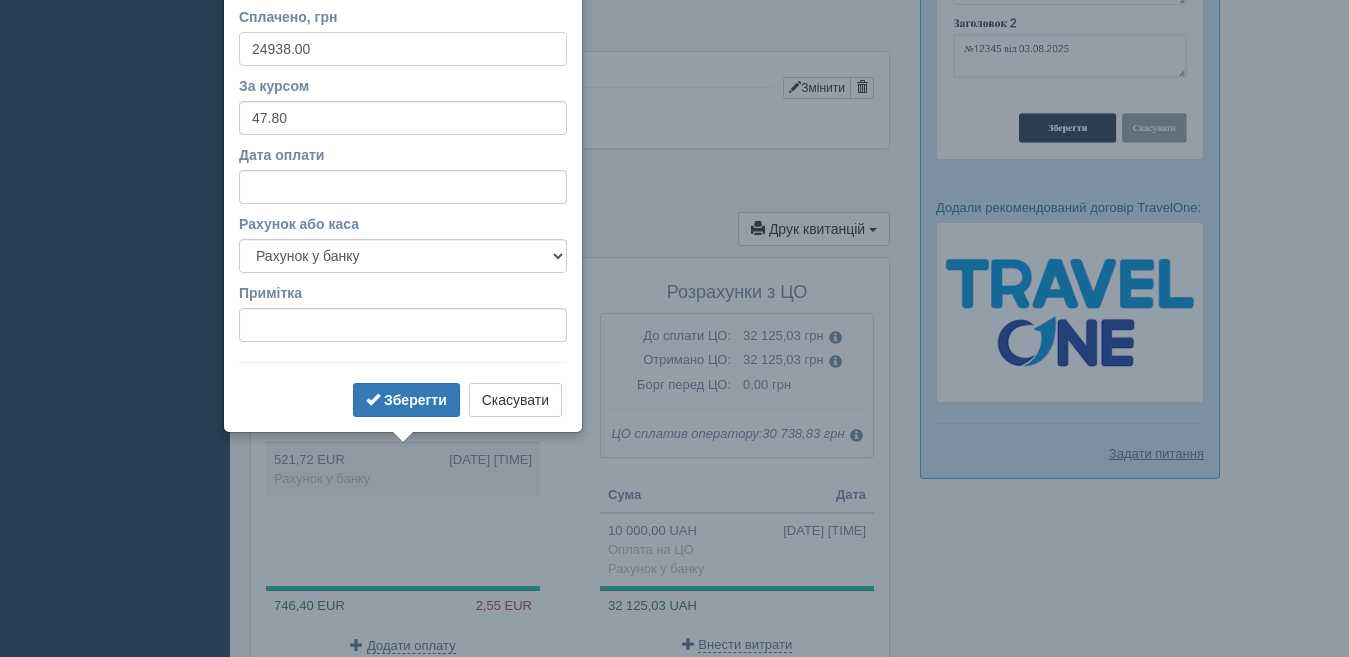 scroll, scrollTop: 1438, scrollLeft: 0, axis: vertical 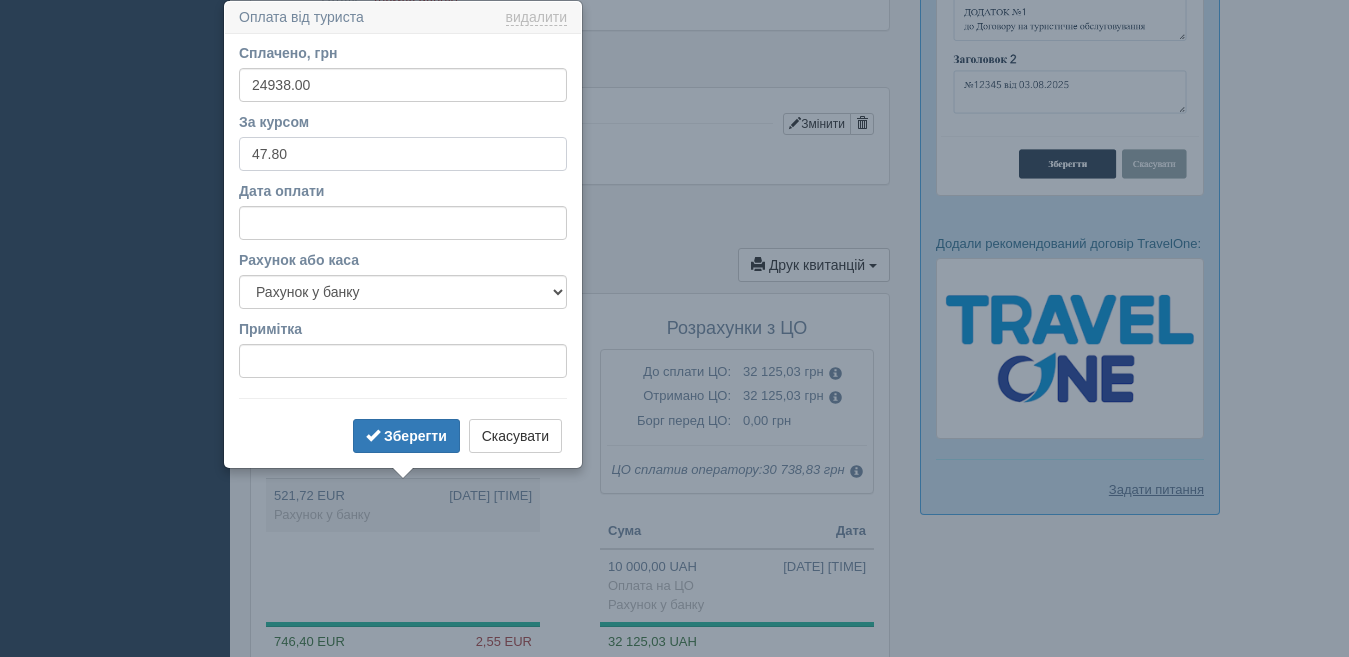 click on "47.80" at bounding box center [403, 154] 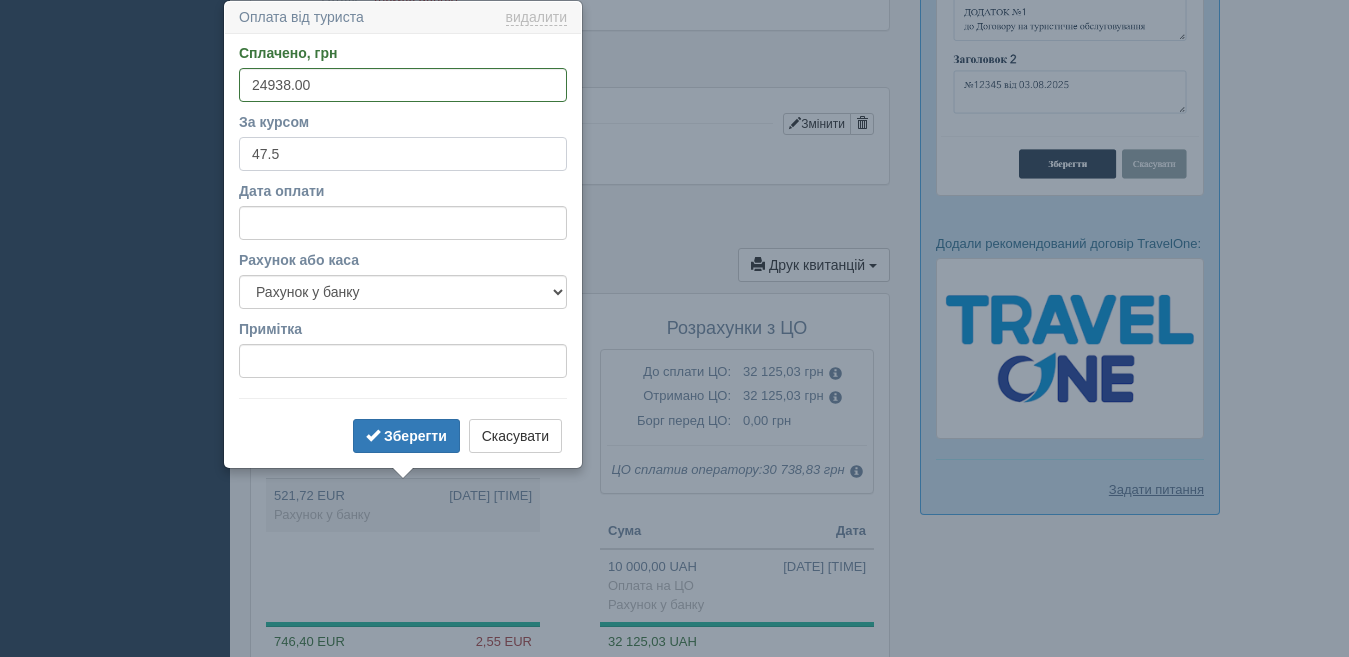 type on "47.5" 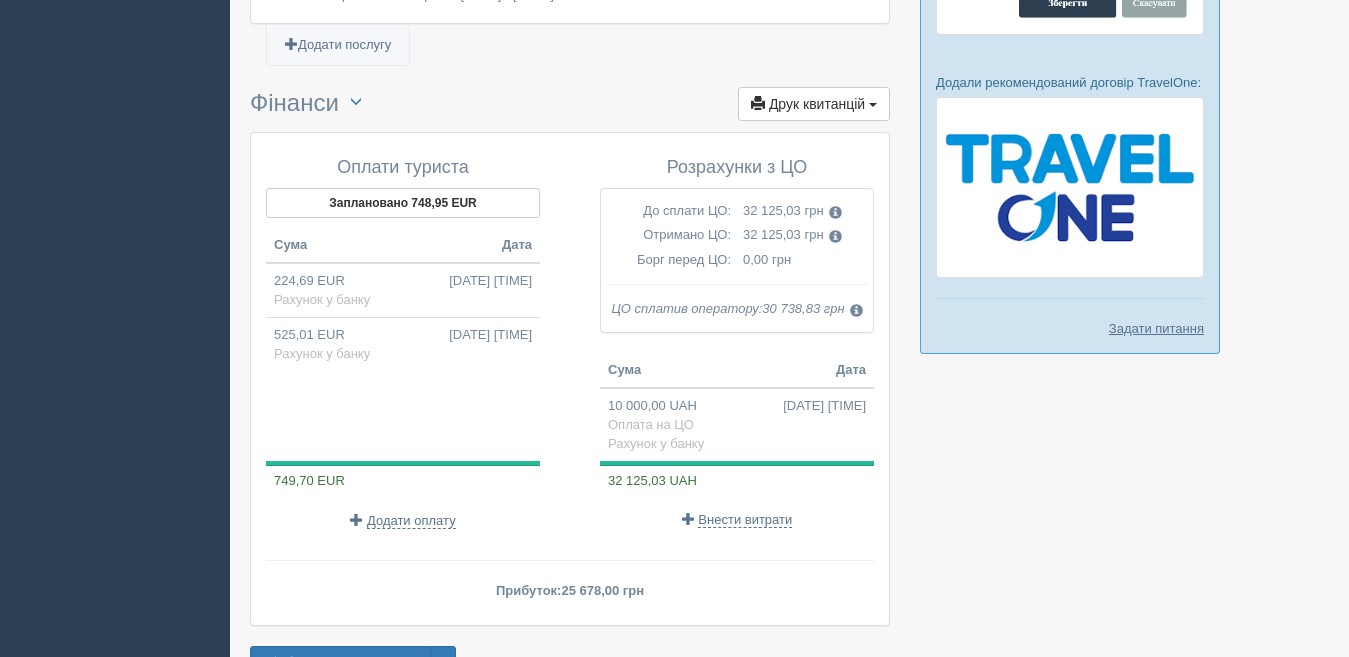 scroll, scrollTop: 1638, scrollLeft: 0, axis: vertical 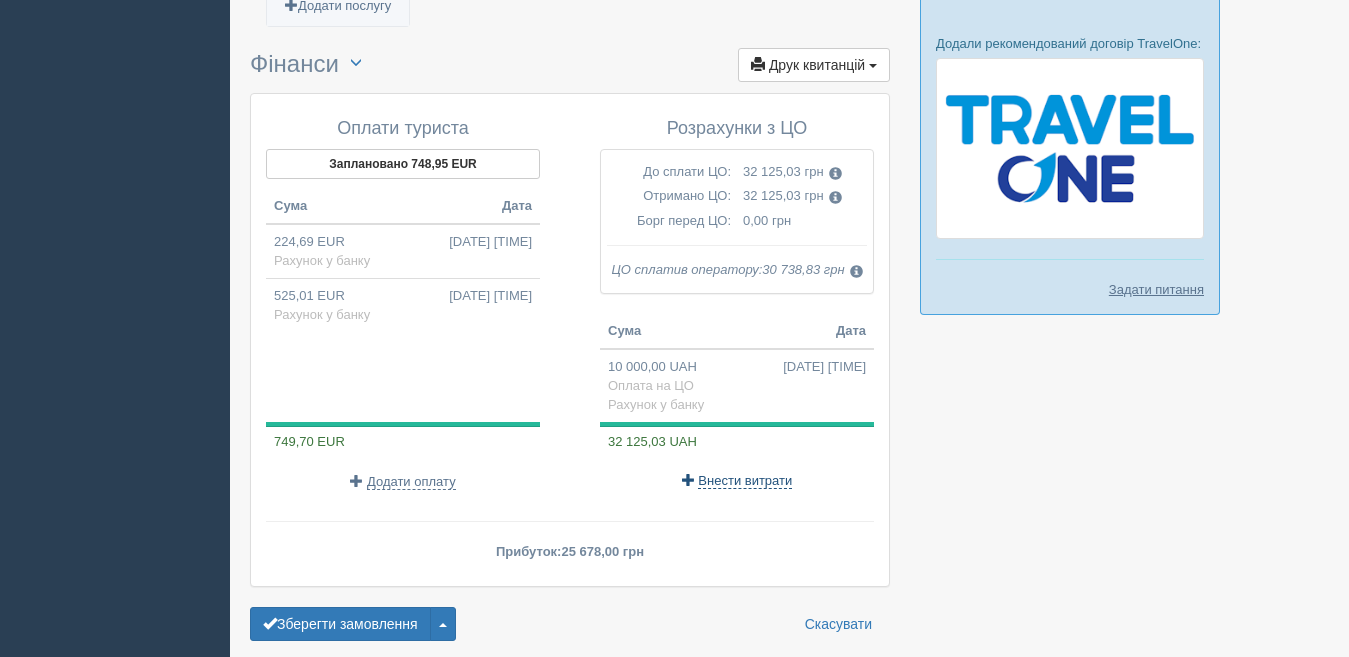 click on "Внести витрати" at bounding box center (745, 481) 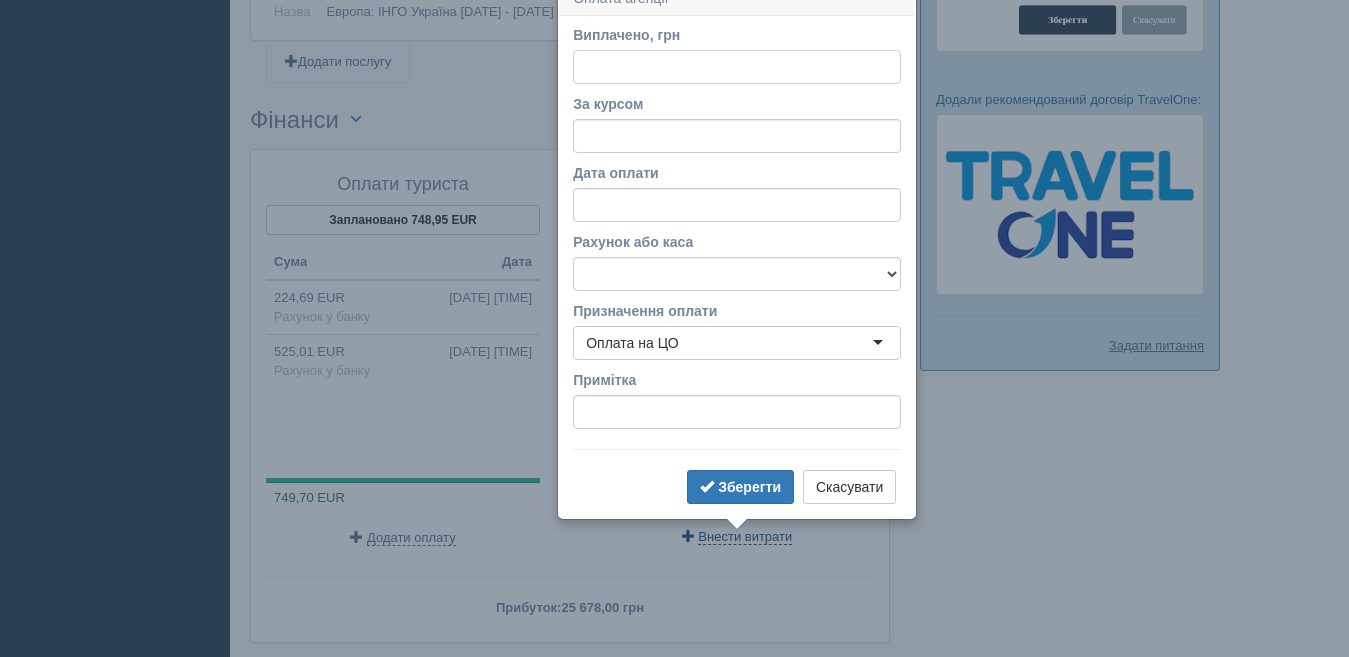scroll, scrollTop: 1563, scrollLeft: 0, axis: vertical 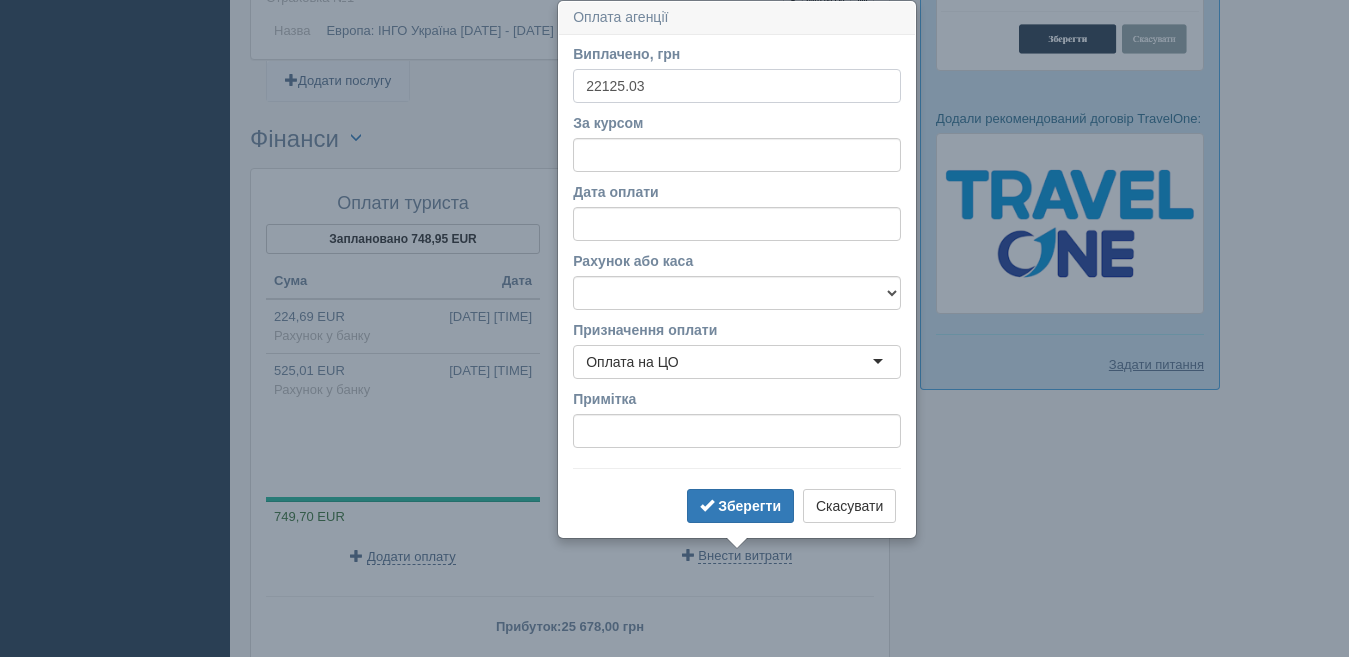 type on "22125.03" 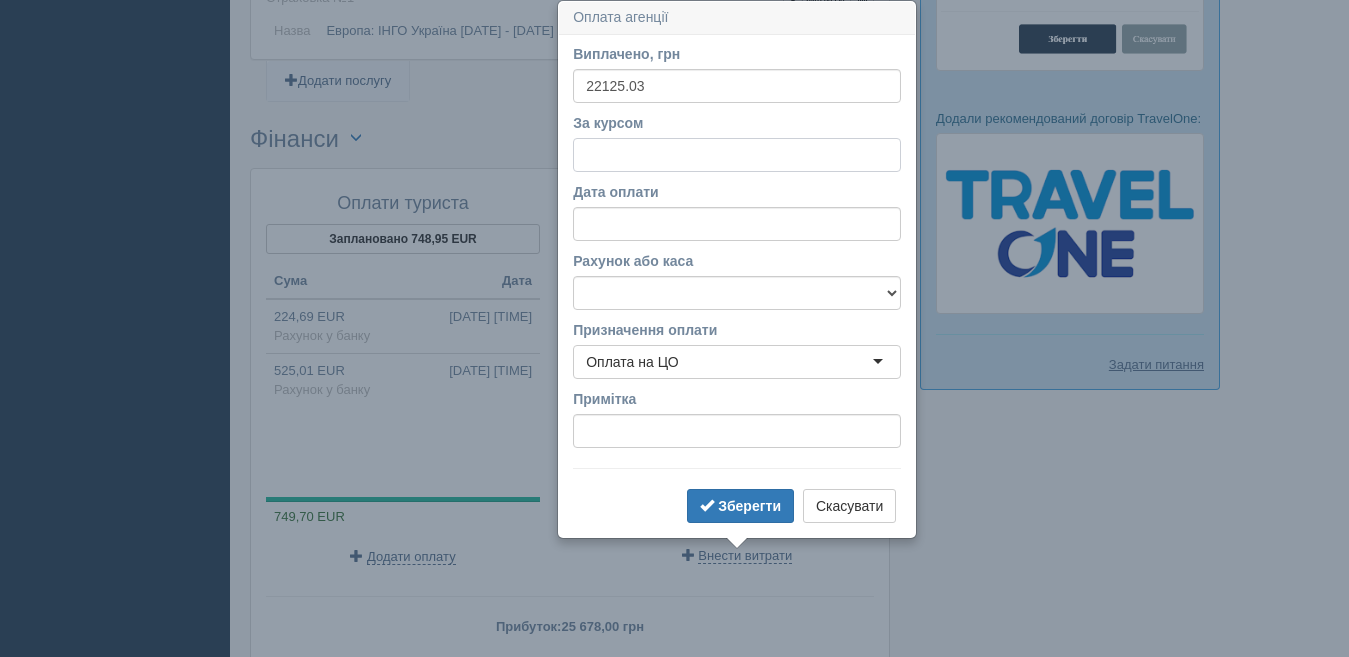 click on "За курсом" at bounding box center [737, 155] 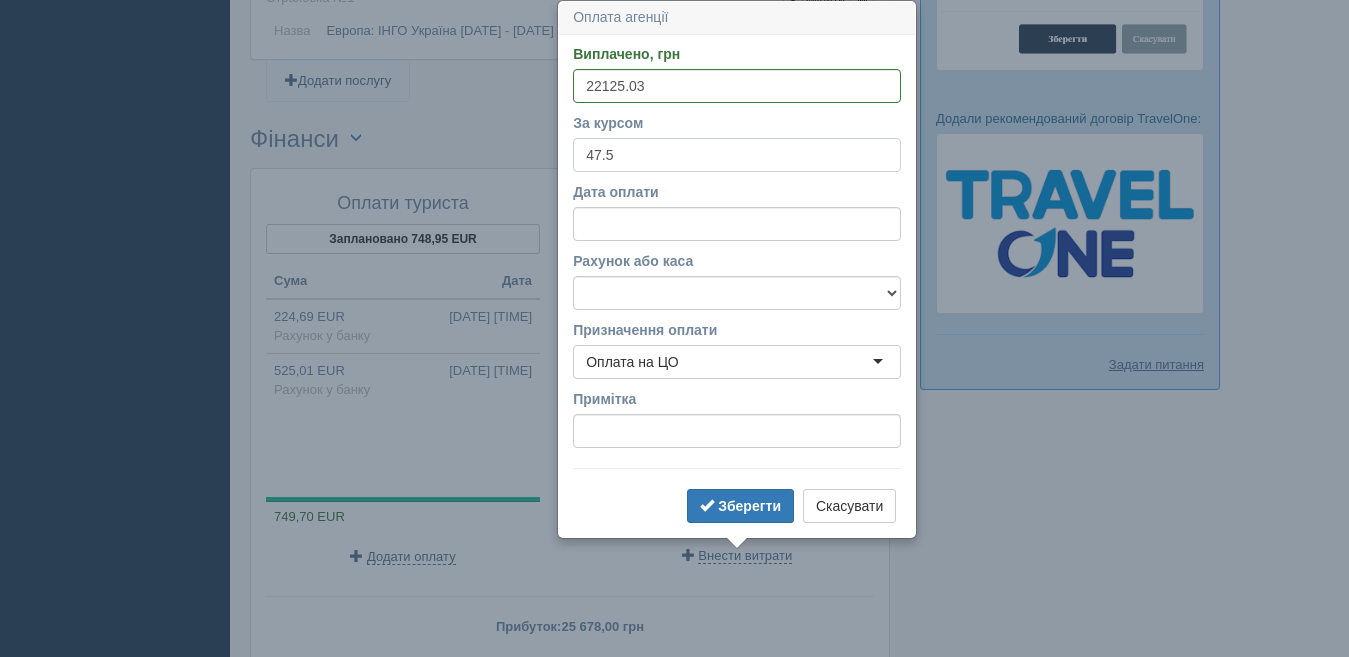 type on "47.5" 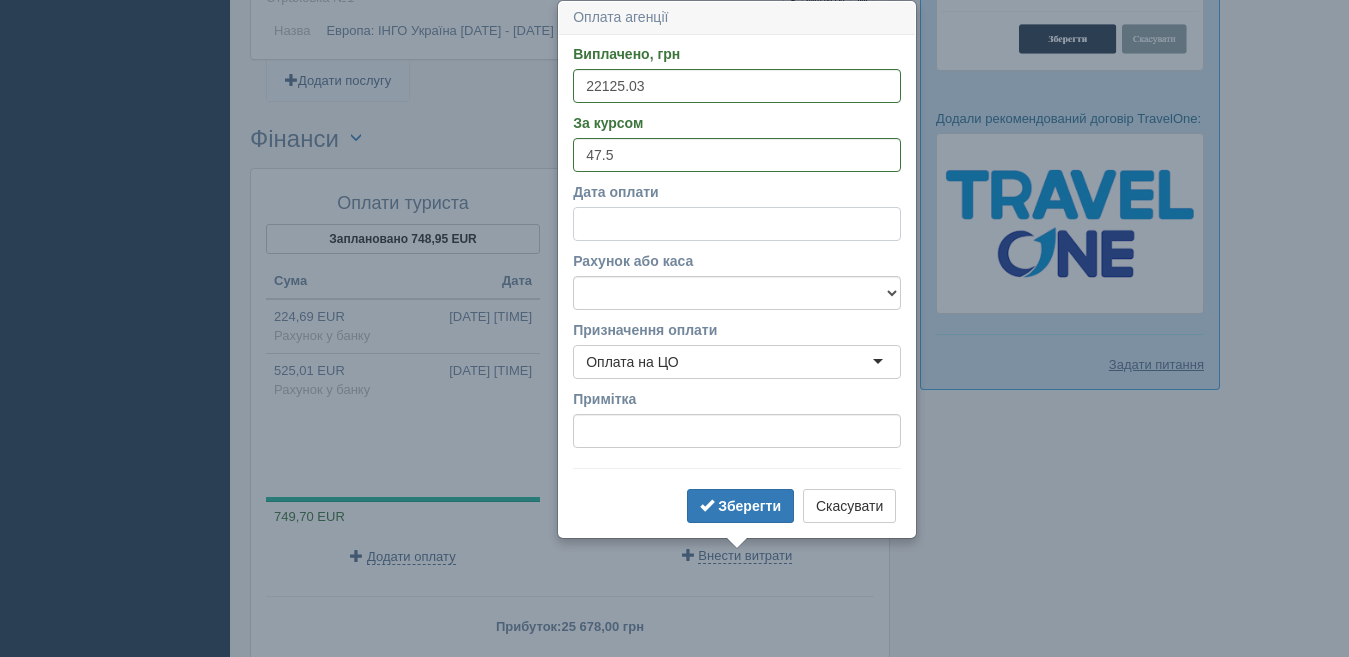 click on "Дата оплати" at bounding box center [737, 224] 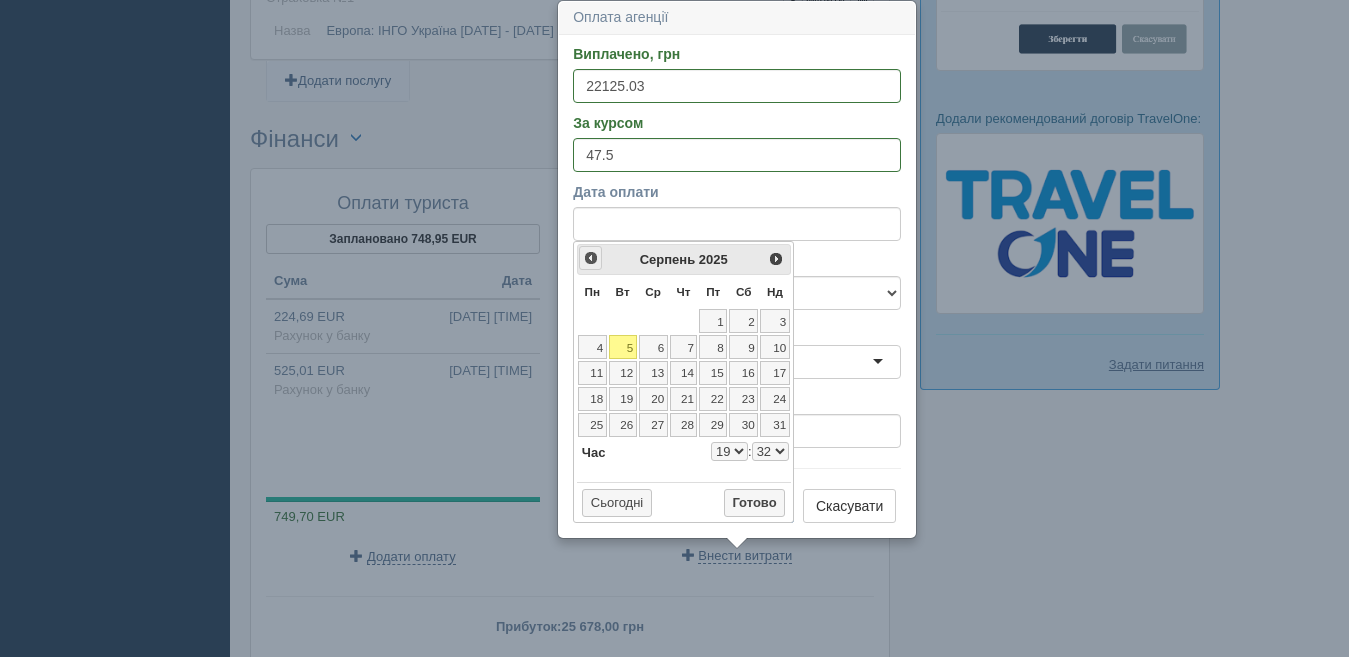 click on "<Попер" at bounding box center (591, 258) 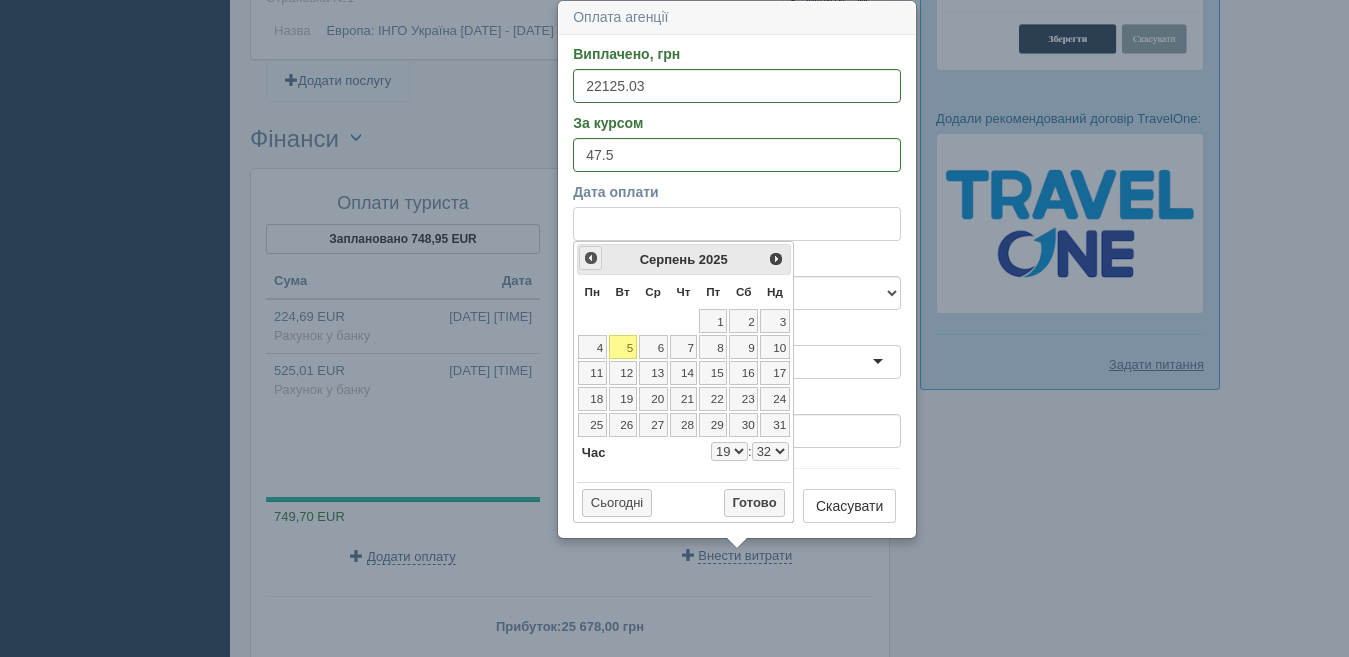 select on "19" 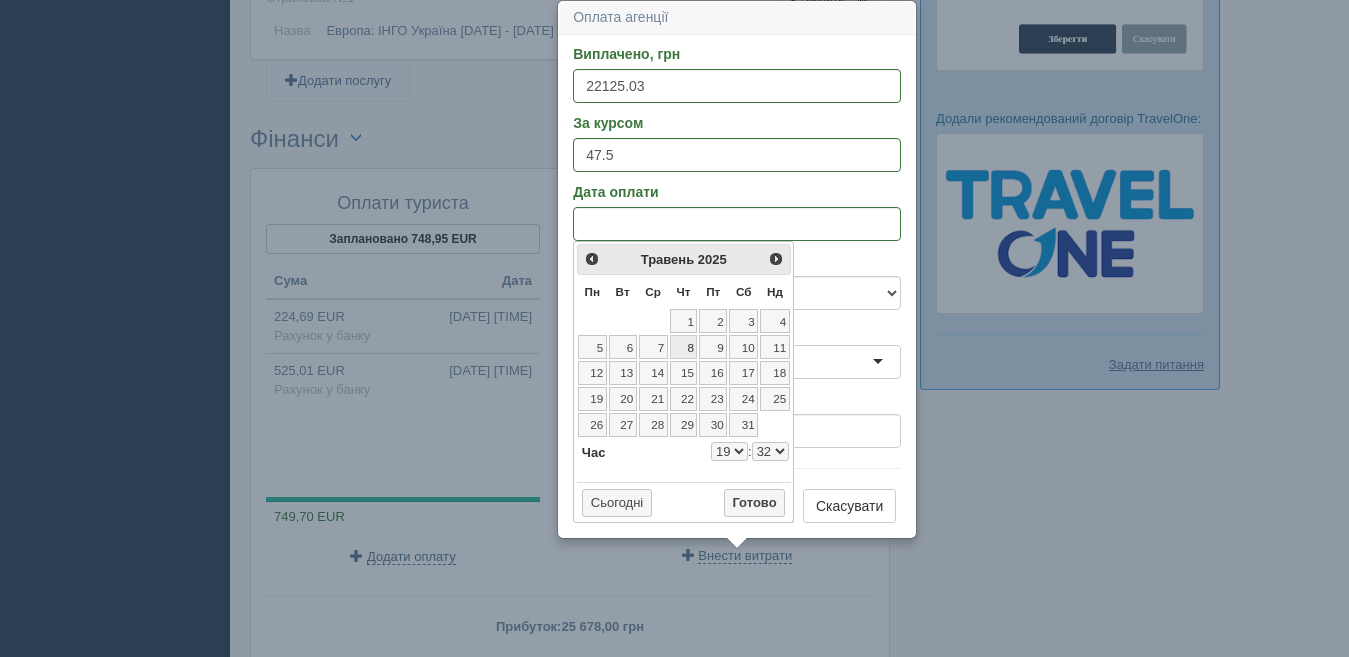 click on "8" at bounding box center [684, 347] 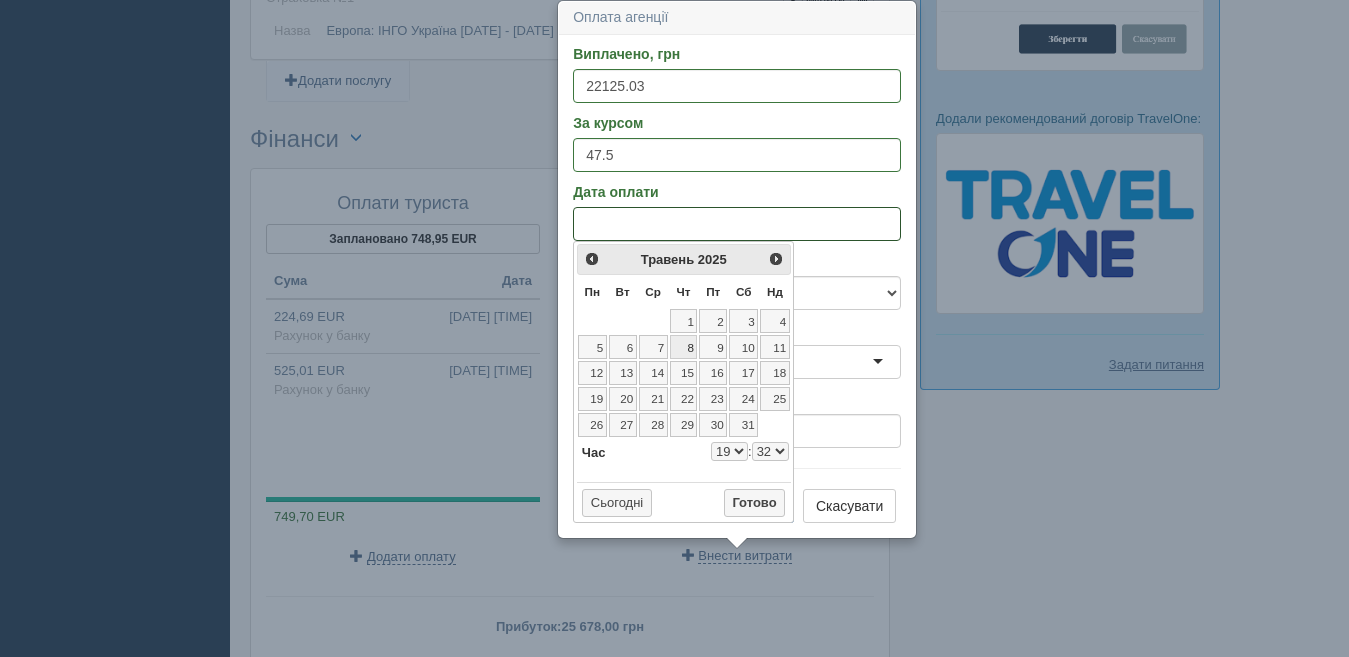 select on "19" 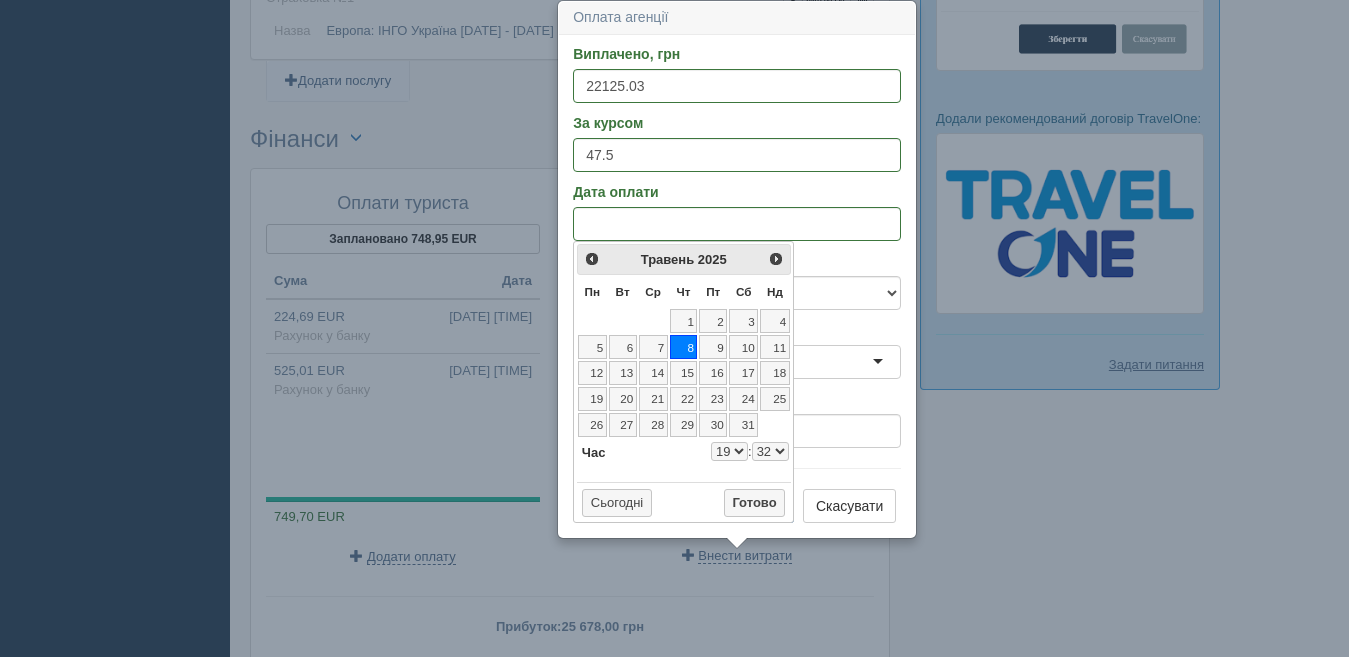 click on "0 1 2 3 4 5 6 7 8 9 10 11 12 13 14 15 16 17 18 19 20 21 22 23" at bounding box center (729, 451) 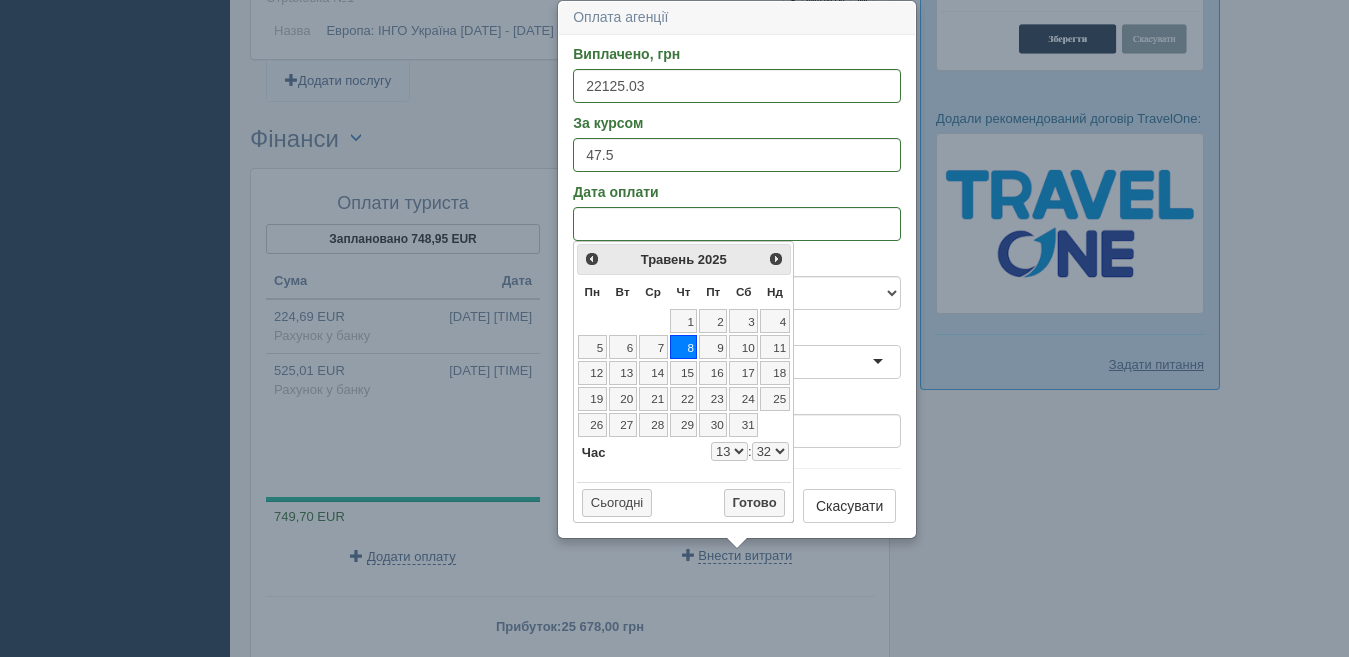 select on "13" 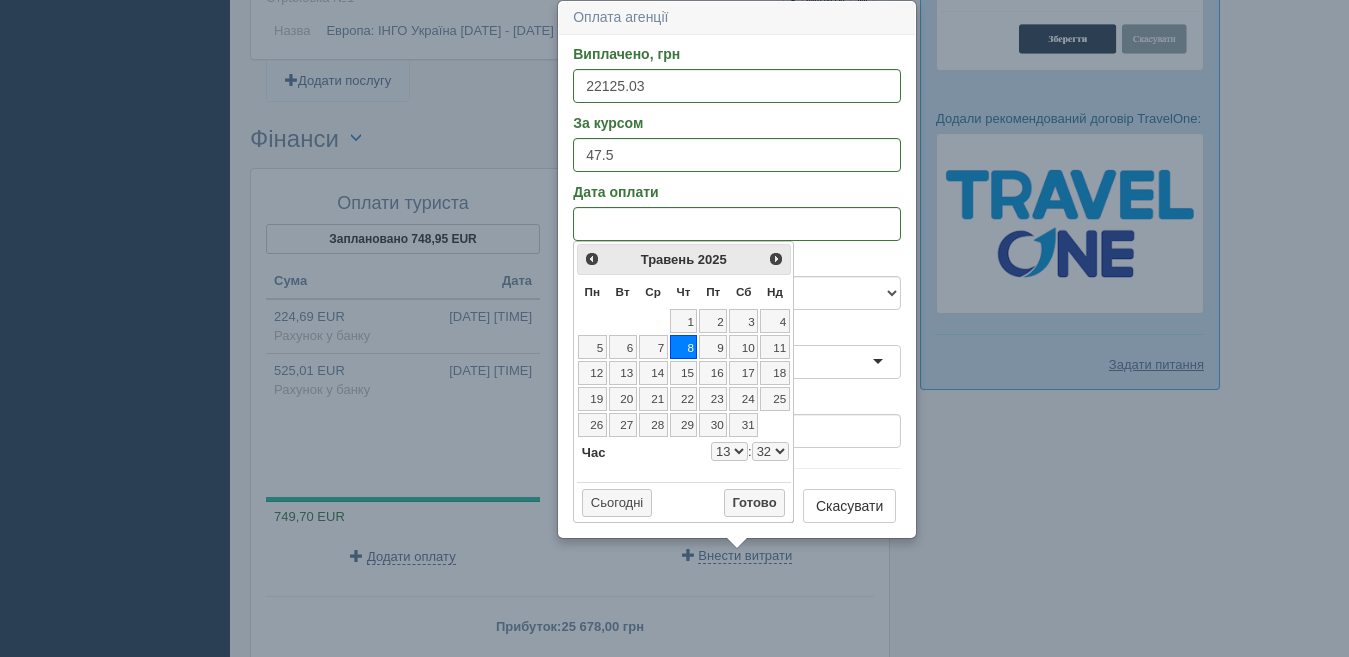 click on "00 01 02 03 04 05 06 07 08 09 10 11 12 13 14 15 16 17 18 19 20 21 22 23 24 25 26 27 28 29 30 31 32 33 34 35 36 37 38 39 40 41 42 43 44 45 46 47 48 49 50 51 52 53 54 55 56 57 58 59" at bounding box center [770, 451] 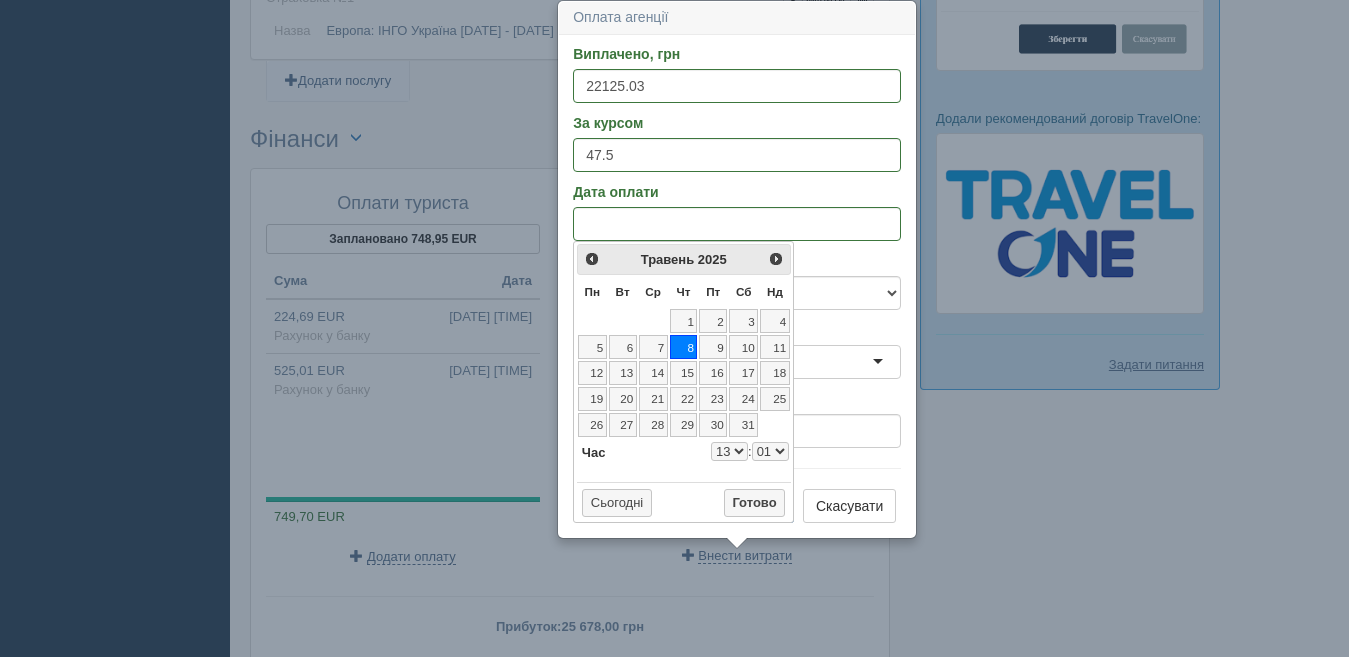 select on "13" 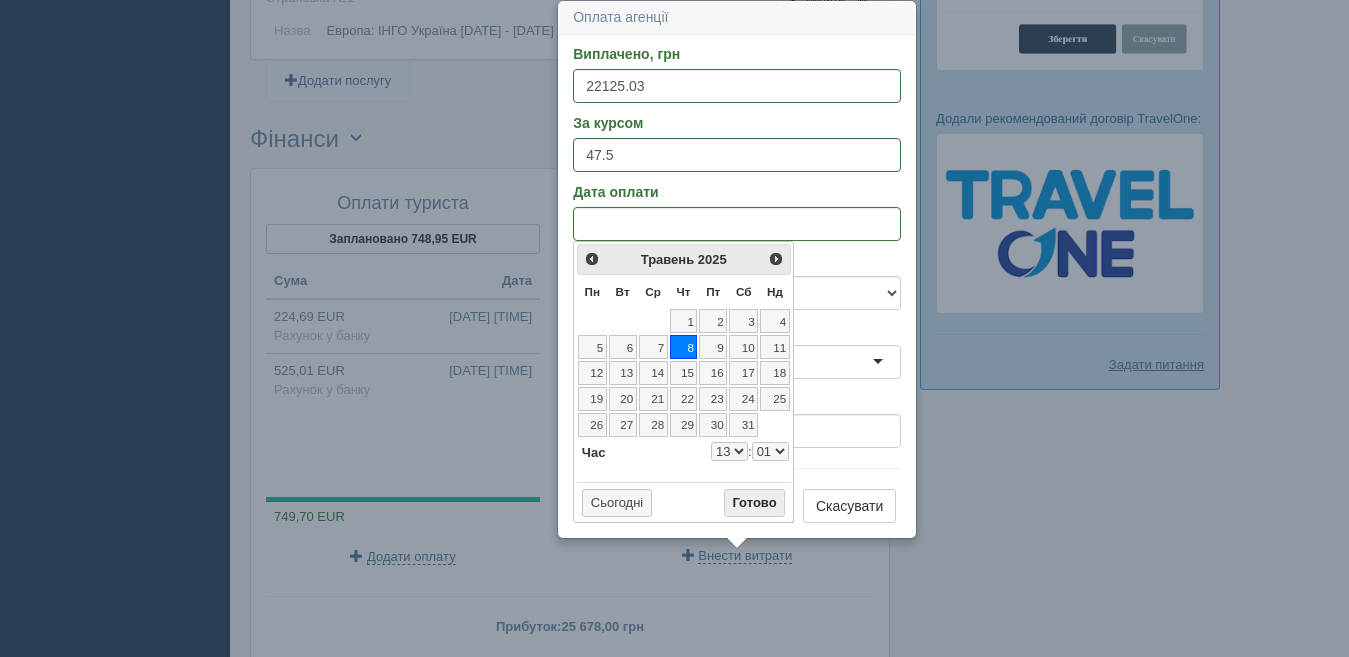 click on "Готово" at bounding box center [755, 503] 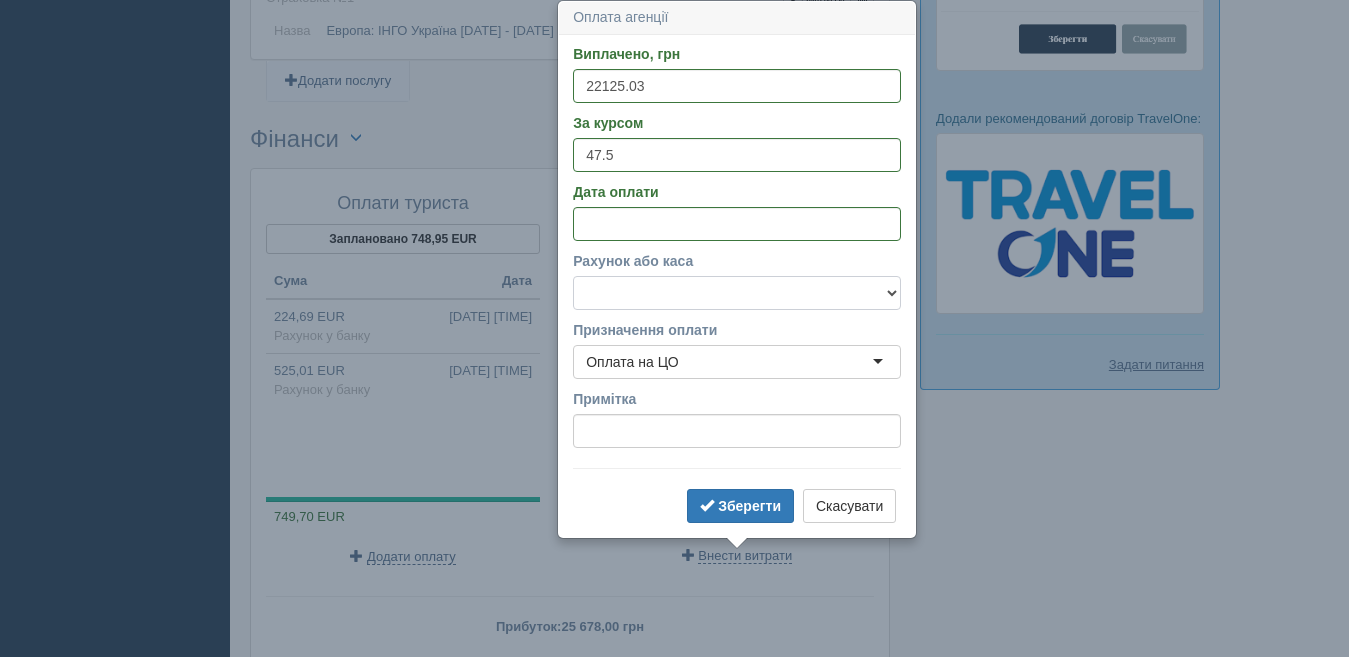 click on "Готівка
Картка
Рахунок у банку" at bounding box center (737, 293) 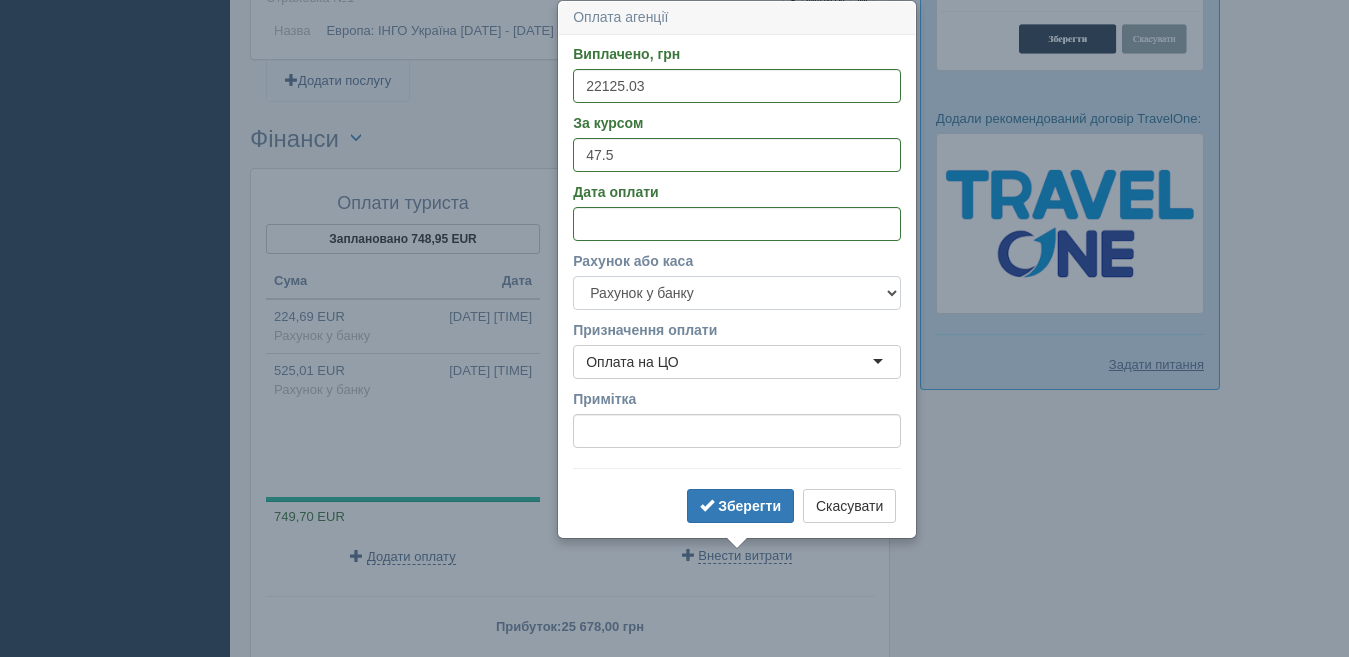 click on "Готівка
Картка
Рахунок у банку" at bounding box center [737, 293] 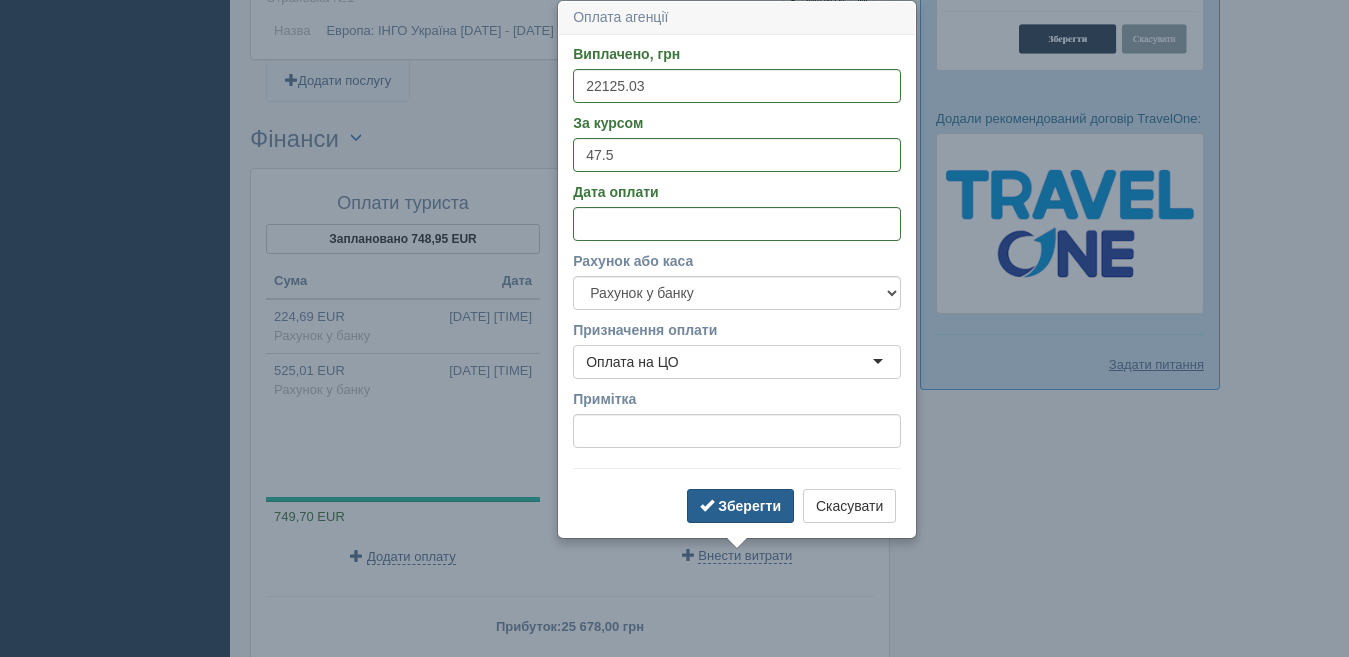 click on "Зберегти" at bounding box center (749, 506) 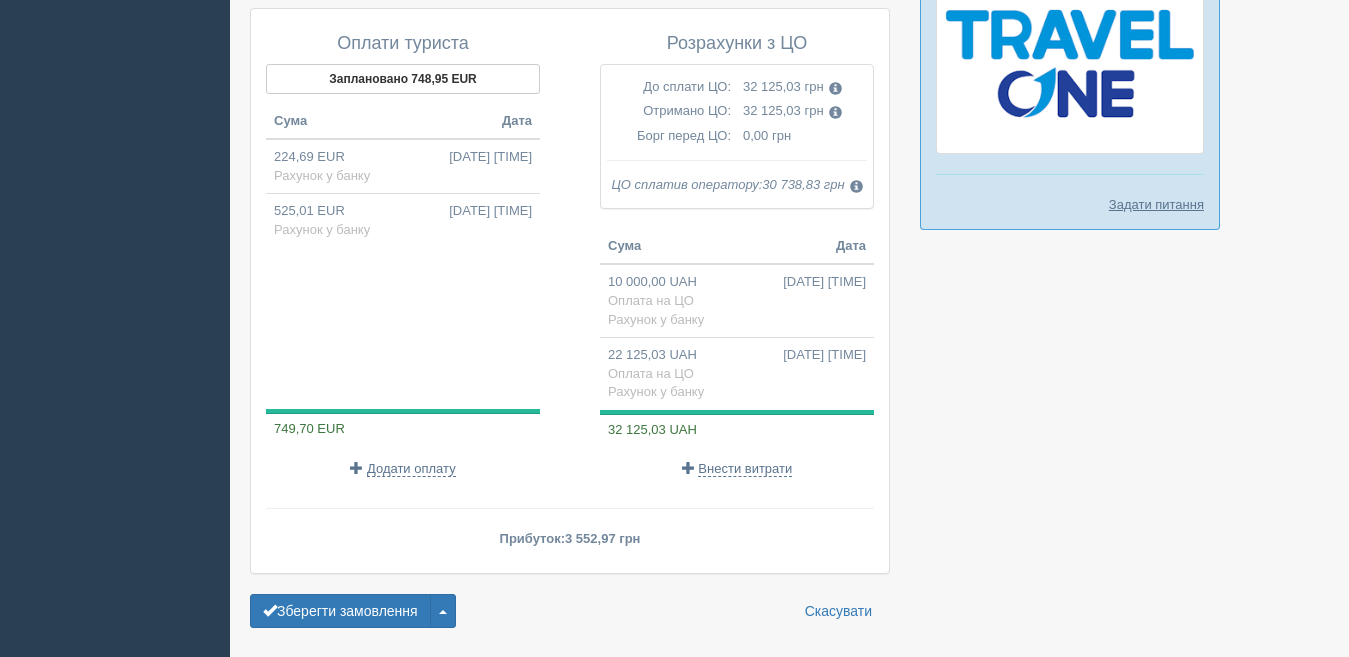 scroll, scrollTop: 1763, scrollLeft: 0, axis: vertical 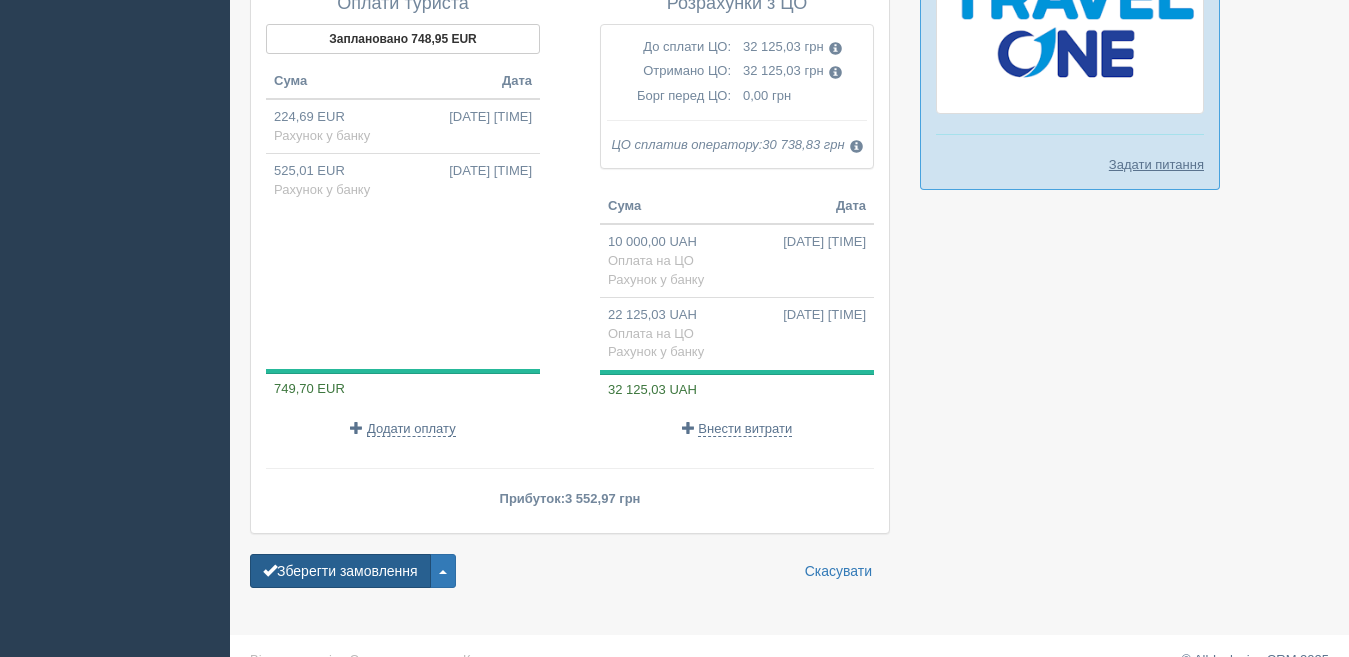 click on "Зберегти замовлення" at bounding box center [340, 571] 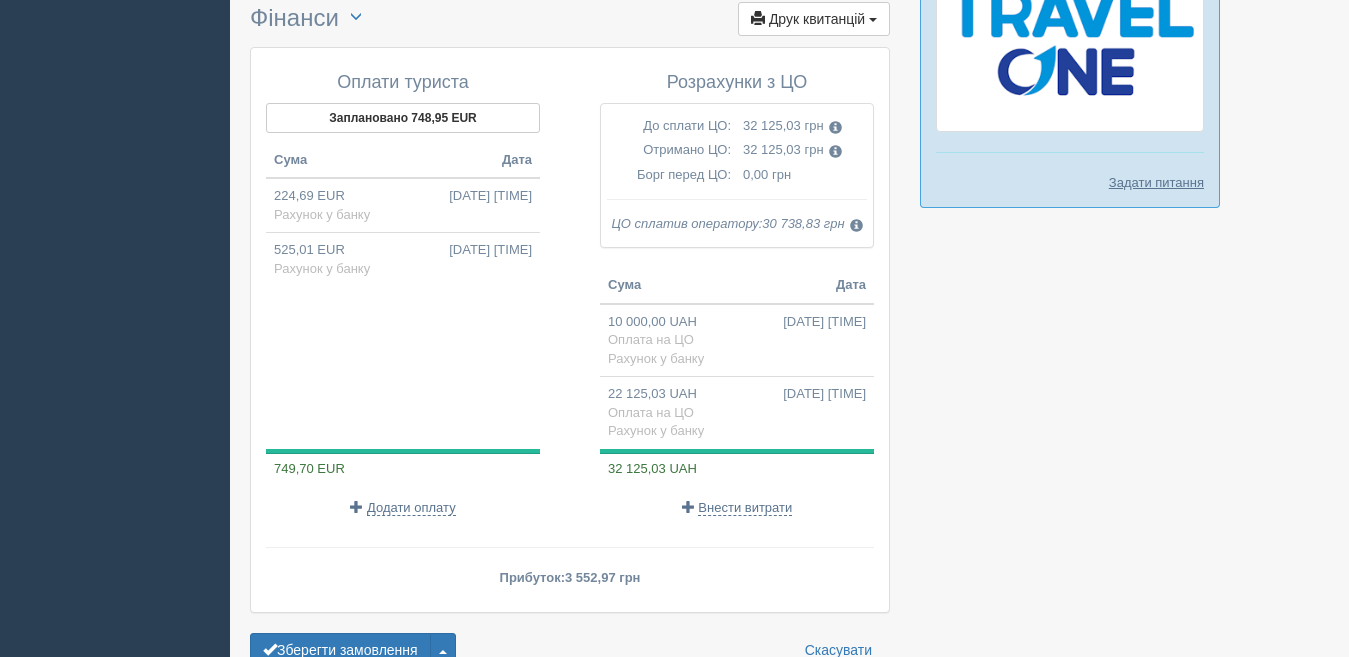 scroll, scrollTop: 1856, scrollLeft: 0, axis: vertical 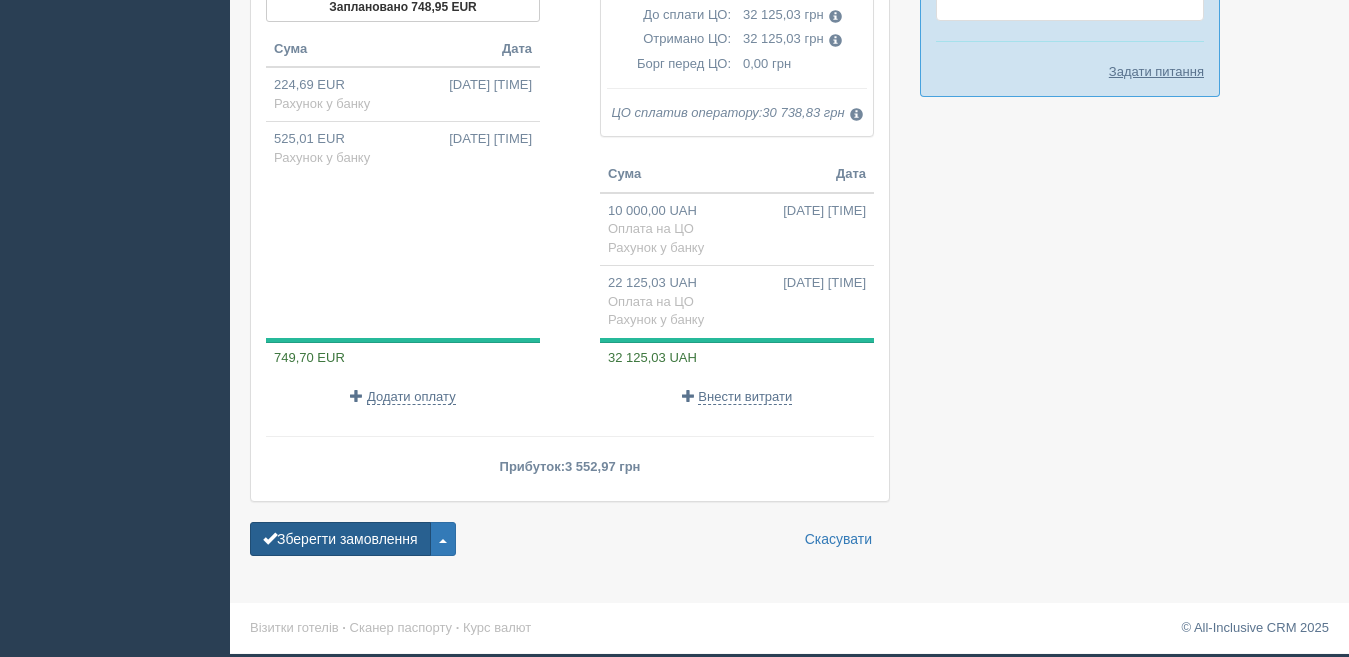click on "Зберегти замовлення" at bounding box center [340, 539] 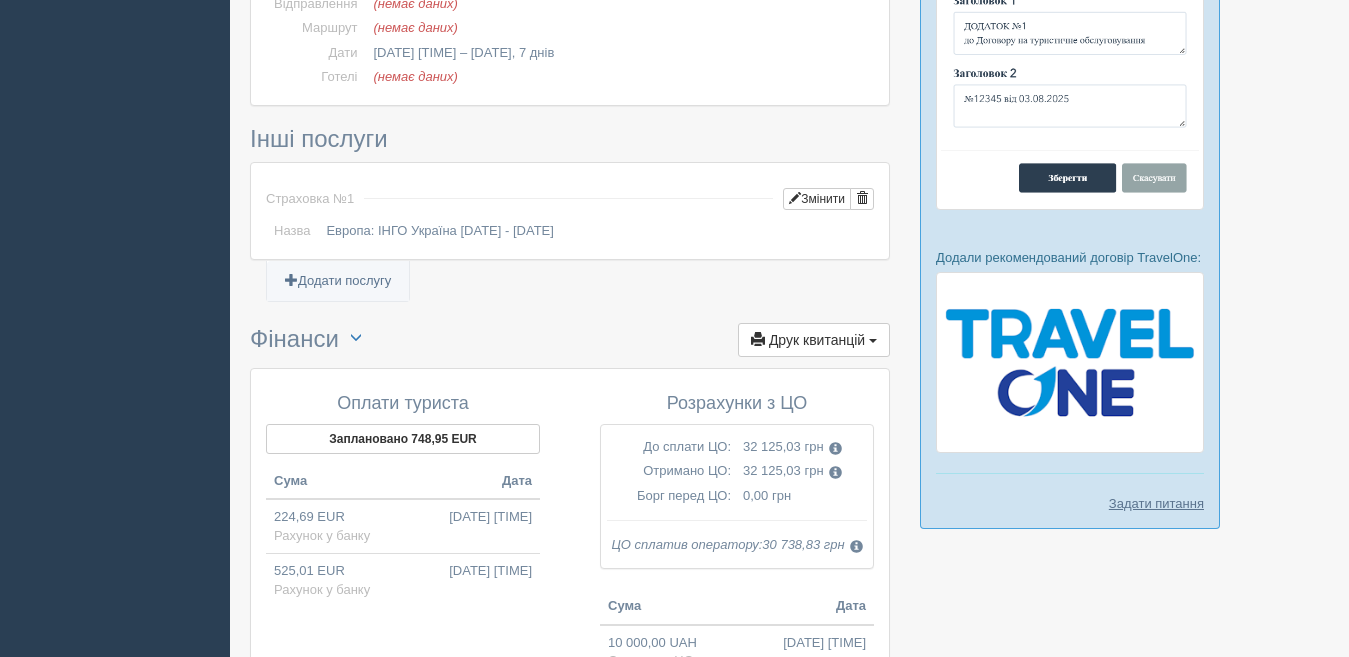 scroll, scrollTop: 1500, scrollLeft: 0, axis: vertical 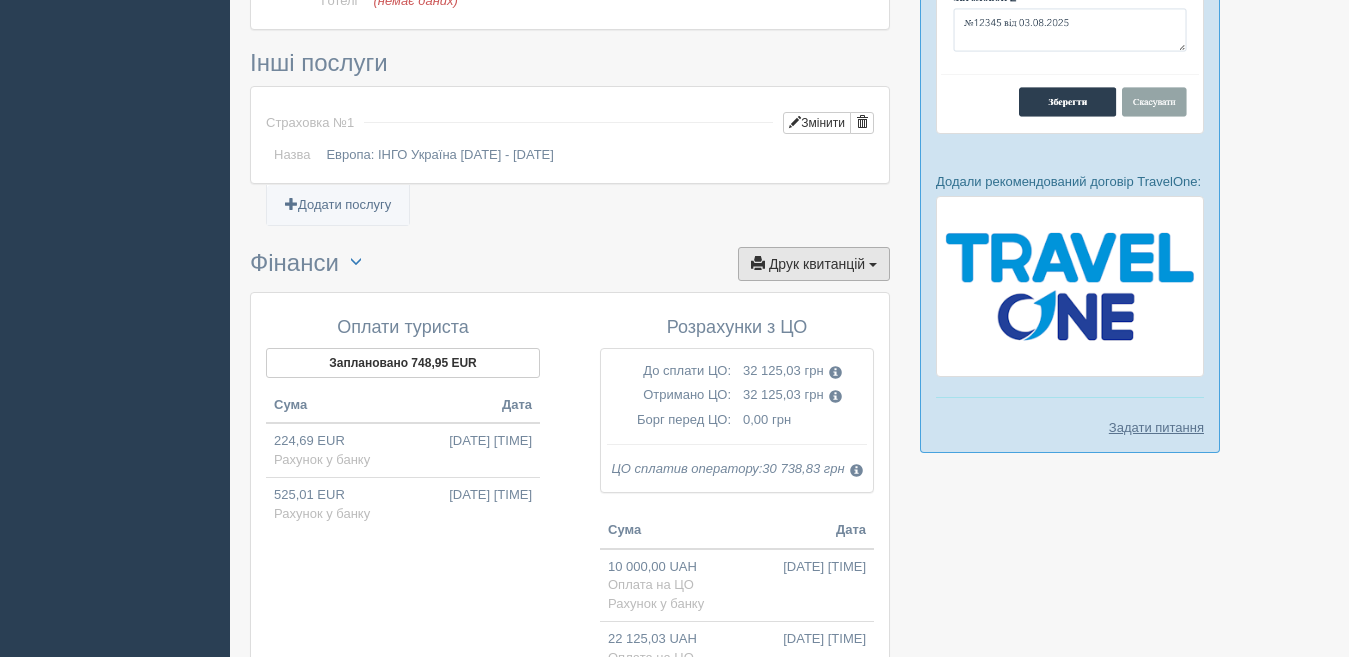 click on "Друк квитанцій" at bounding box center [817, 264] 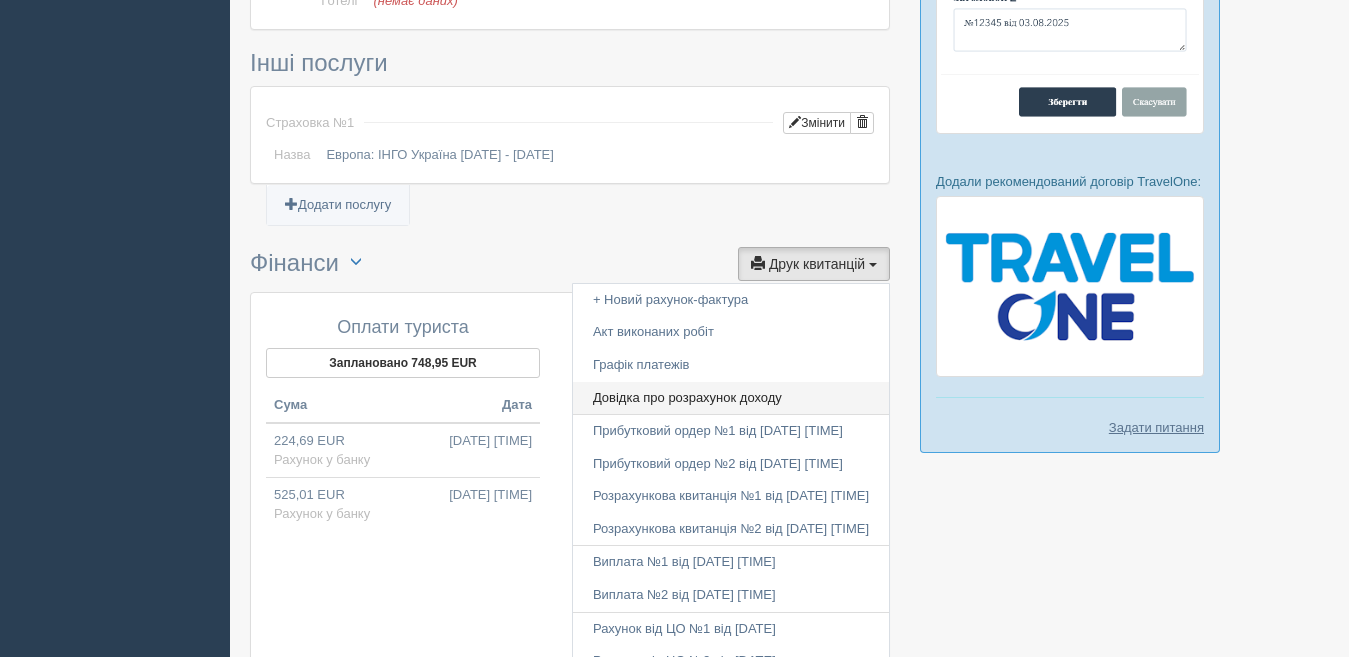 click on "Довідка про розрахунок доходу" at bounding box center [731, 398] 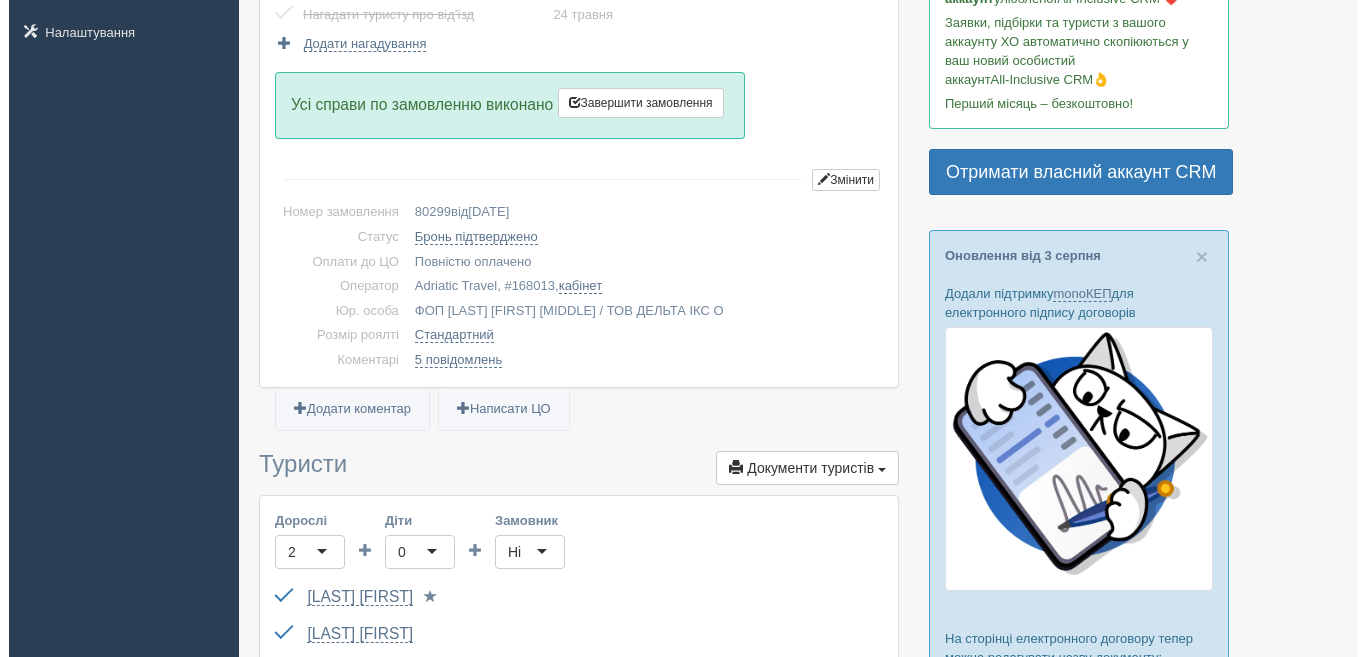 scroll, scrollTop: 400, scrollLeft: 0, axis: vertical 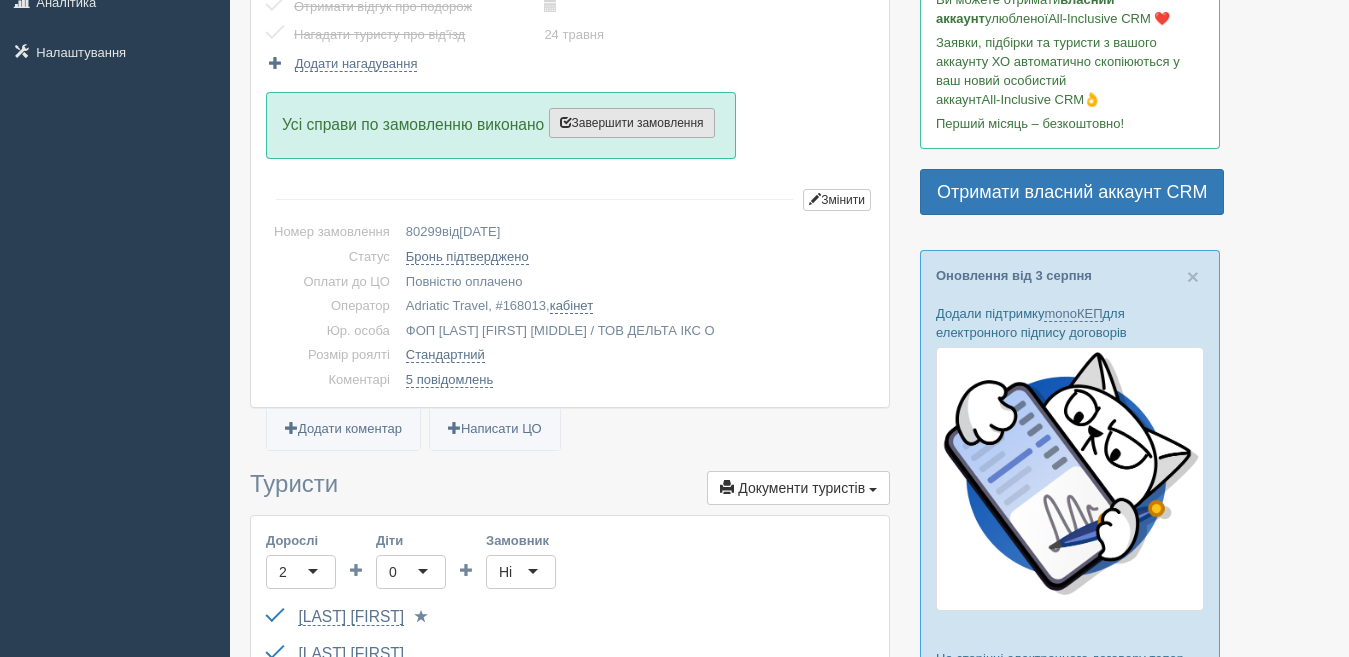 click on "Завершити замовлення" at bounding box center (632, 123) 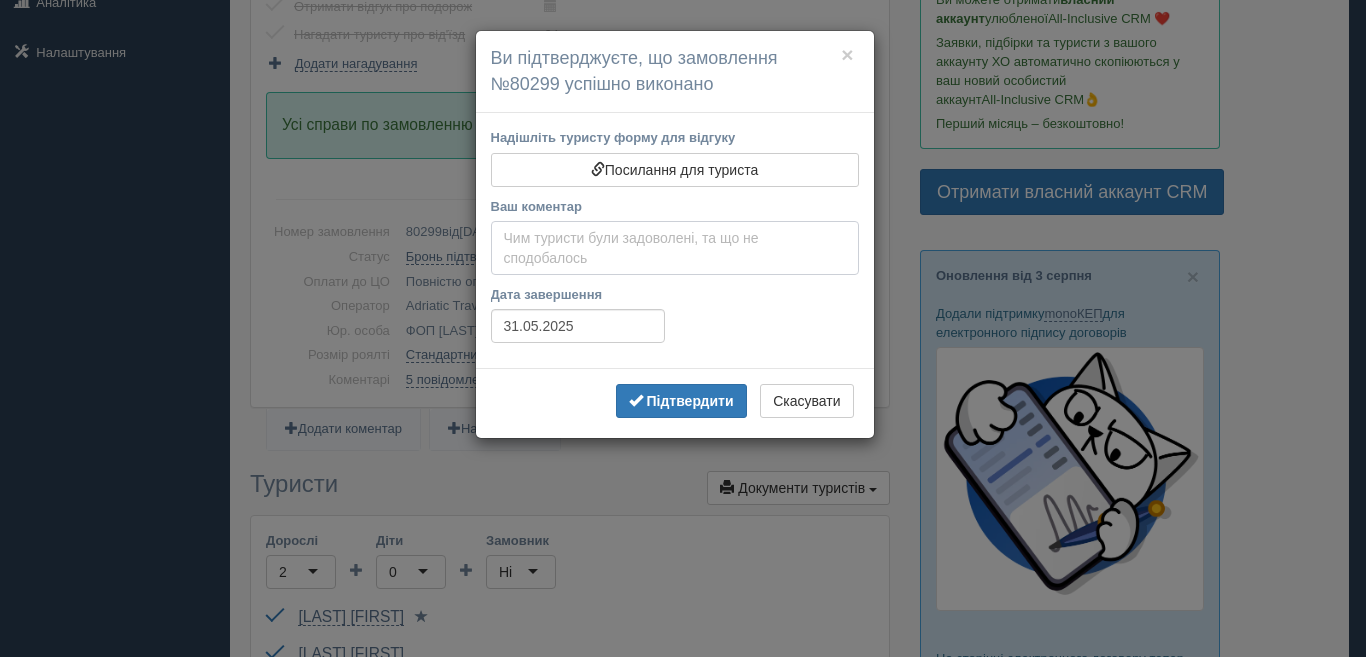 click on "Ваш коментар" at bounding box center [675, 248] 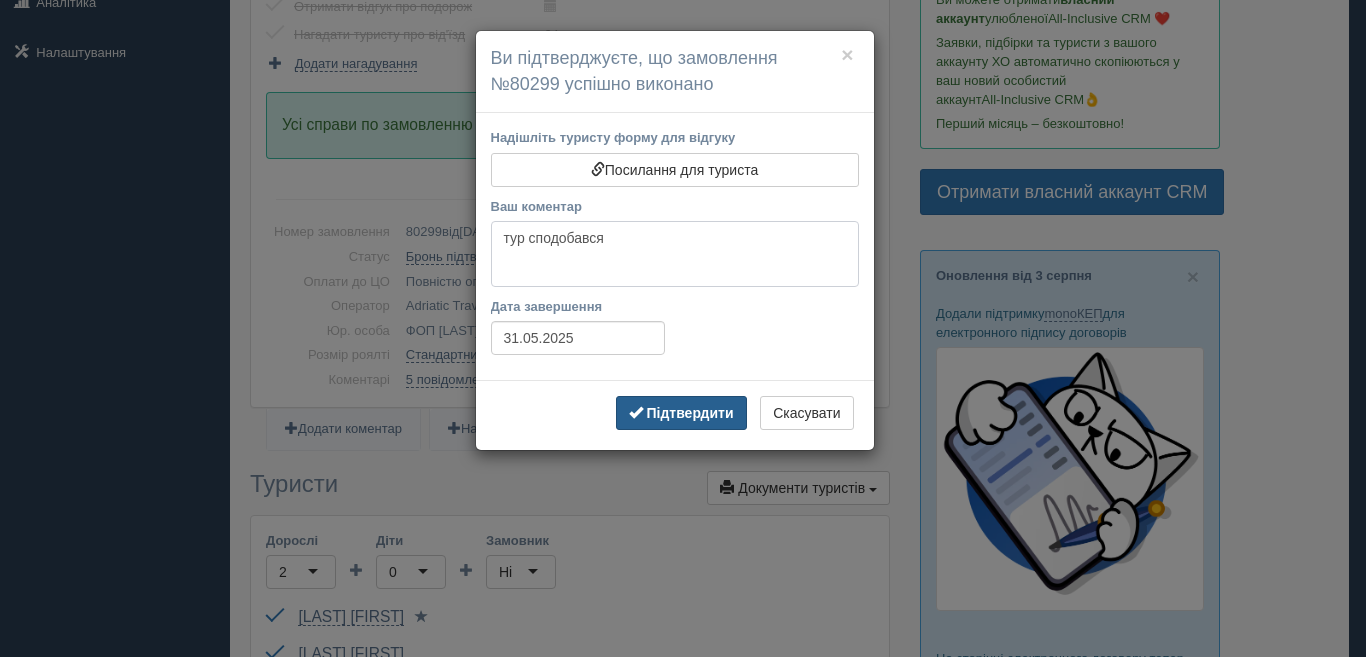 type on "тур сподобався" 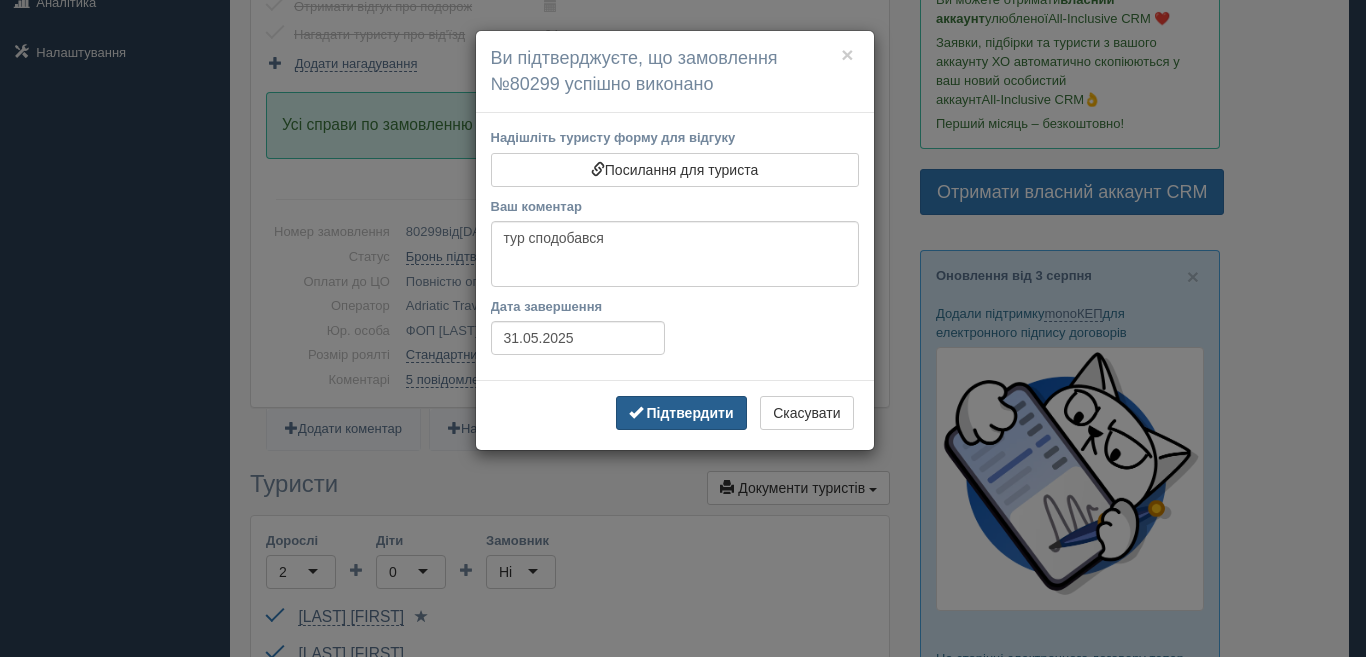 click on "Підтвердити" at bounding box center [689, 413] 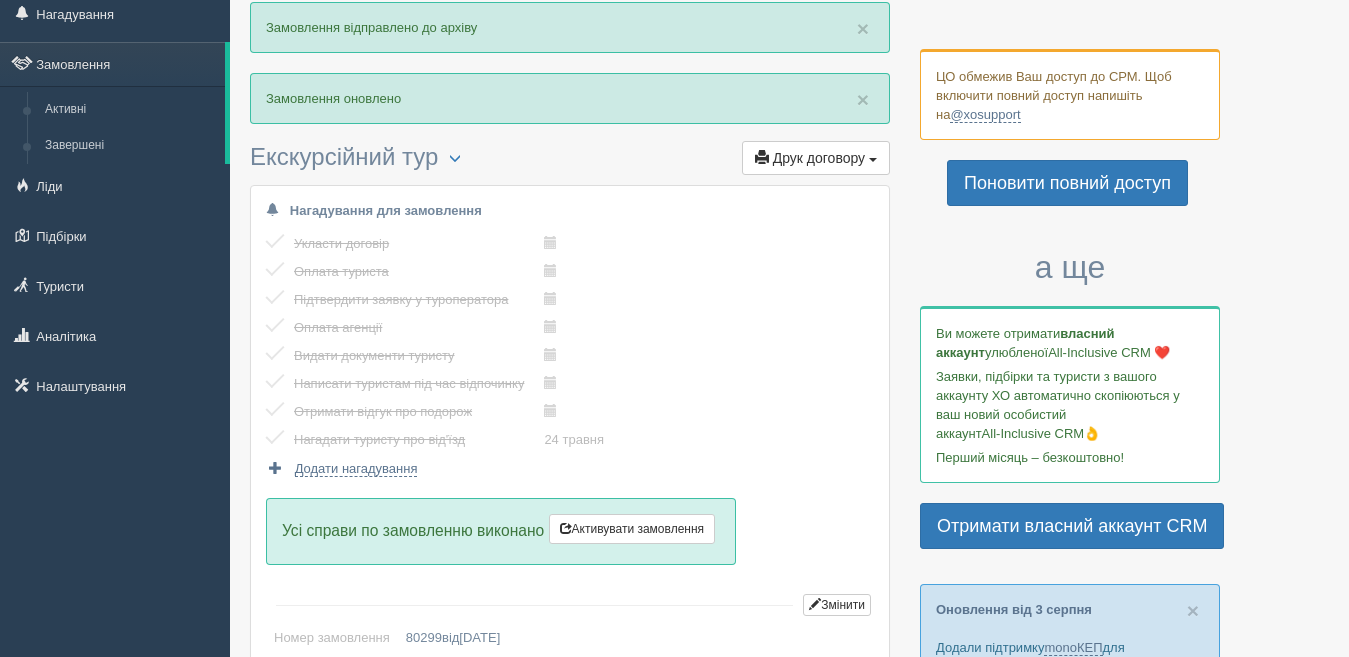 scroll, scrollTop: 0, scrollLeft: 0, axis: both 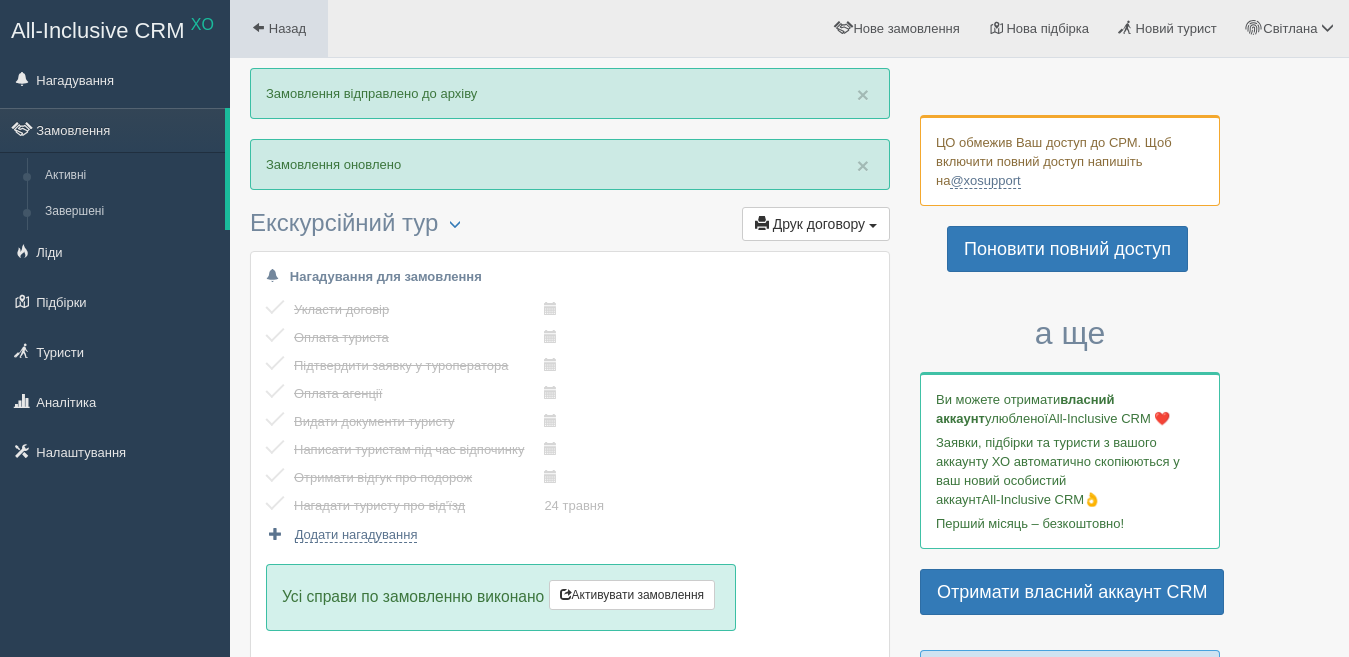 click on "Назад" at bounding box center (279, 28) 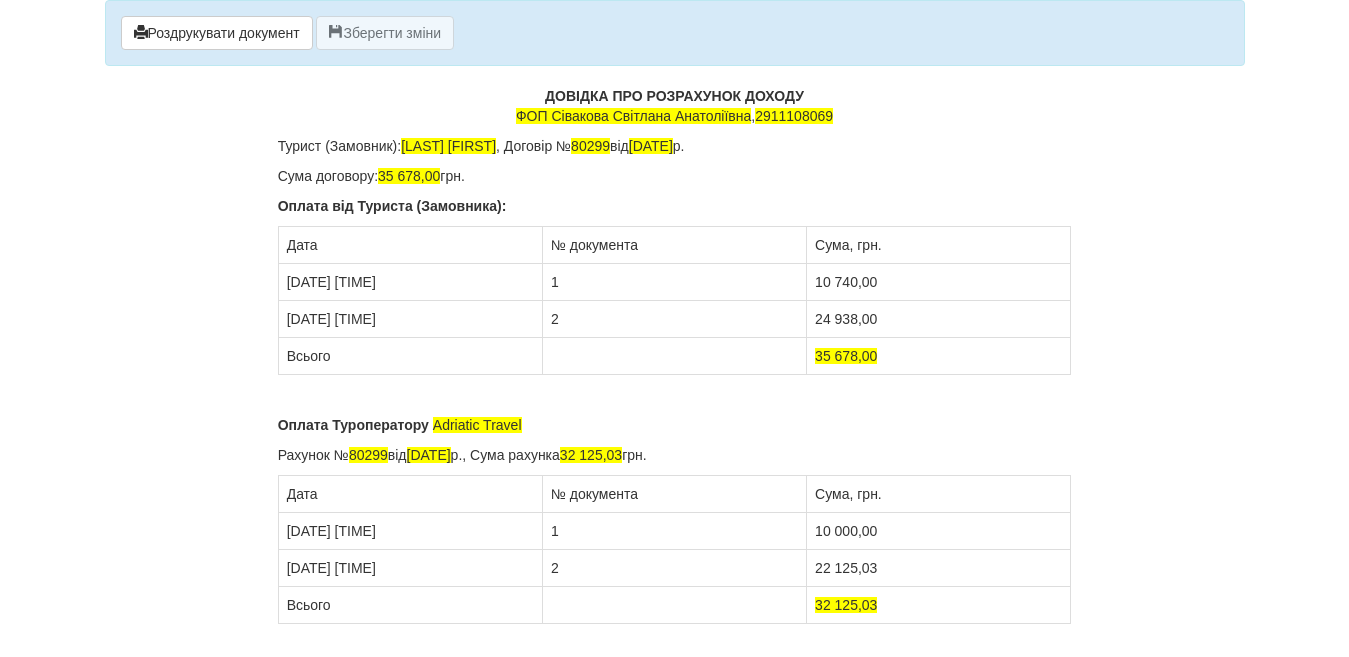 scroll, scrollTop: 0, scrollLeft: 0, axis: both 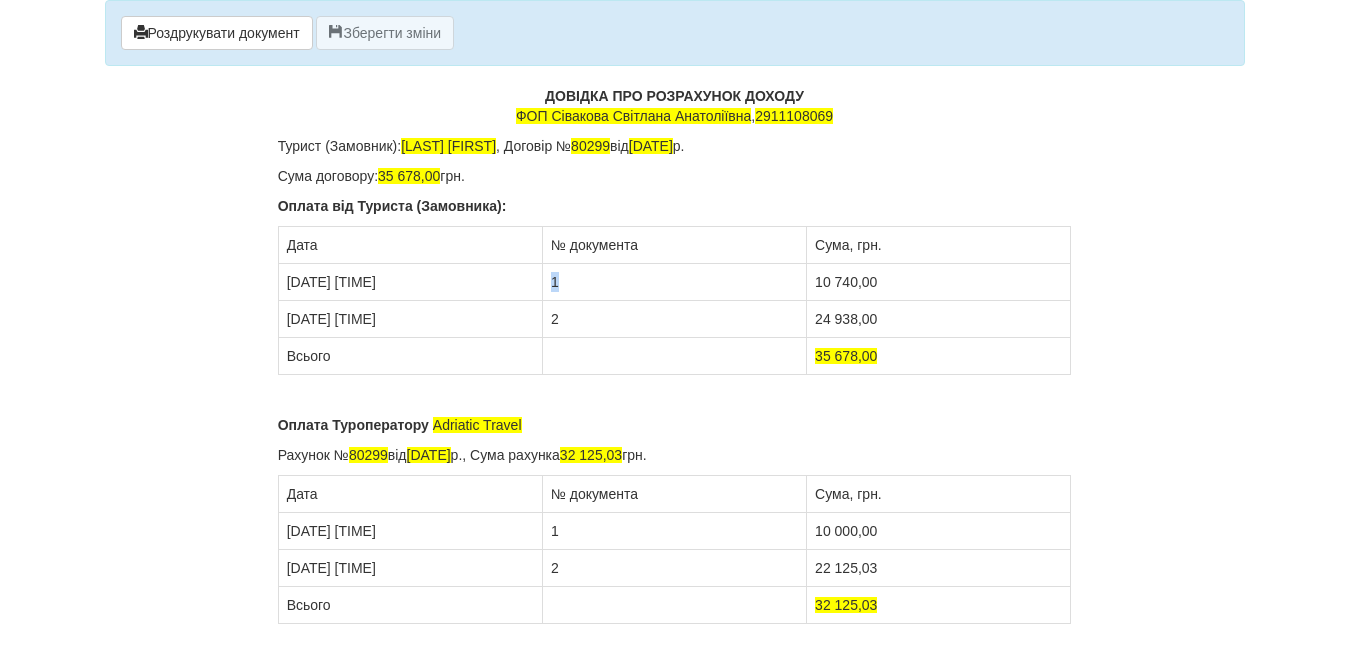 drag, startPoint x: 550, startPoint y: 286, endPoint x: 616, endPoint y: 295, distance: 66.61081 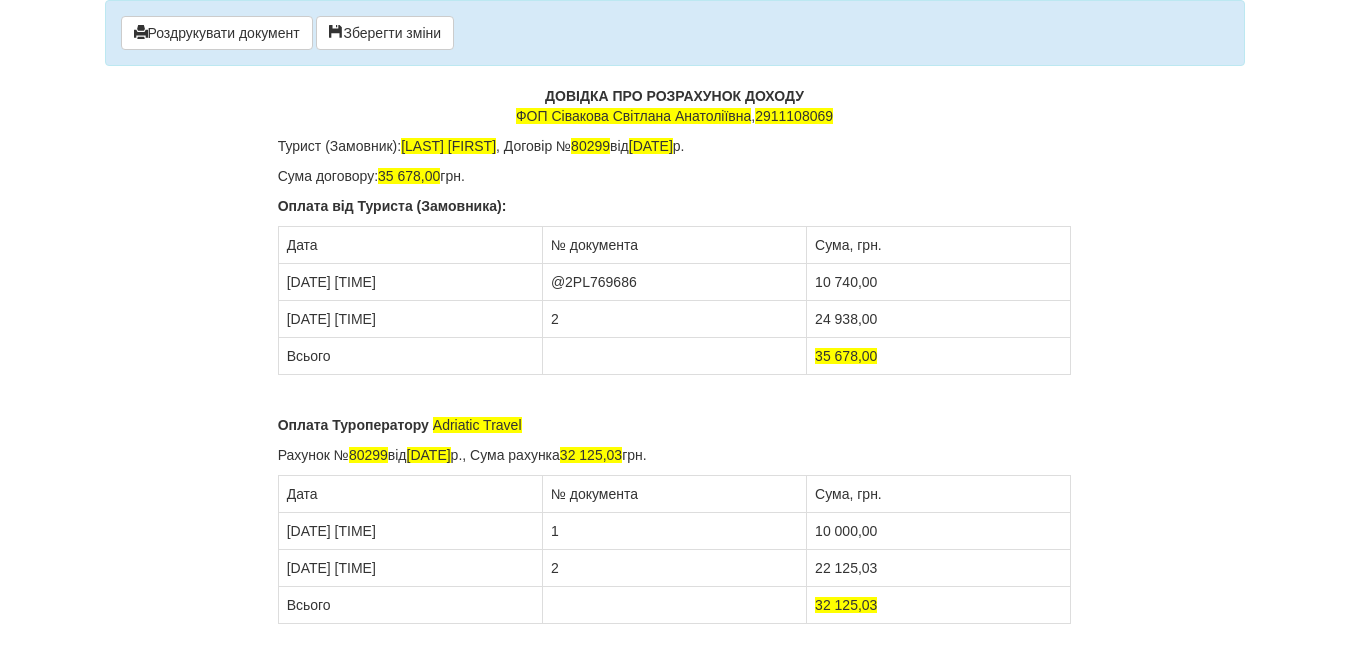click on "2" at bounding box center [674, 319] 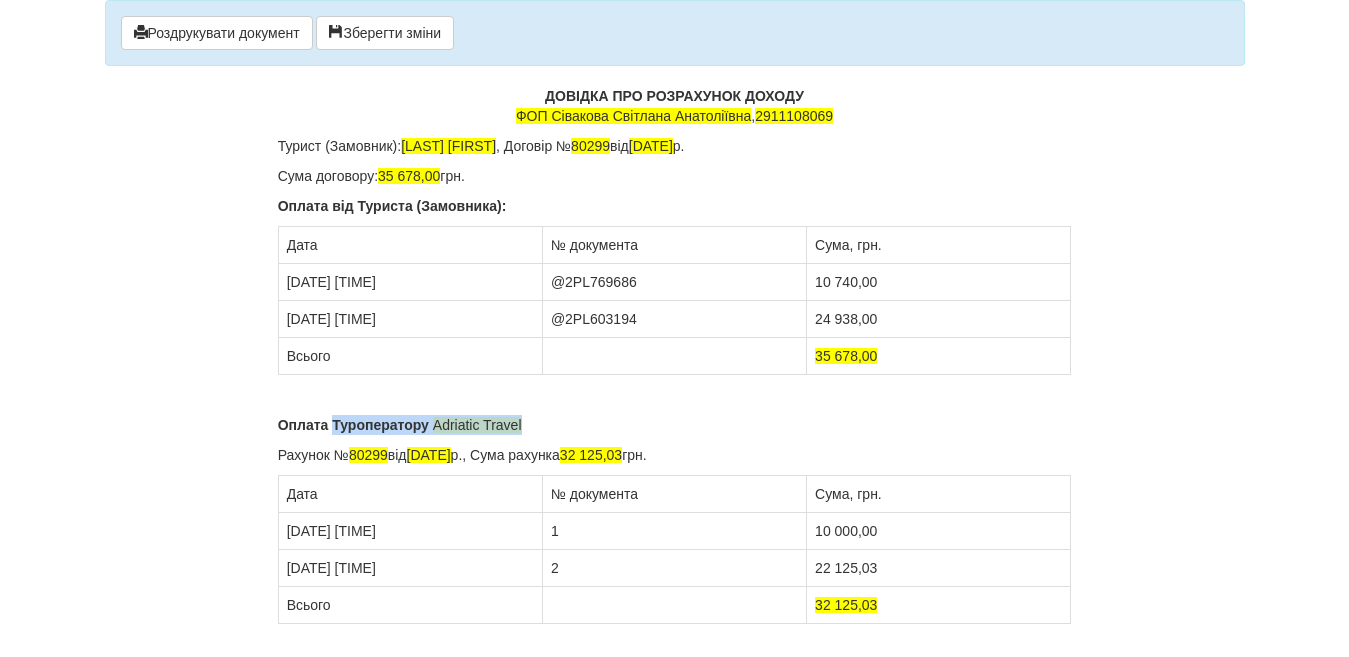 drag, startPoint x: 333, startPoint y: 423, endPoint x: 555, endPoint y: 416, distance: 222.11034 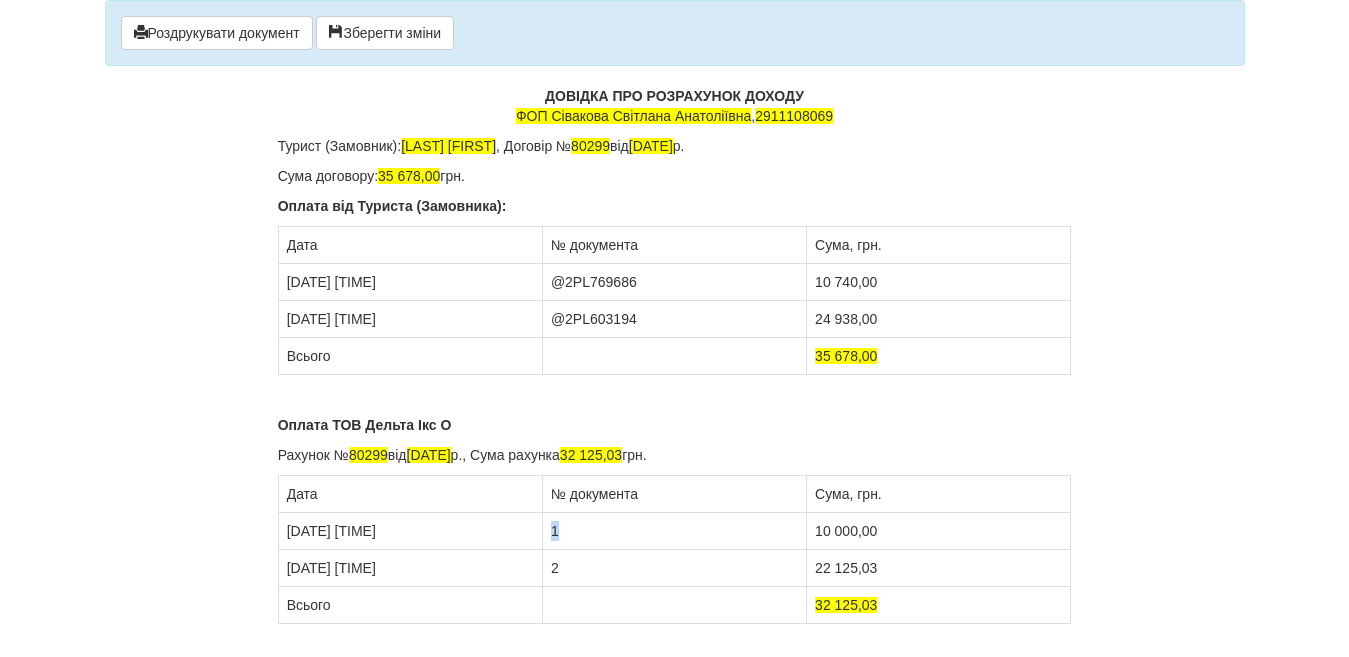 drag, startPoint x: 557, startPoint y: 526, endPoint x: 567, endPoint y: 528, distance: 10.198039 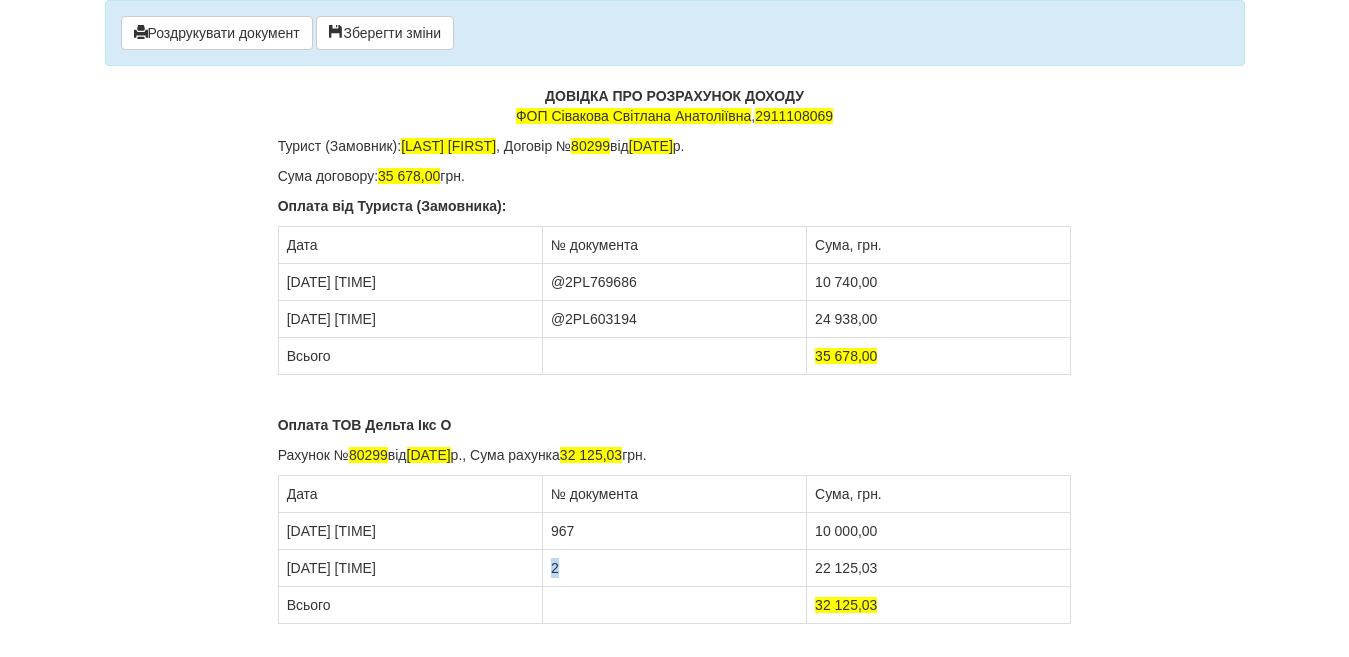 click on "2" at bounding box center [674, 568] 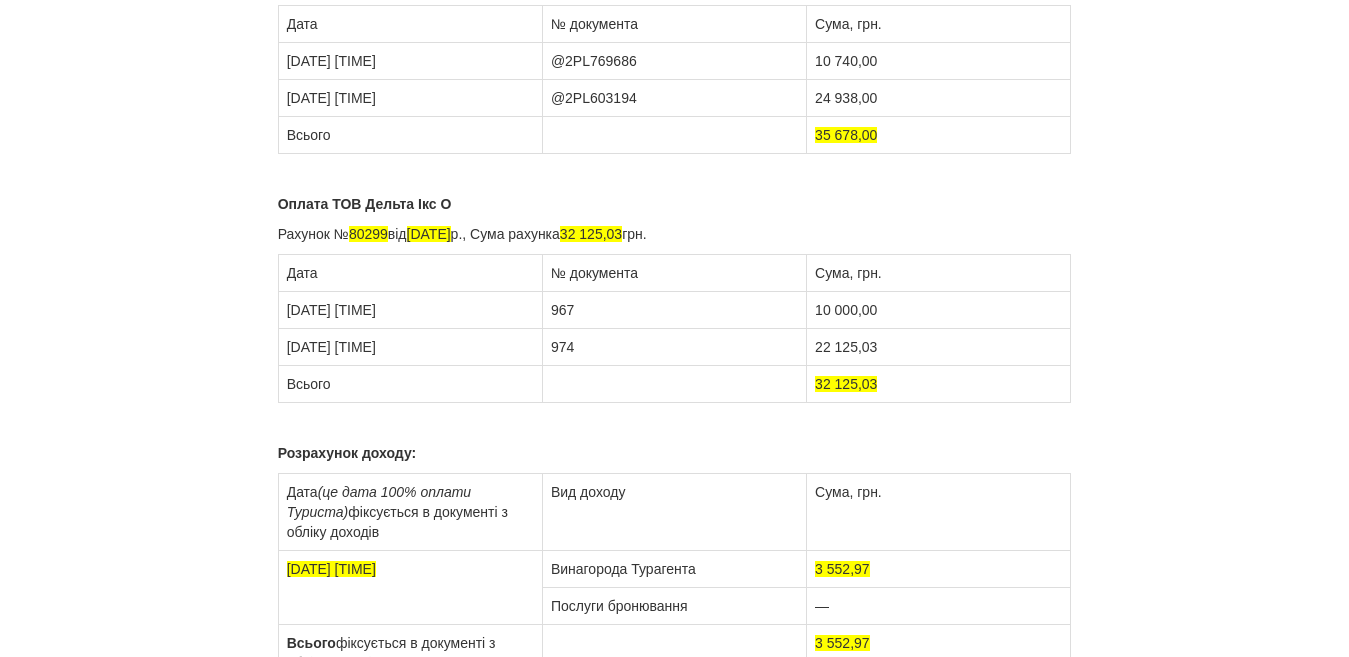scroll, scrollTop: 0, scrollLeft: 0, axis: both 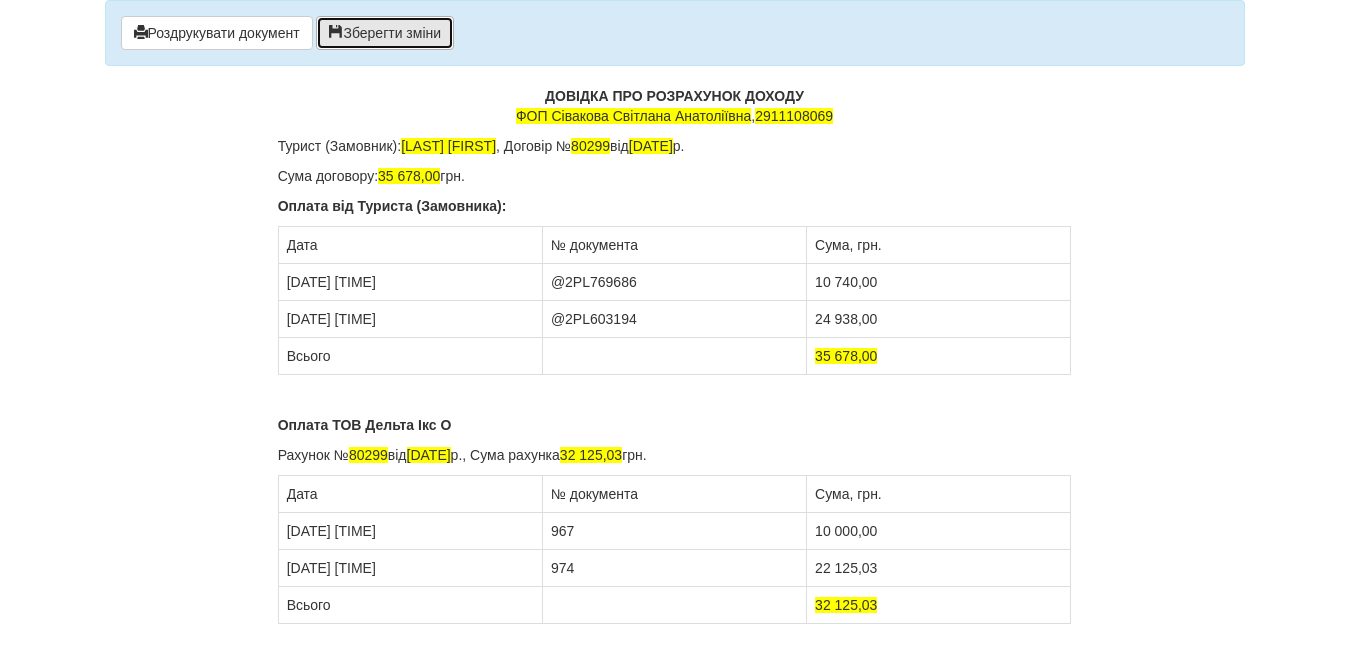 click on "Зберегти зміни" at bounding box center (385, 33) 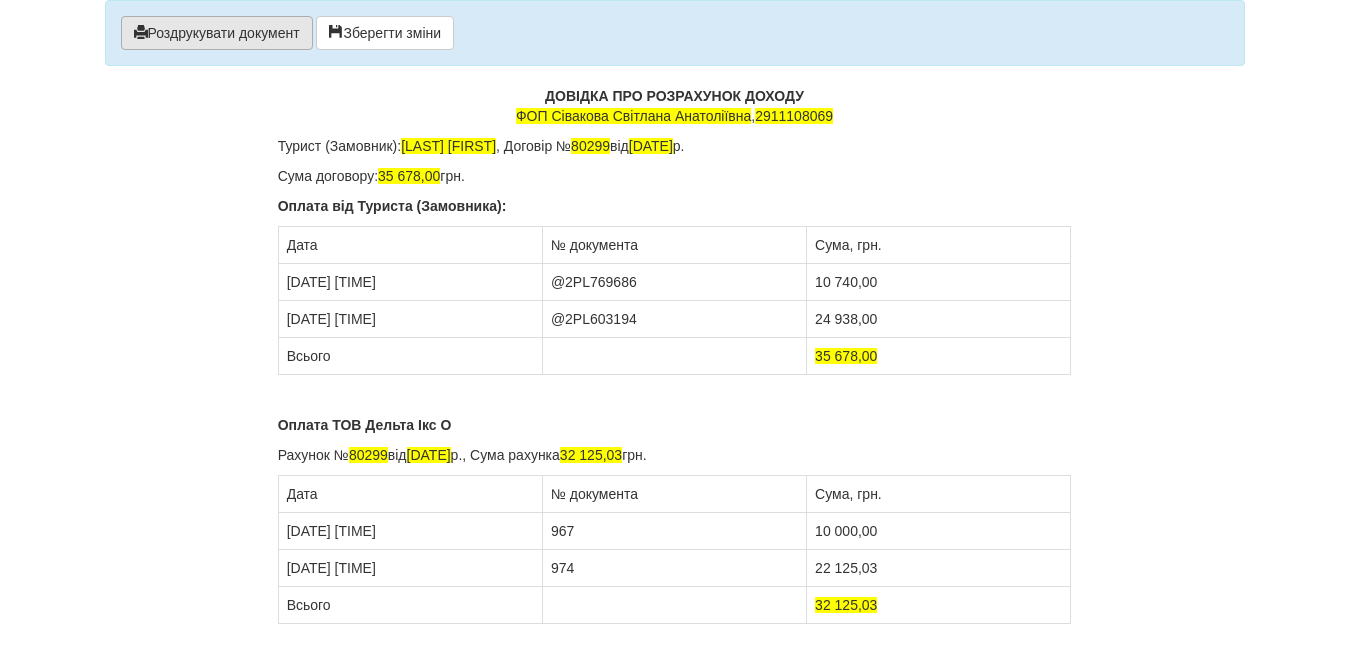 click on "Роздрукувати документ" at bounding box center (217, 33) 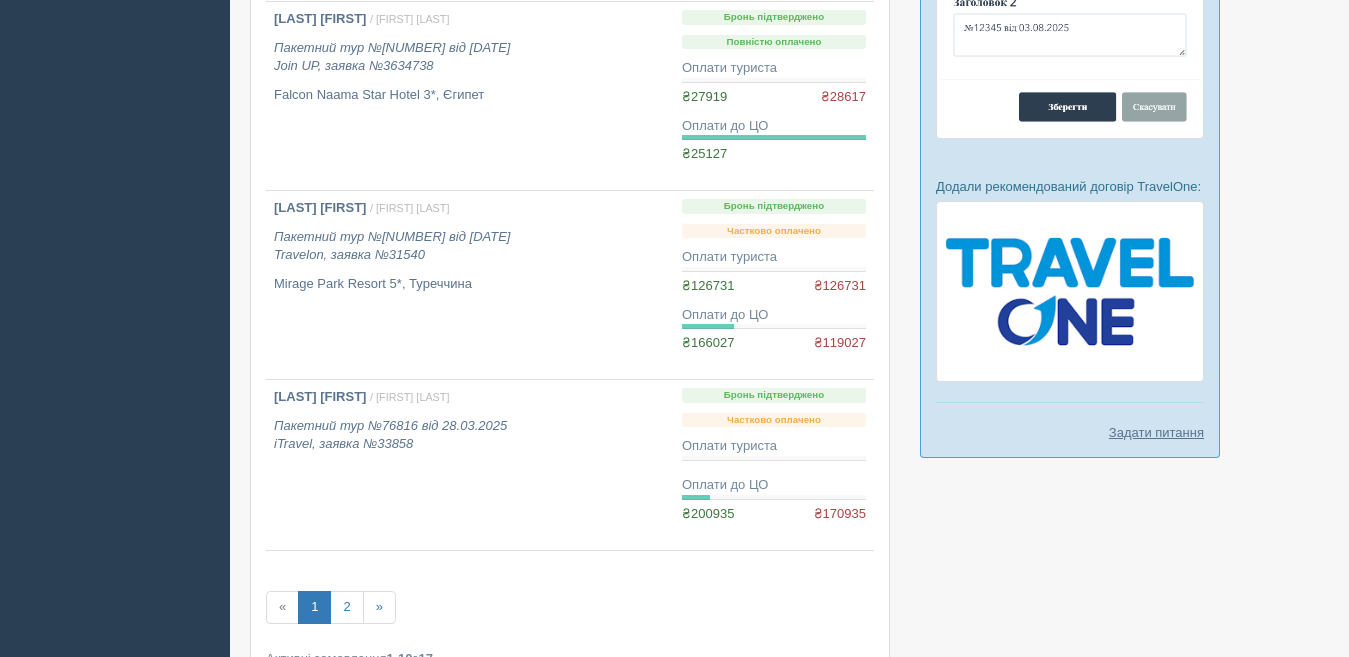 scroll, scrollTop: 1500, scrollLeft: 0, axis: vertical 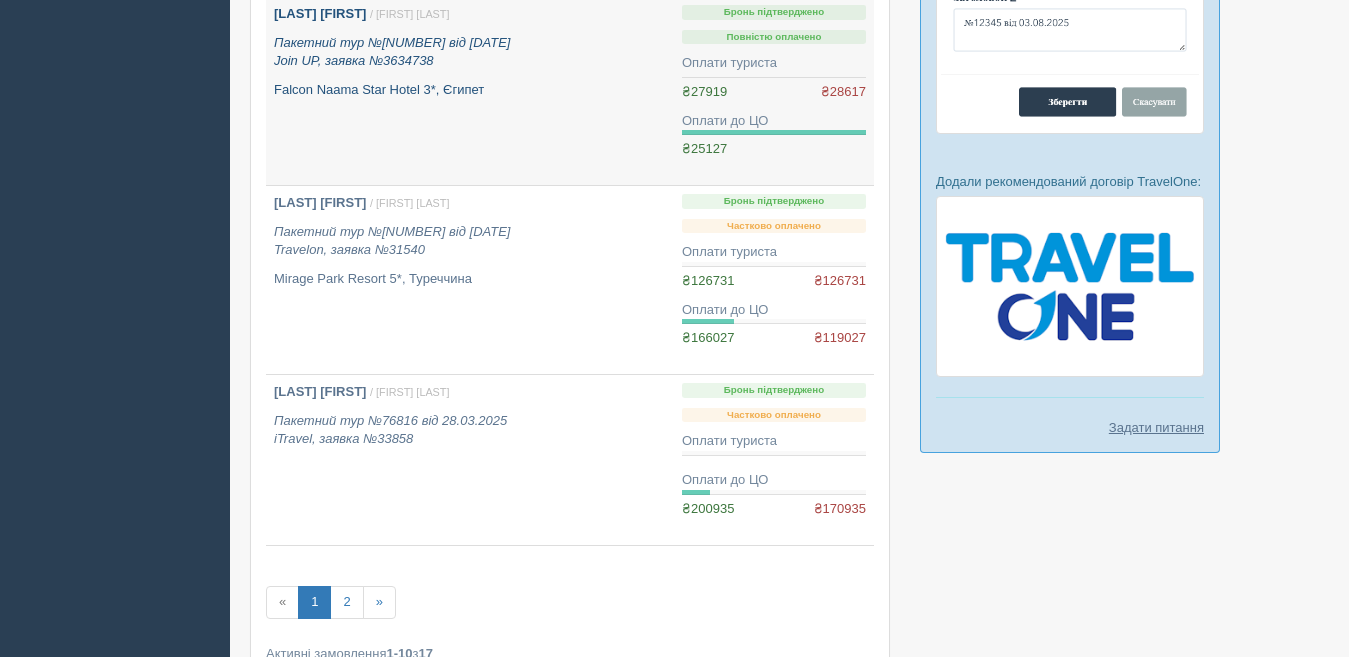 click on "[LAST] [FIRST]" at bounding box center (320, 13) 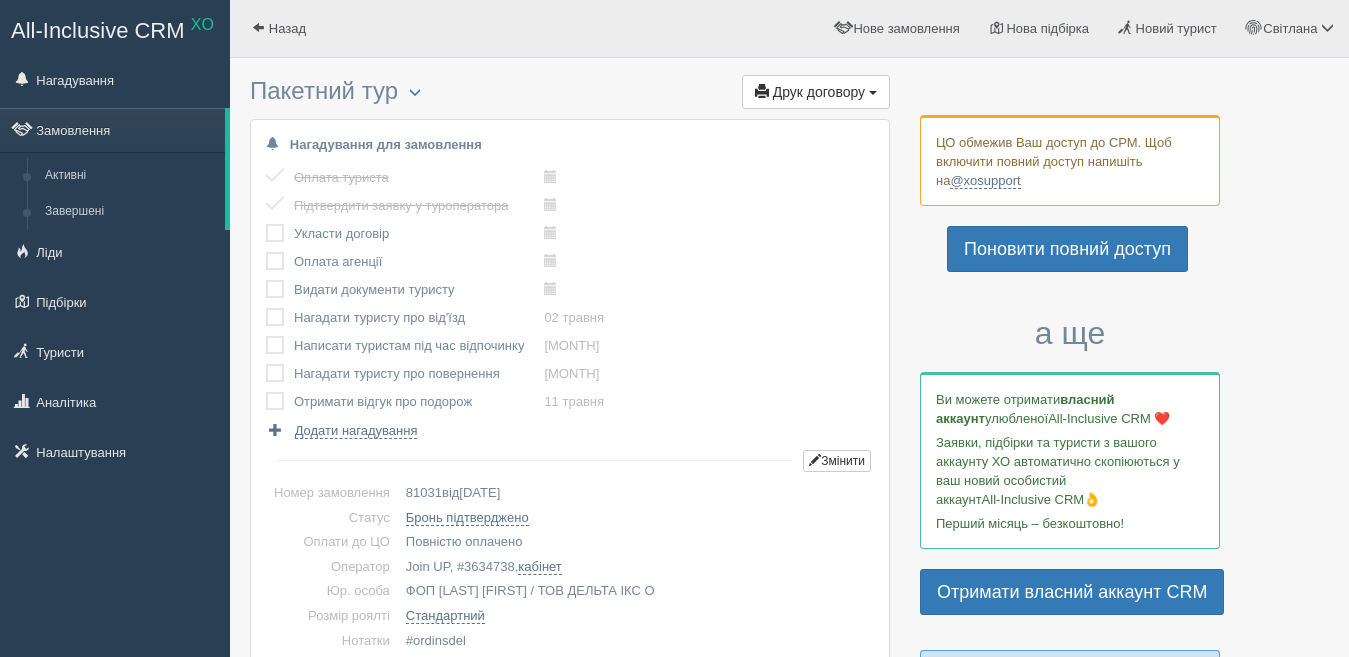 scroll, scrollTop: 0, scrollLeft: 0, axis: both 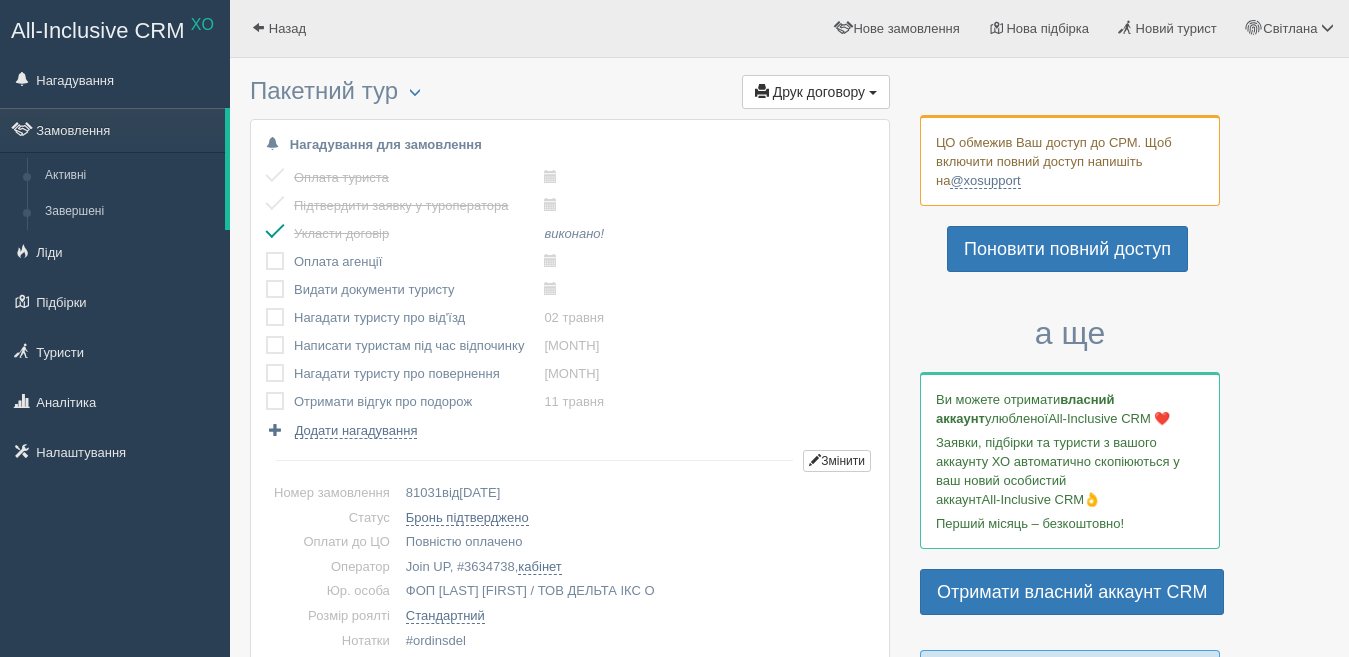 click at bounding box center [266, 252] 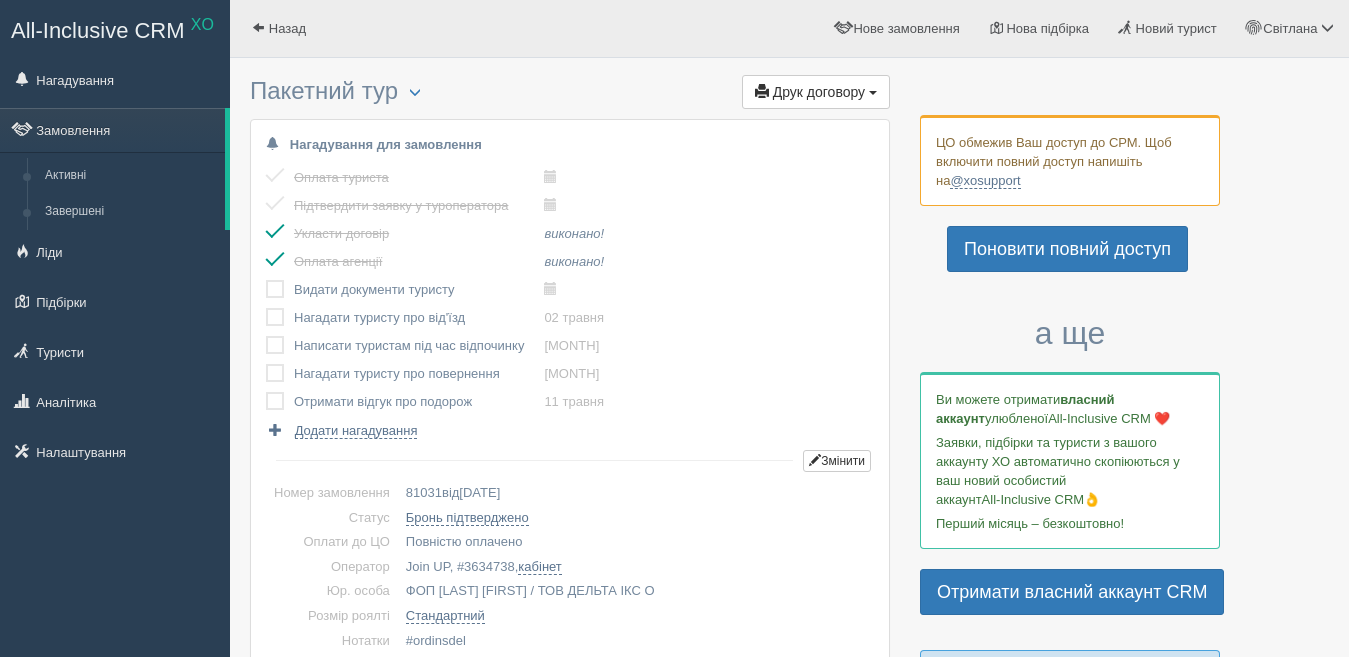 click at bounding box center [266, 280] 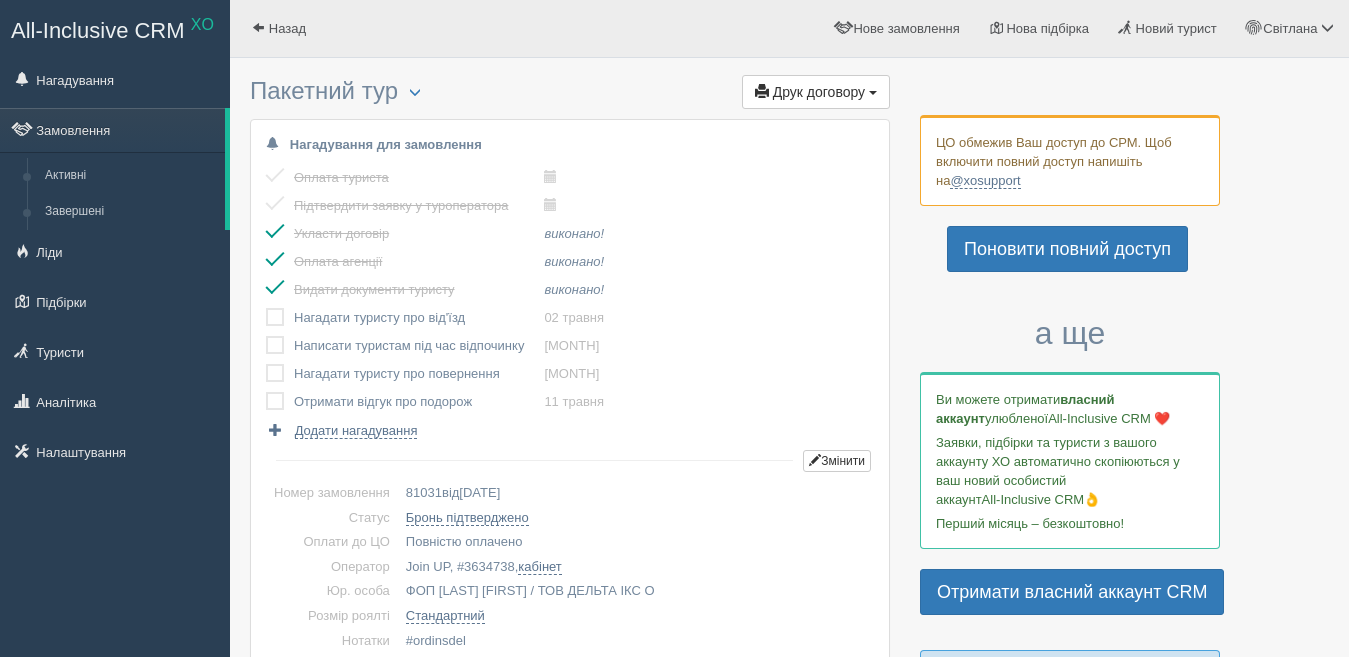 click at bounding box center (266, 308) 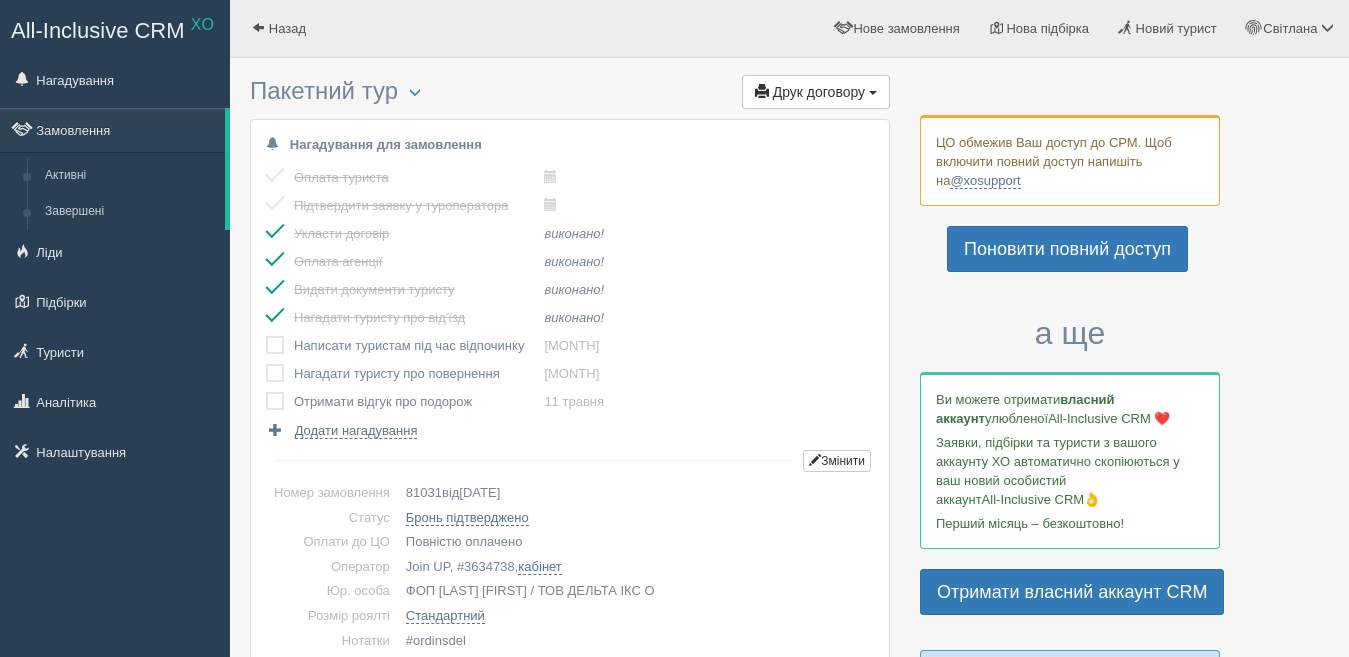 click at bounding box center [280, 346] 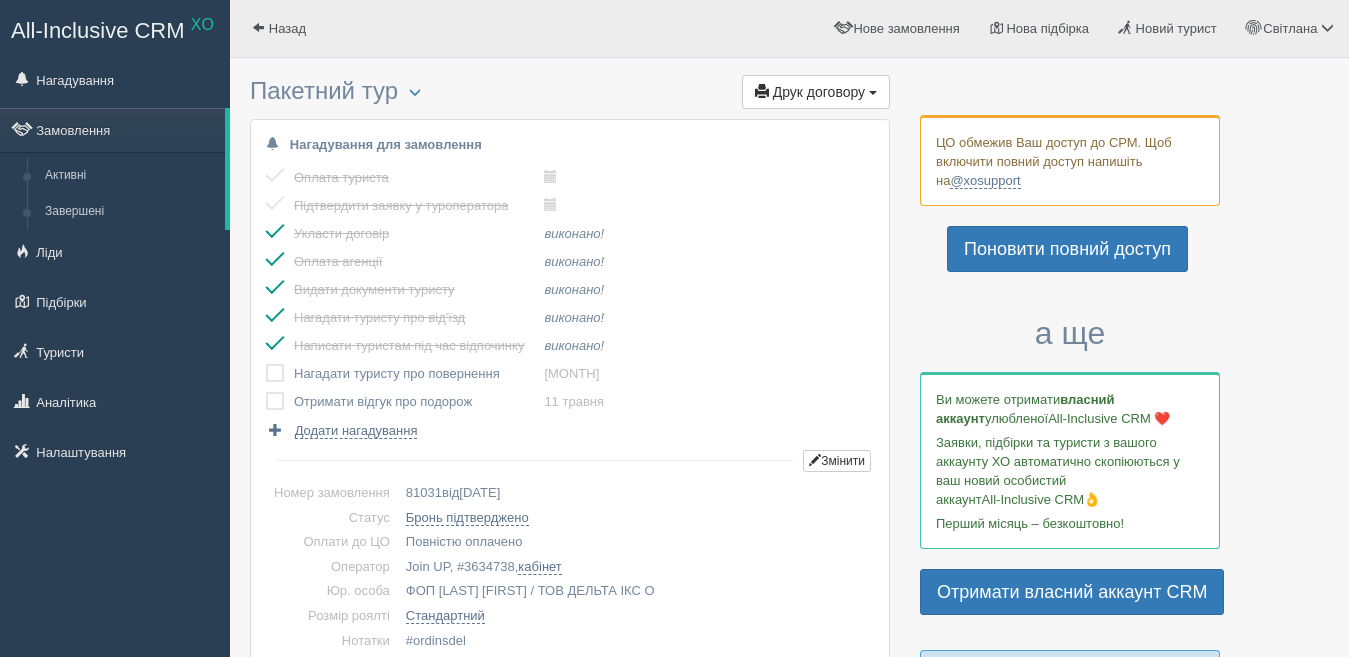 click at bounding box center [266, 364] 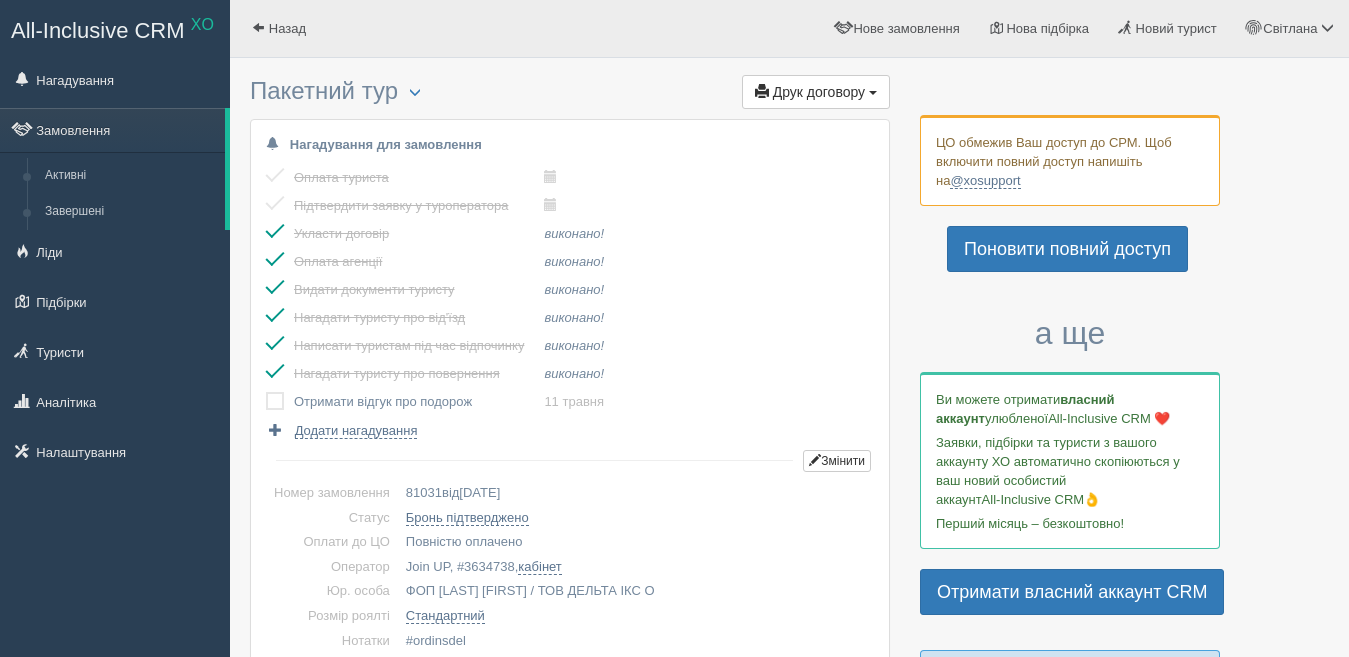 click at bounding box center (266, 392) 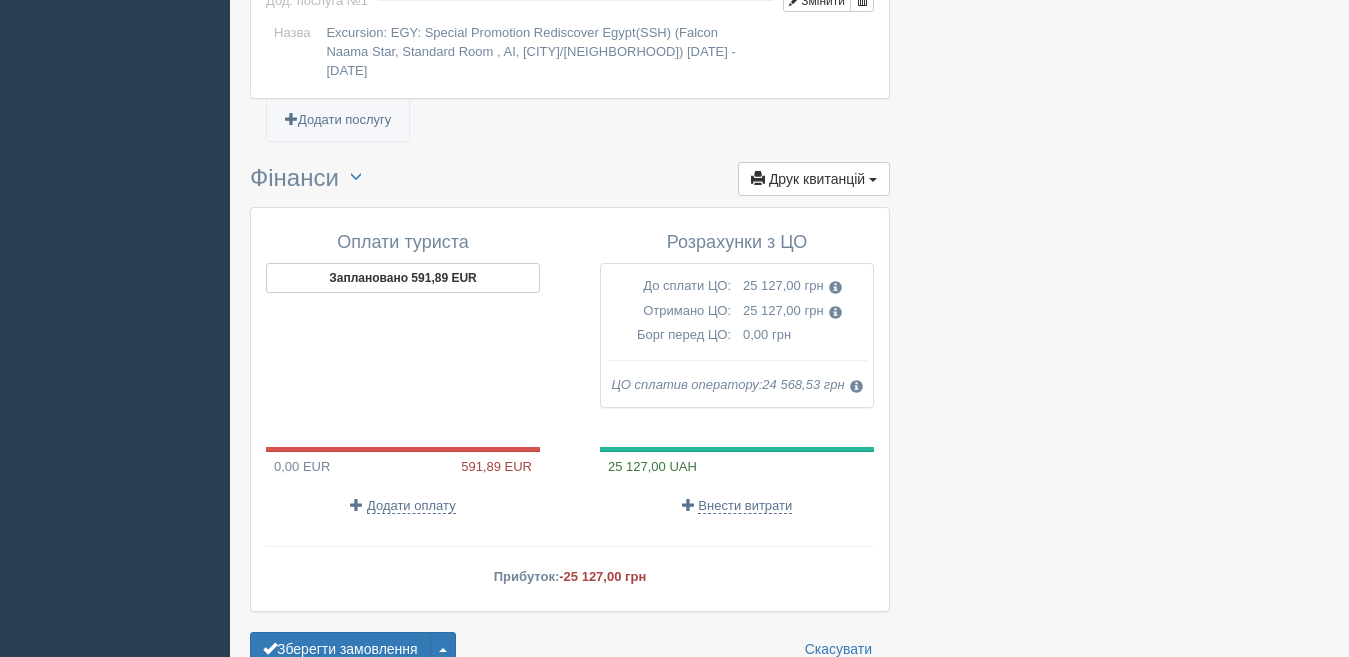 scroll, scrollTop: 2535, scrollLeft: 0, axis: vertical 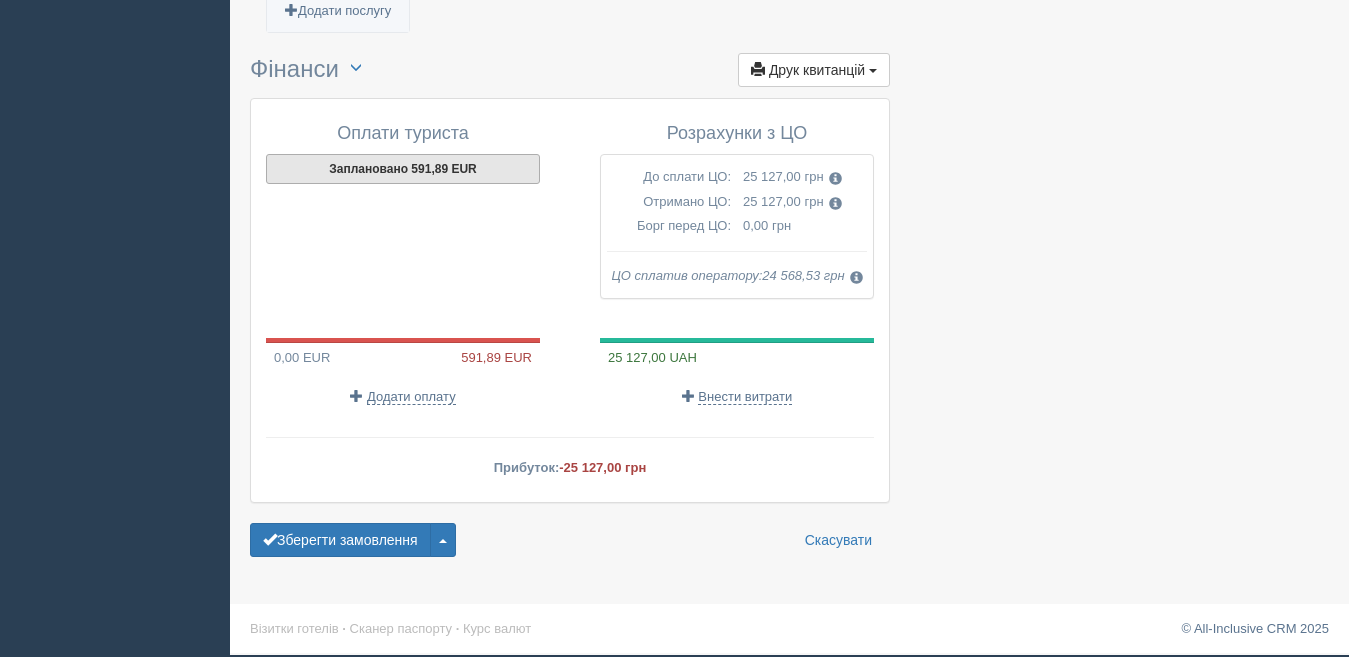 click on "Заплановано 591,89 EUR" at bounding box center [403, 169] 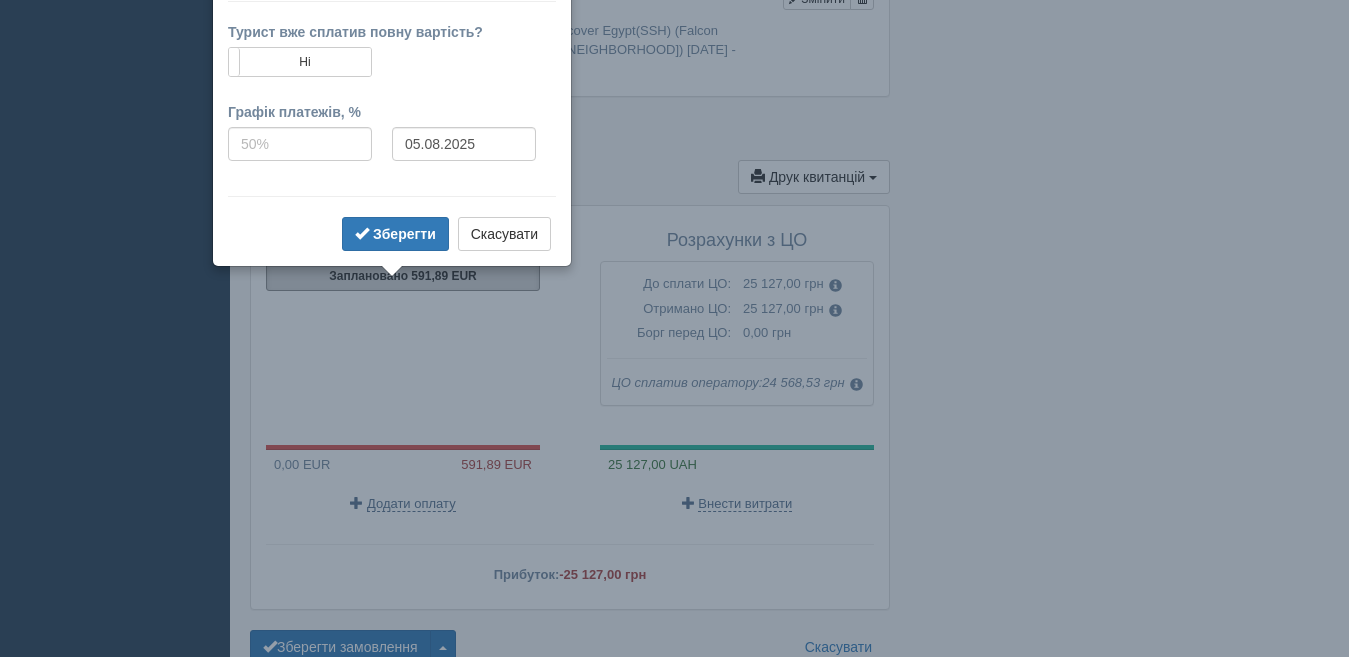 scroll, scrollTop: 2148, scrollLeft: 0, axis: vertical 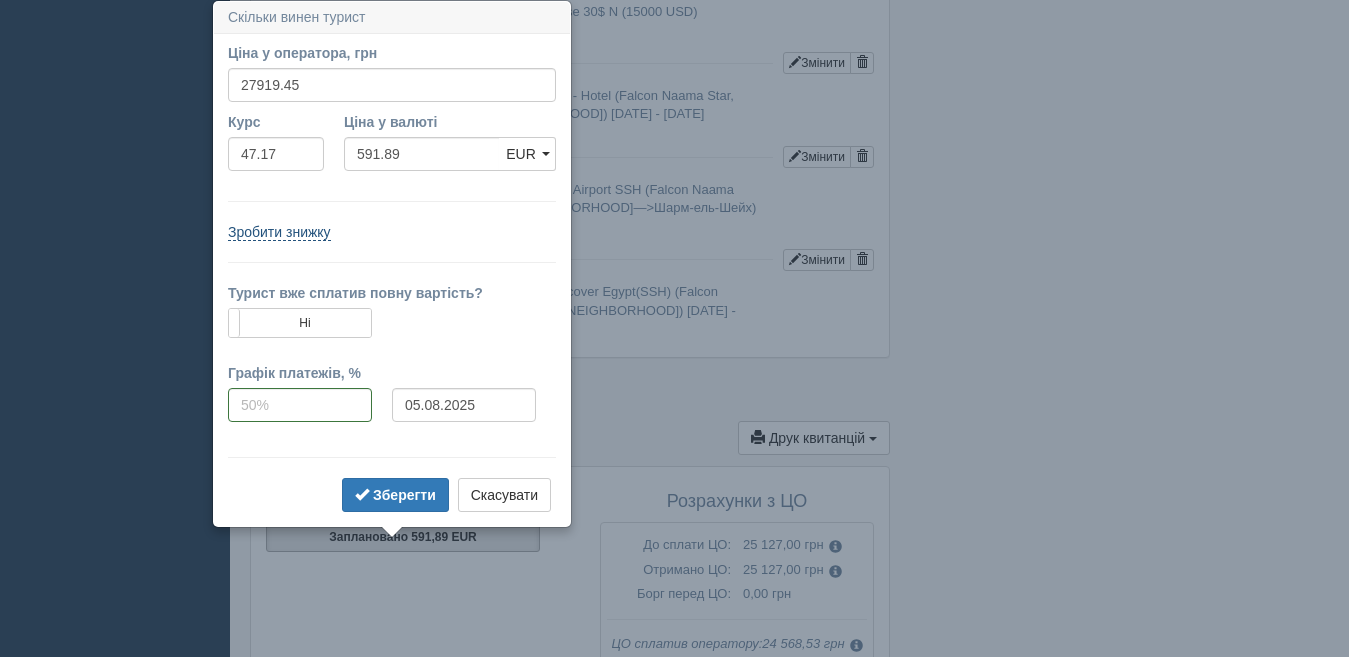 click on "Зробити знижку" at bounding box center [279, 232] 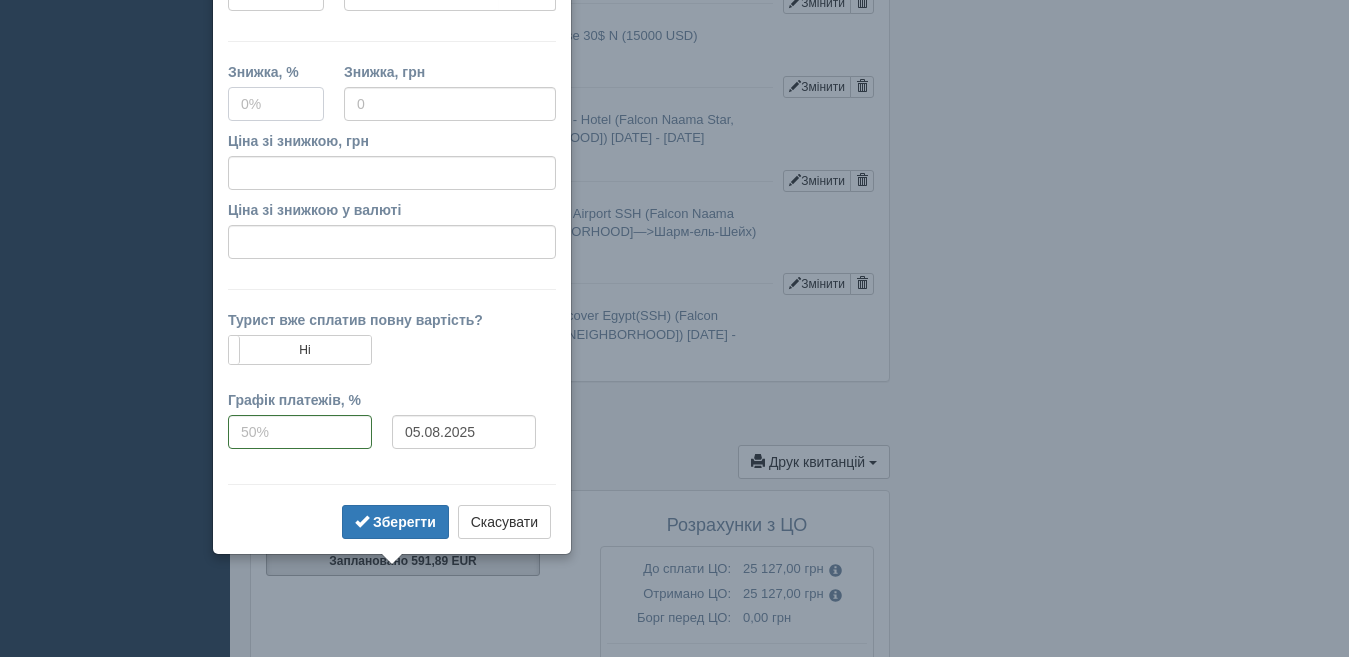 scroll, scrollTop: 1964, scrollLeft: 0, axis: vertical 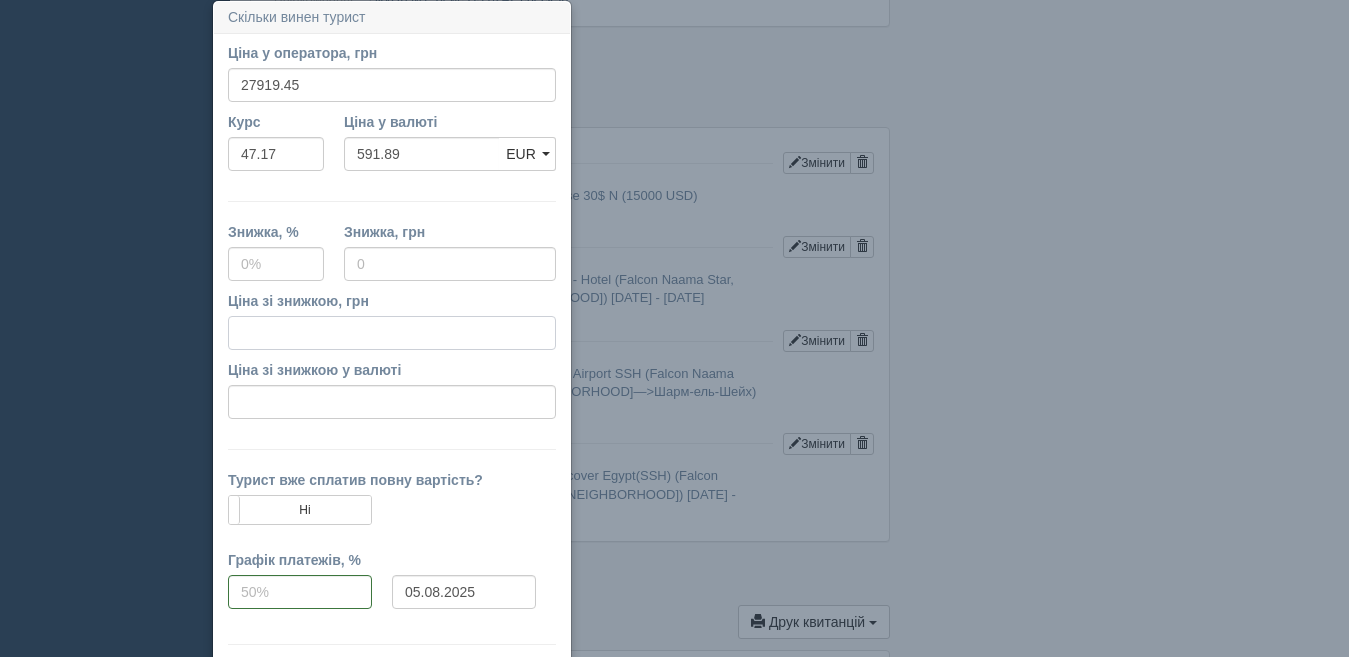 click on "Ціна зі знижкою, грн" at bounding box center (392, 333) 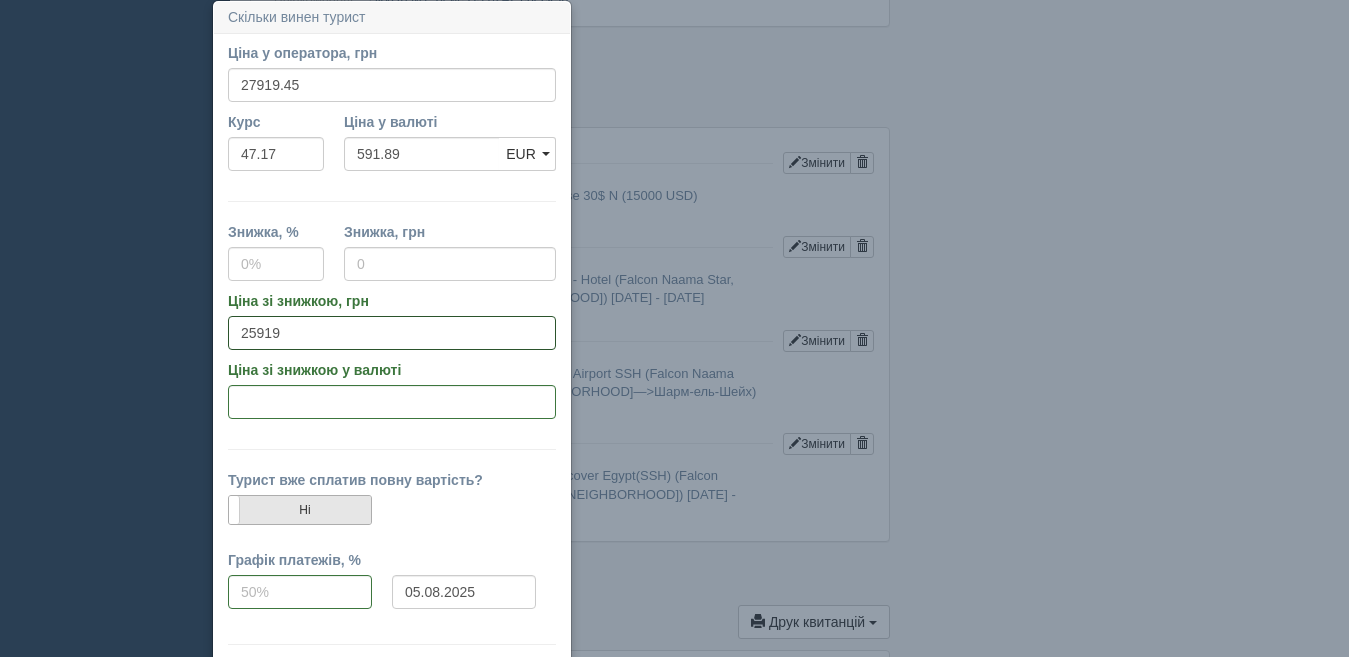 type on "25919" 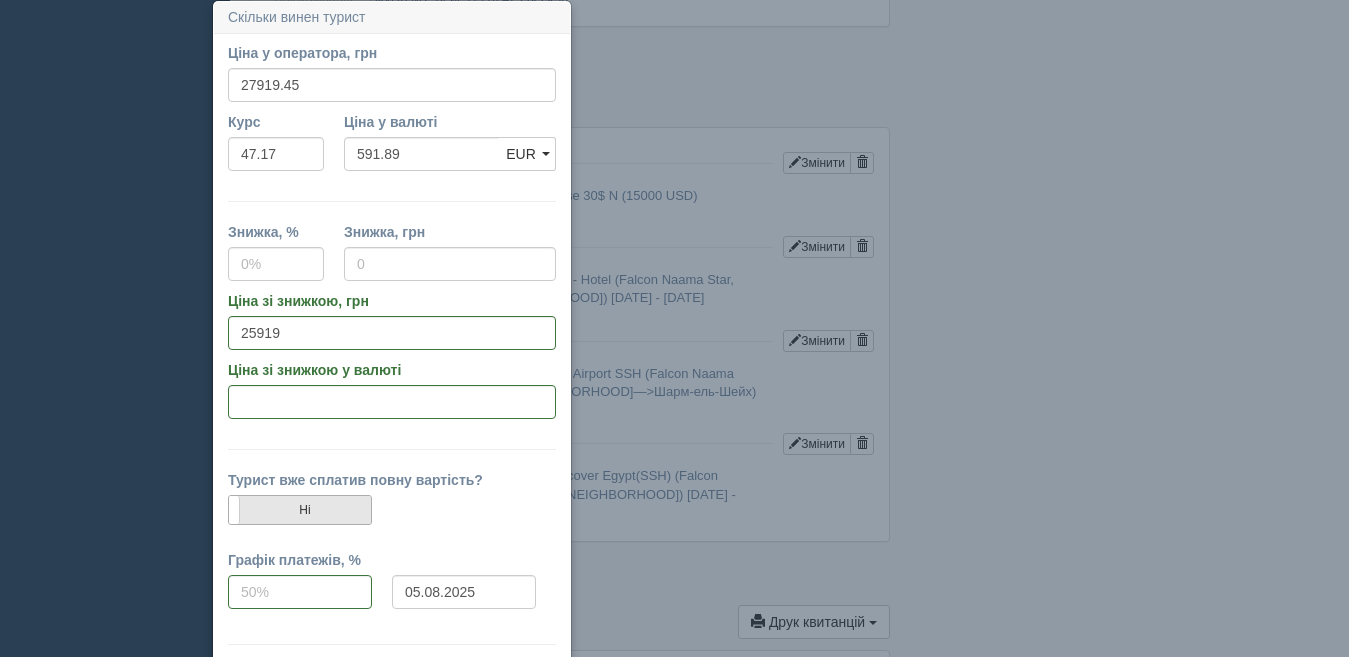 type on "7" 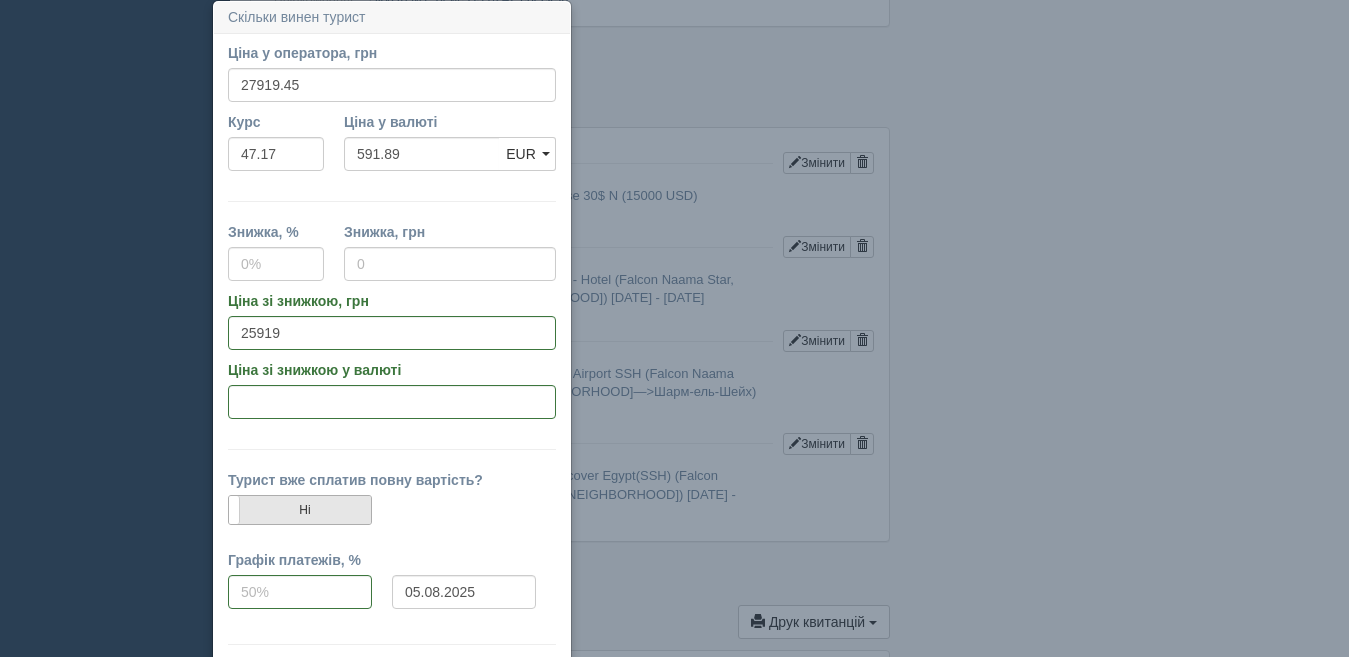 type on "2000.45" 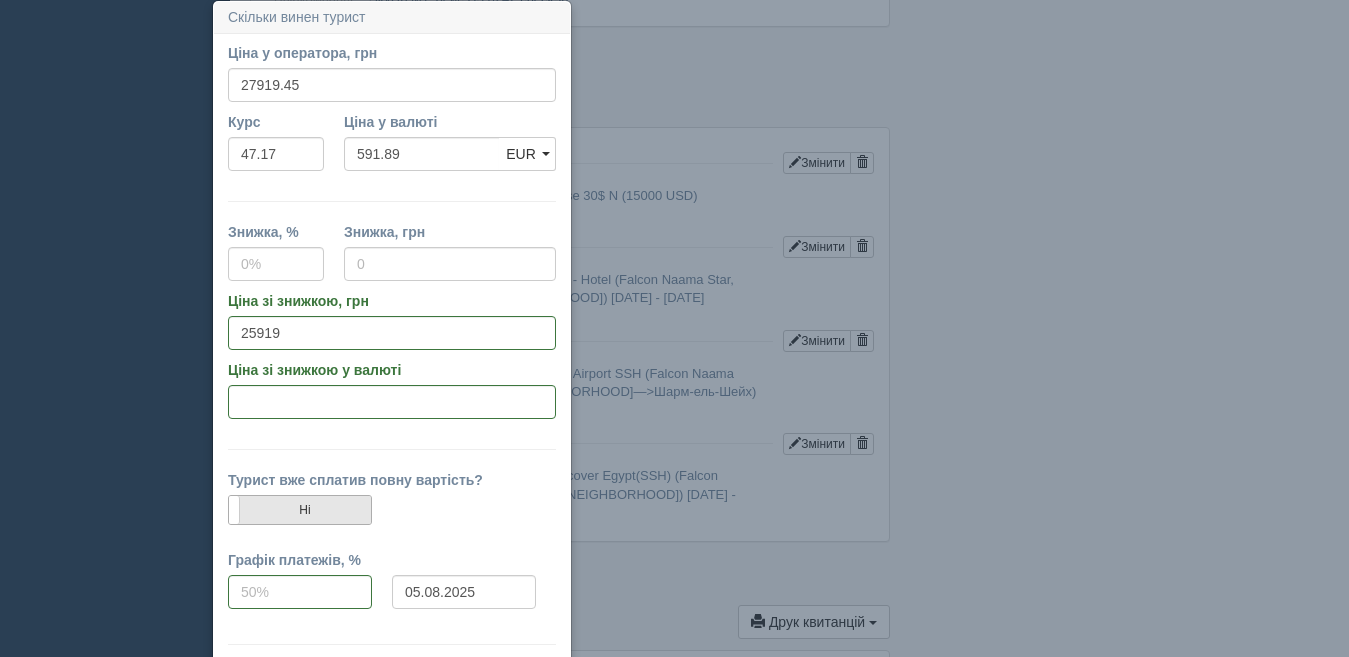 type on "25919" 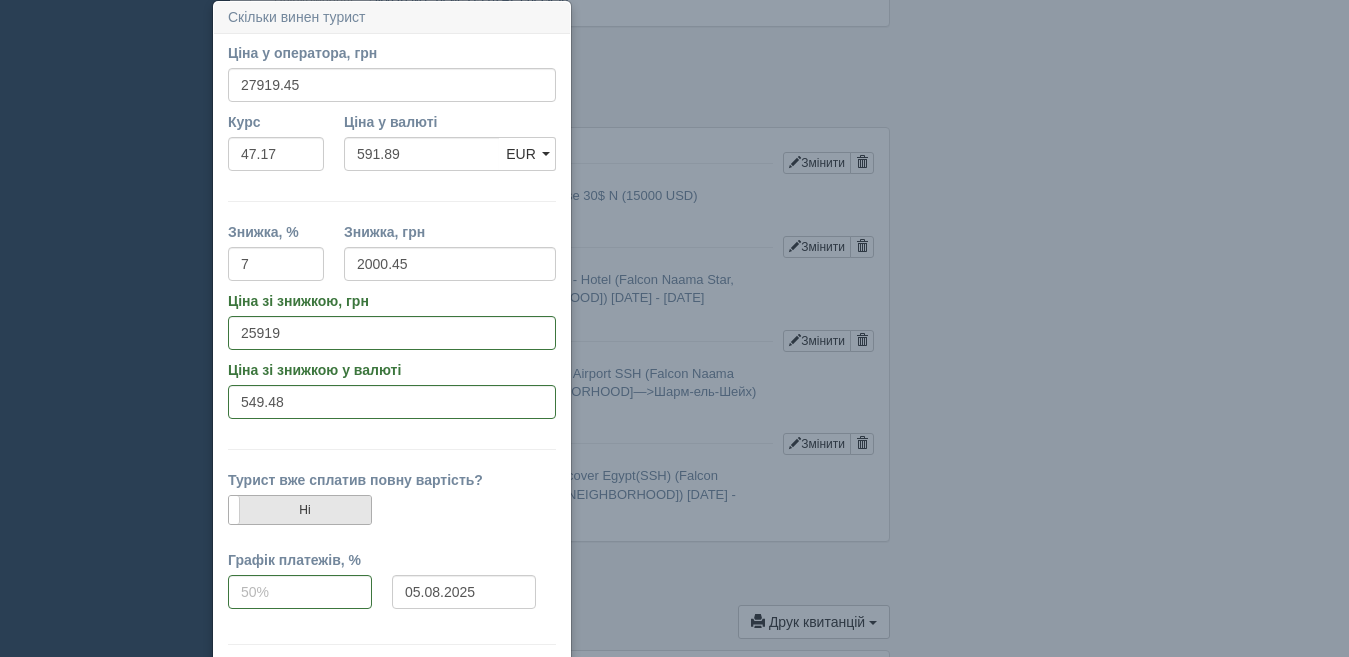 click on "Ні" at bounding box center [300, 510] 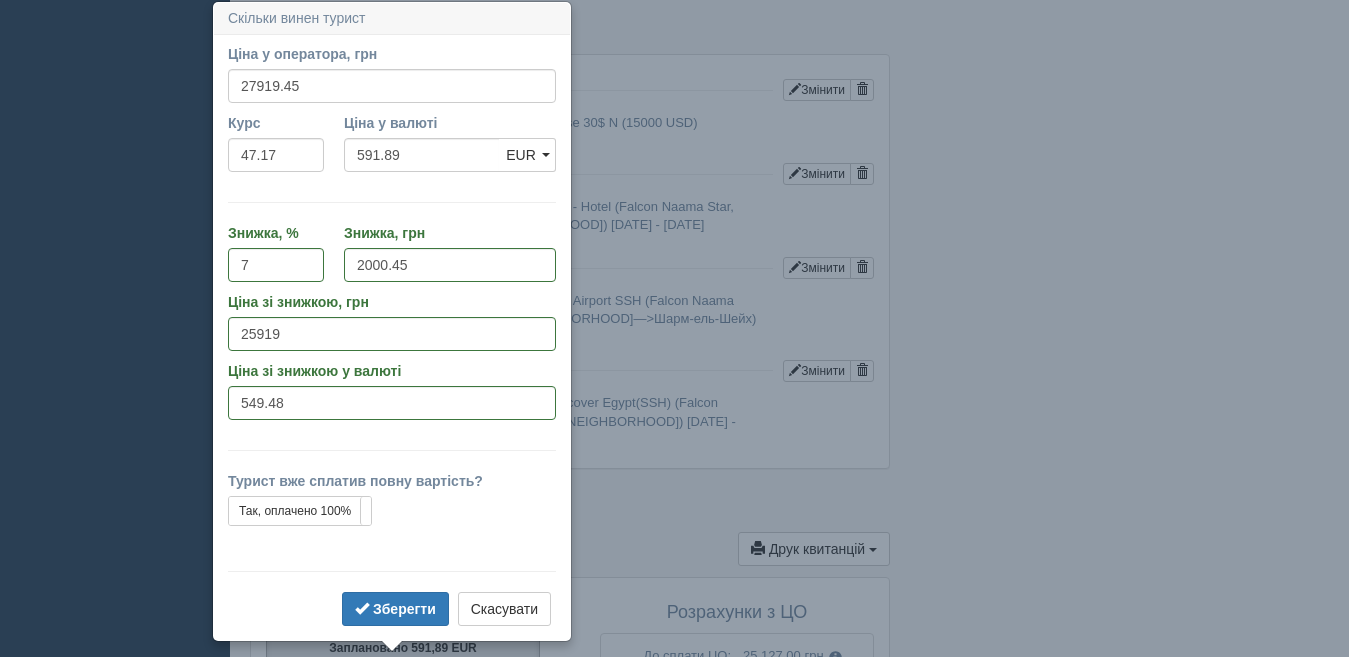 scroll, scrollTop: 2038, scrollLeft: 0, axis: vertical 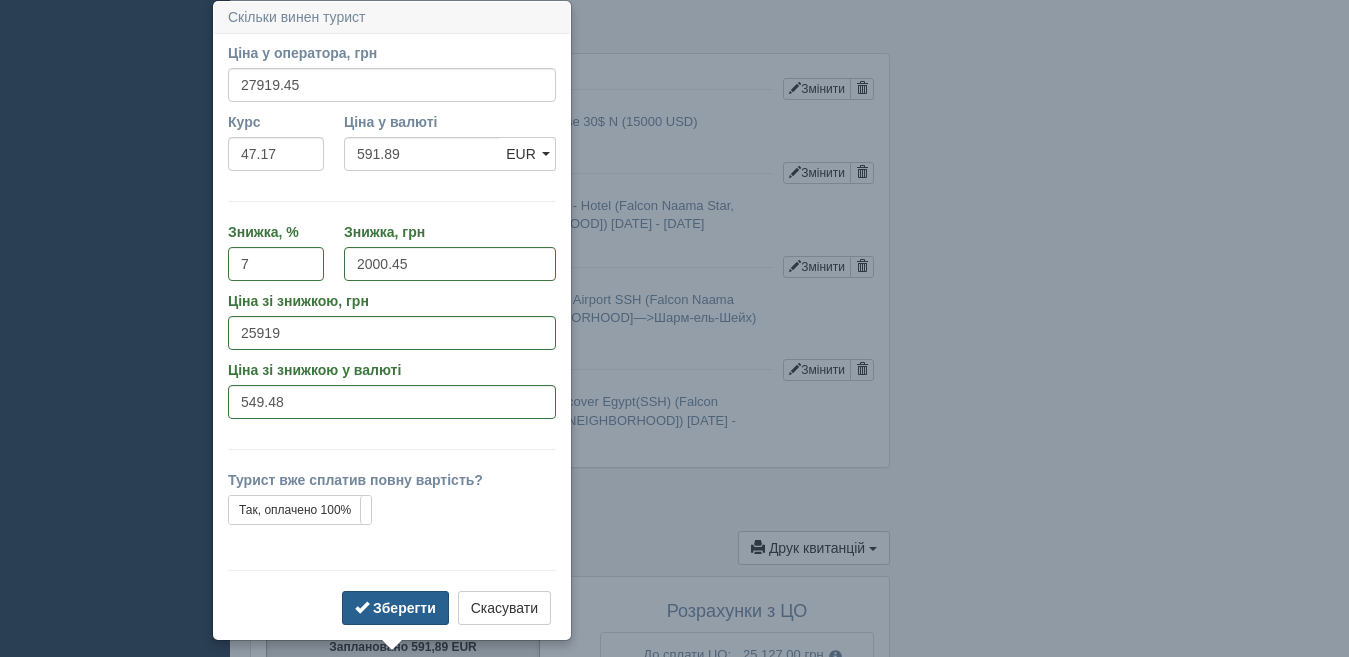 click on "Зберегти" at bounding box center [395, 608] 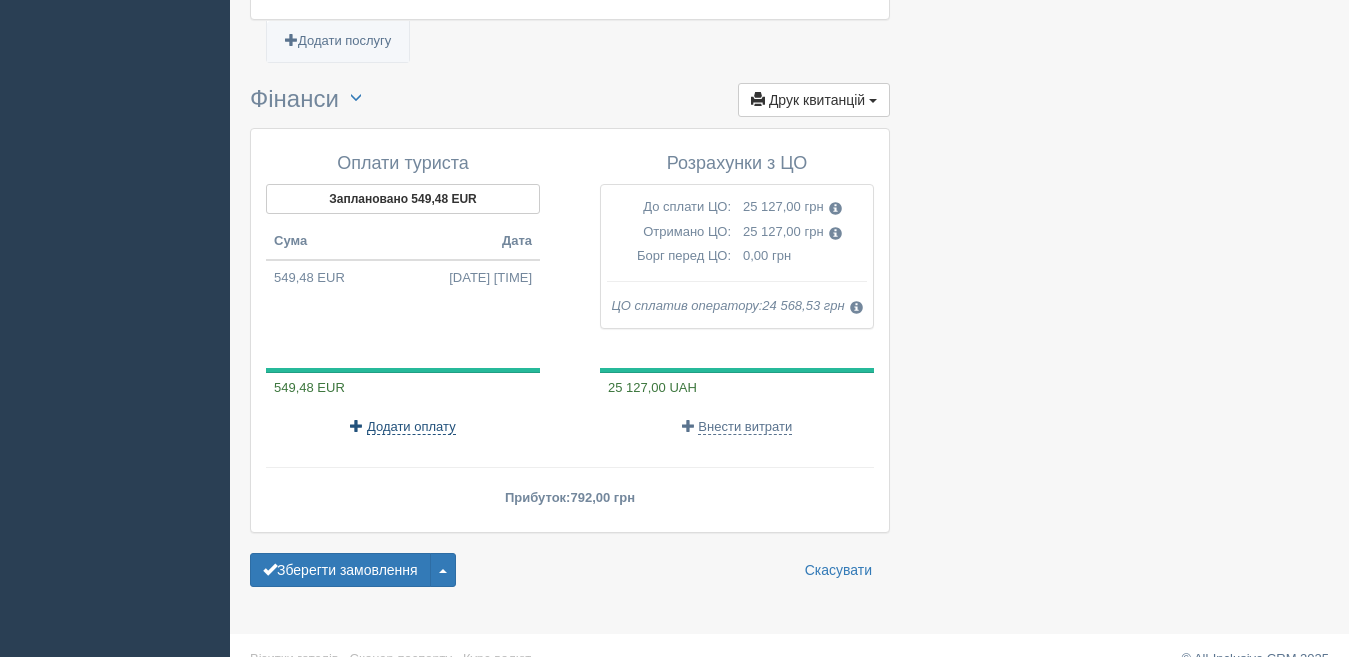 scroll, scrollTop: 2535, scrollLeft: 0, axis: vertical 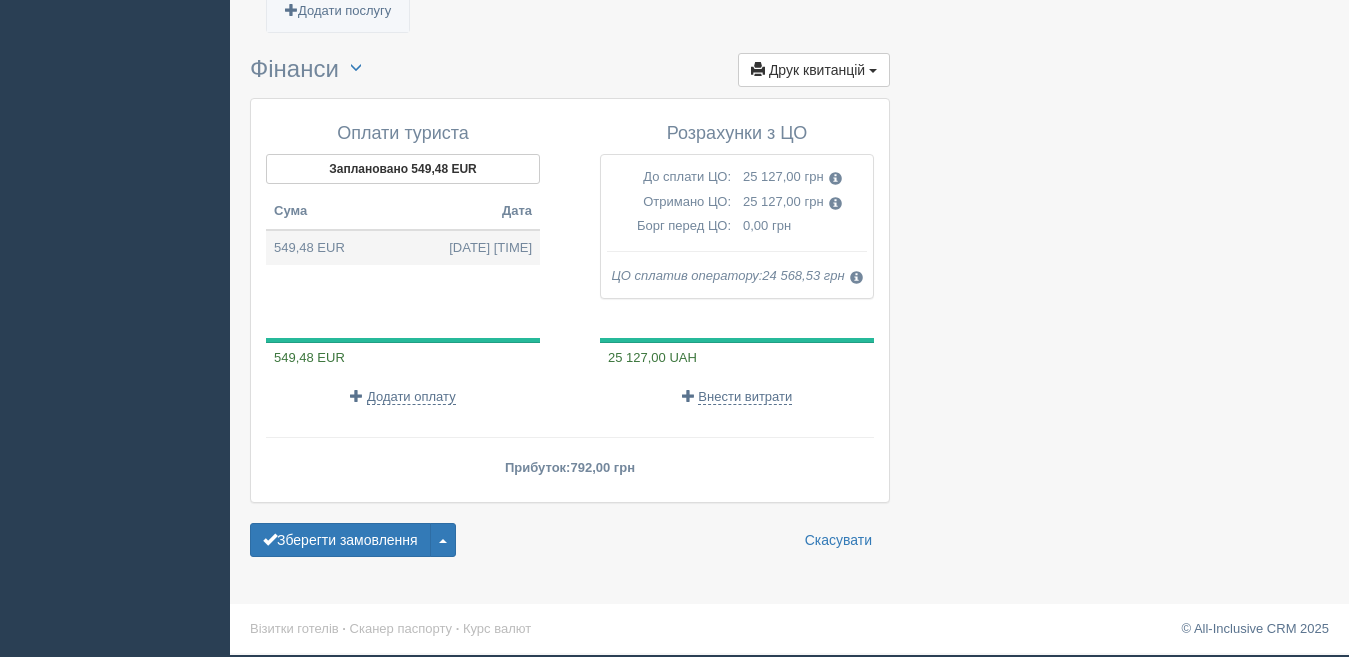 click on "549,48 EUR
05.08.2025 20:10" at bounding box center (403, 248) 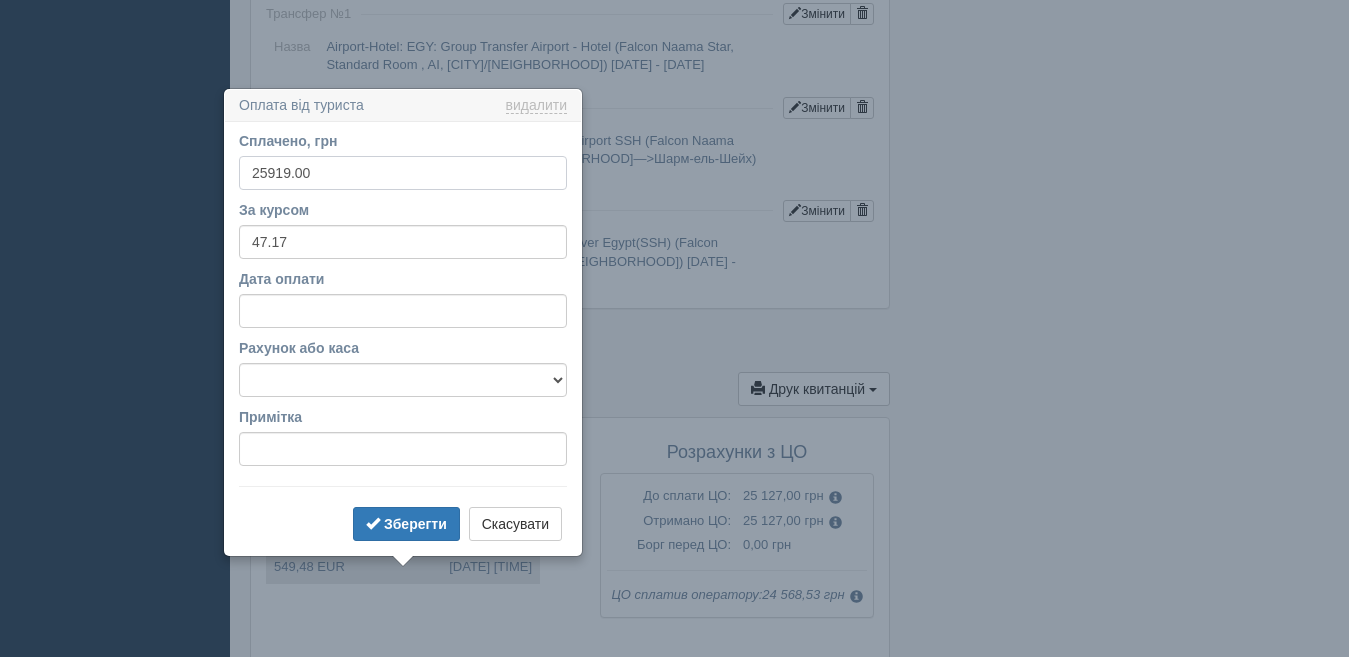 scroll, scrollTop: 2285, scrollLeft: 0, axis: vertical 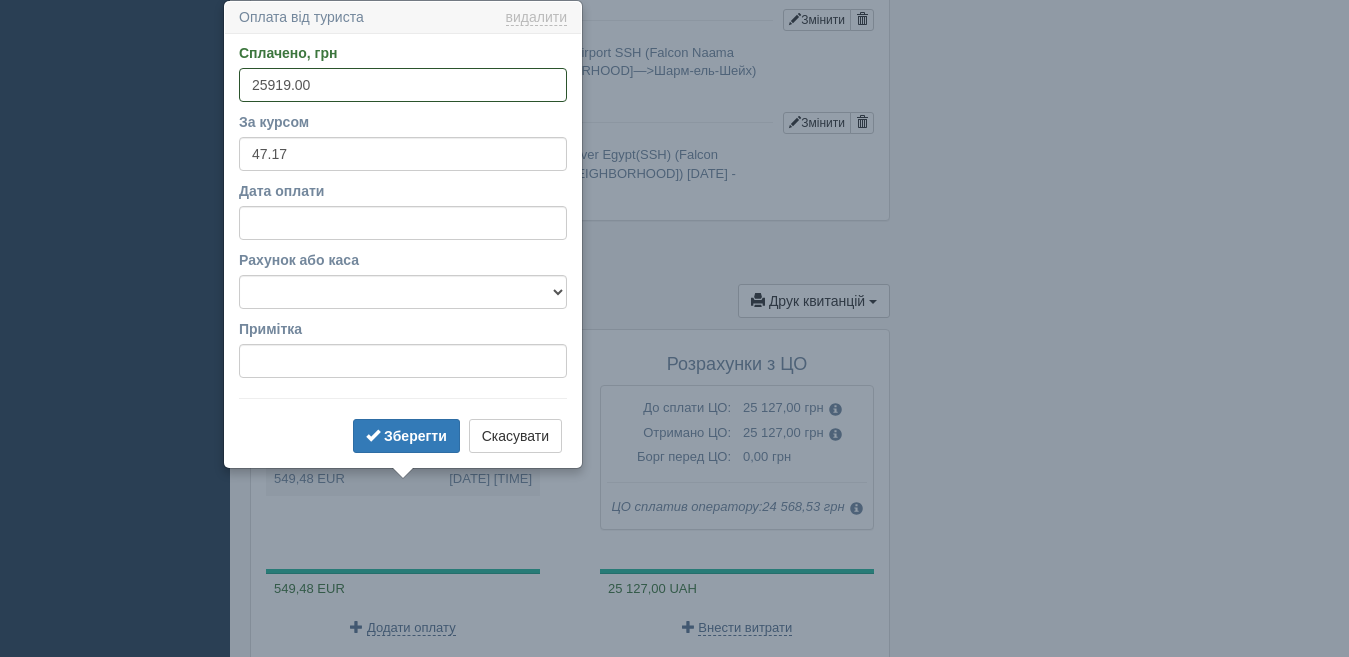 drag, startPoint x: 261, startPoint y: 84, endPoint x: 336, endPoint y: 89, distance: 75.16648 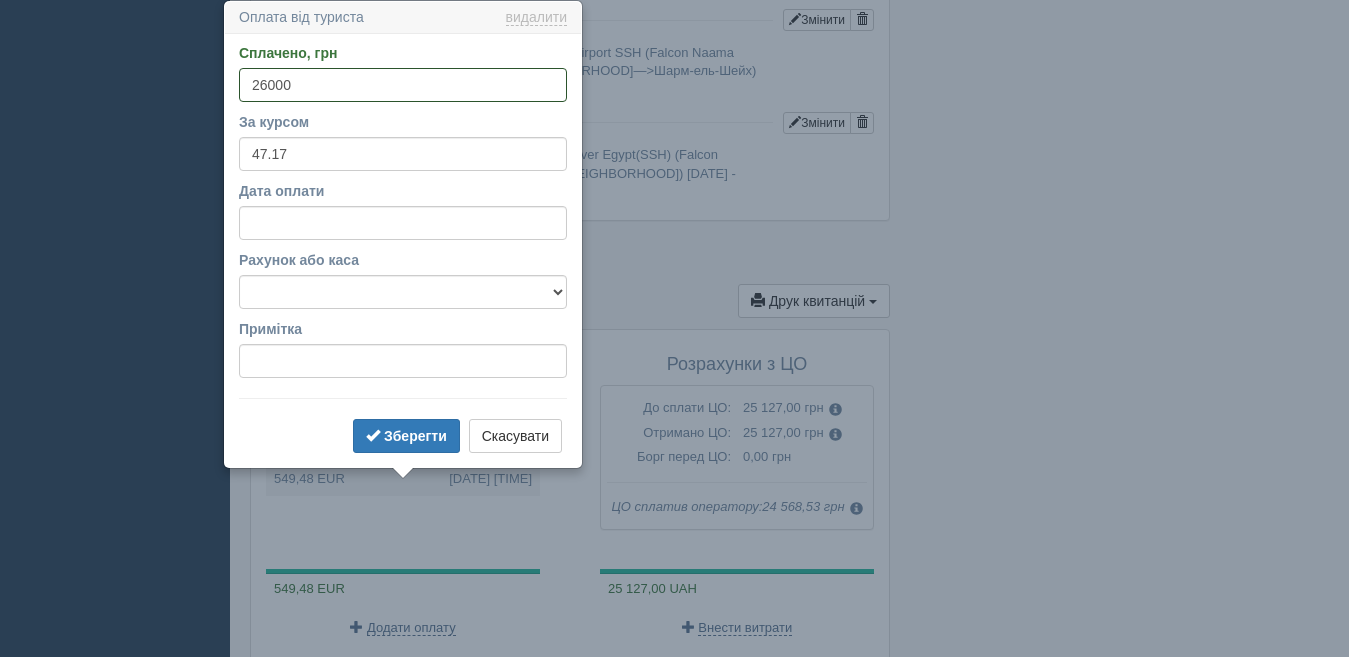 type on "26000" 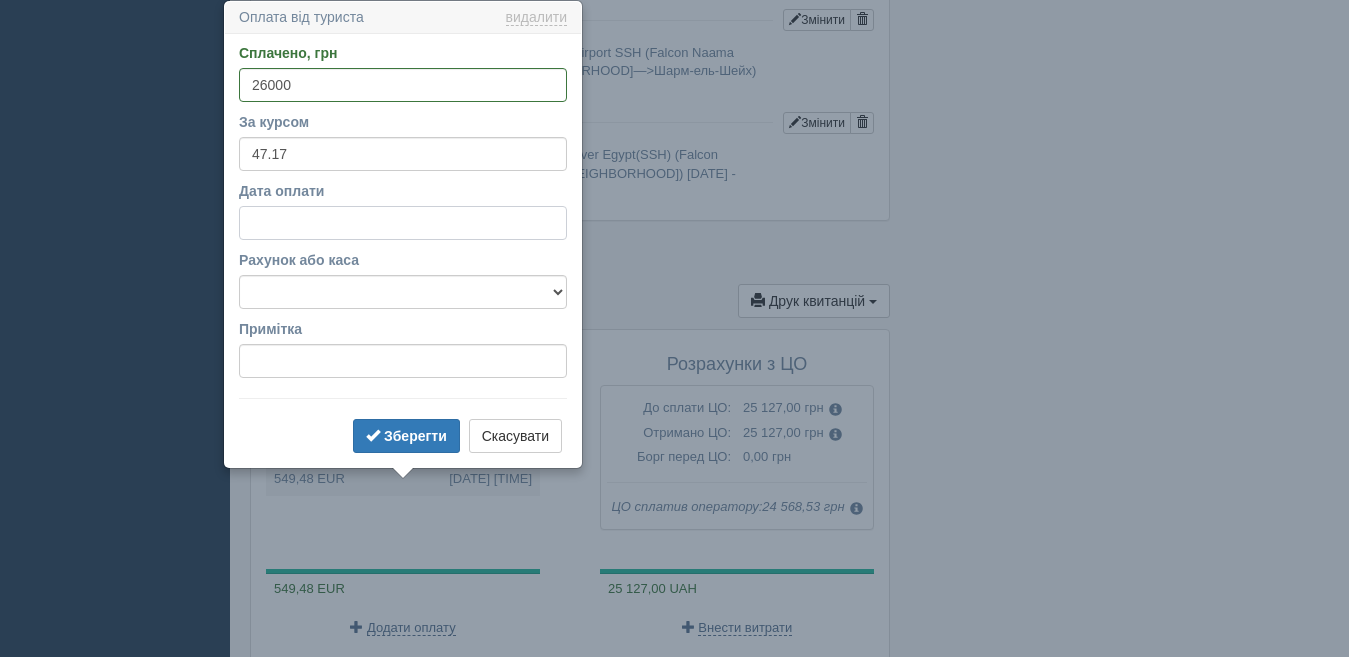 click on "Дата оплати" at bounding box center (403, 223) 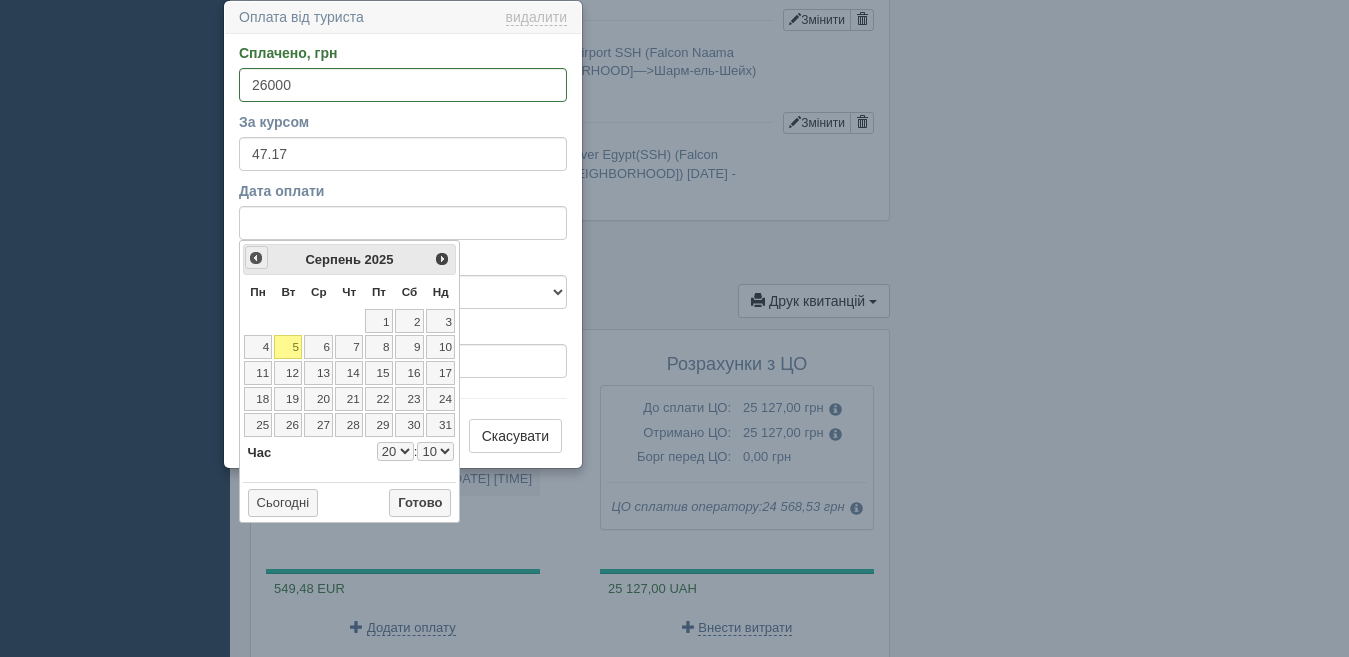 click on "<Попер" at bounding box center (256, 258) 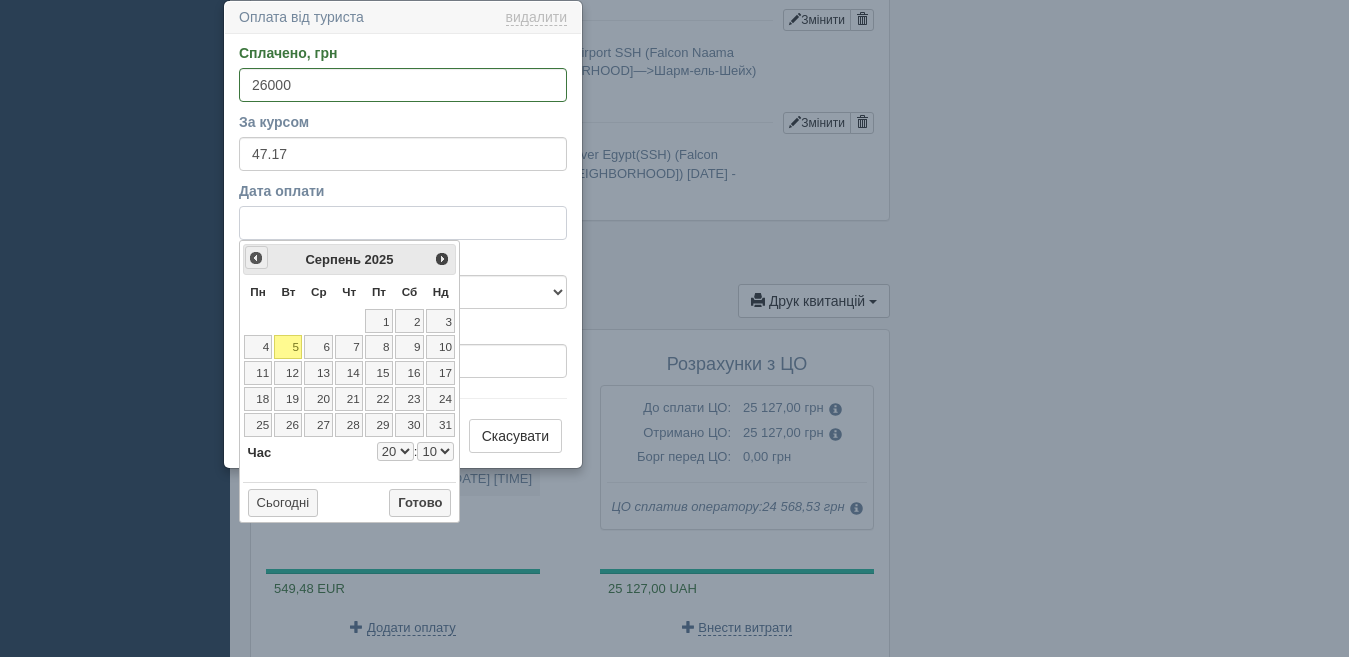 select on "20" 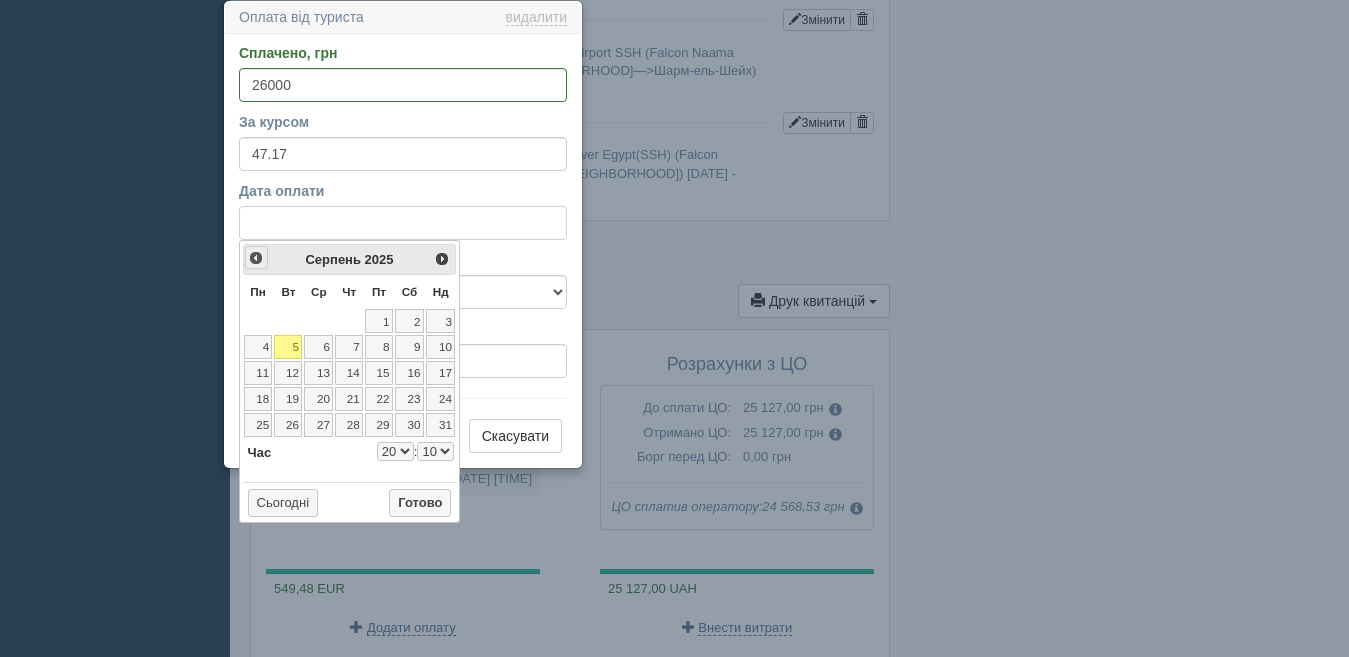 select on "10" 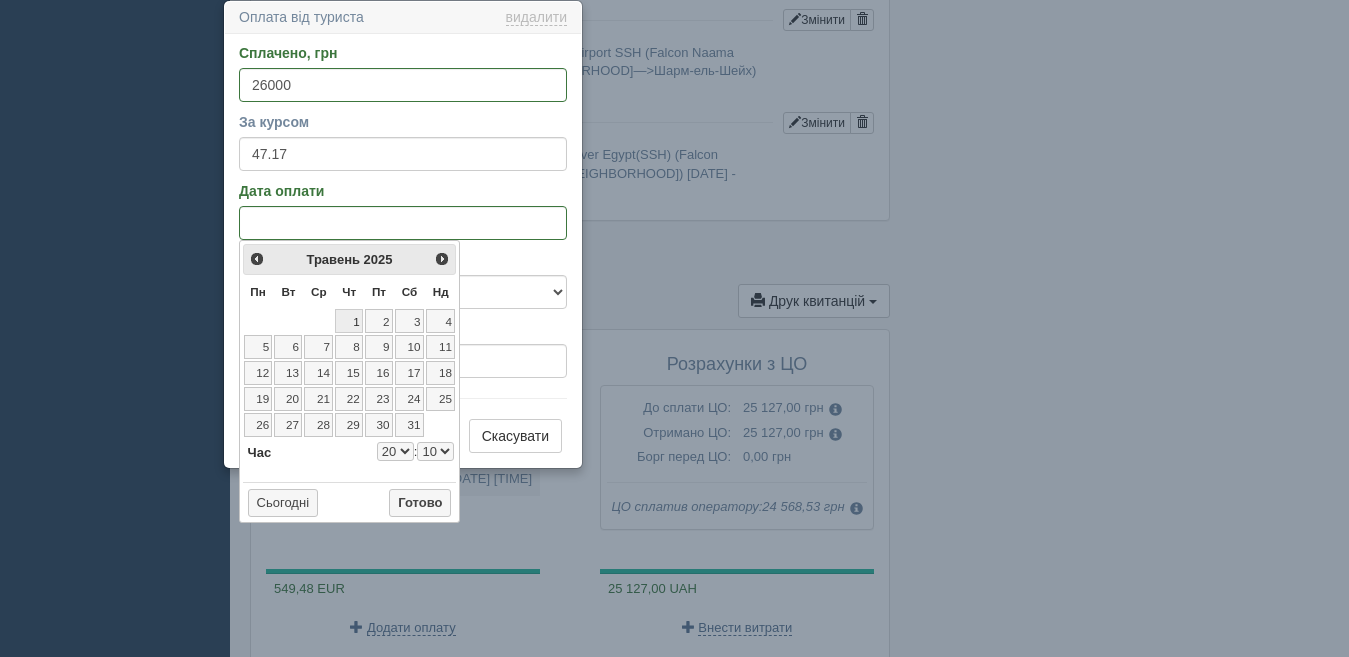 click on "1" at bounding box center (349, 321) 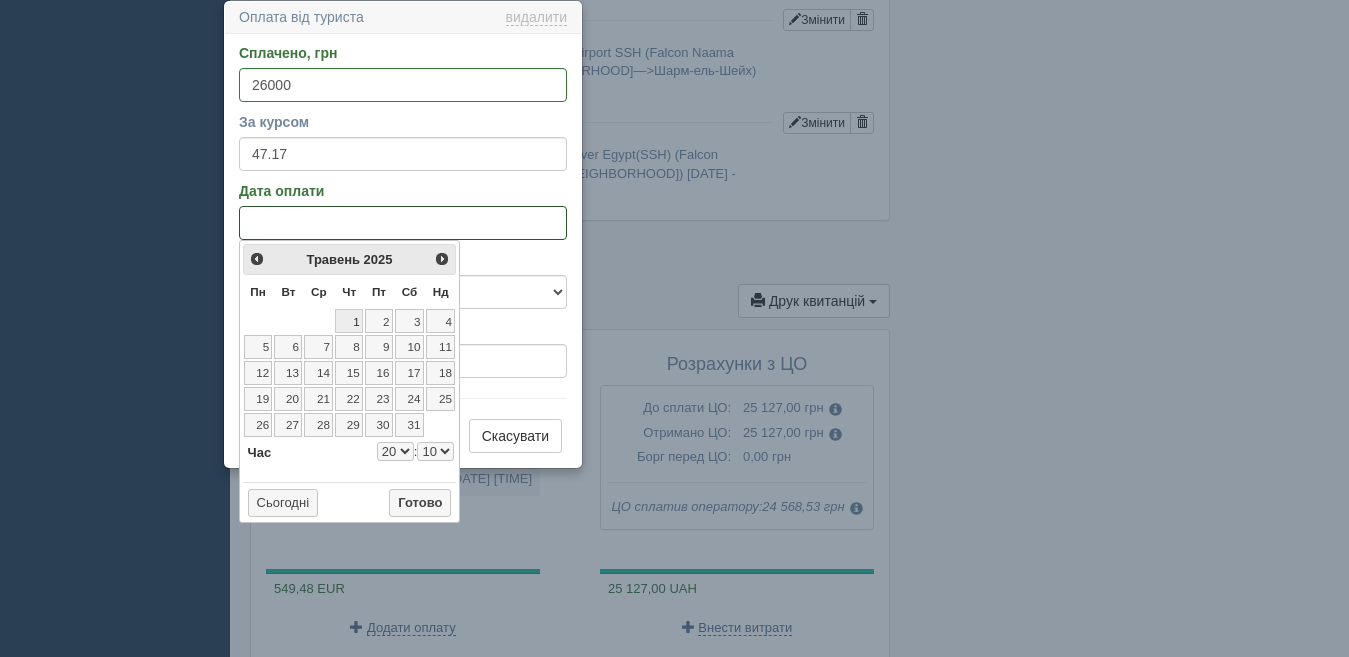 select on "20" 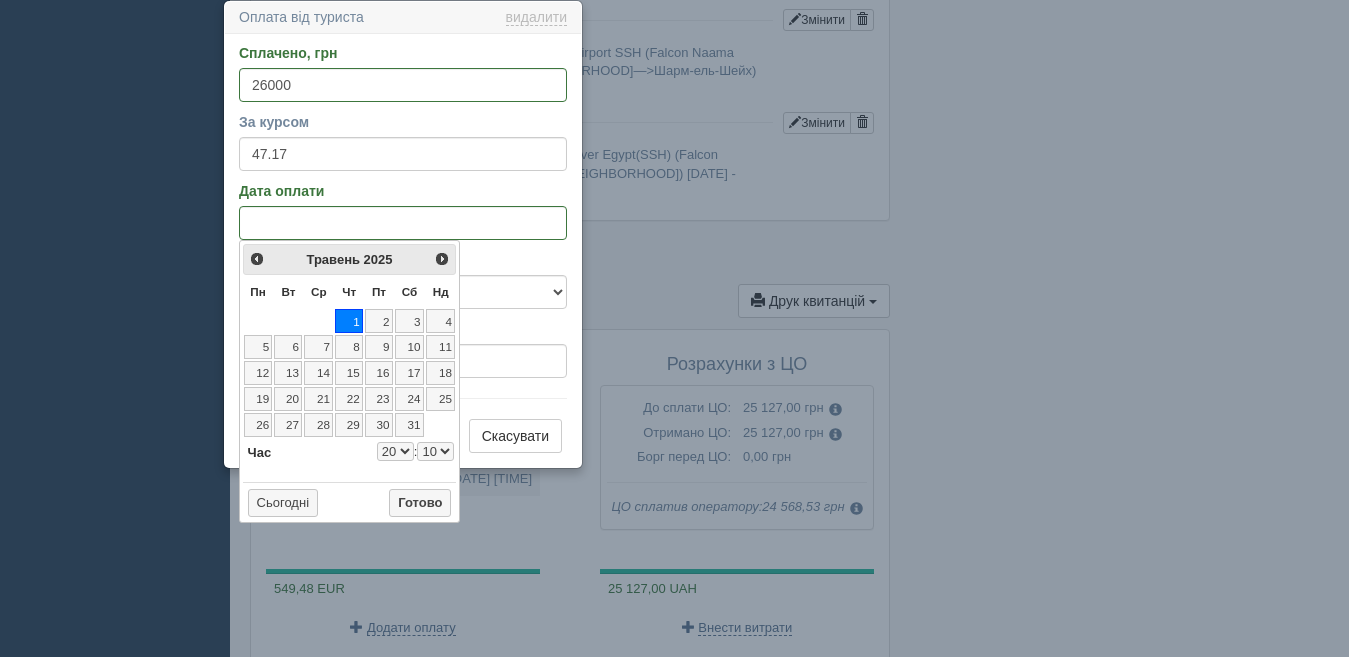 click on "0 1 2 3 4 5 6 7 8 9 10 11 12 13 14 15 16 17 18 19 20 21 22 23" at bounding box center (395, 451) 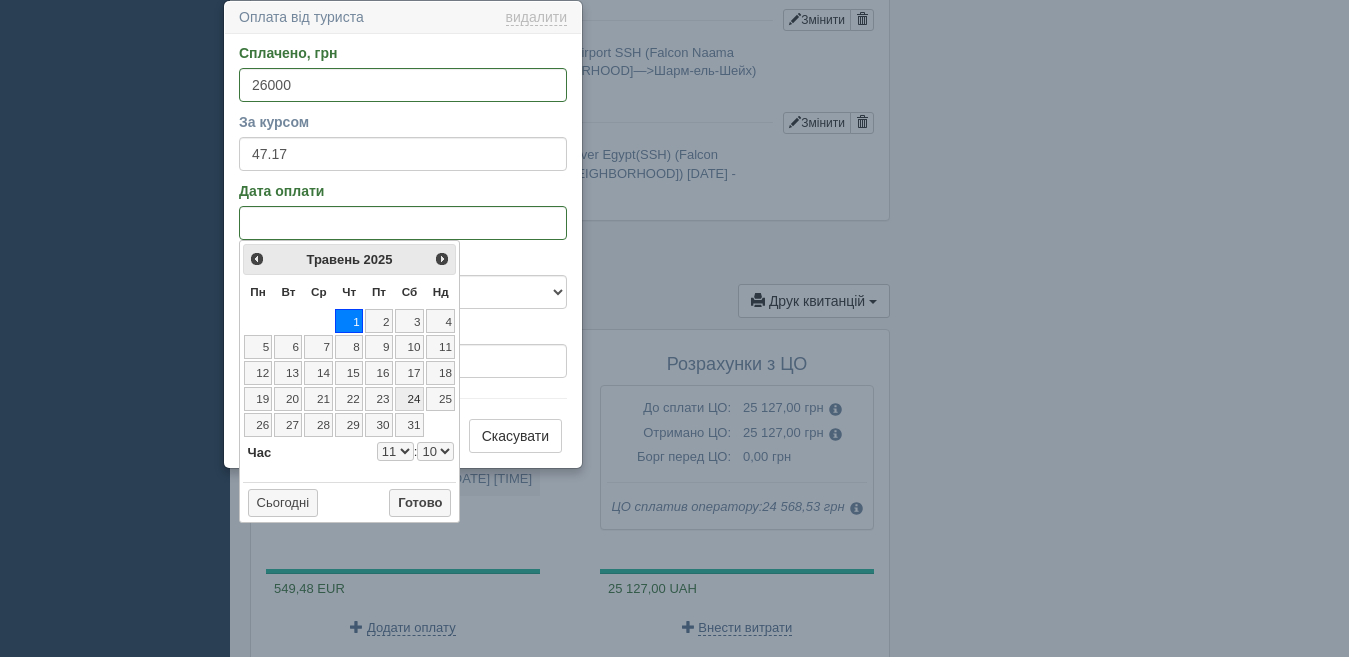 select on "11" 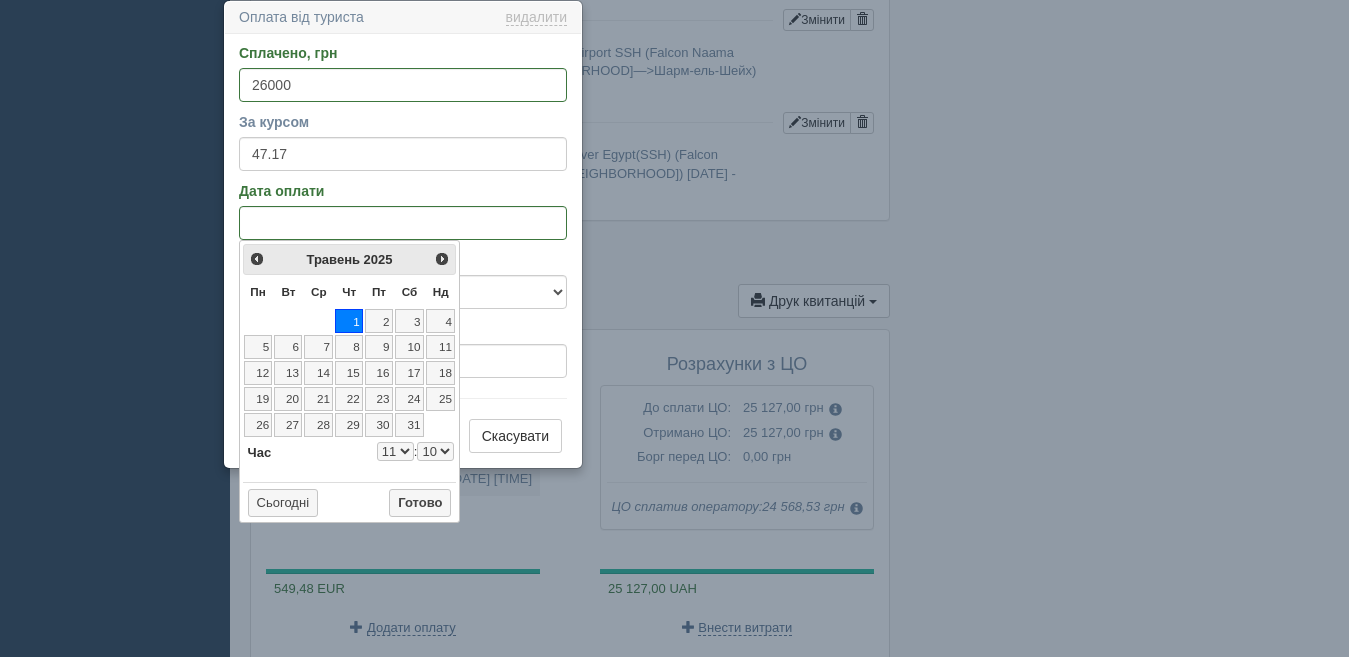 click on "00 01 02 03 04 05 06 07 08 09 10 11 12 13 14 15 16 17 18 19 20 21 22 23 24 25 26 27 28 29 30 31 32 33 34 35 36 37 38 39 40 41 42 43 44 45 46 47 48 49 50 51 52 53 54 55 56 57 58 59" at bounding box center (435, 451) 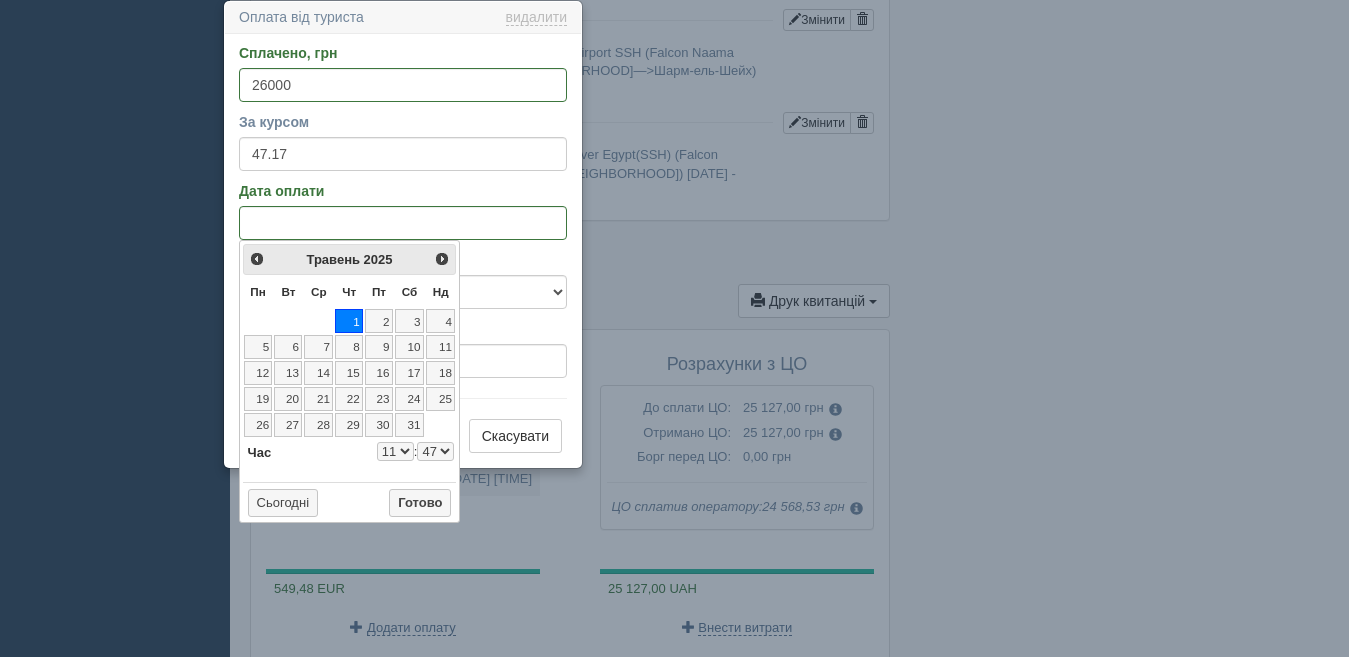select on "11" 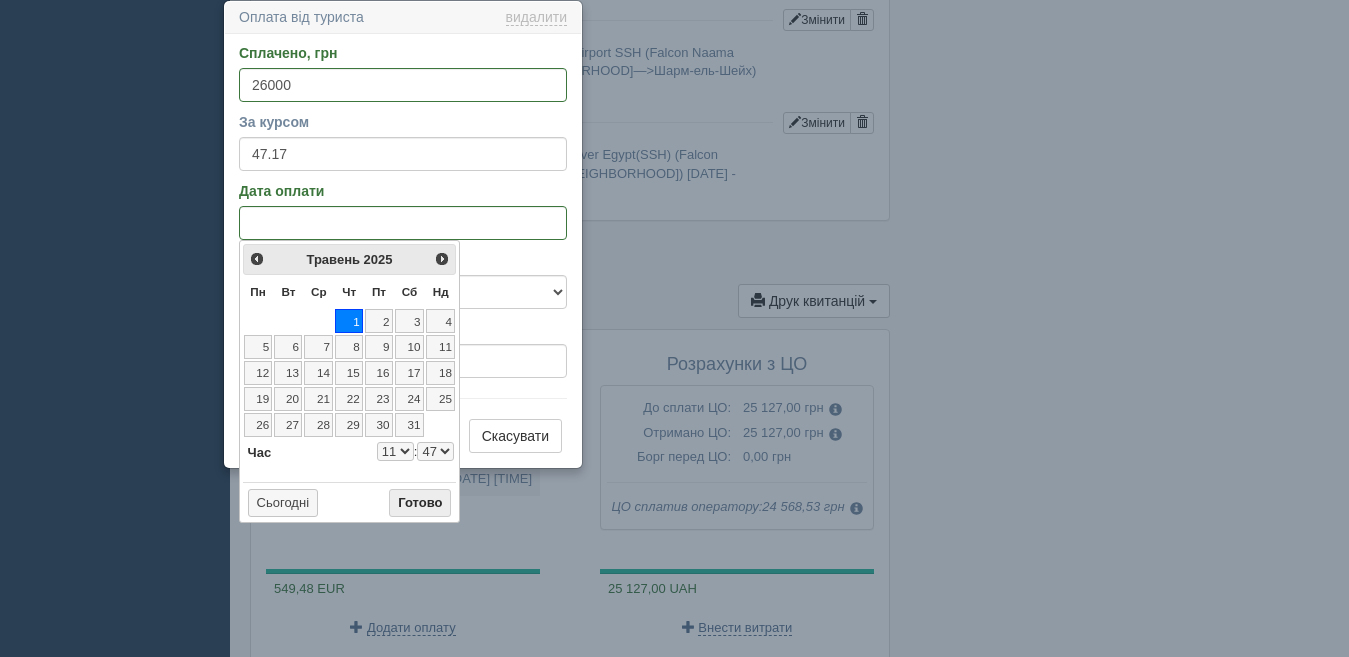 click on "Готово" at bounding box center (420, 503) 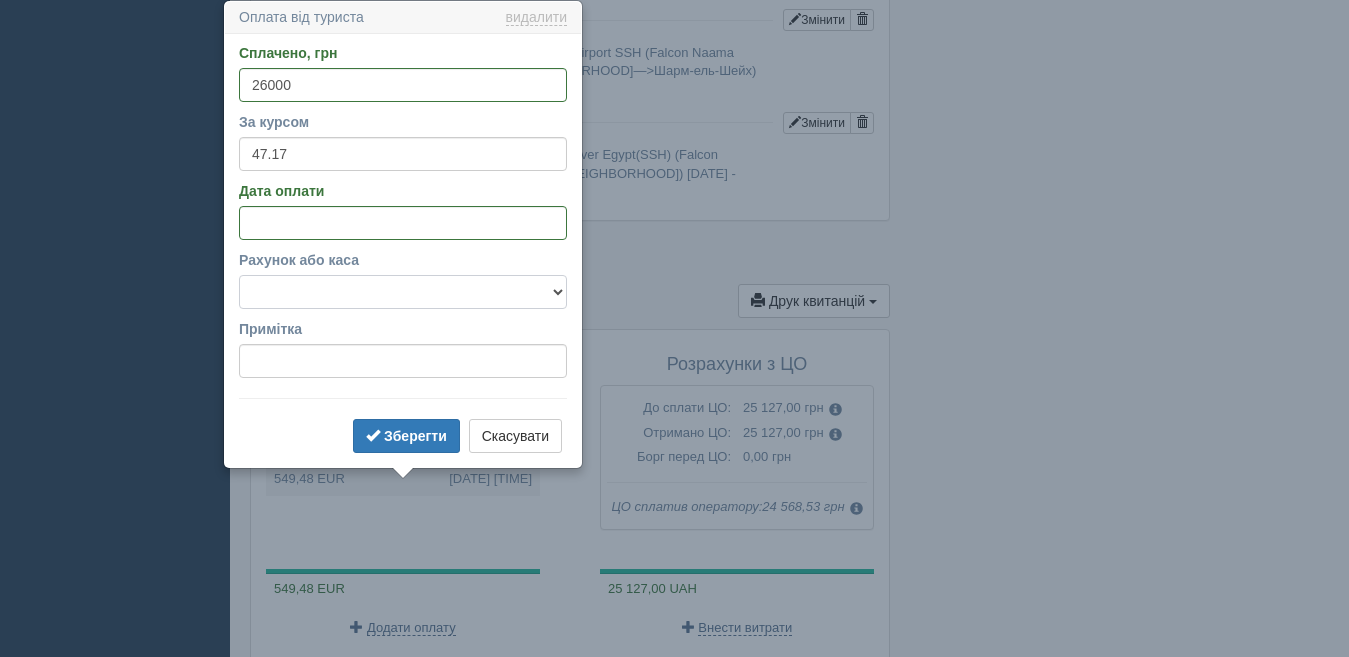 click on "Готівка
Картка
Рахунок у банку" at bounding box center [403, 292] 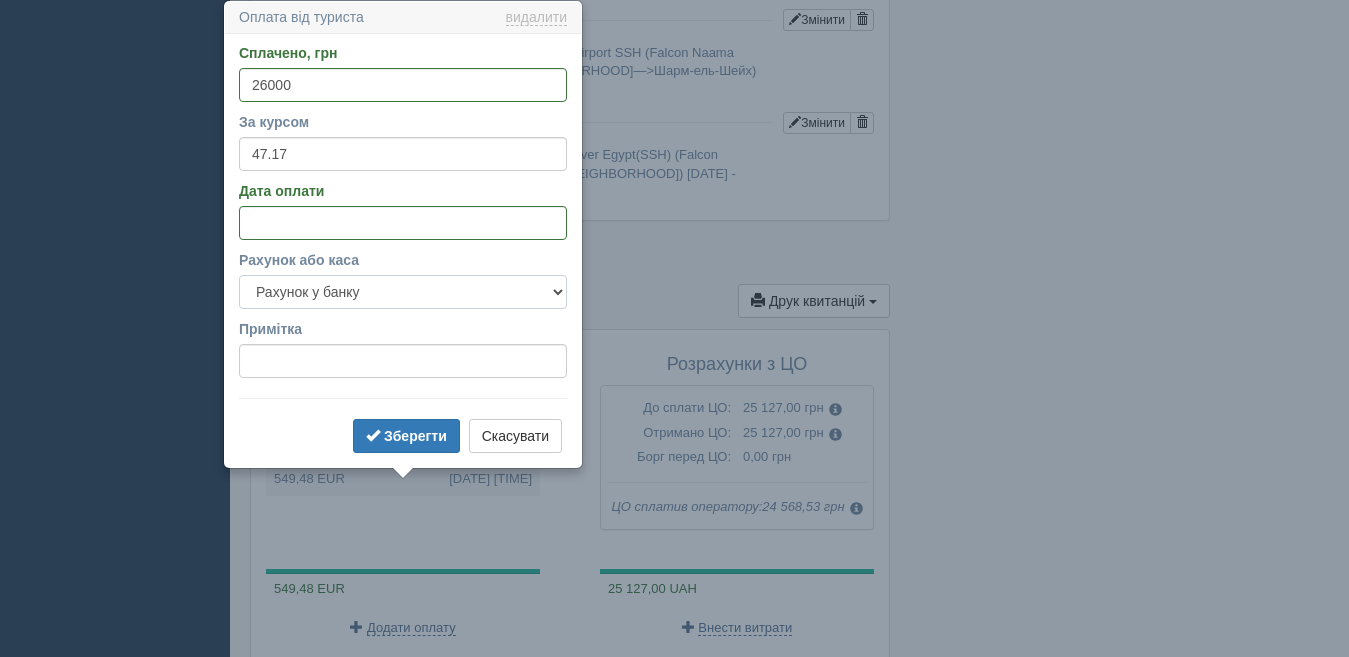 click on "Готівка
Картка
Рахунок у банку" at bounding box center (403, 292) 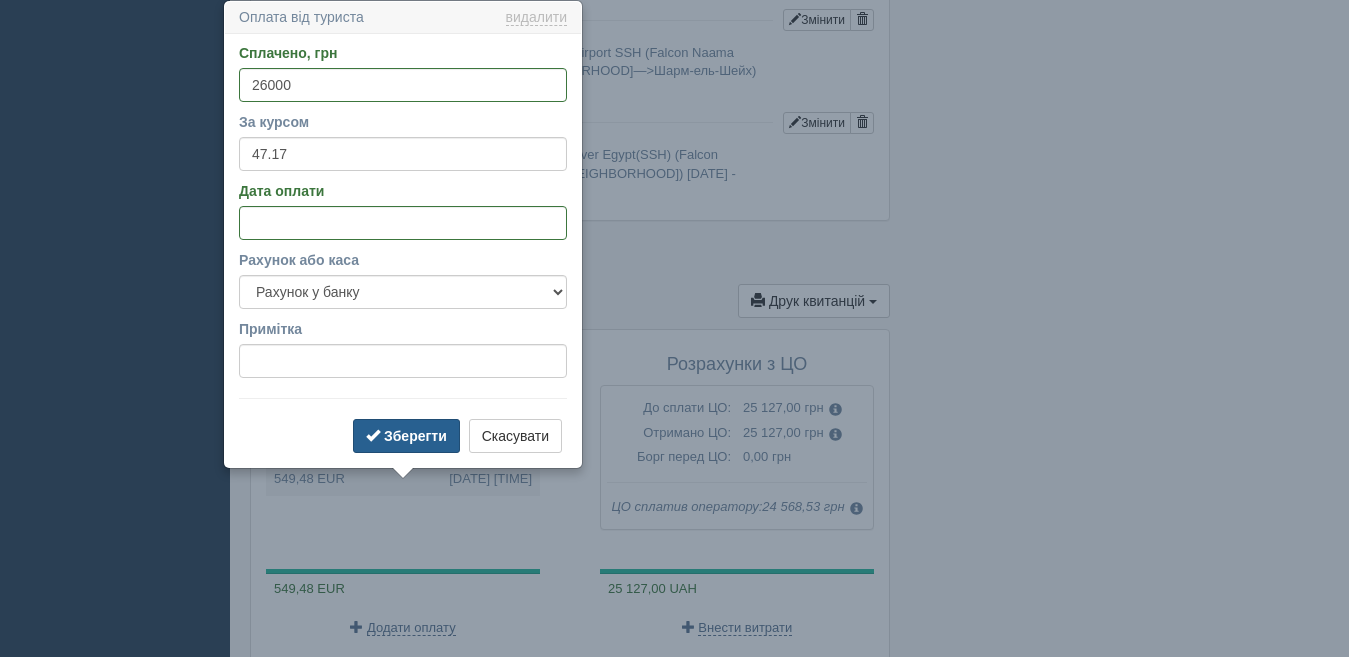 click on "Зберегти" at bounding box center [415, 436] 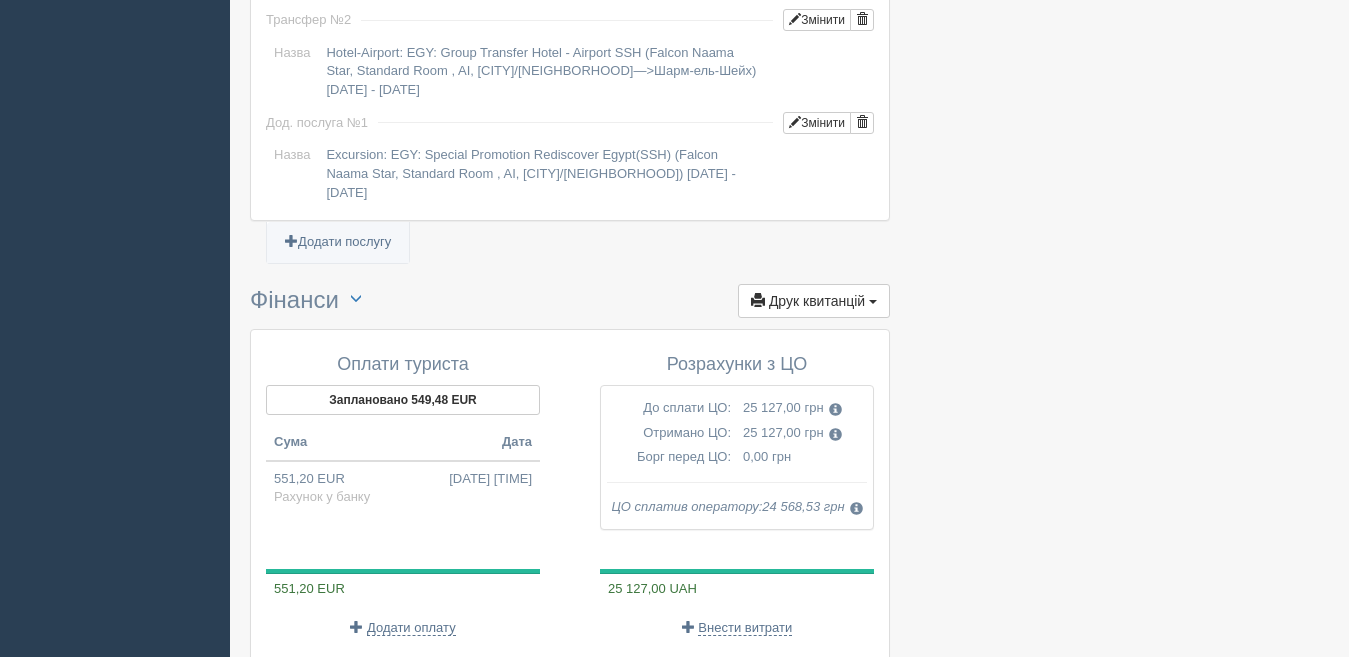 scroll, scrollTop: 2385, scrollLeft: 0, axis: vertical 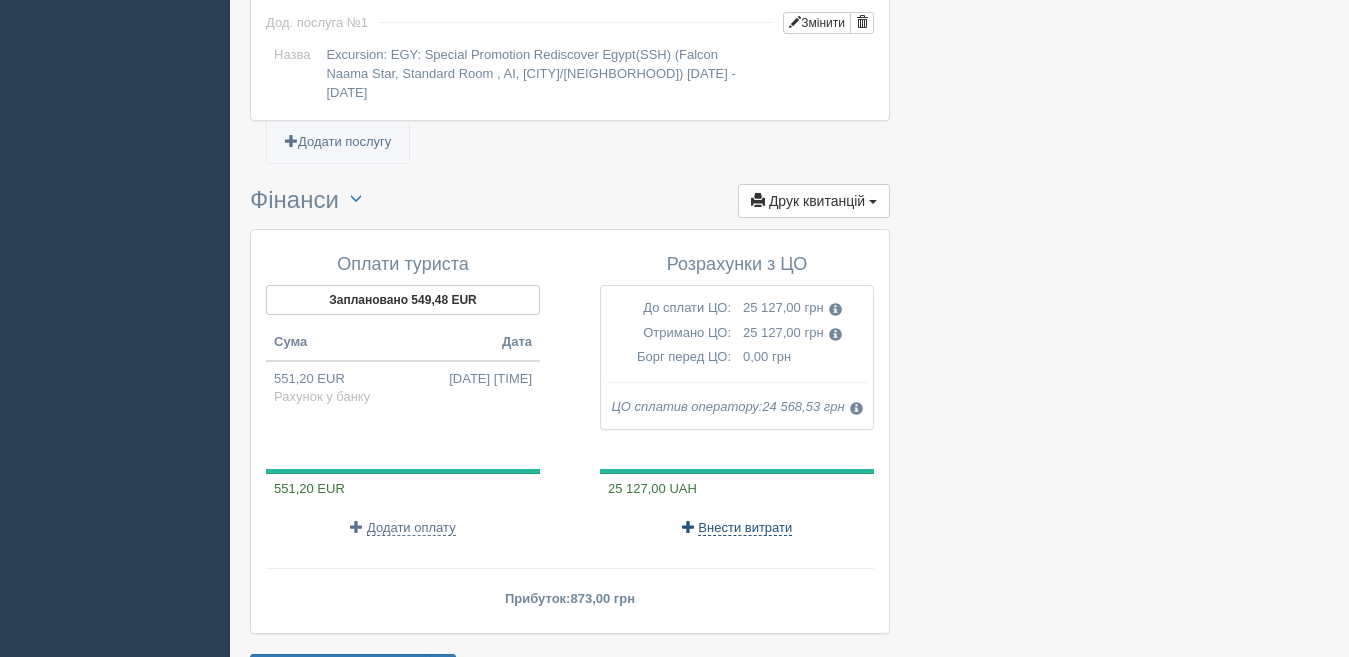 click on "Внести витрати" at bounding box center [745, 528] 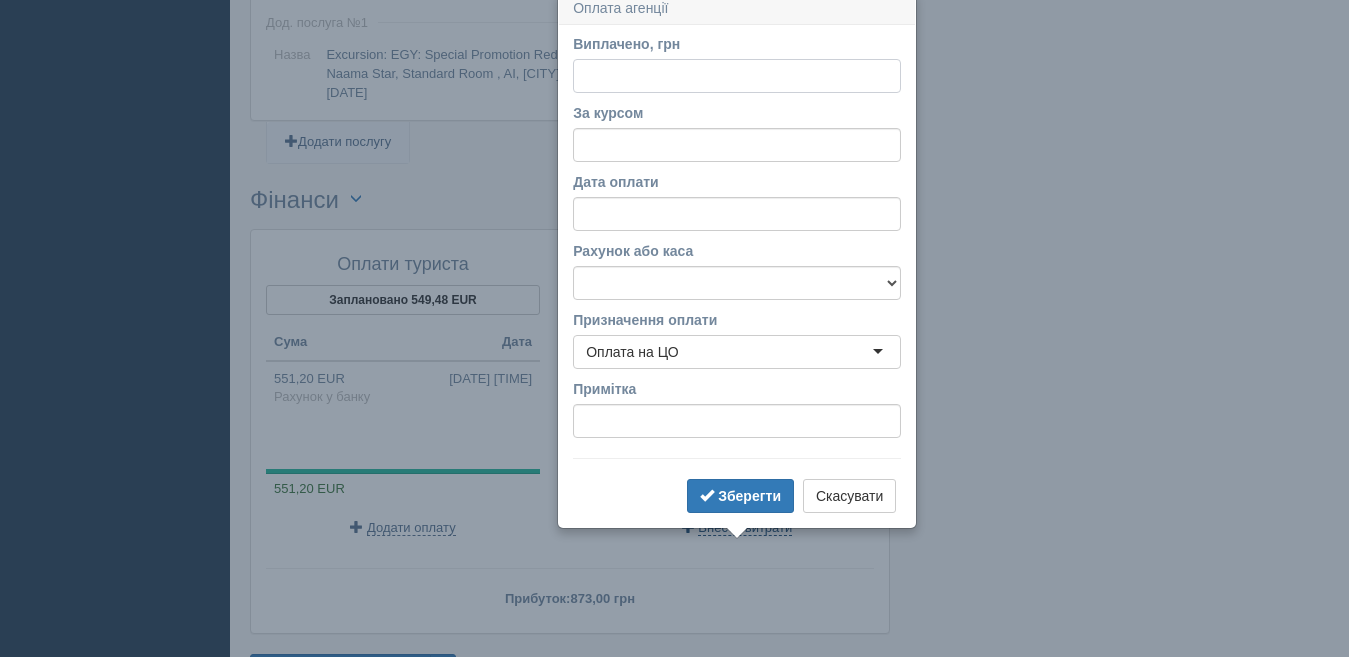 scroll, scrollTop: 2376, scrollLeft: 0, axis: vertical 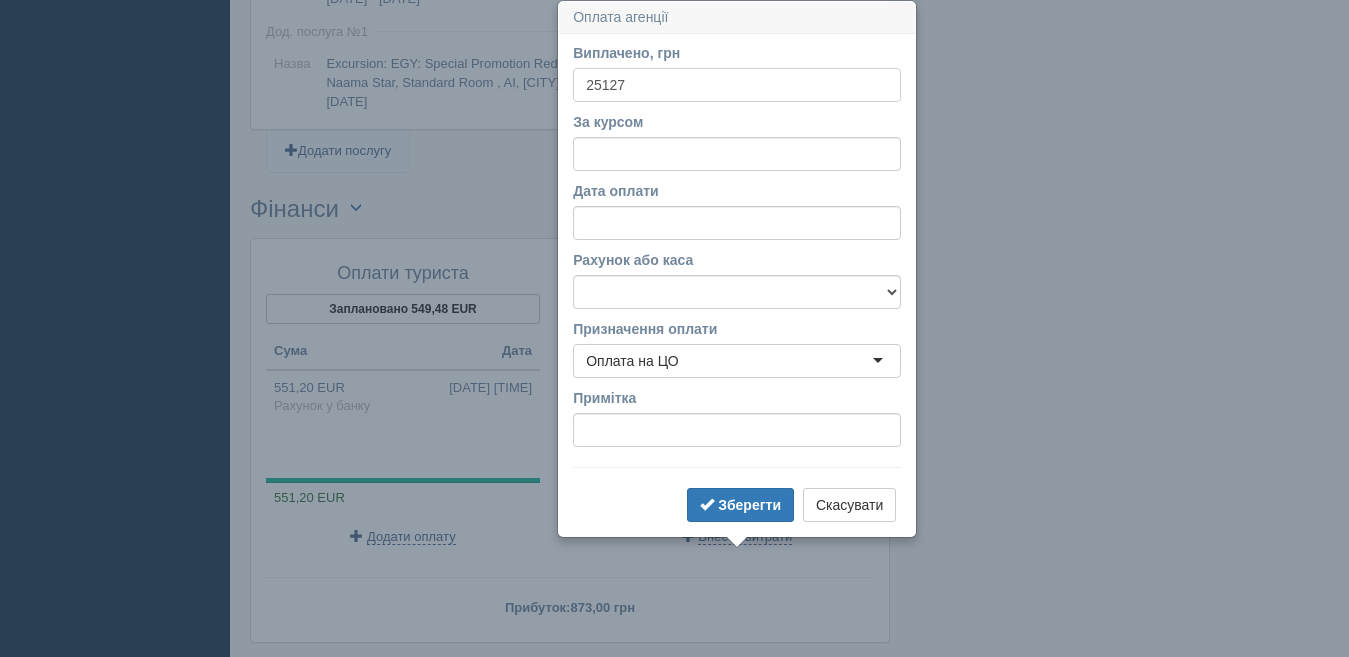 type on "25127" 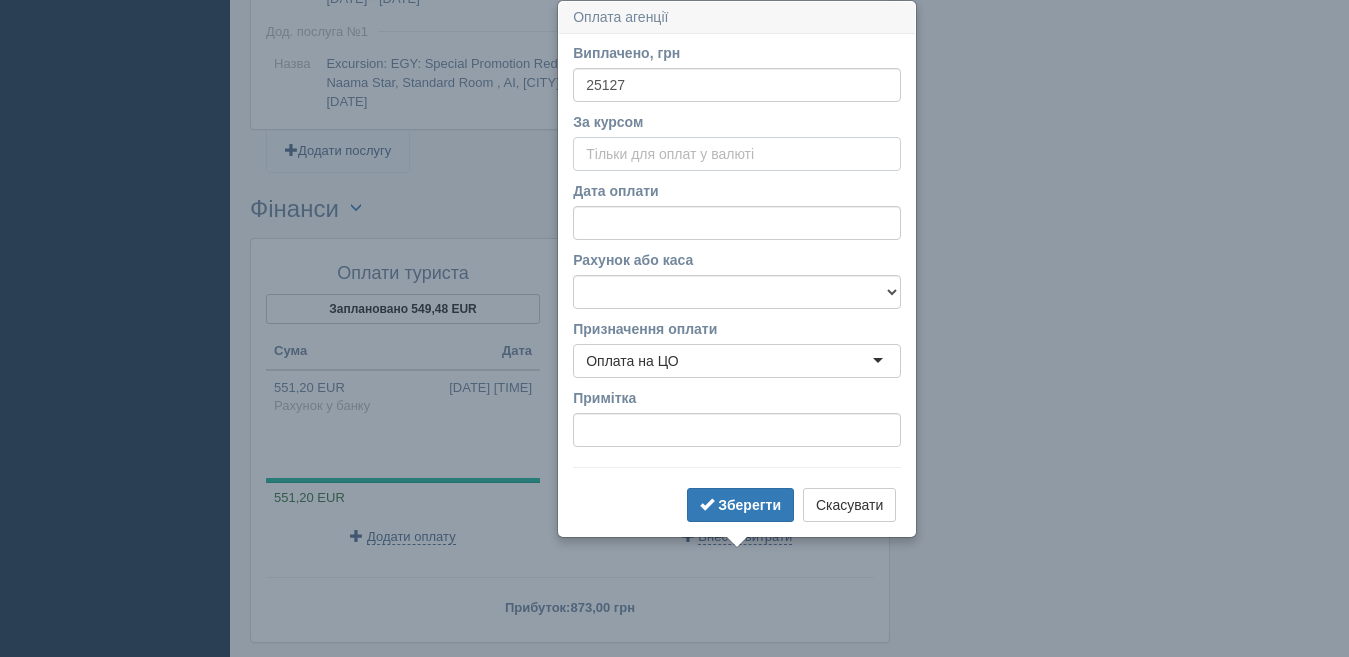 click on "За курсом" at bounding box center (737, 154) 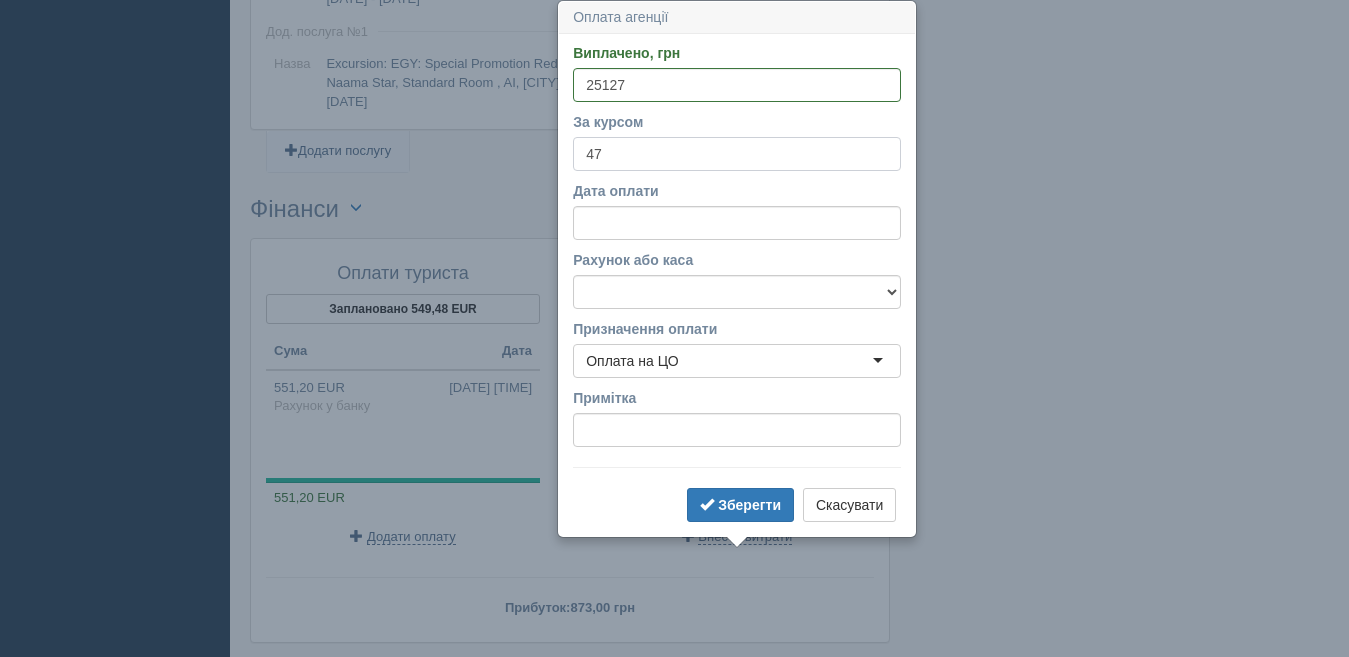 type on "47" 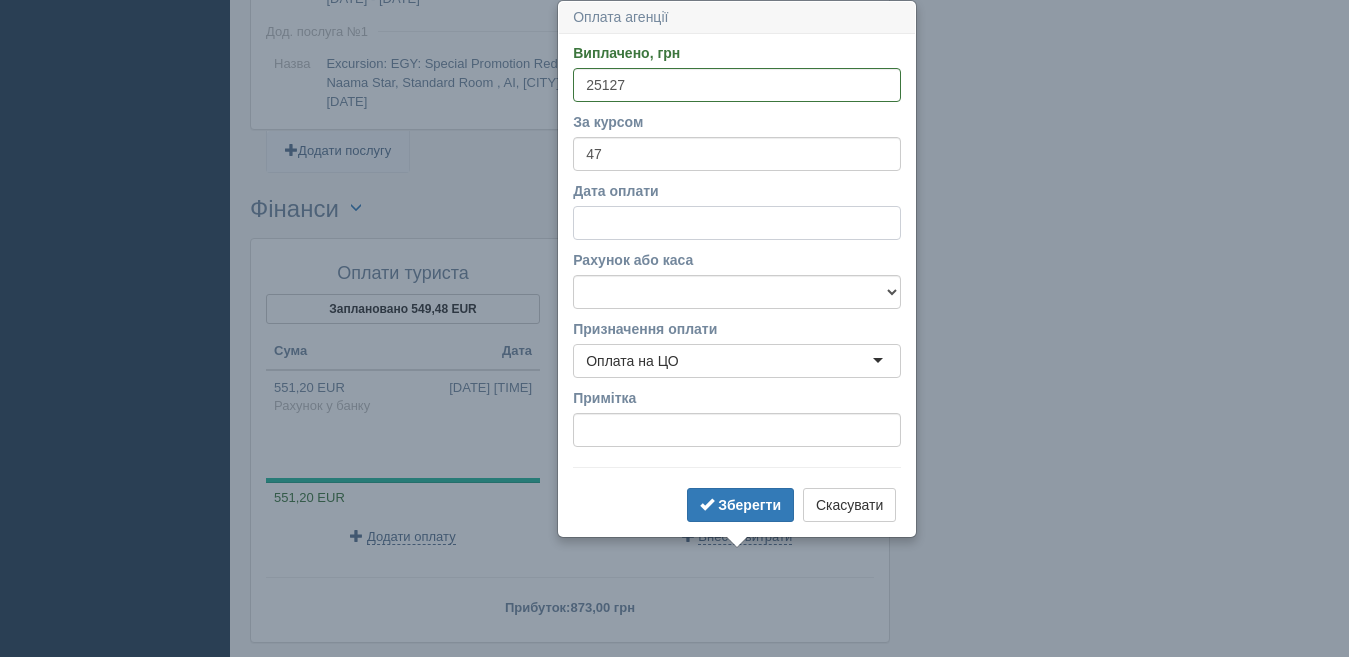 drag, startPoint x: 617, startPoint y: 222, endPoint x: 606, endPoint y: 225, distance: 11.401754 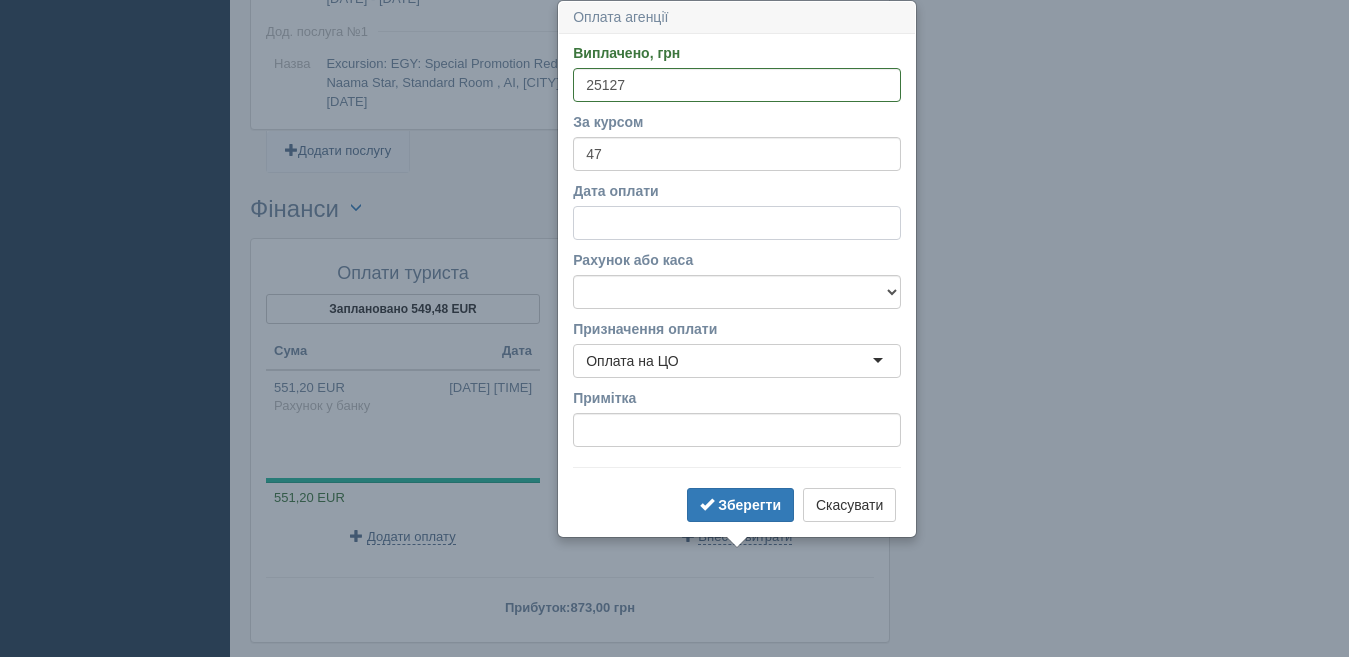 click on "Дата оплати" at bounding box center (737, 223) 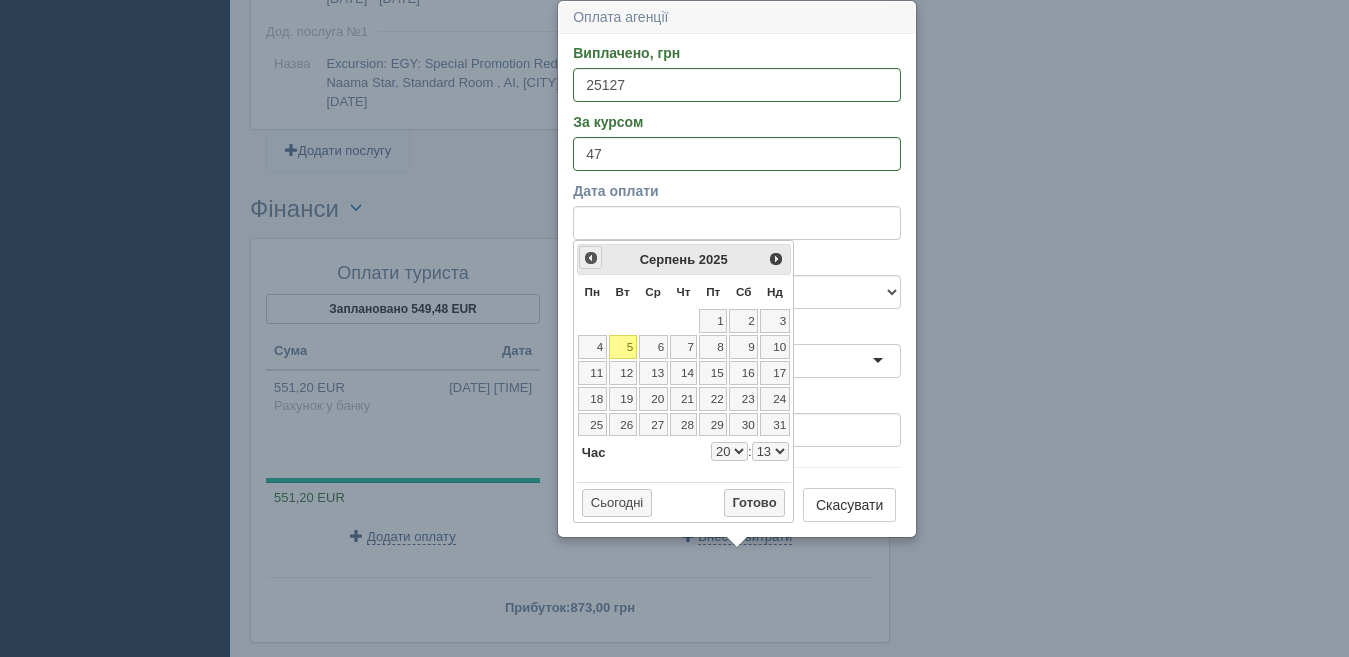 click on "<Попер" at bounding box center [591, 258] 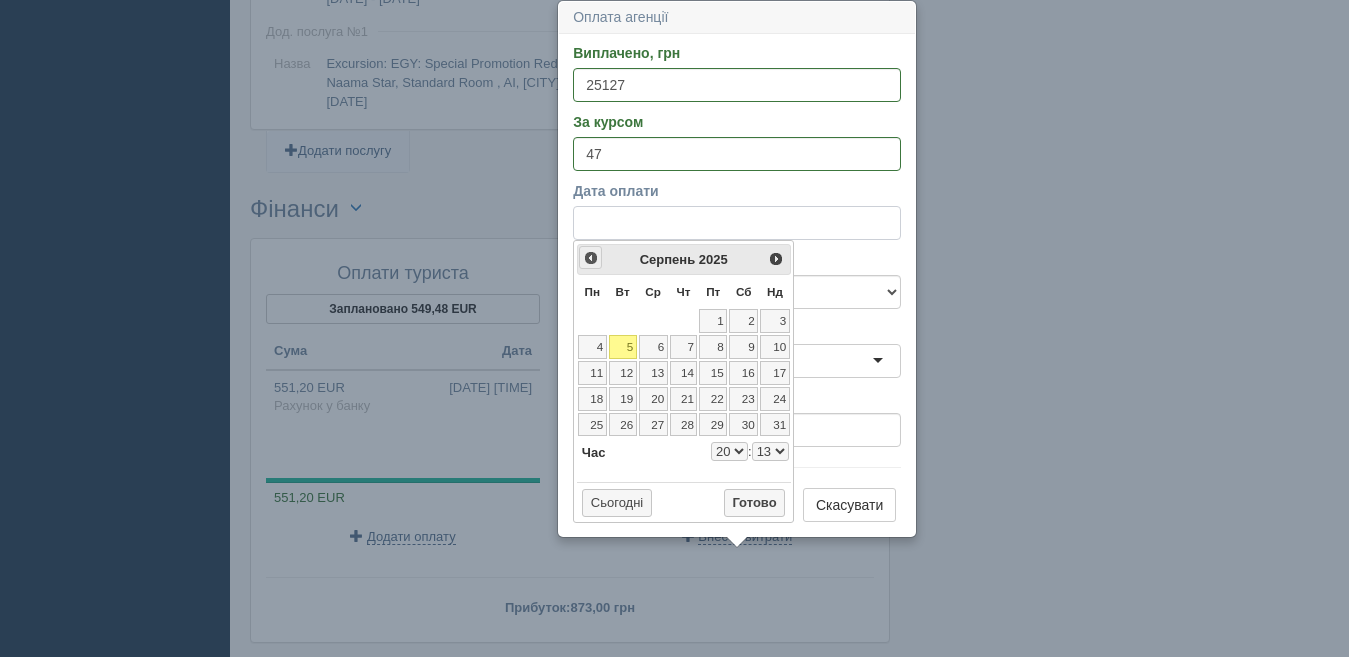 select on "20" 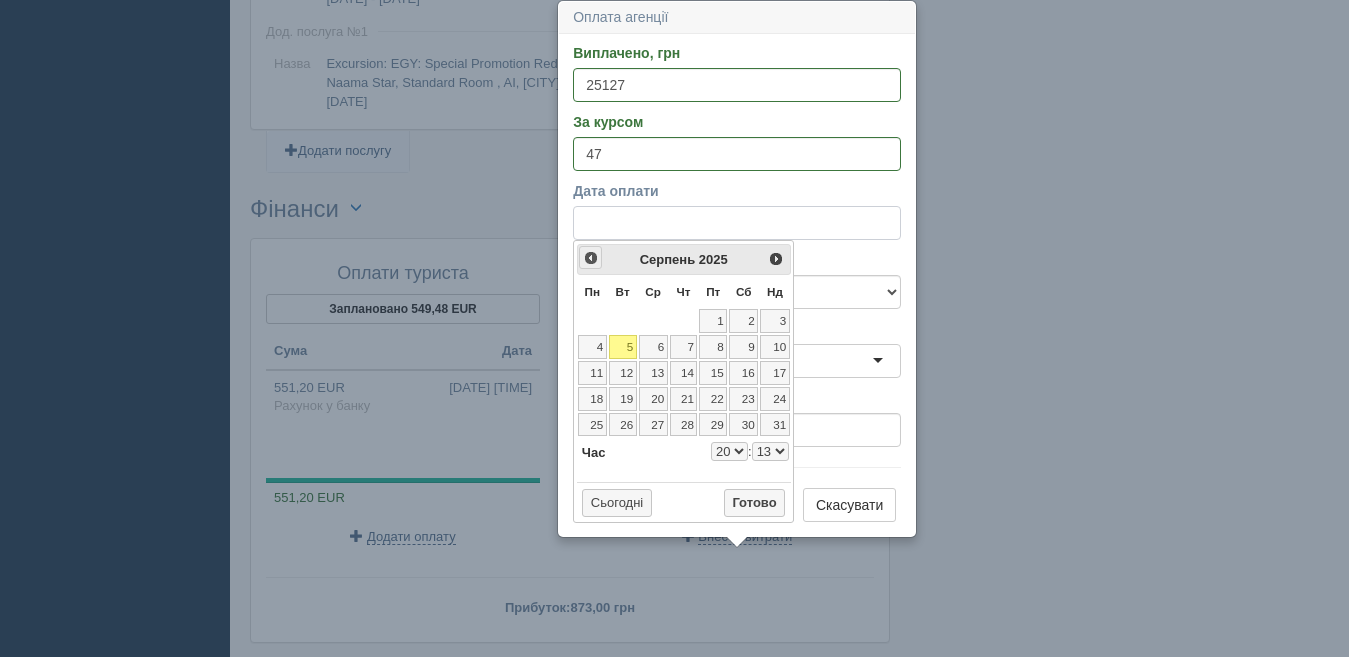 select on "13" 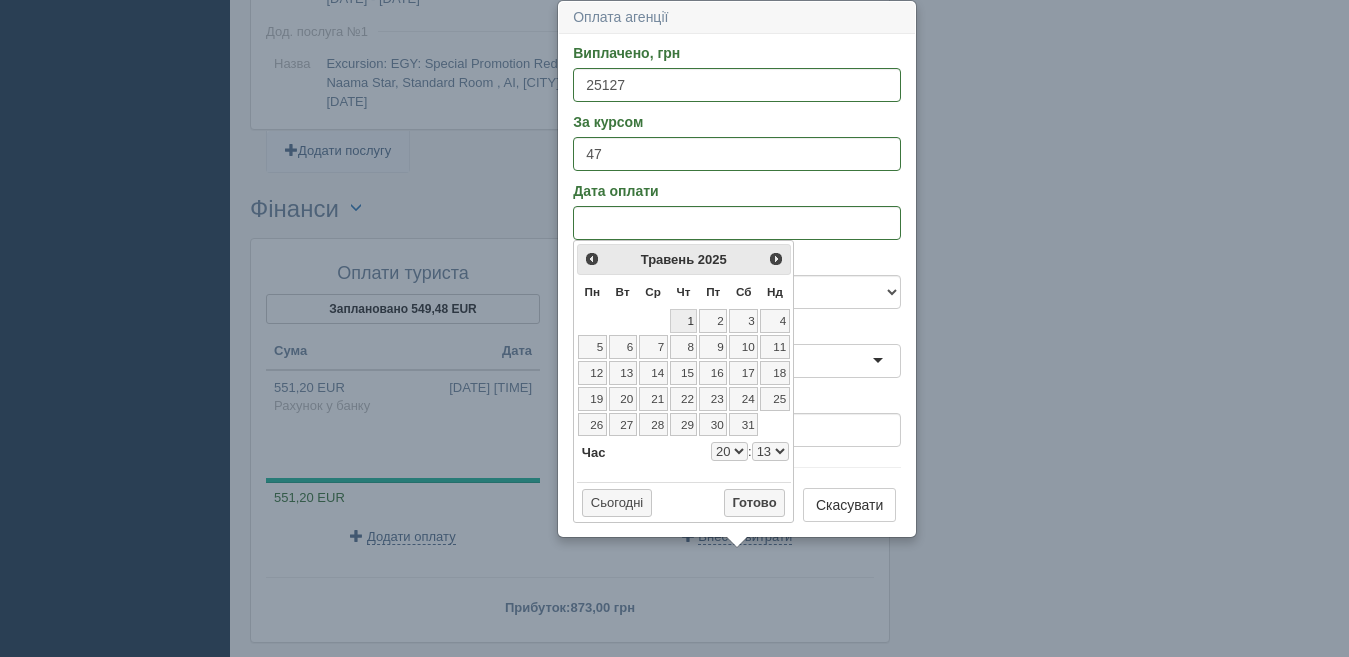 click on "1" at bounding box center (684, 321) 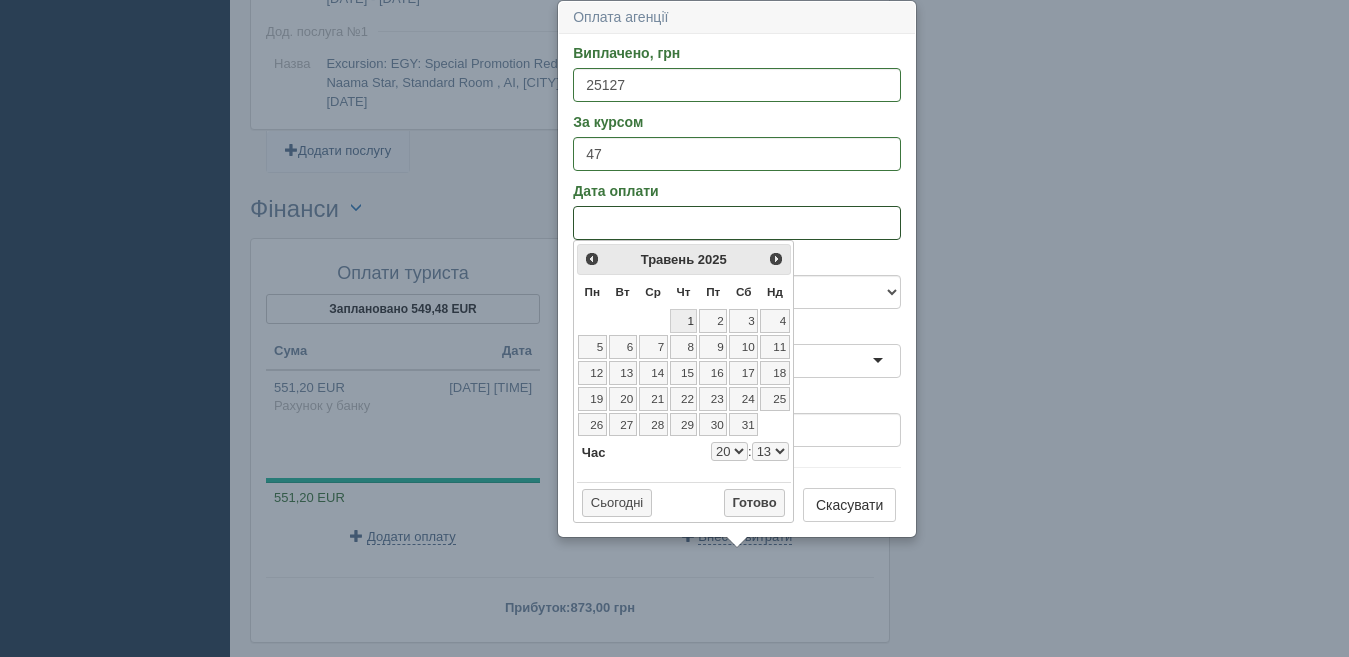 select on "20" 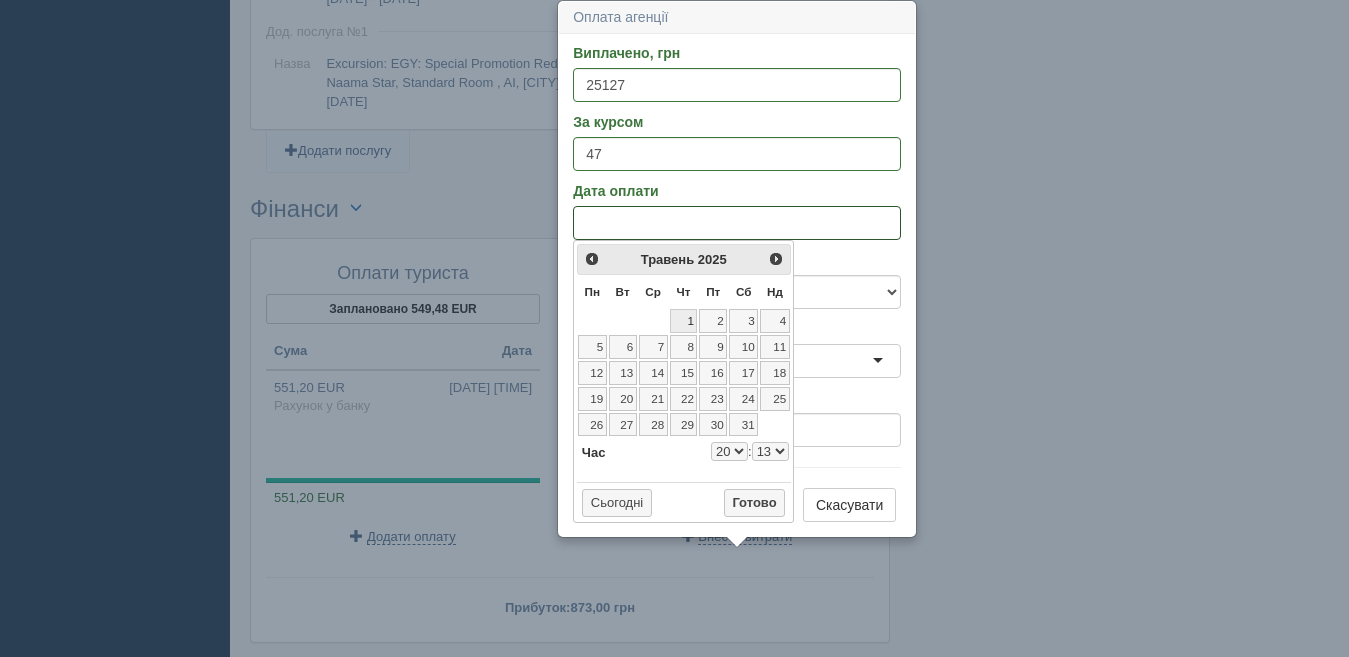 select on "13" 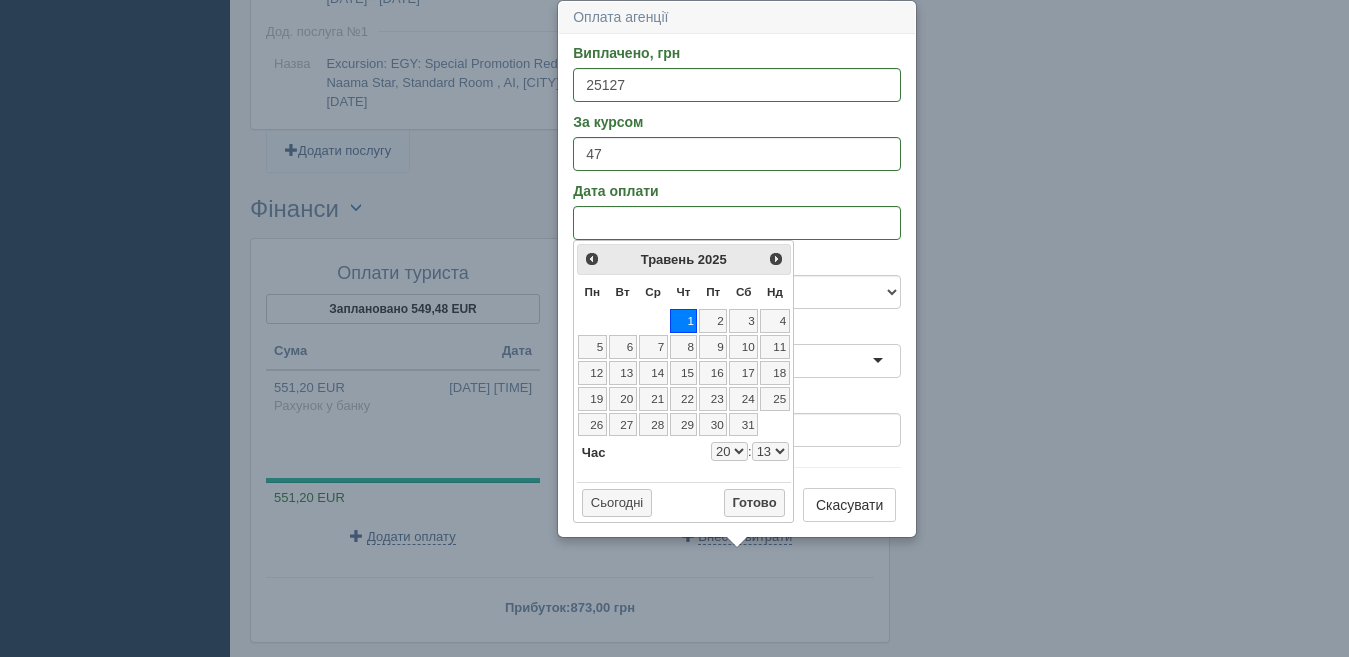 click on "0 1 2 3 4 5 6 7 8 9 10 11 12 13 14 15 16 17 18 19 20 21 22 23" at bounding box center [729, 451] 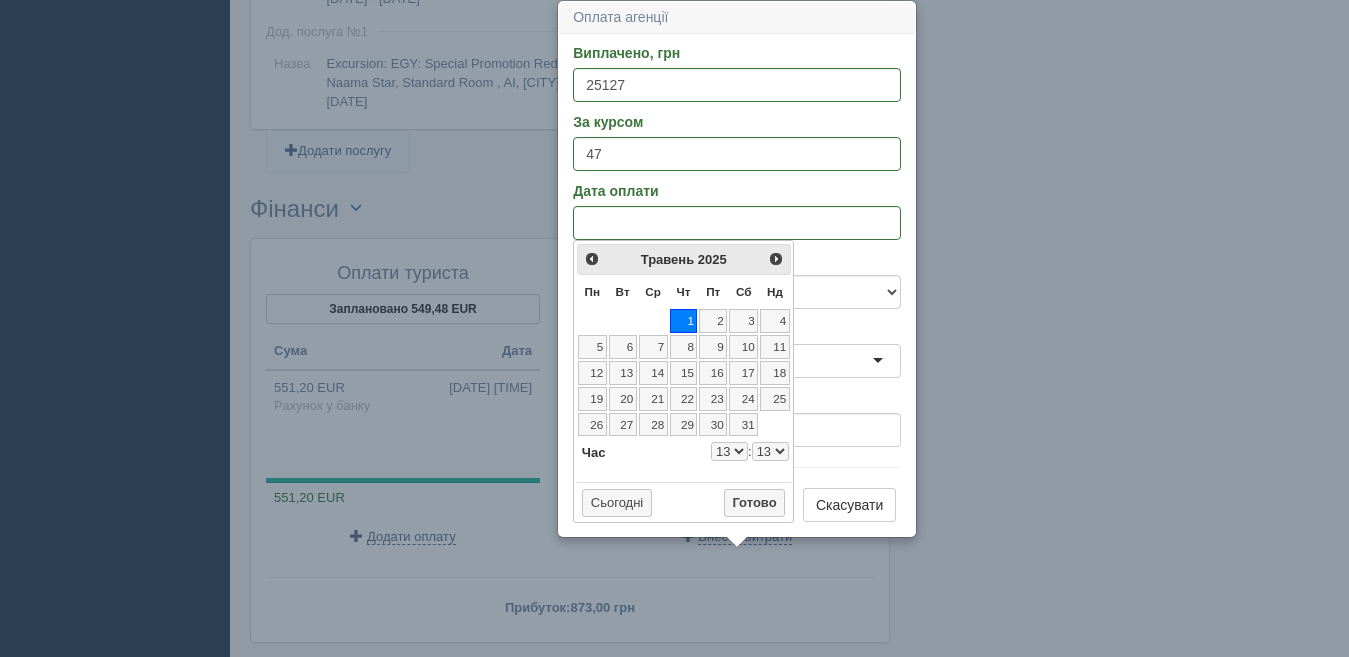 select on "13" 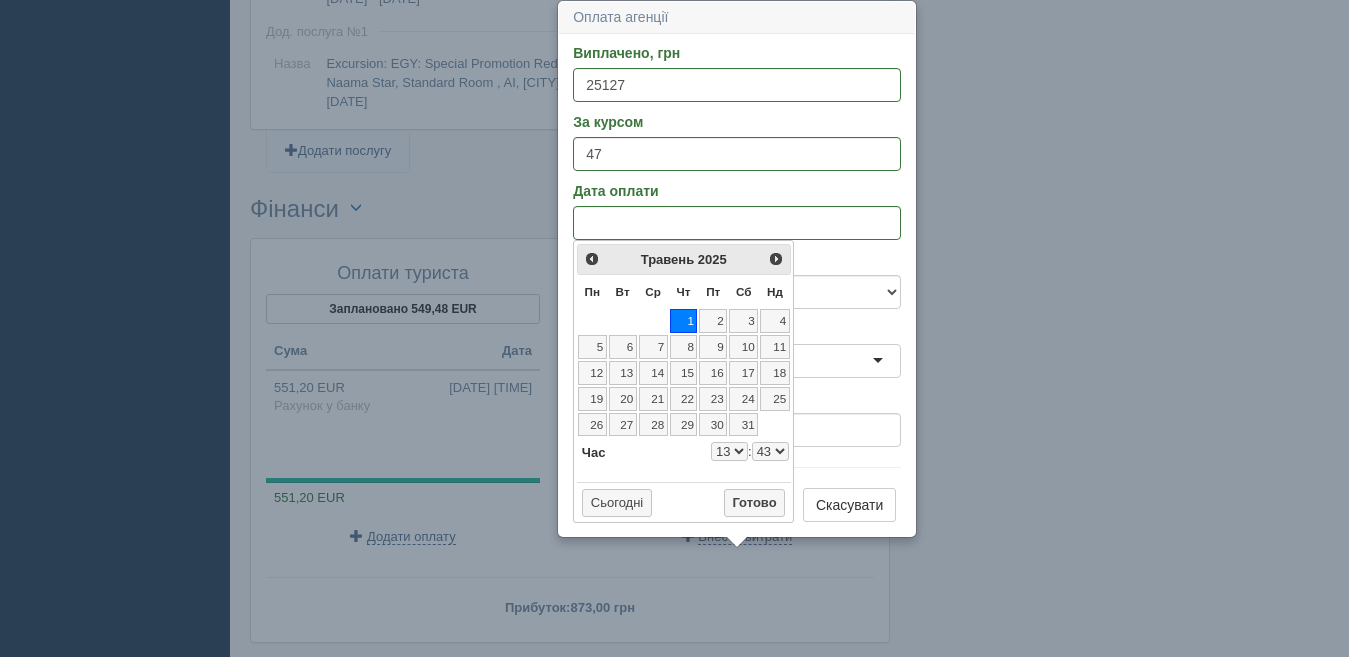 select on "13" 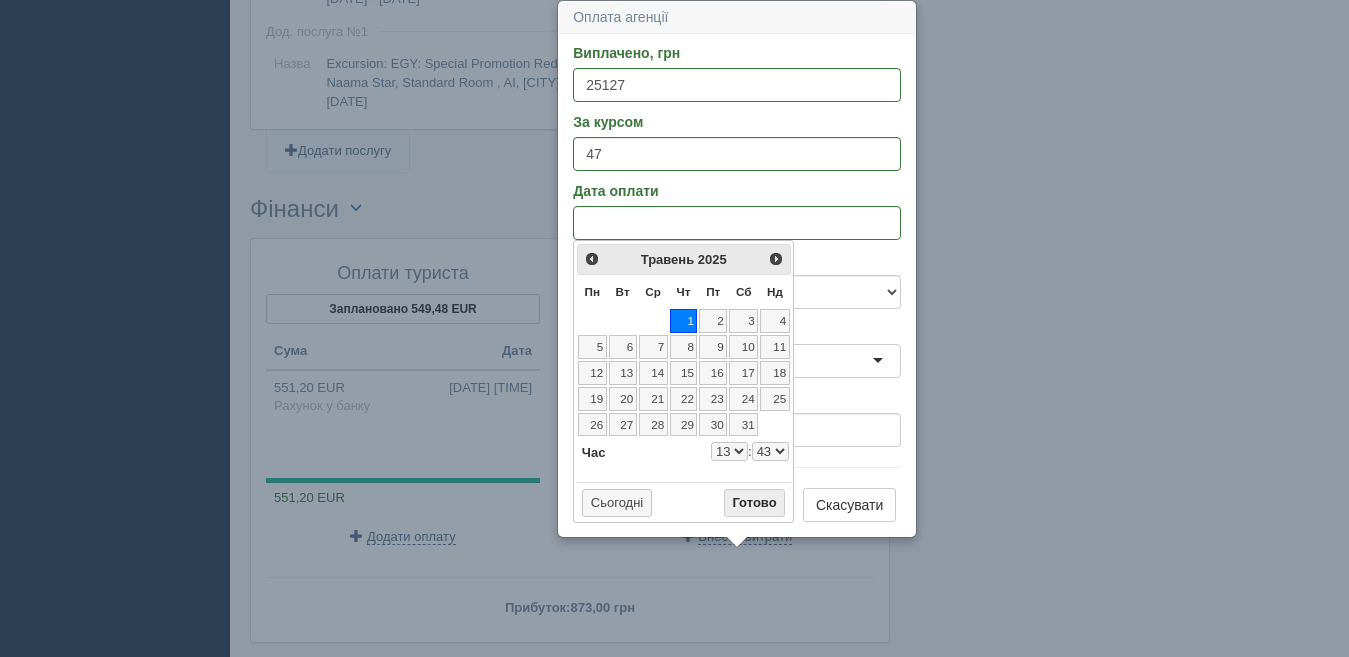 click on "Готово" at bounding box center (755, 503) 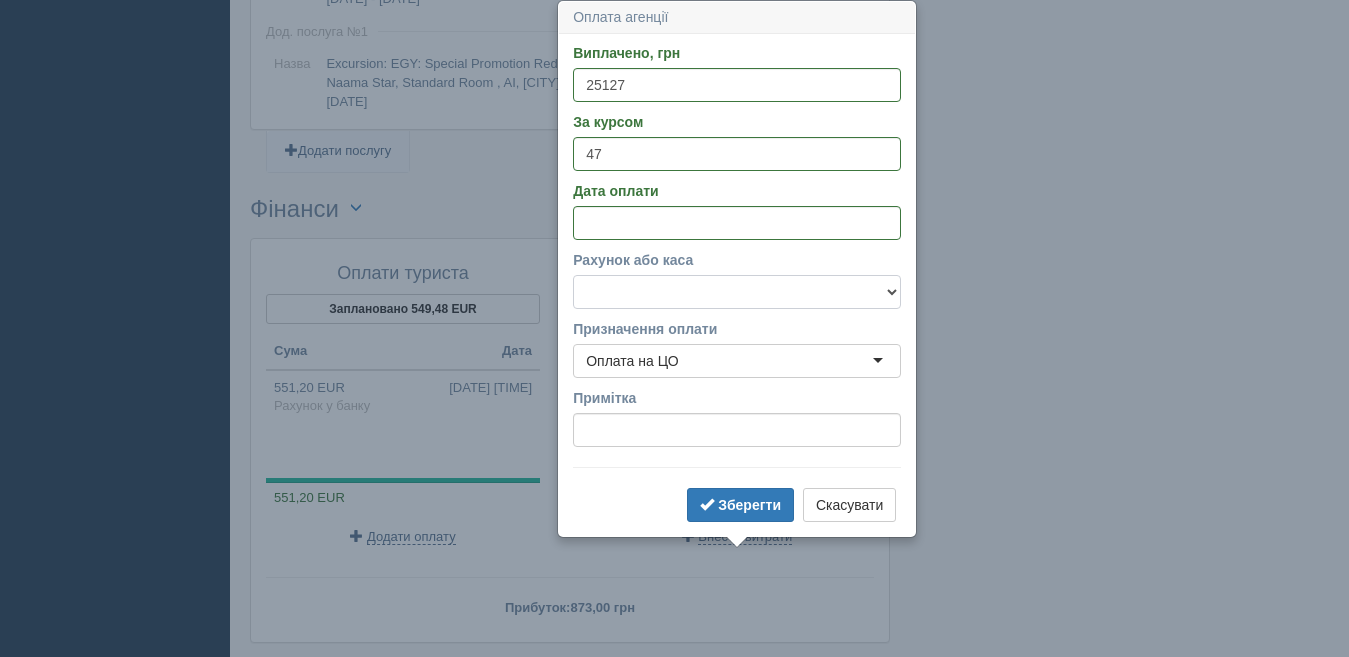 click on "Готівка
Картка
Рахунок у банку" at bounding box center [737, 292] 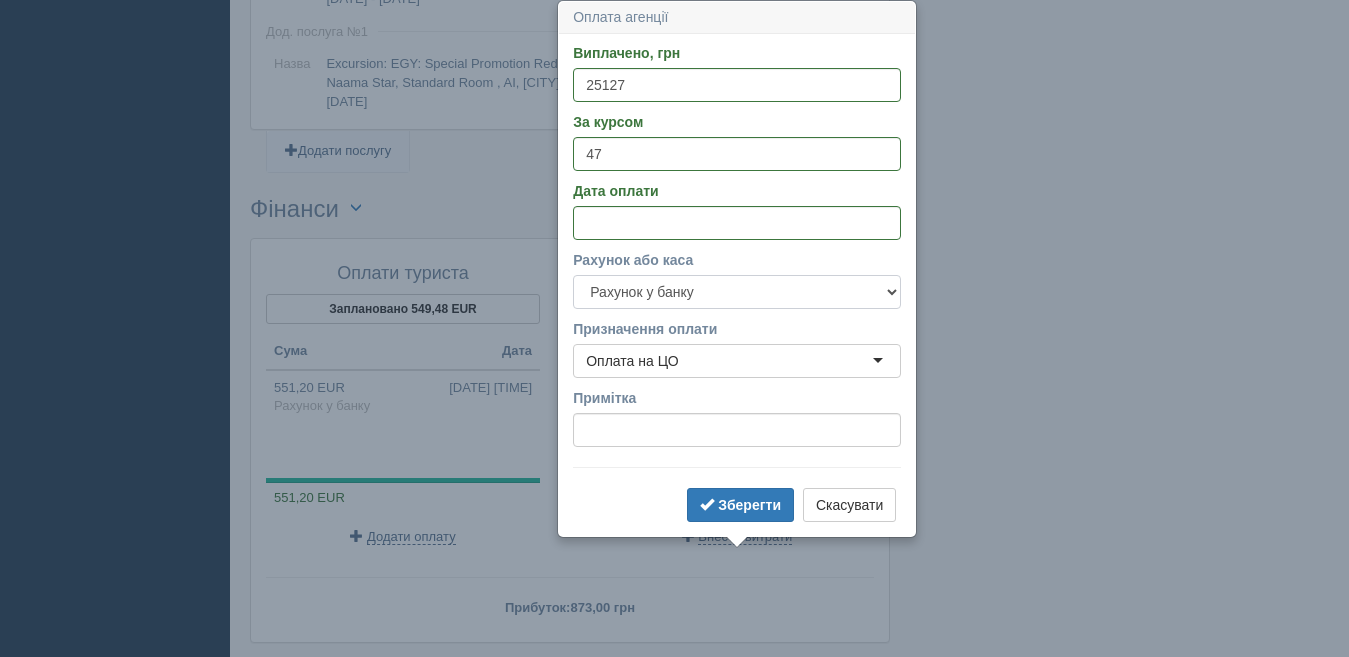click on "Готівка
Картка
Рахунок у банку" at bounding box center [737, 292] 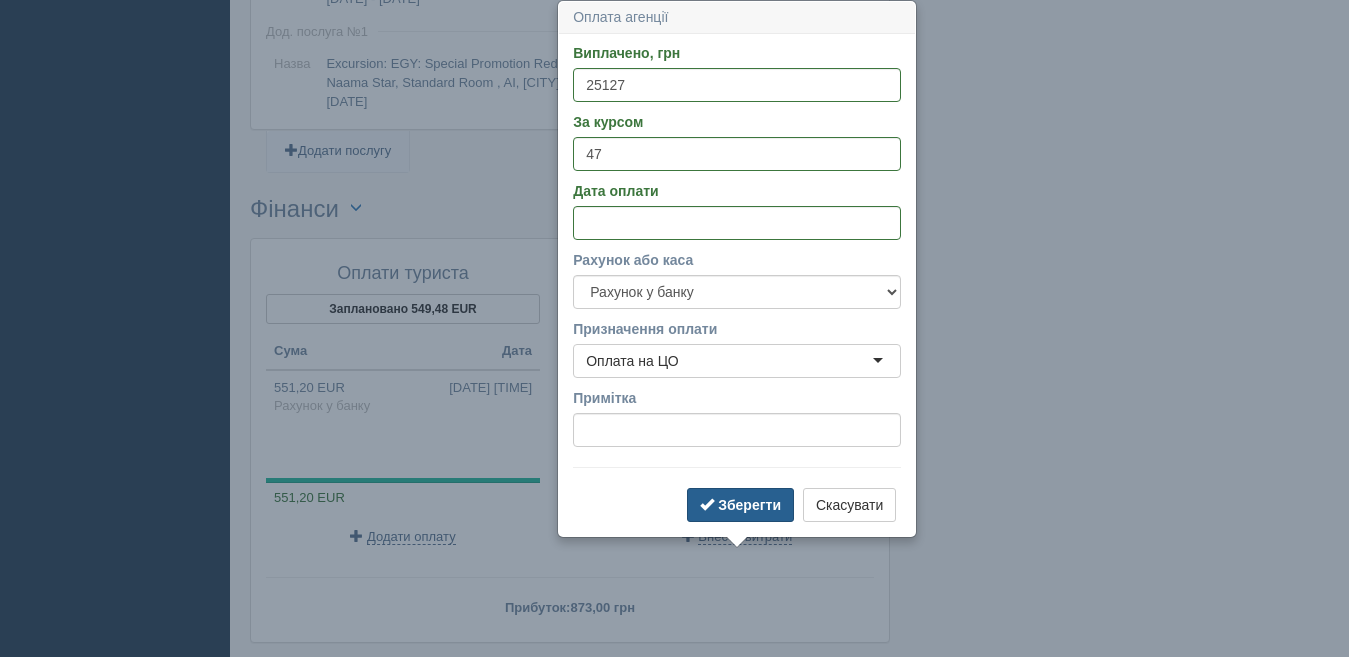click on "Зберегти" at bounding box center [749, 505] 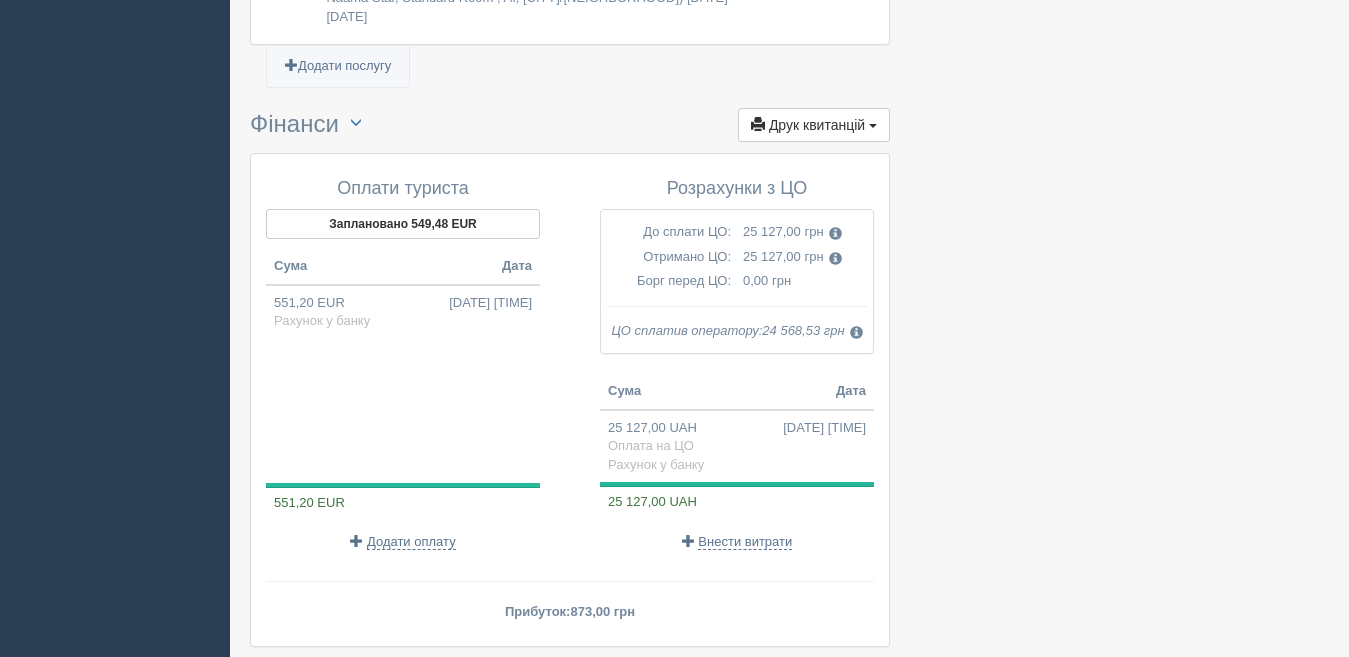 scroll, scrollTop: 2576, scrollLeft: 0, axis: vertical 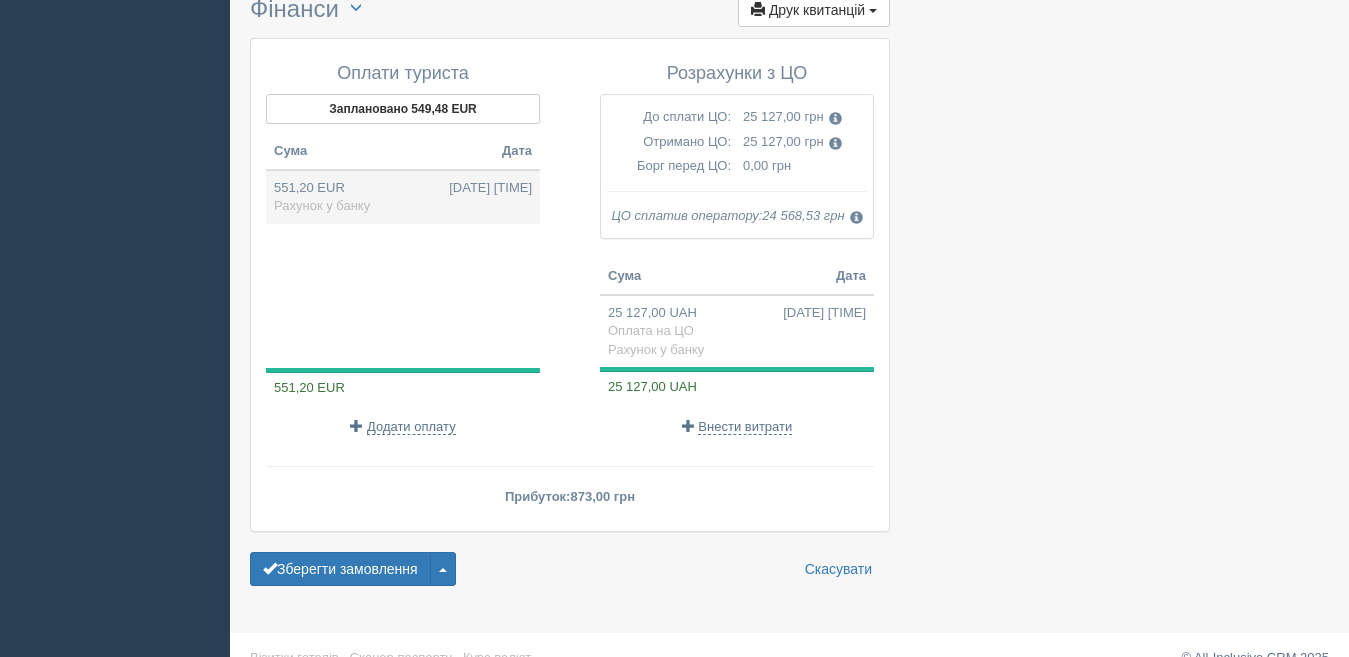 click on "551,20 EUR
01.05.2025 11:47
Рахунок у банку" at bounding box center [403, 197] 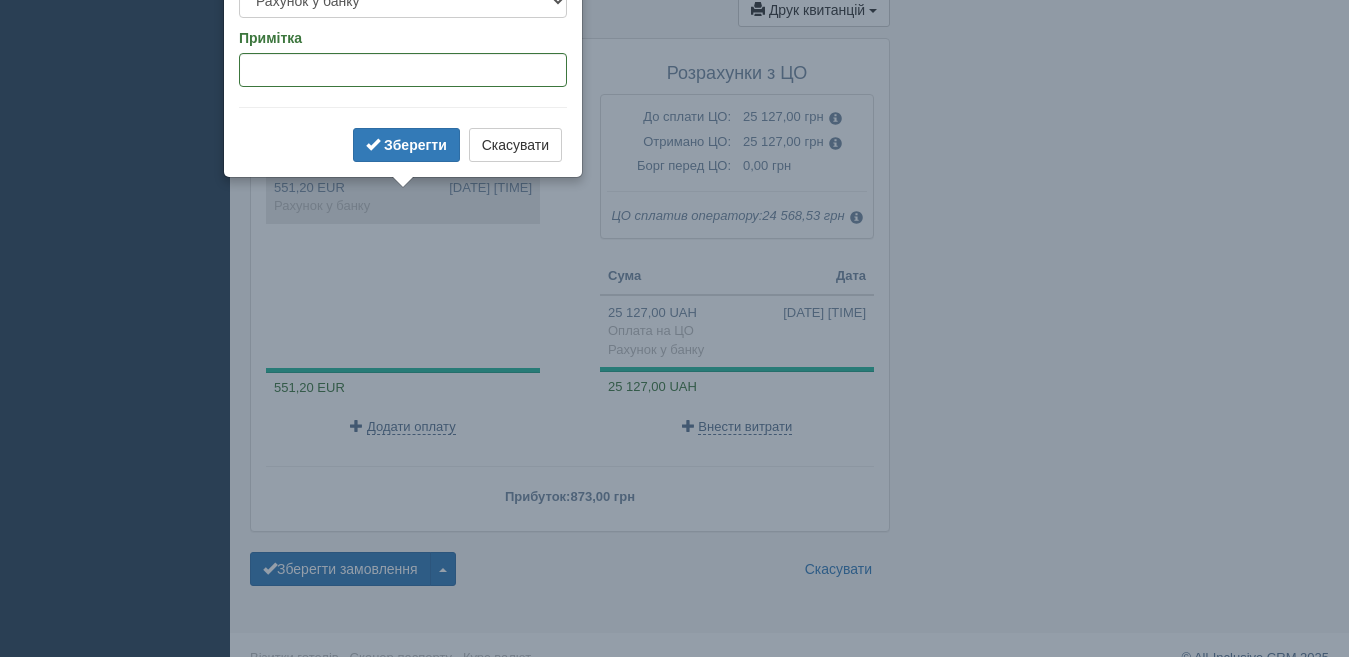 type on "26000.00" 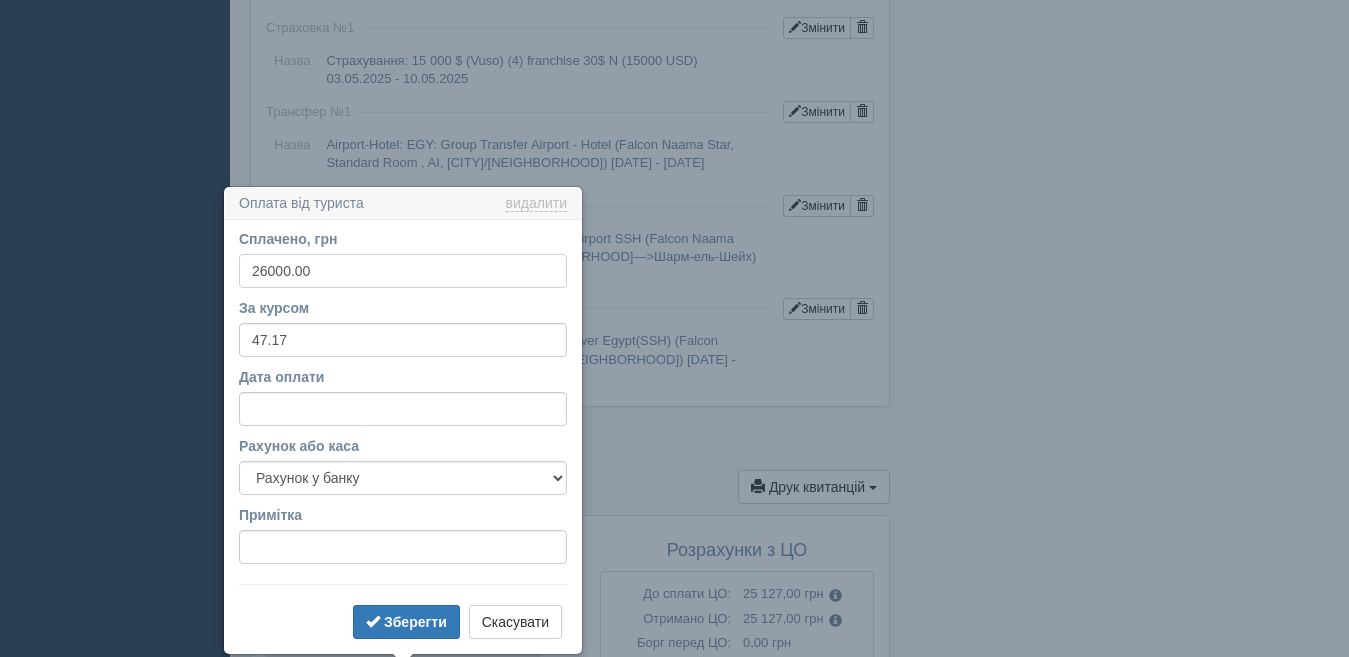 scroll, scrollTop: 2285, scrollLeft: 0, axis: vertical 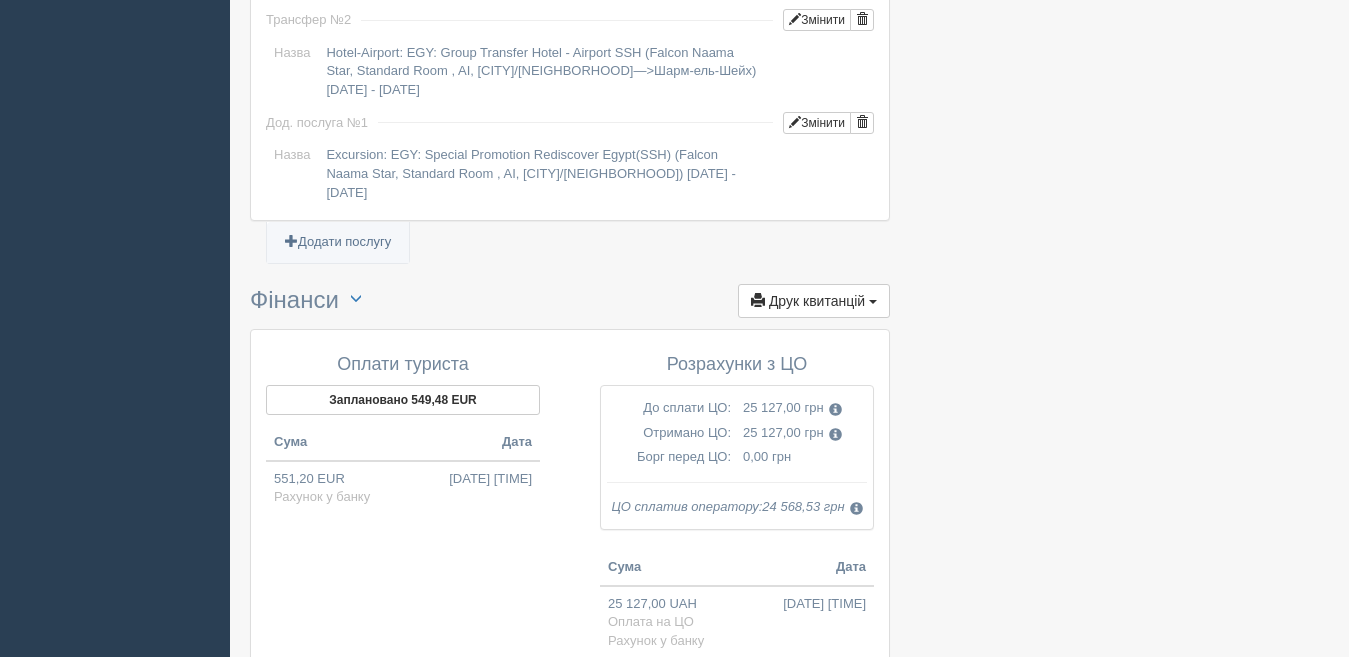 click on "All-Inclusive CRM
XO
Нагадування
Замовлення
Активні
Завершені" at bounding box center [674, -656] 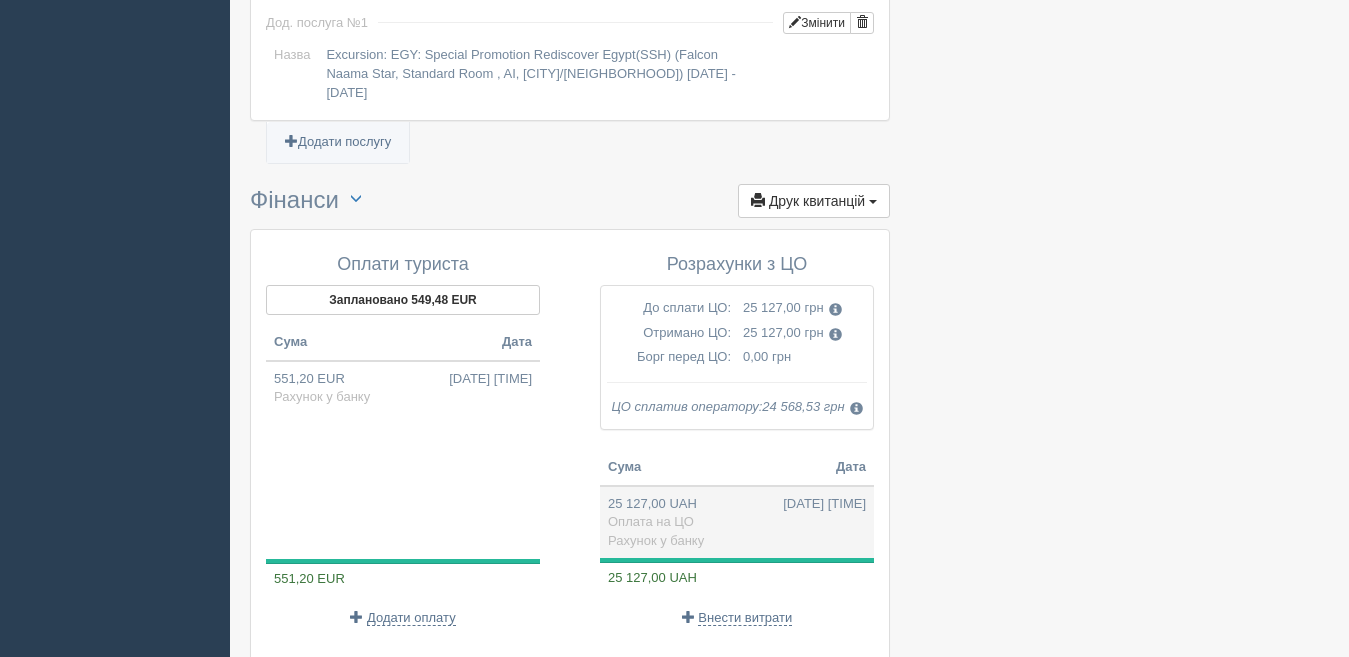 click on "25 127,00 UAH
01.05.2025 13:43
Оплата на ЦО
Рахунок у банку" at bounding box center [737, 522] 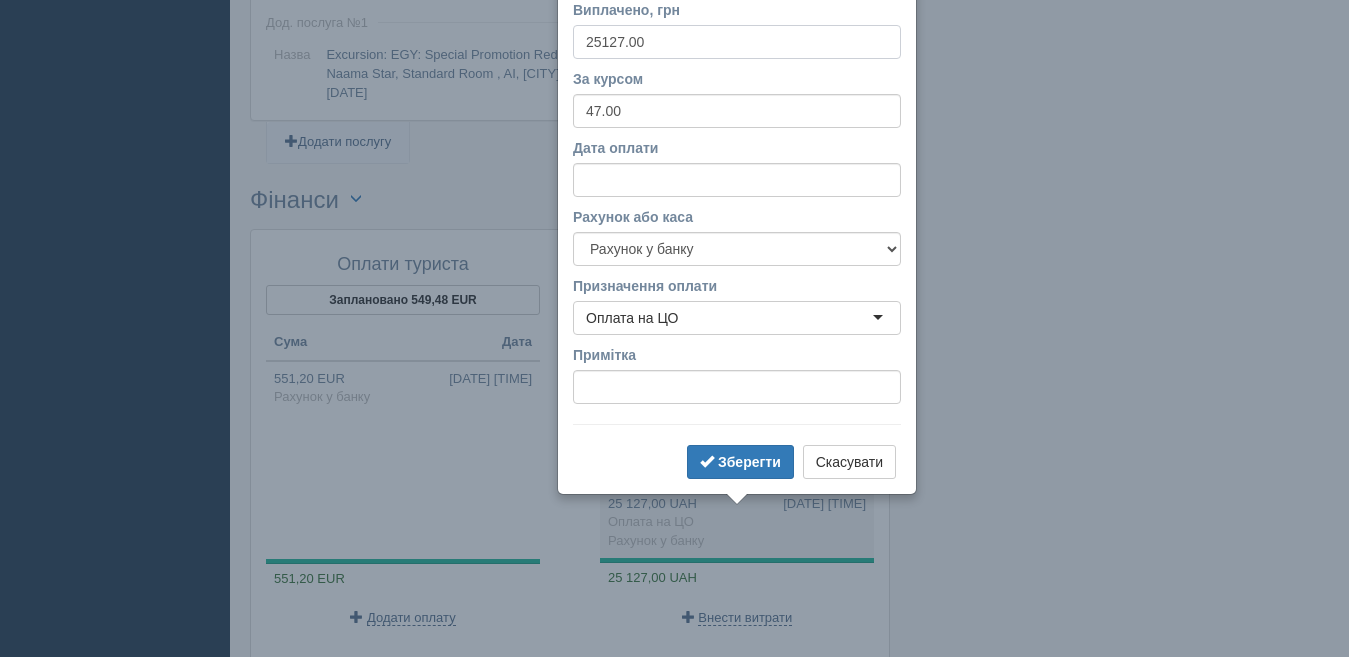 scroll, scrollTop: 2341, scrollLeft: 0, axis: vertical 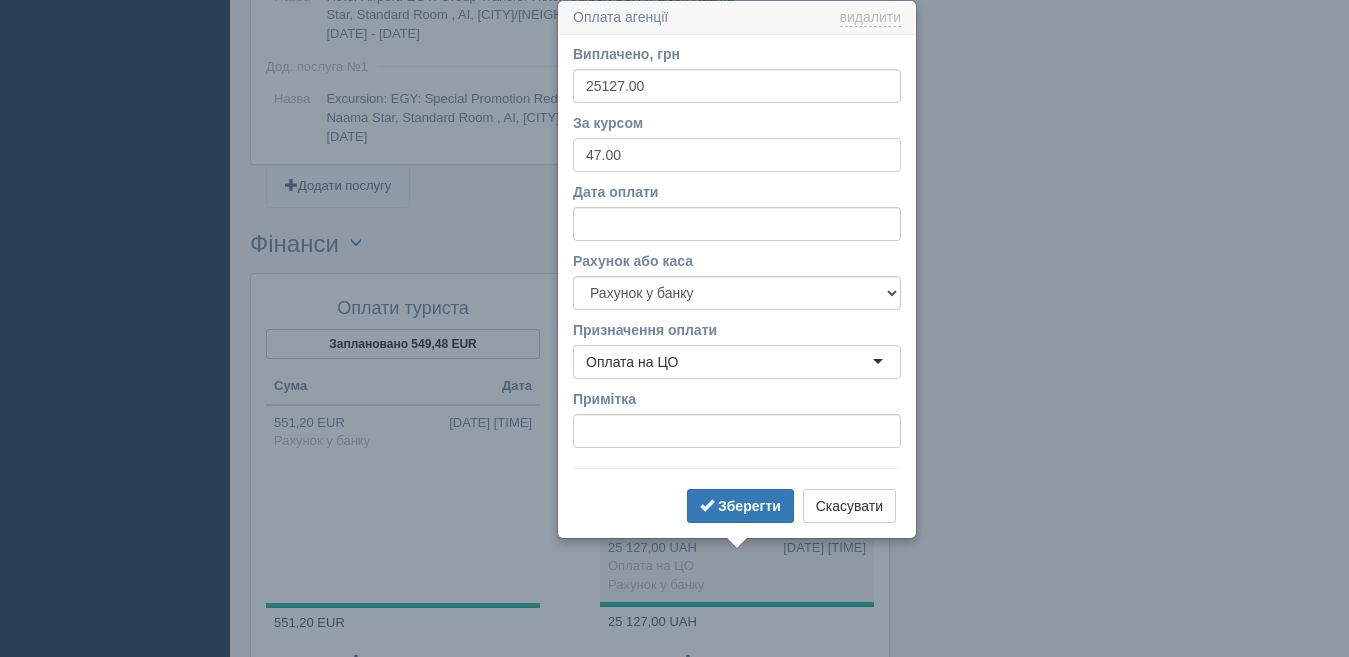 click on "47.00" at bounding box center (737, 155) 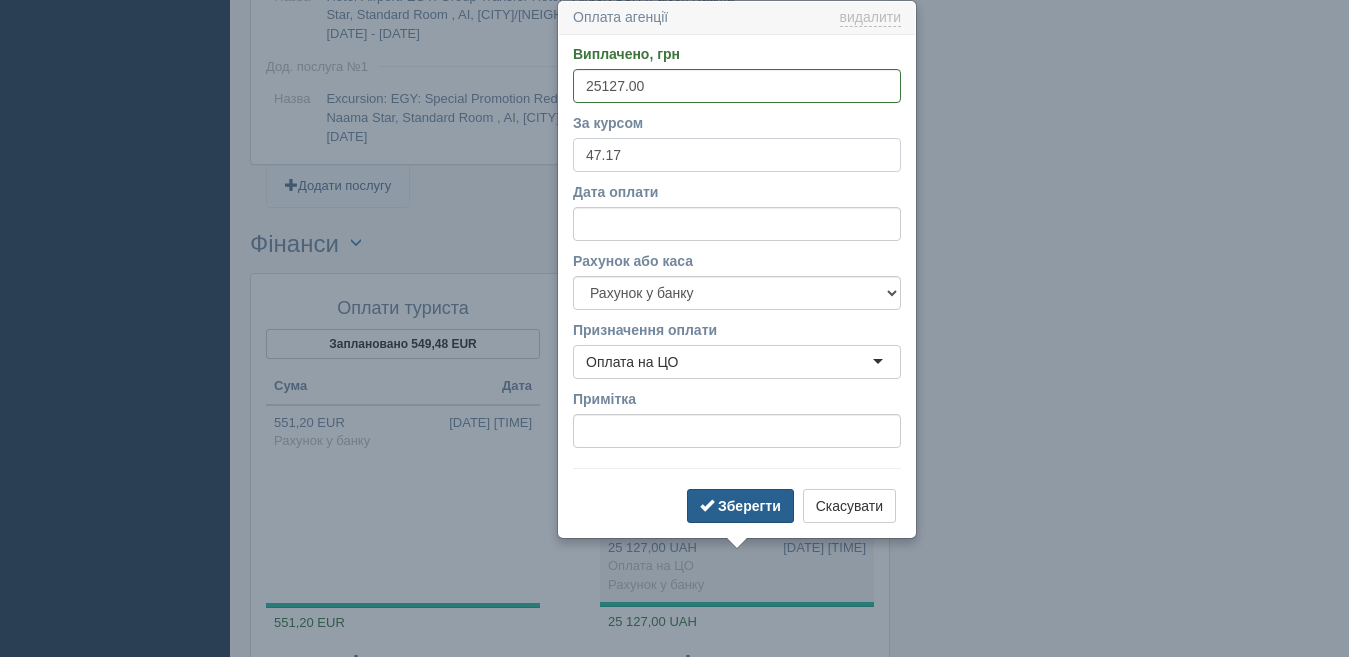 type on "47.17" 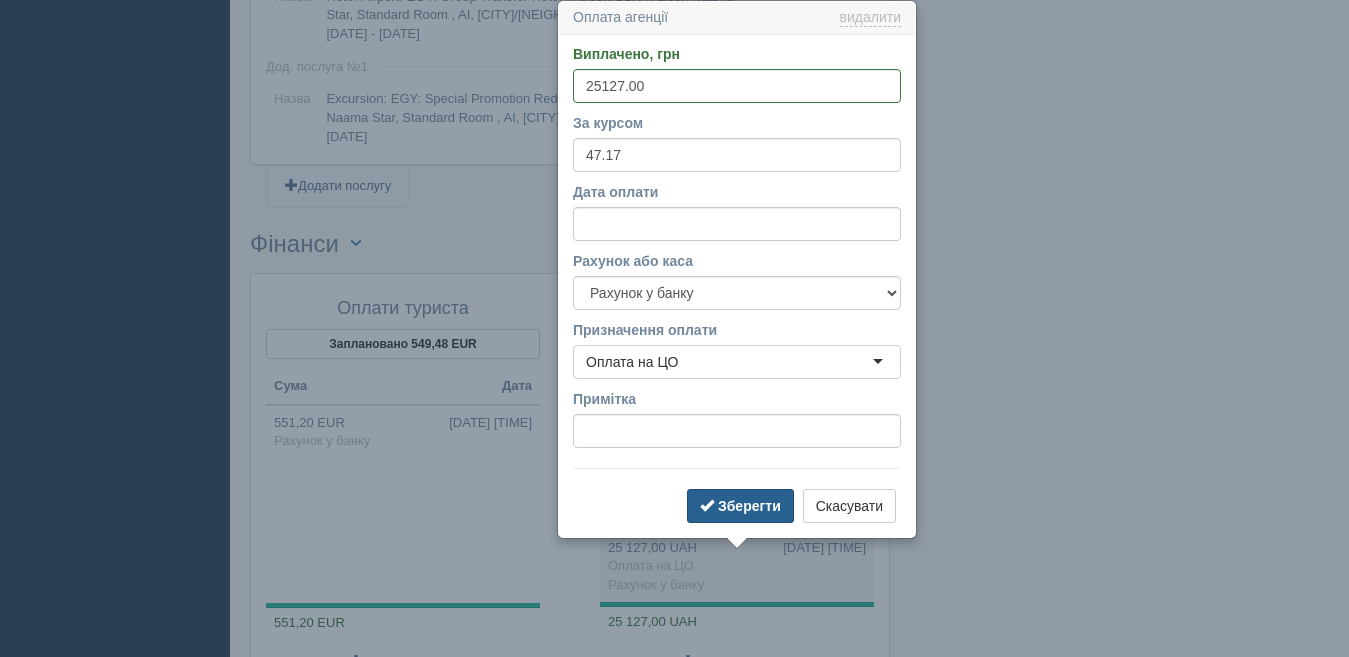click on "Зберегти" at bounding box center (740, 506) 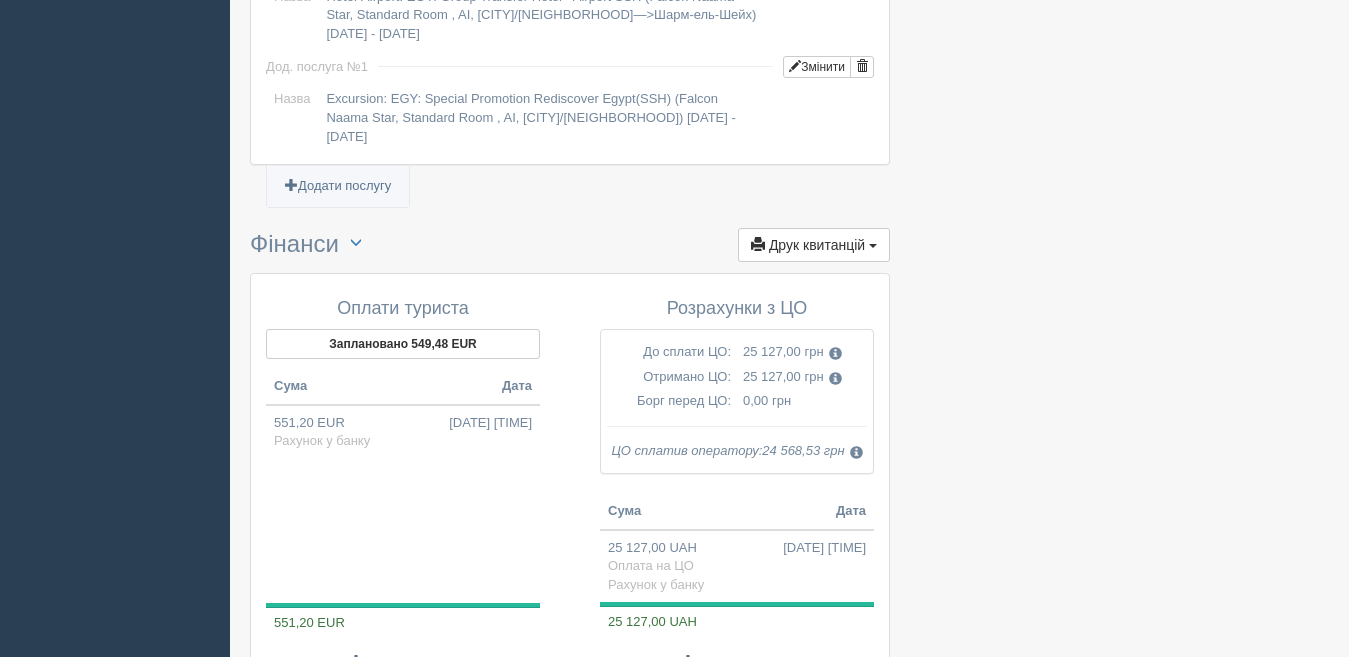 scroll, scrollTop: 2624, scrollLeft: 0, axis: vertical 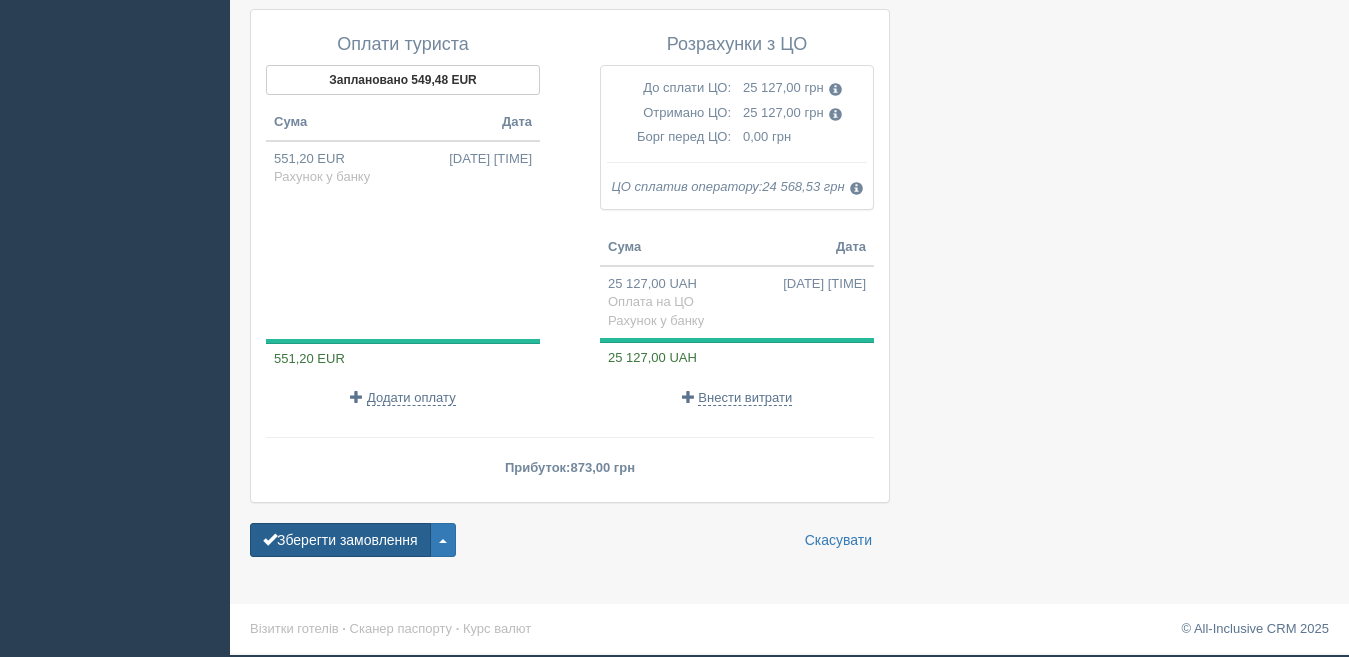 click on "Зберегти замовлення" at bounding box center (340, 540) 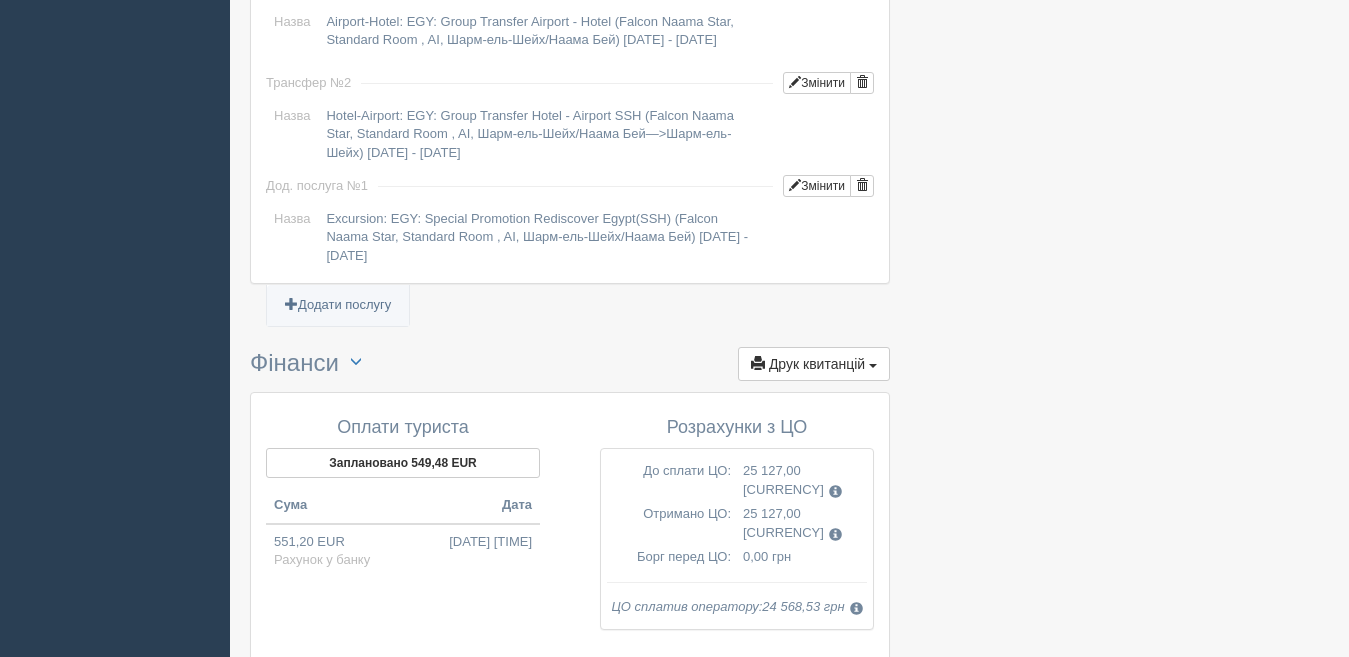 scroll, scrollTop: 2600, scrollLeft: 0, axis: vertical 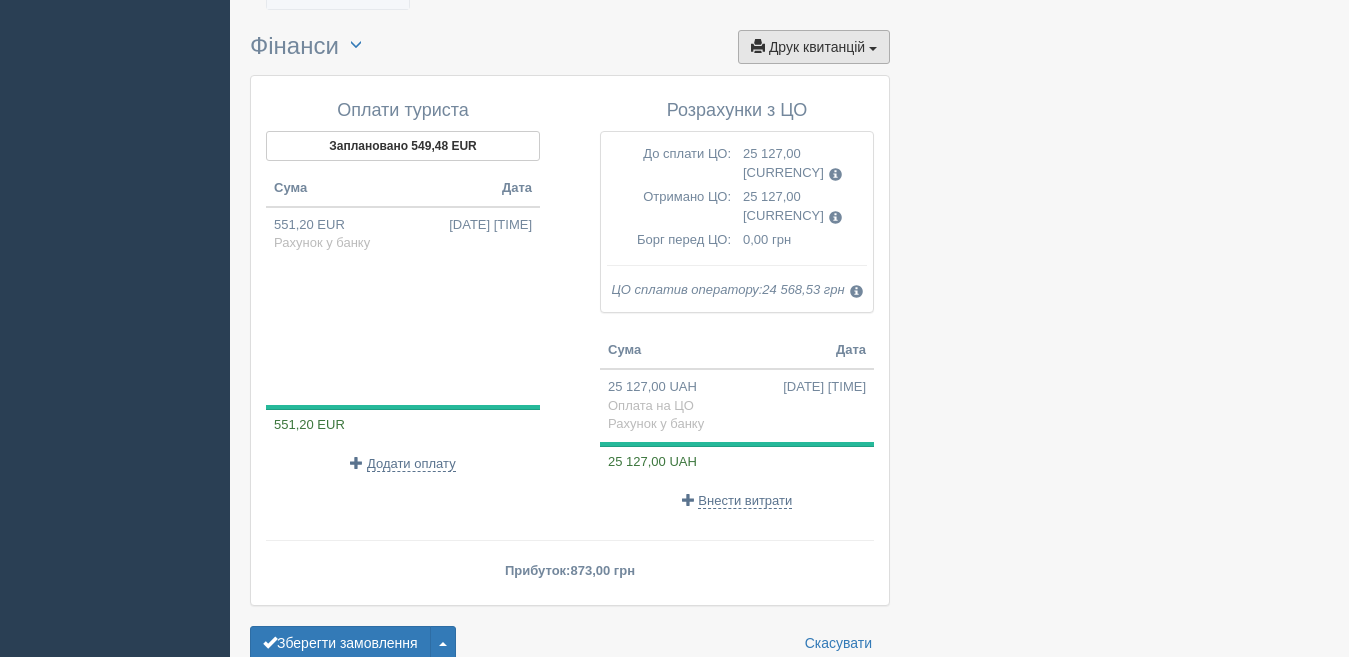 click on "Друк квитанцій
Друк" at bounding box center [814, 47] 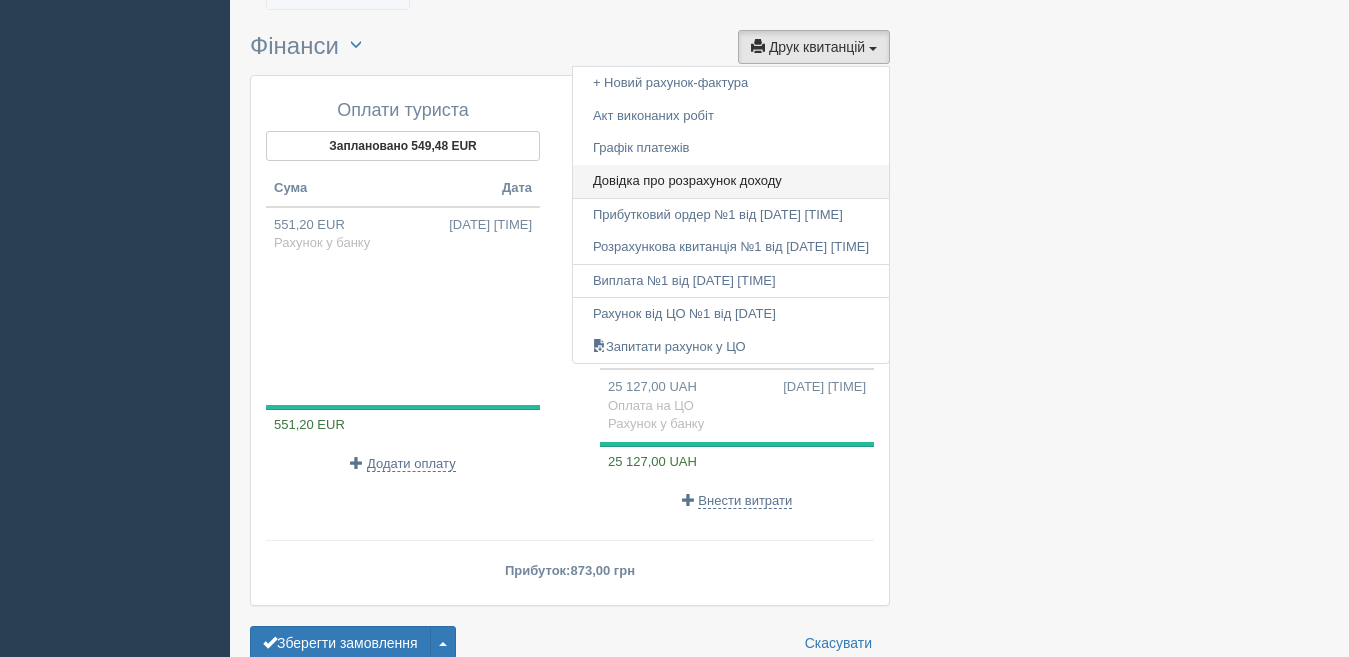 click on "Довідка про розрахунок доходу" at bounding box center (731, 181) 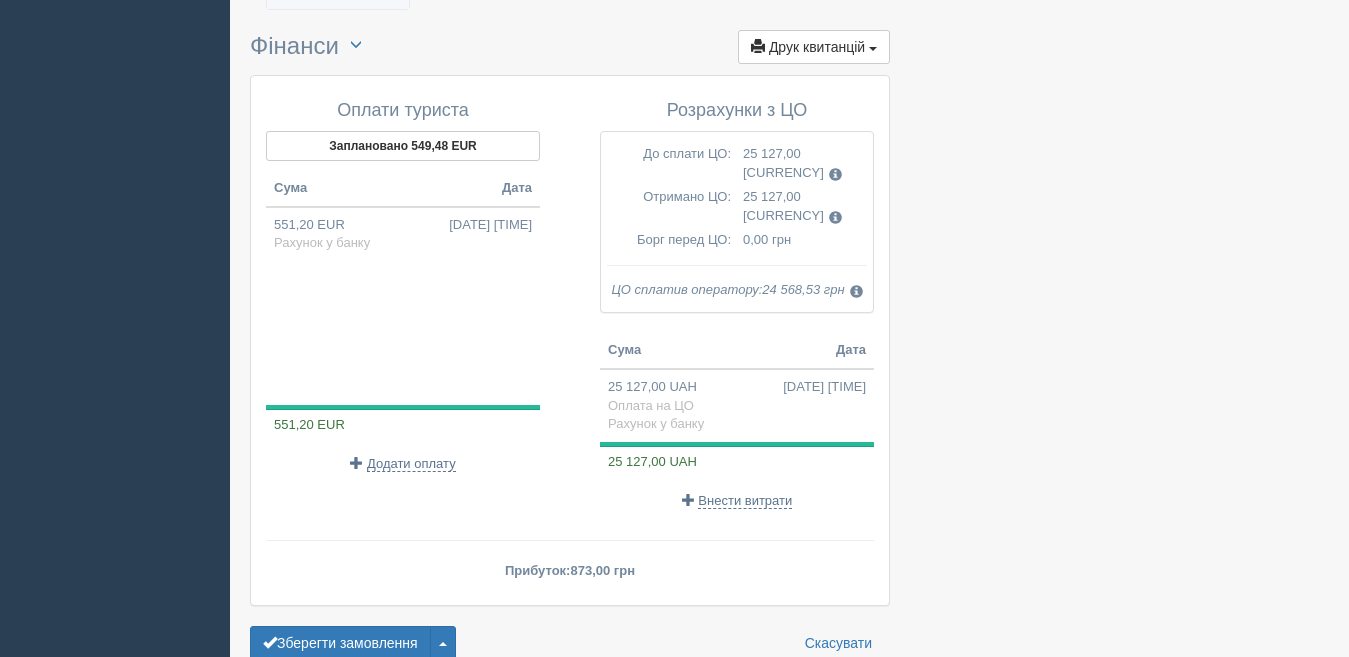 click on "All-Inclusive CRM
XO
Нагадування
Замовлення
Активні
Завершені" at bounding box center (674, -922) 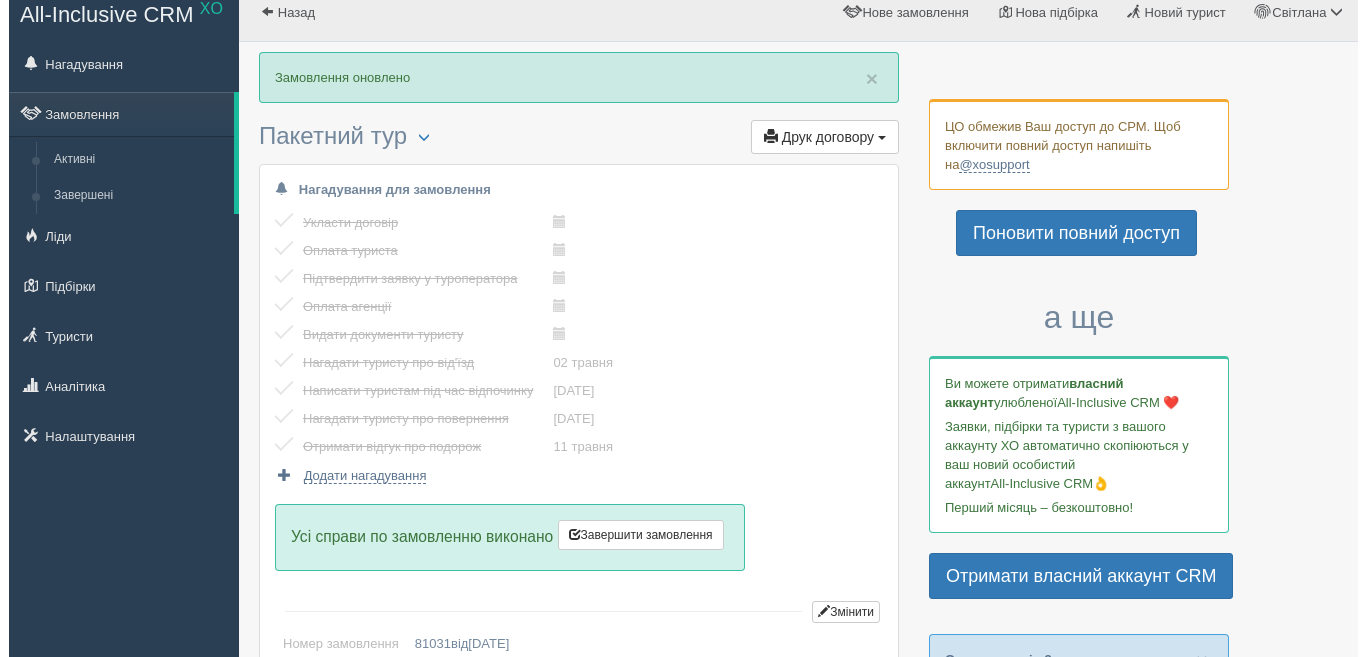 scroll, scrollTop: 0, scrollLeft: 0, axis: both 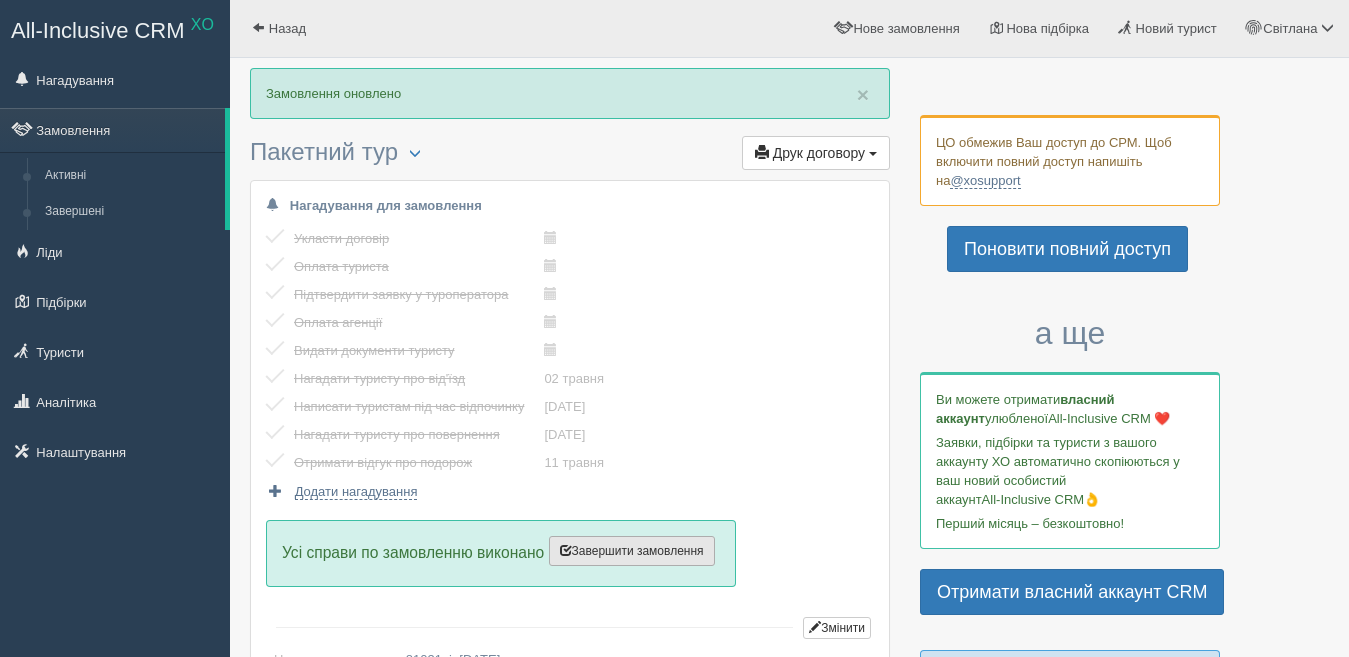 click on "Завершити замовлення
Активувати замовлення" at bounding box center [632, 551] 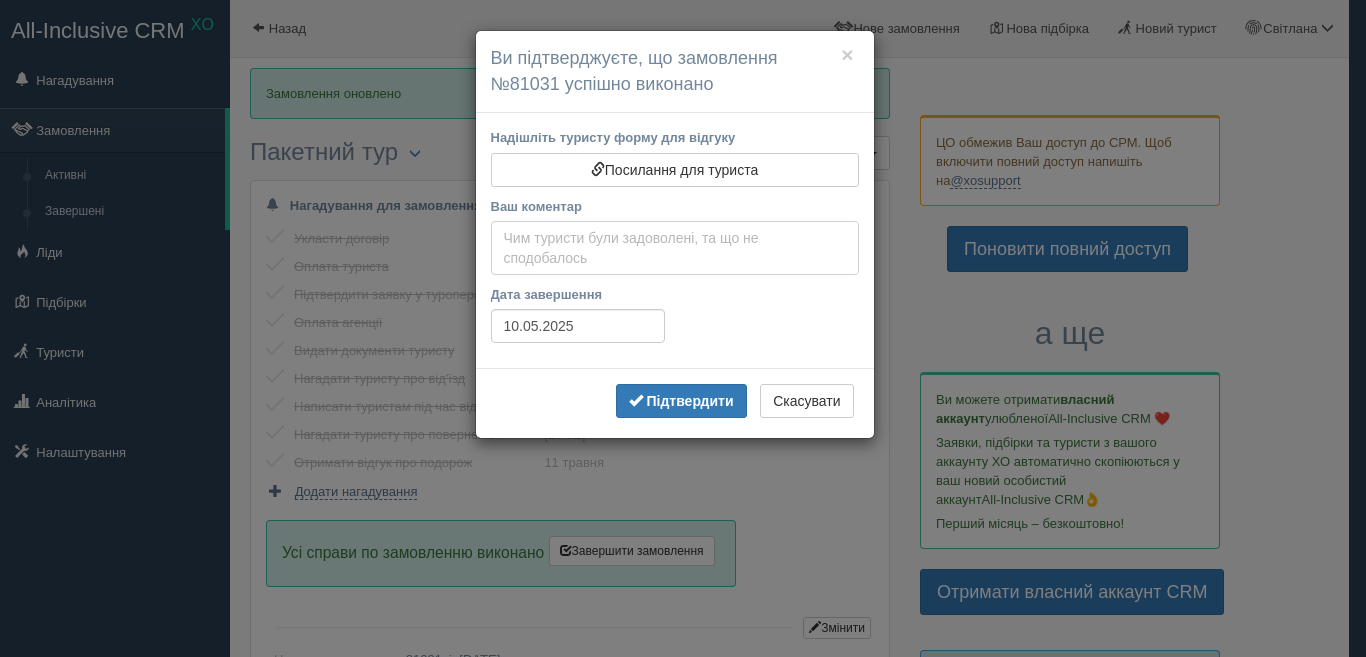click on "Ваш коментар" at bounding box center [675, 248] 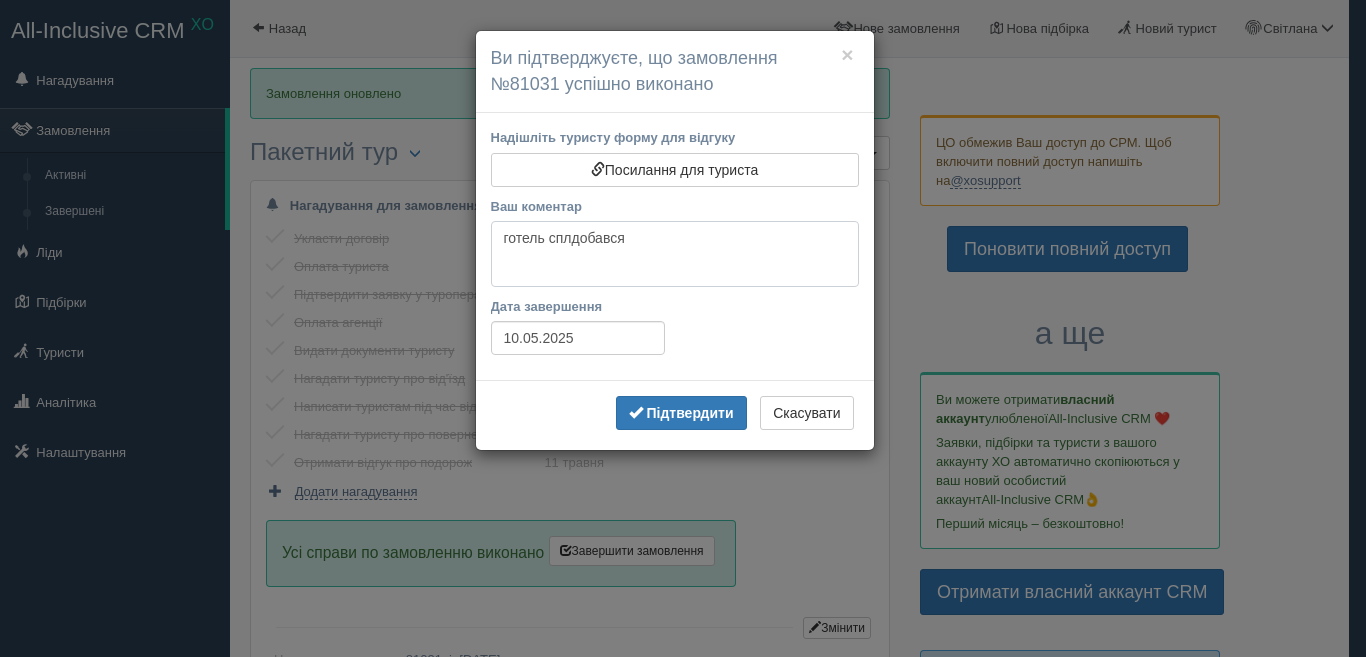 click on "готель сплдобався" at bounding box center [675, 254] 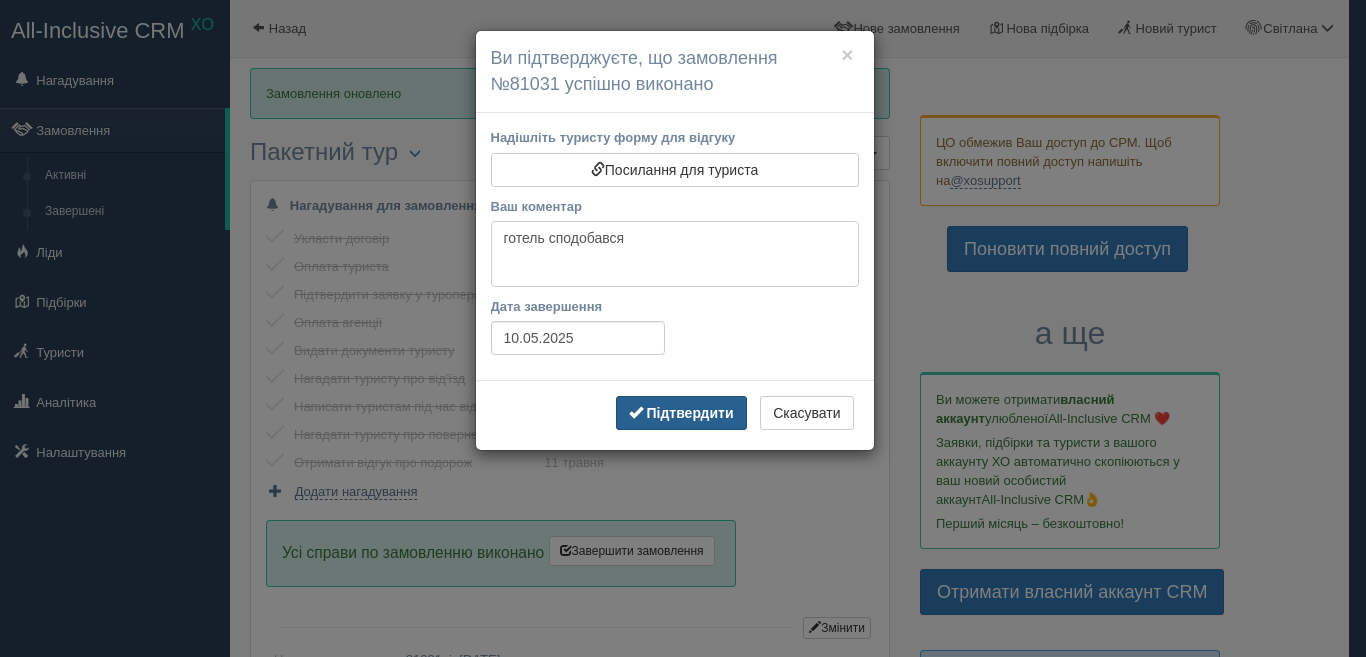 type on "готель сподобався" 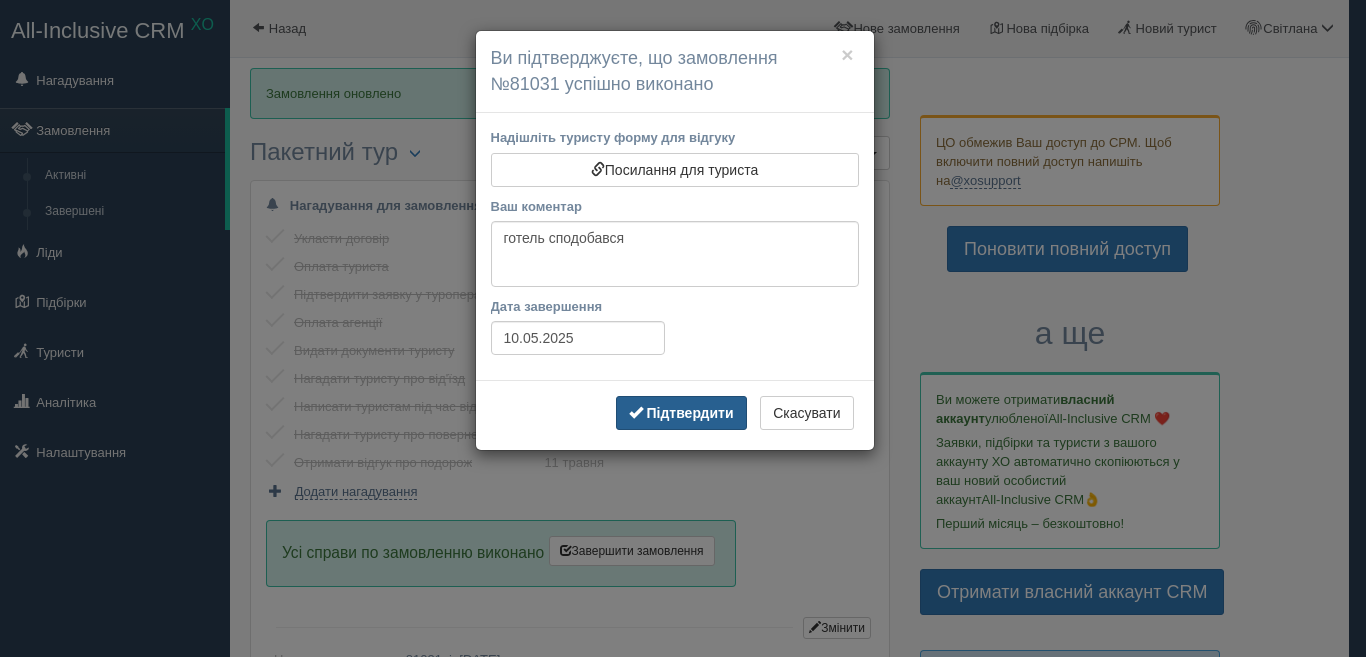 click on "Підтвердити" at bounding box center [681, 413] 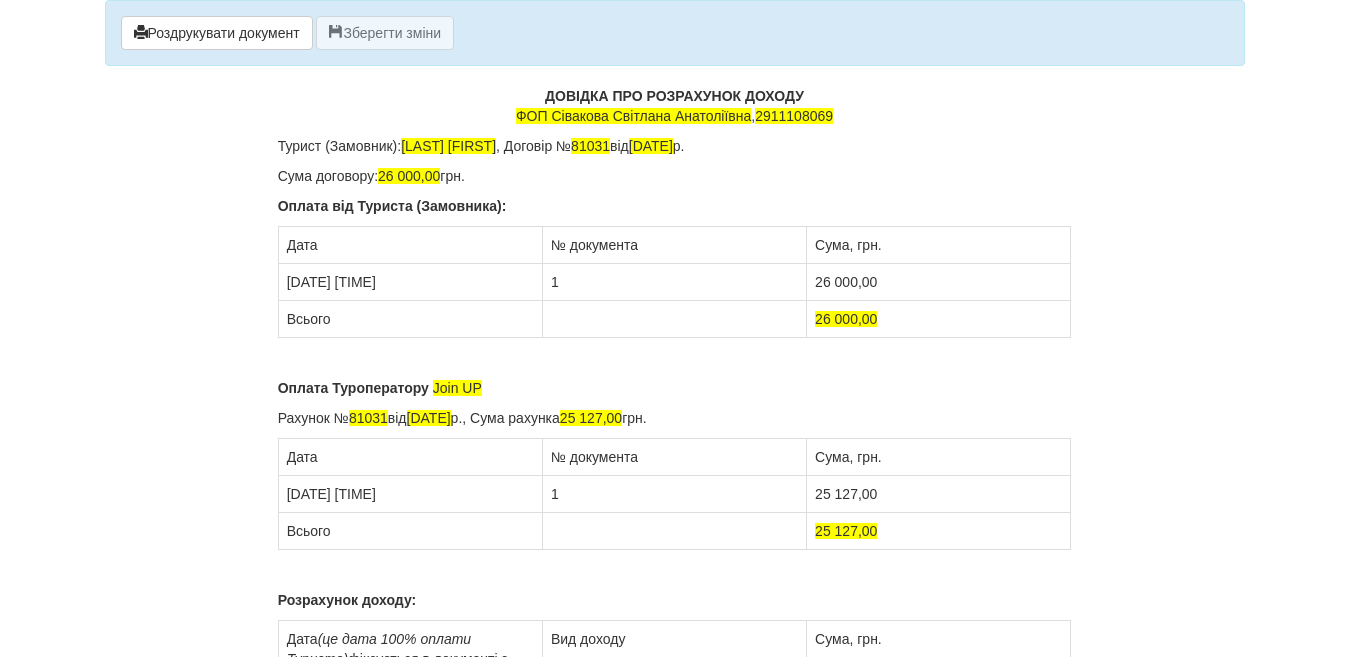 scroll, scrollTop: 0, scrollLeft: 0, axis: both 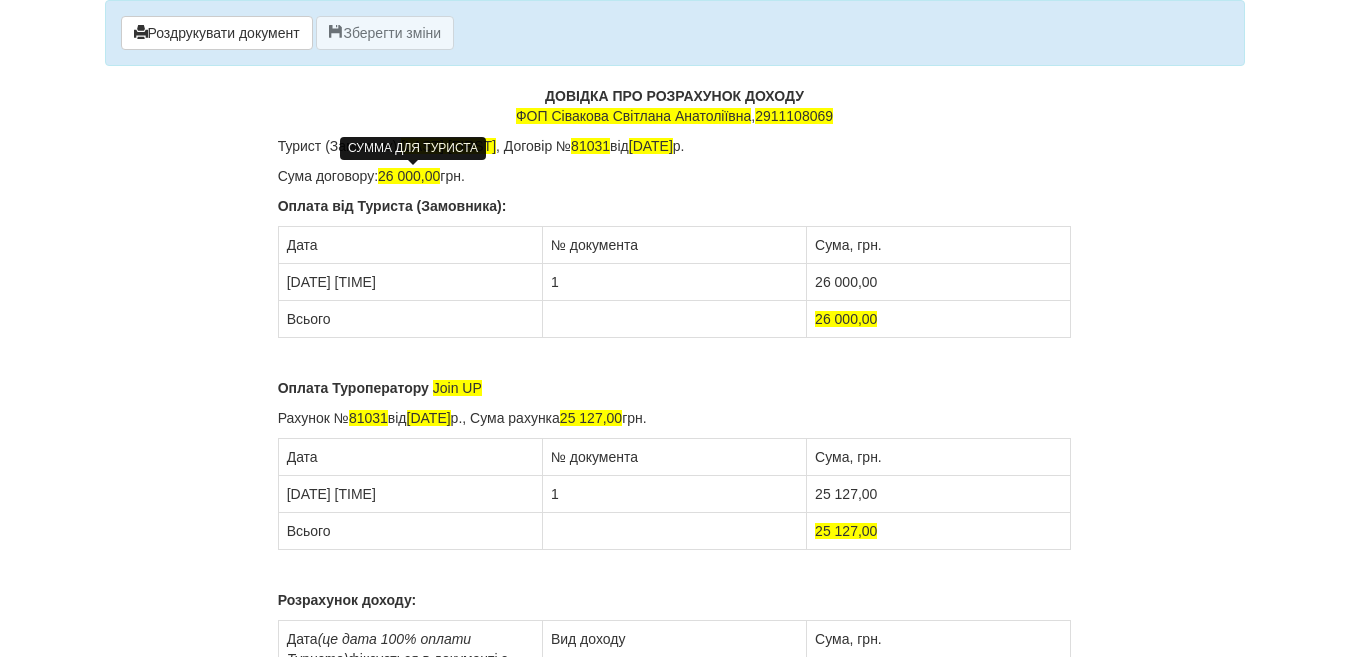 click on "26 000,00" at bounding box center [409, 176] 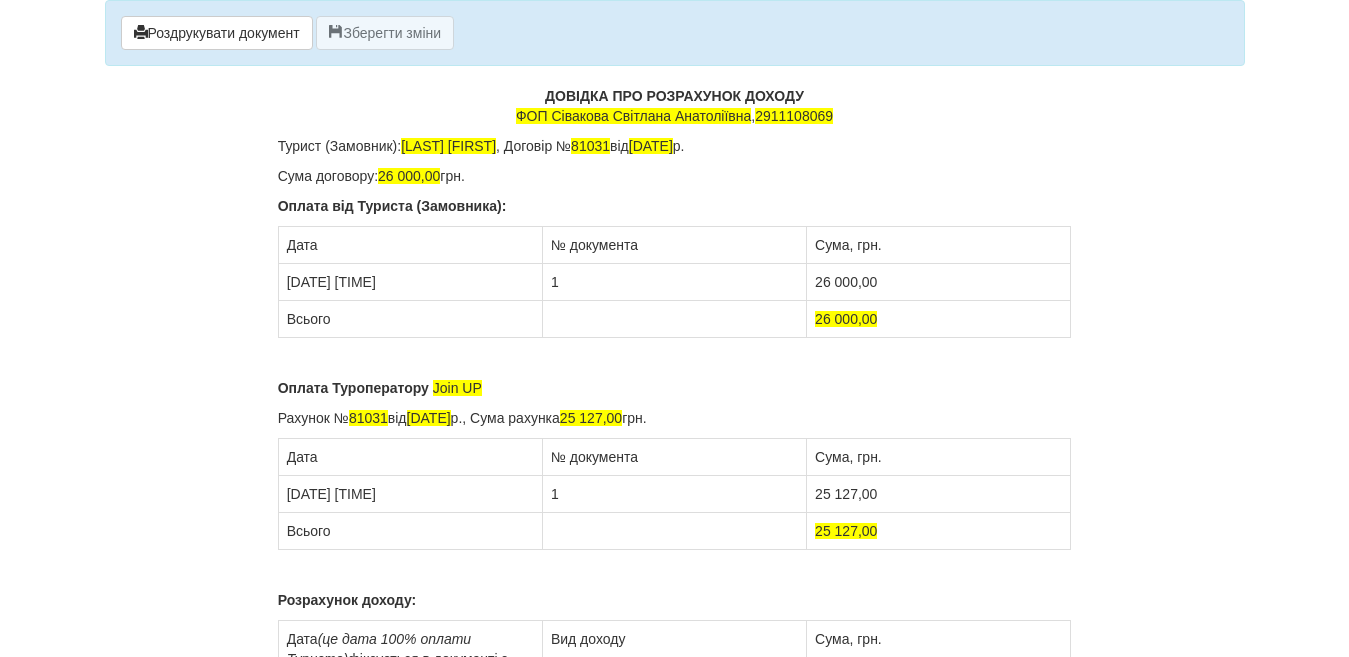 type 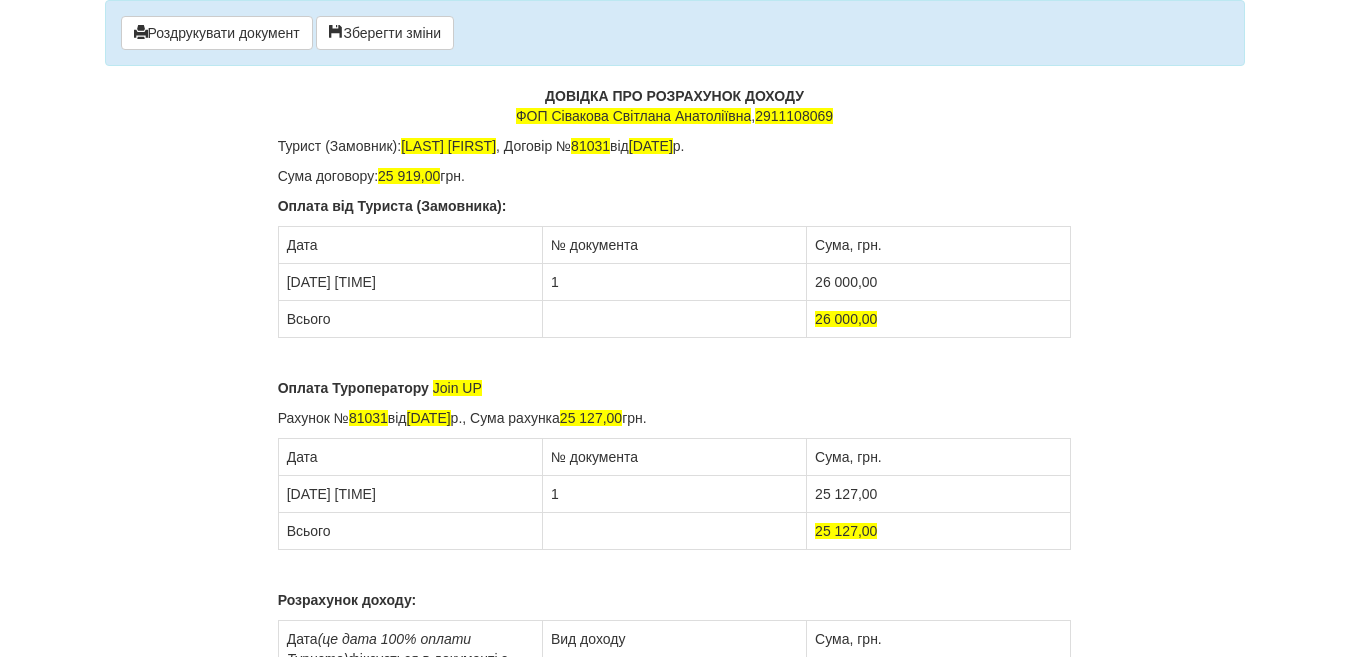 click on "1" at bounding box center (674, 282) 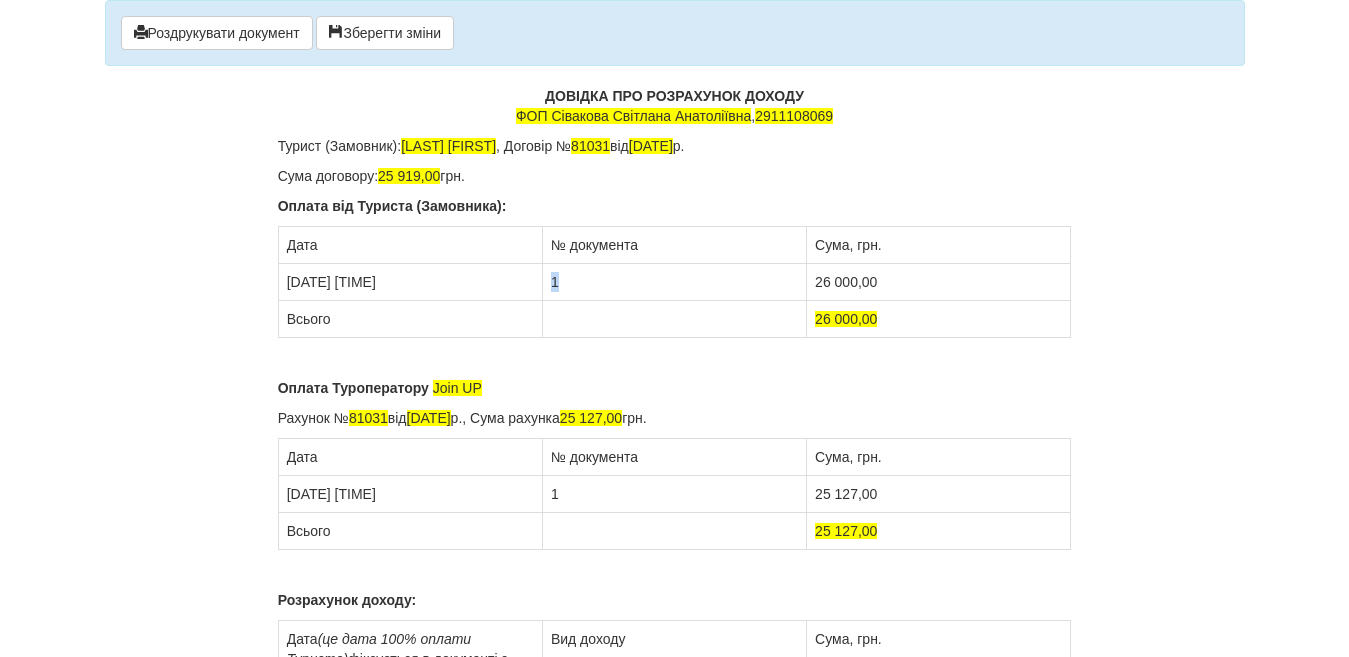 drag, startPoint x: 550, startPoint y: 287, endPoint x: 590, endPoint y: 286, distance: 40.012497 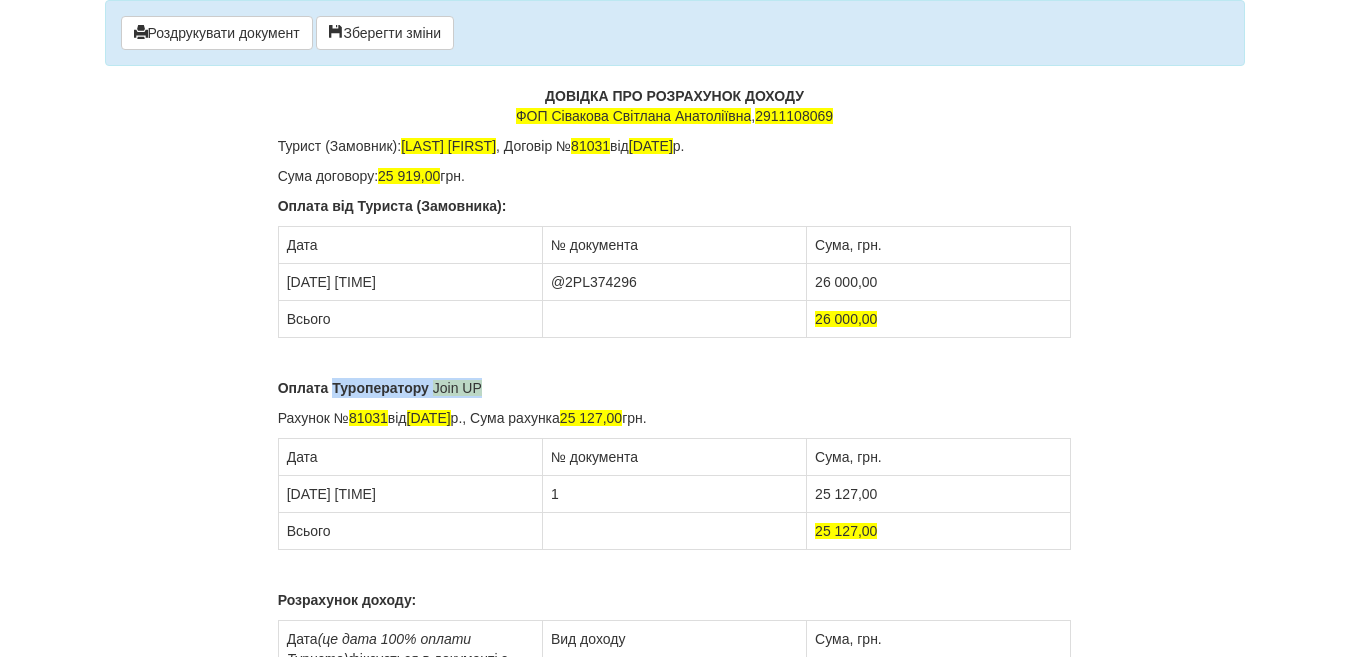 drag, startPoint x: 336, startPoint y: 388, endPoint x: 520, endPoint y: 397, distance: 184.21997 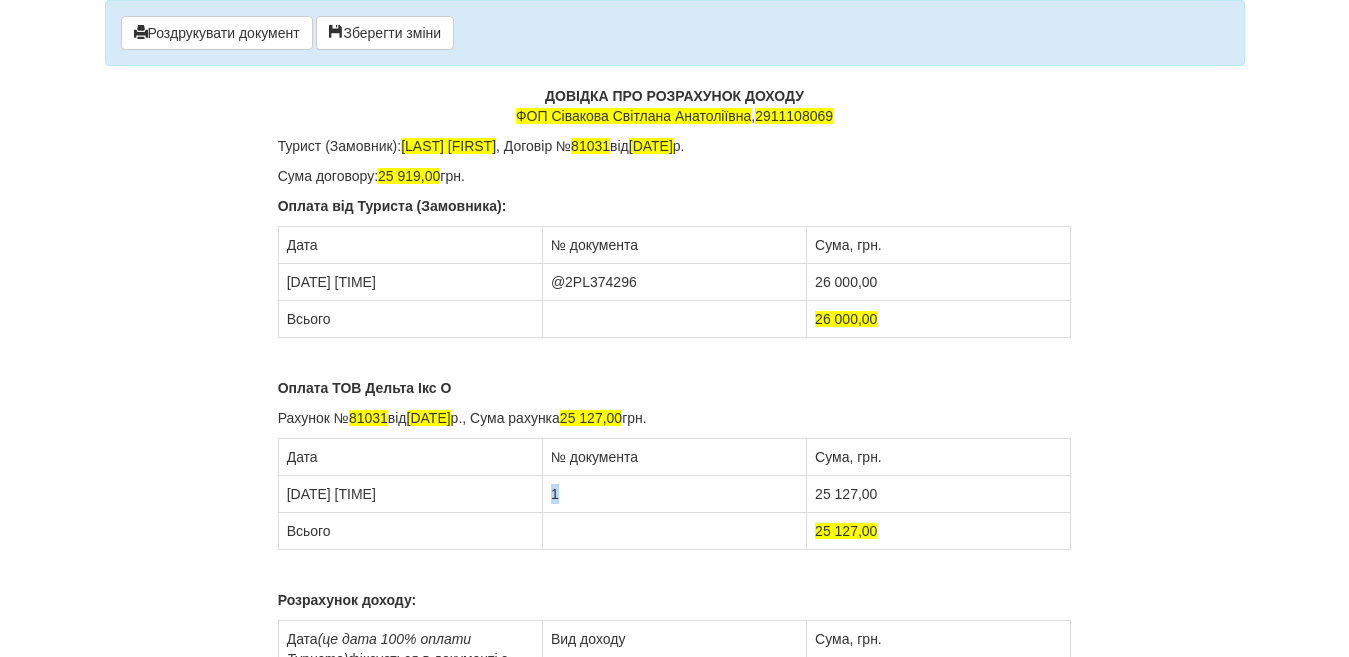 drag, startPoint x: 548, startPoint y: 496, endPoint x: 563, endPoint y: 496, distance: 15 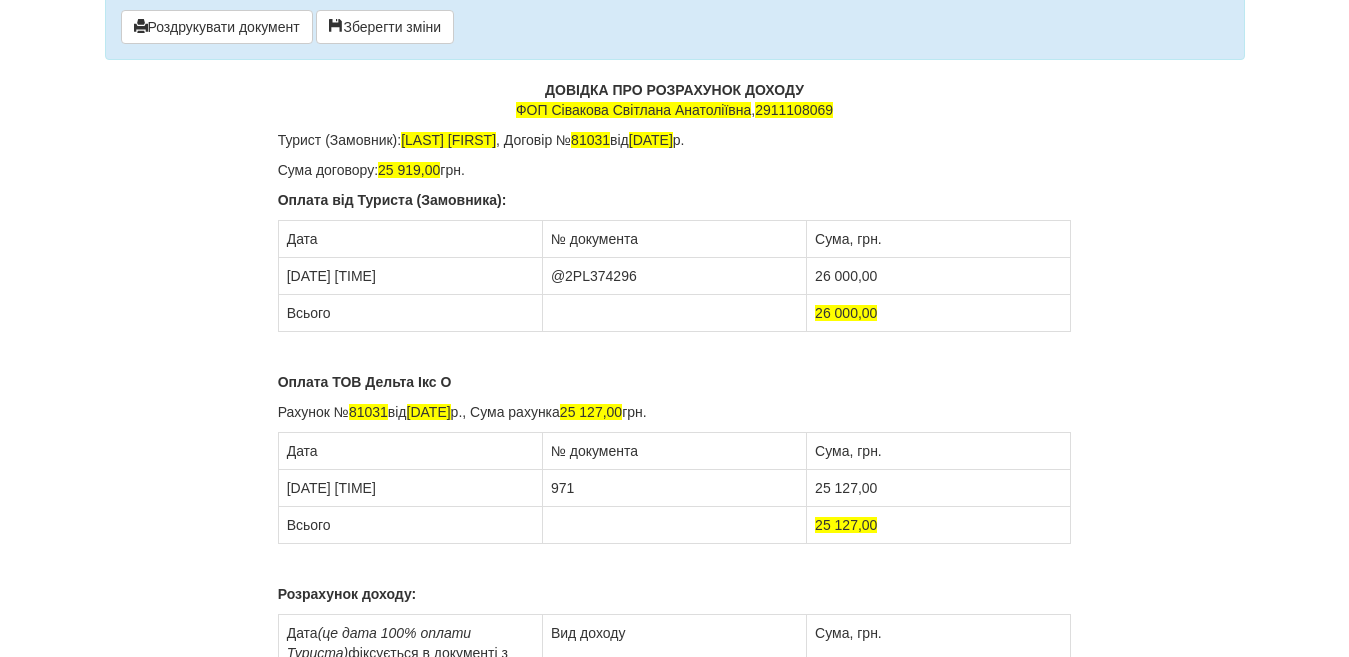 scroll, scrollTop: 0, scrollLeft: 0, axis: both 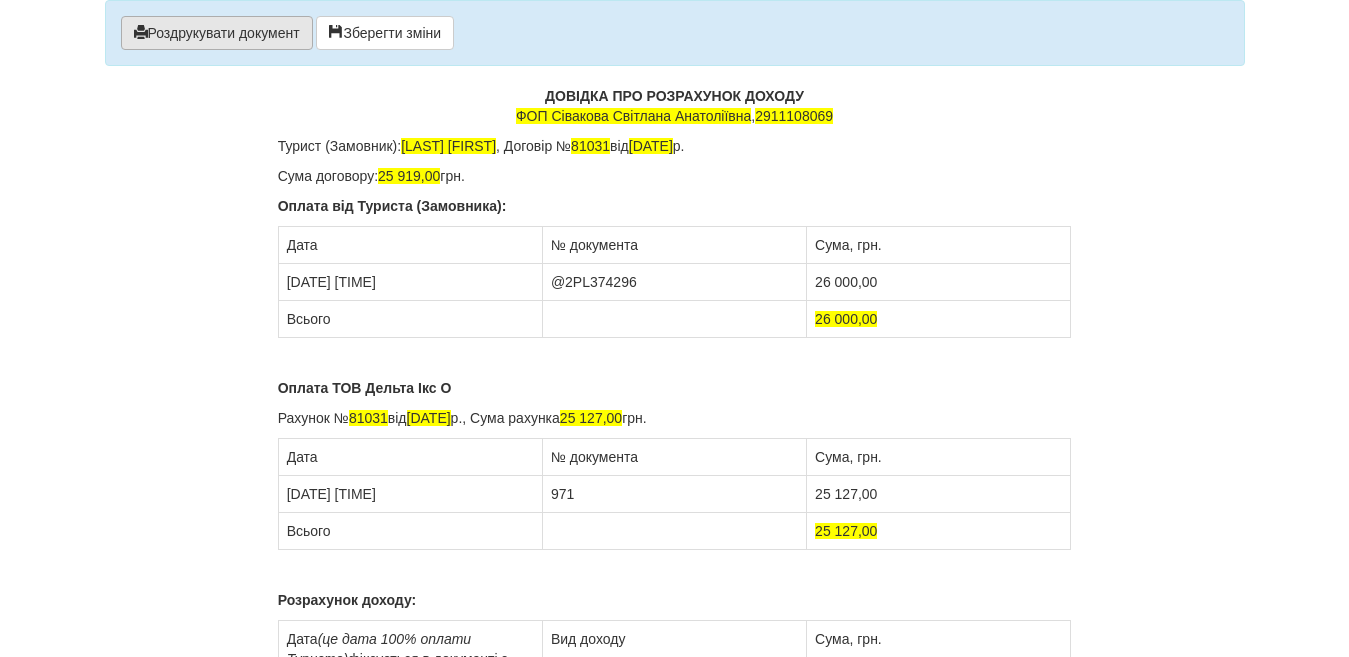 click on "Роздрукувати документ" at bounding box center (217, 33) 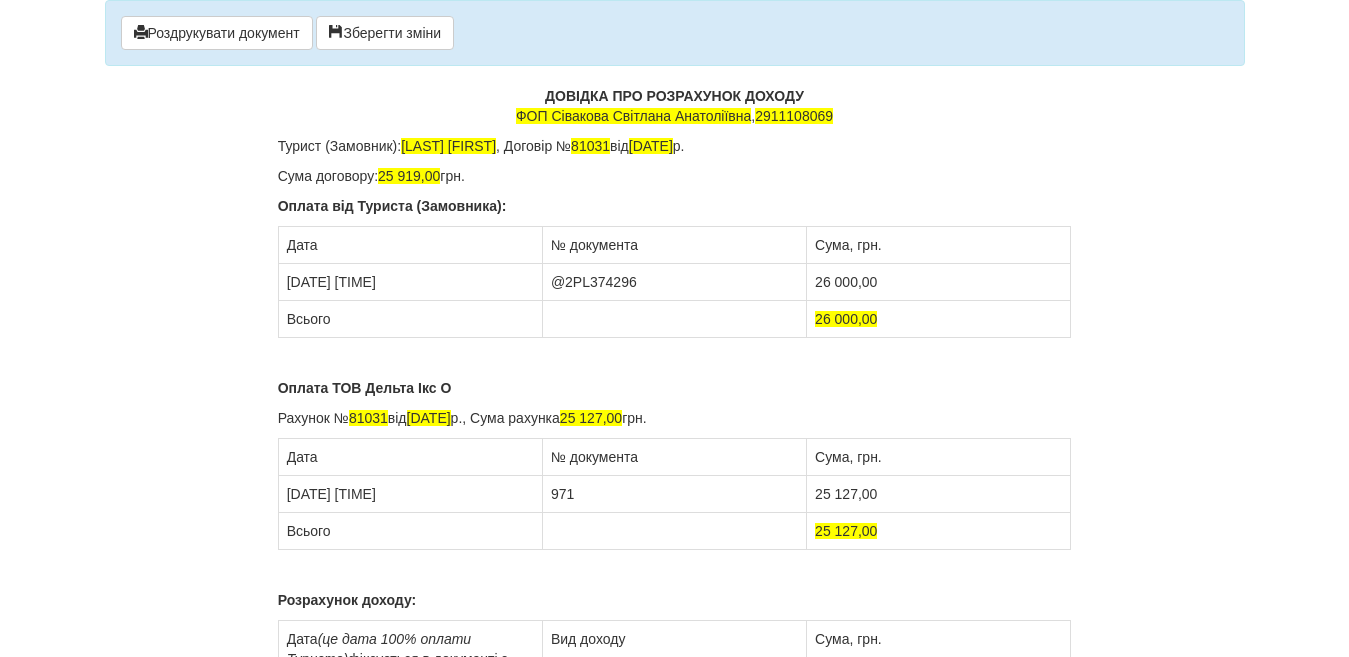 drag, startPoint x: 274, startPoint y: 45, endPoint x: 1132, endPoint y: 591, distance: 1016.9956 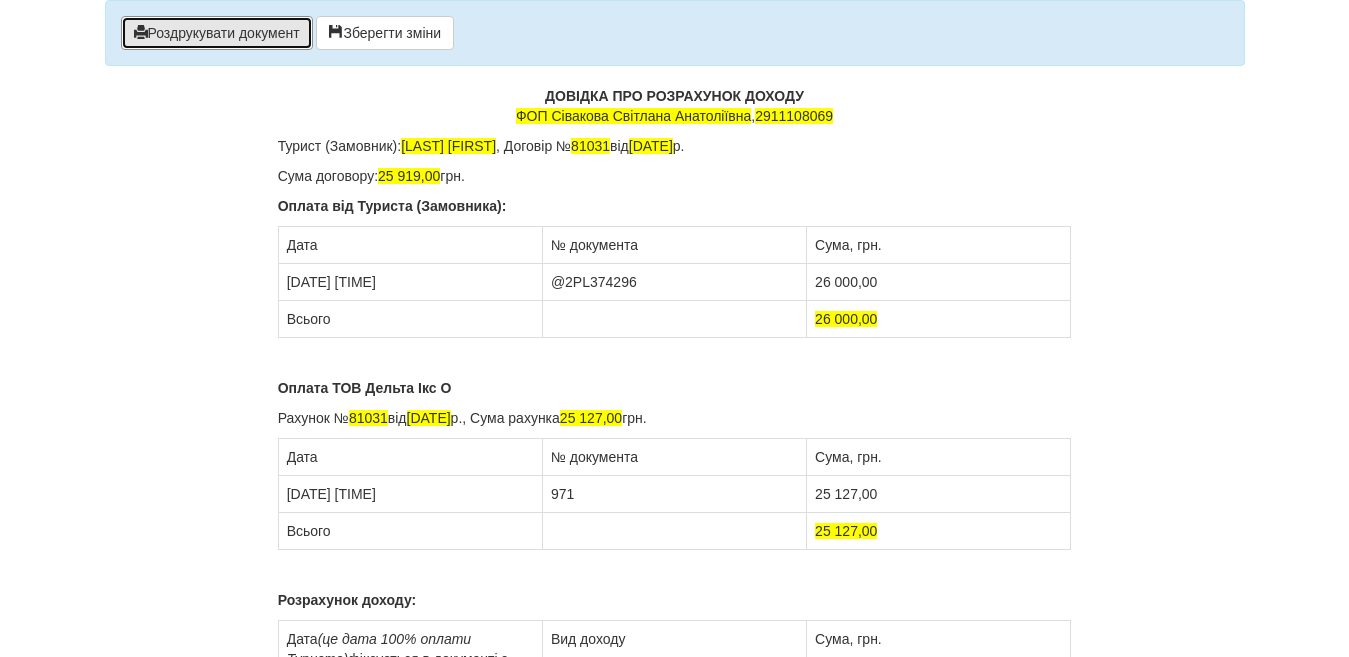 drag, startPoint x: 236, startPoint y: 48, endPoint x: 1220, endPoint y: 507, distance: 1085.7887 